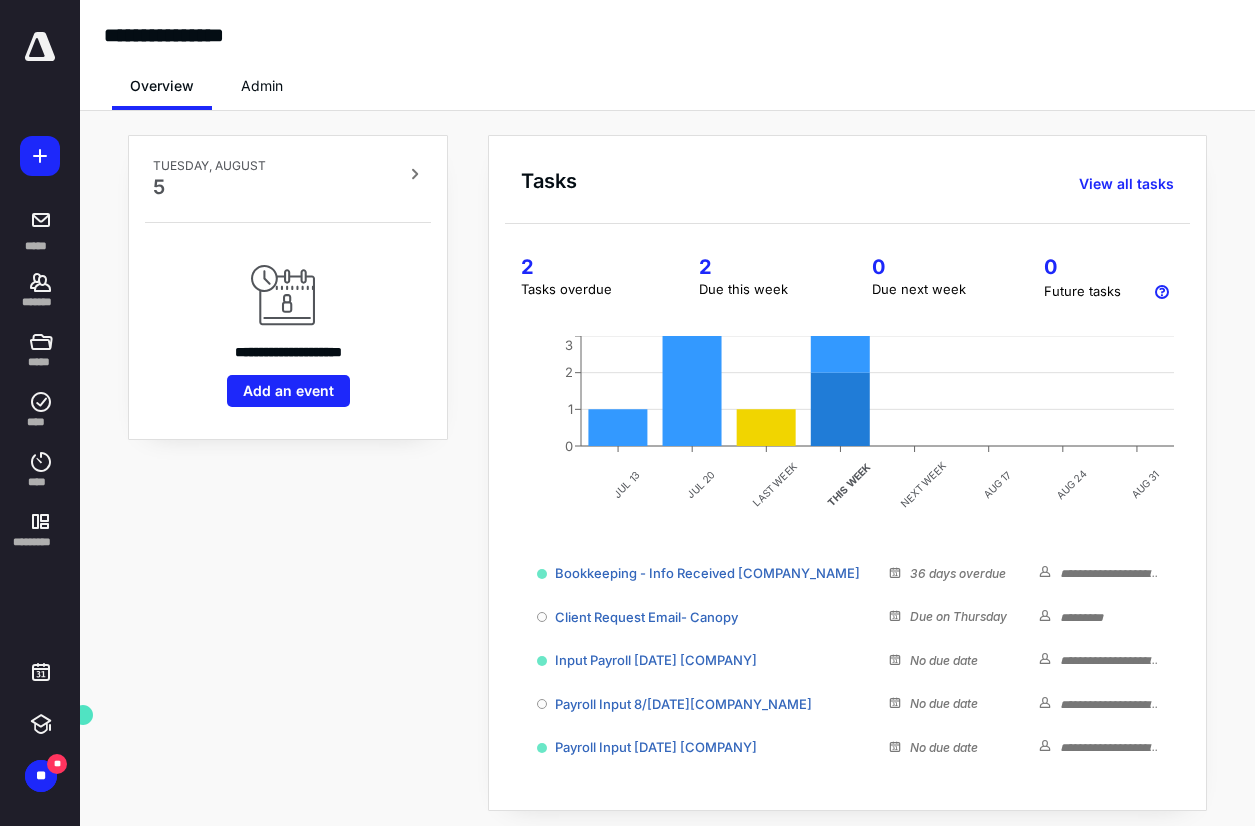 scroll, scrollTop: 0, scrollLeft: 0, axis: both 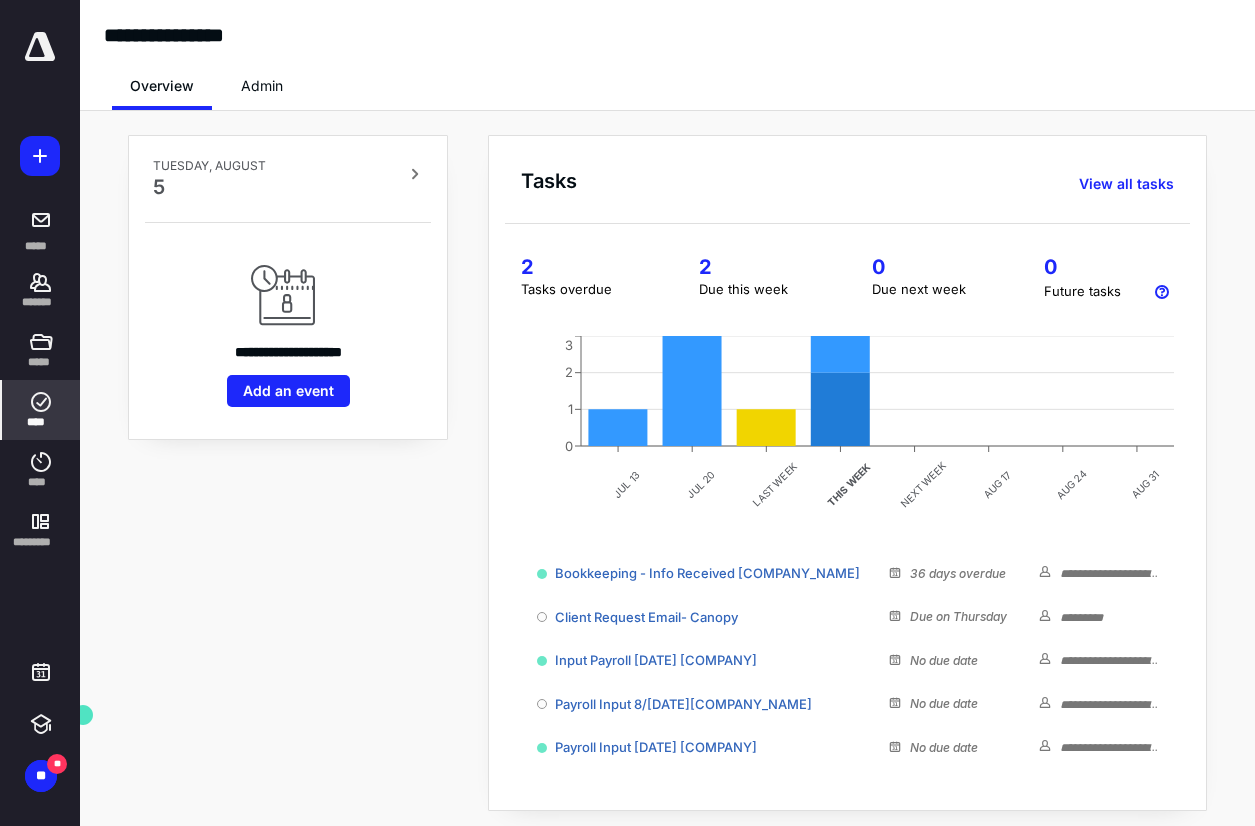 click on "****" at bounding box center (41, 410) 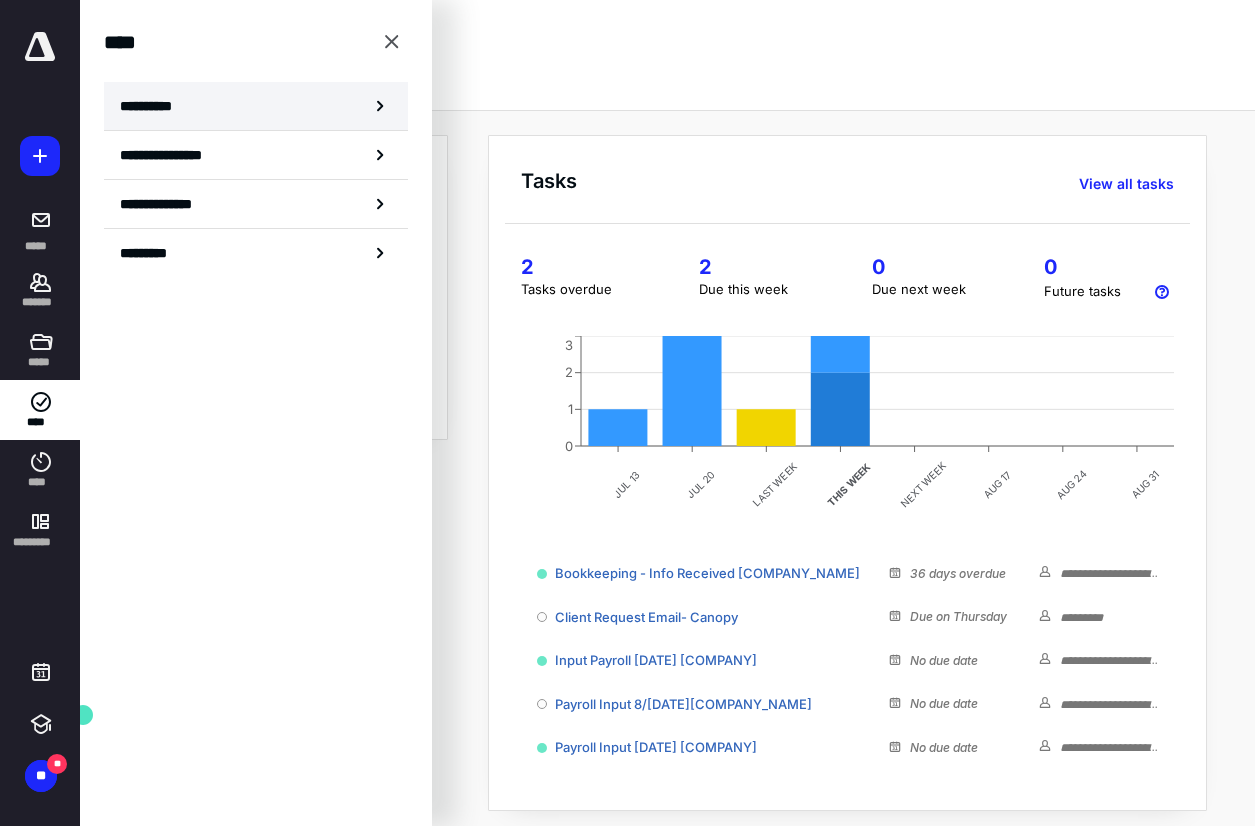 click on "**********" at bounding box center (256, 106) 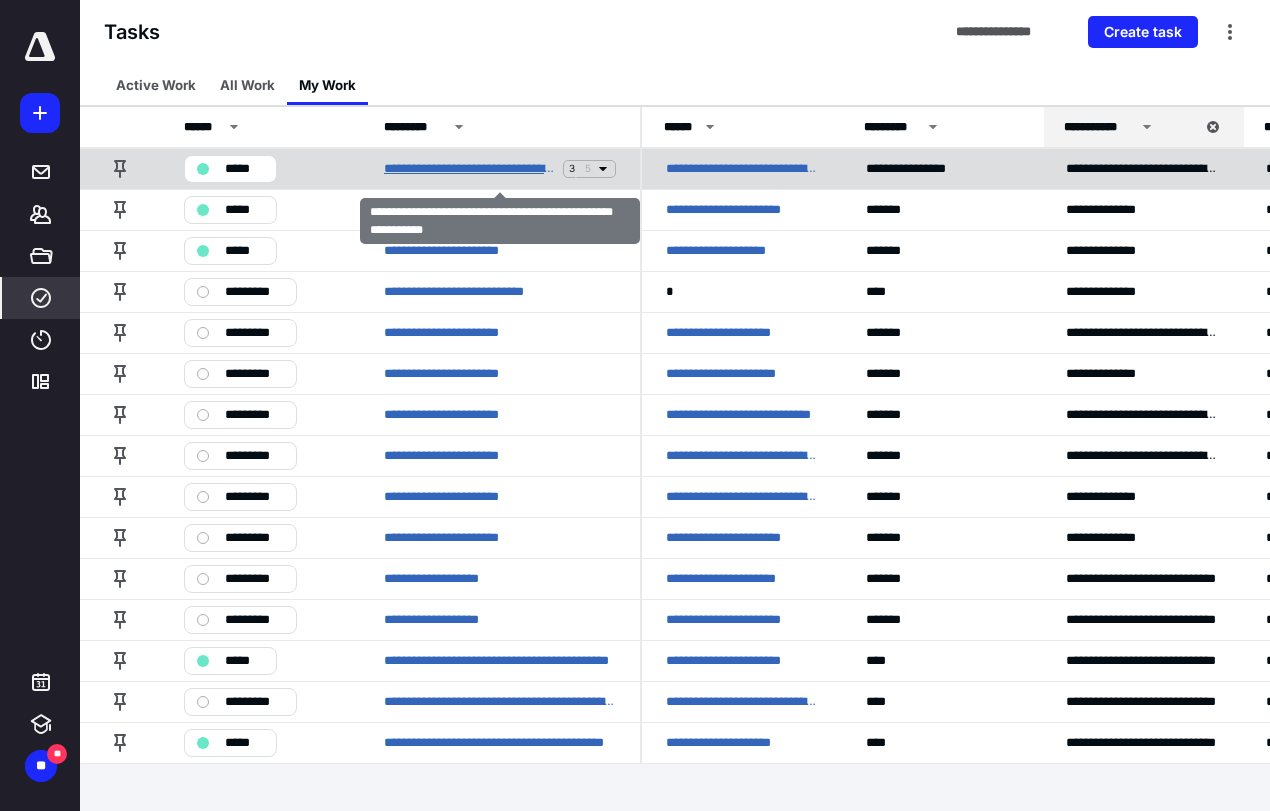 click on "**********" at bounding box center [469, 169] 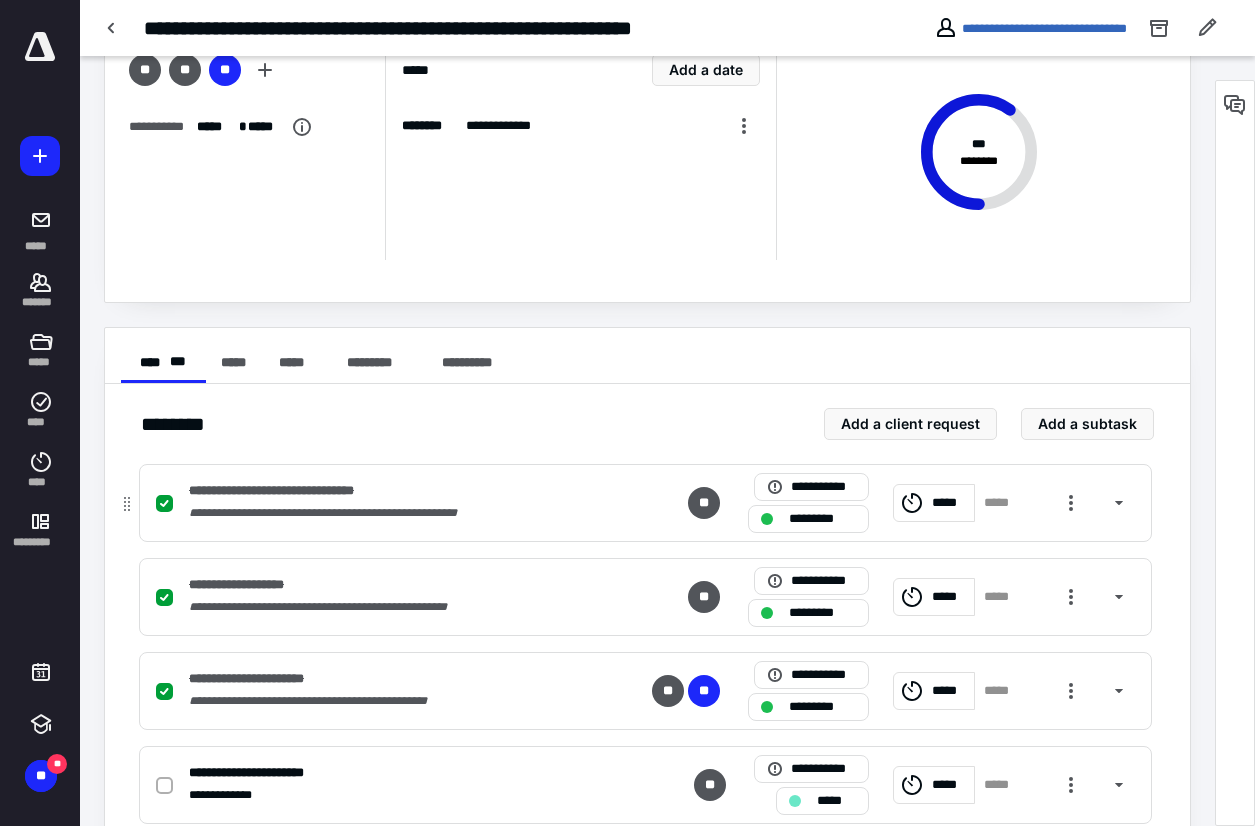 scroll, scrollTop: 0, scrollLeft: 0, axis: both 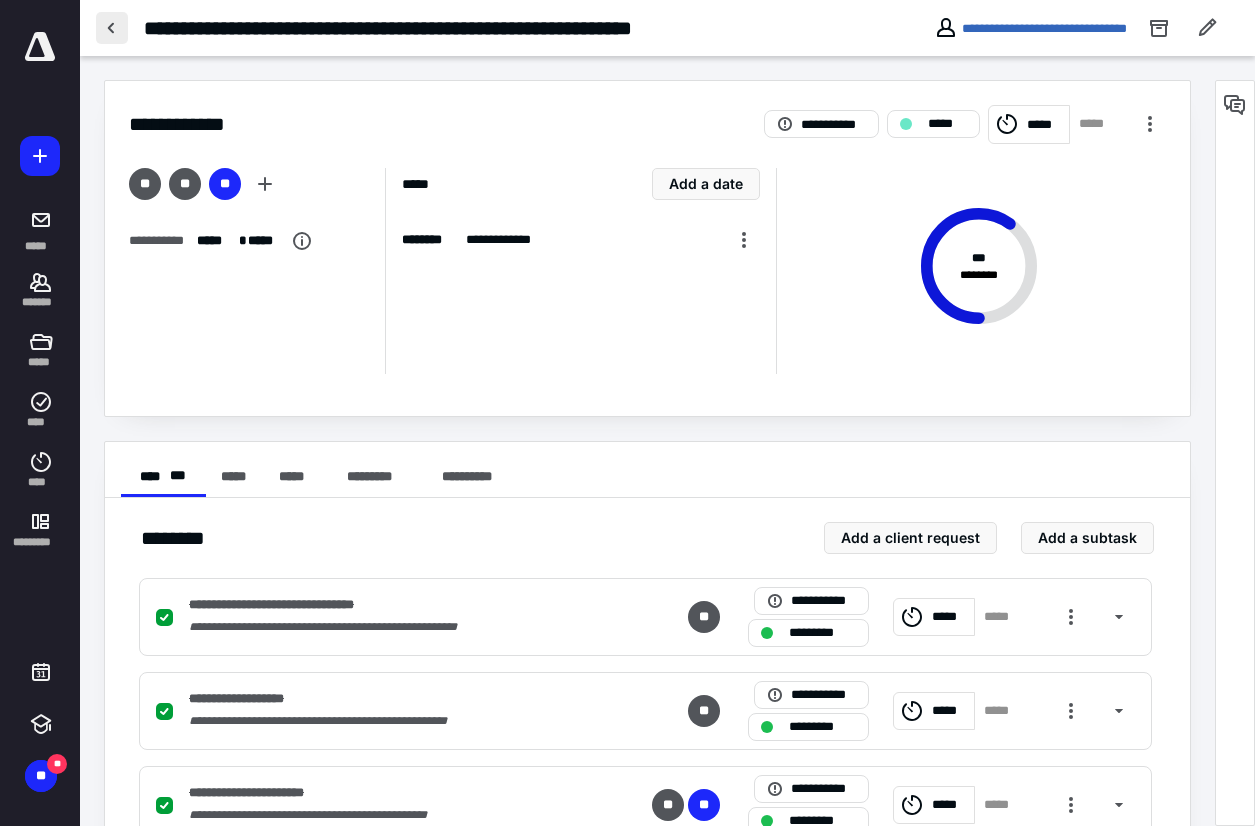 click at bounding box center (112, 28) 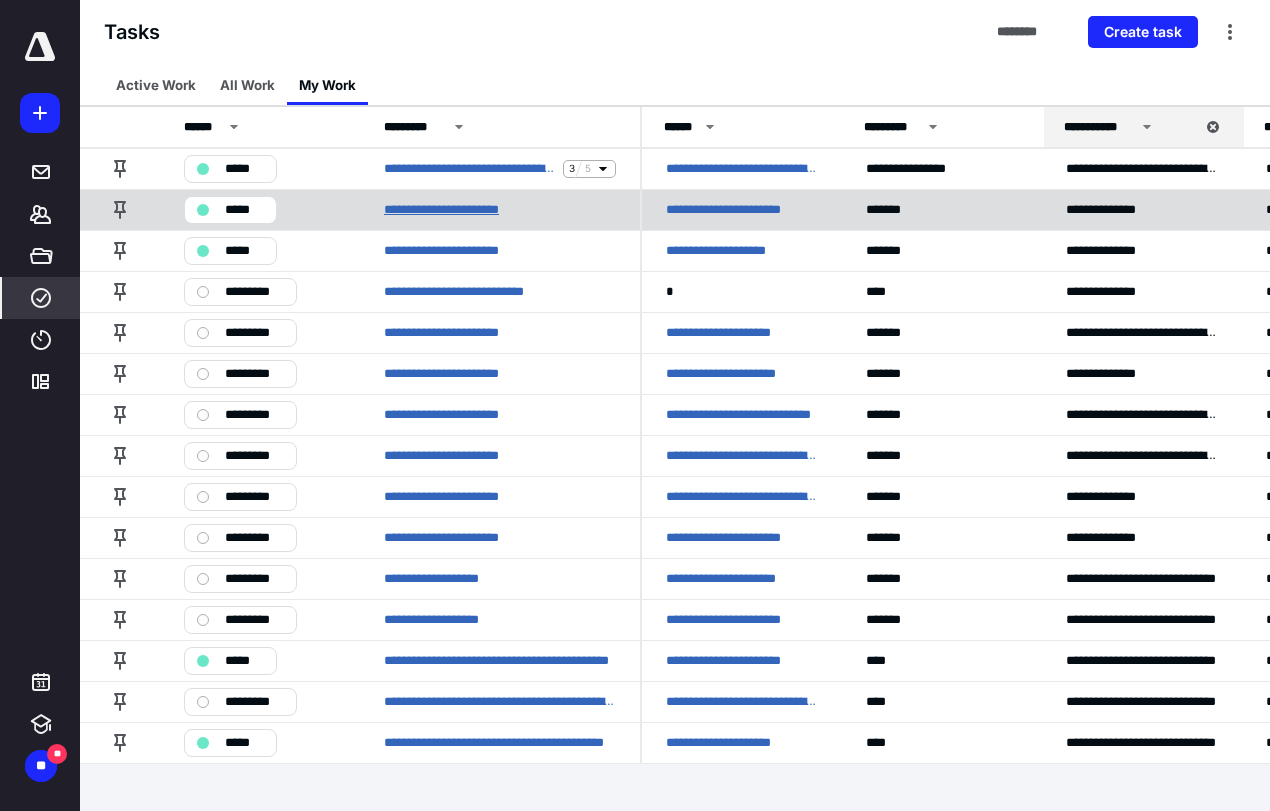 click on "**********" at bounding box center (462, 210) 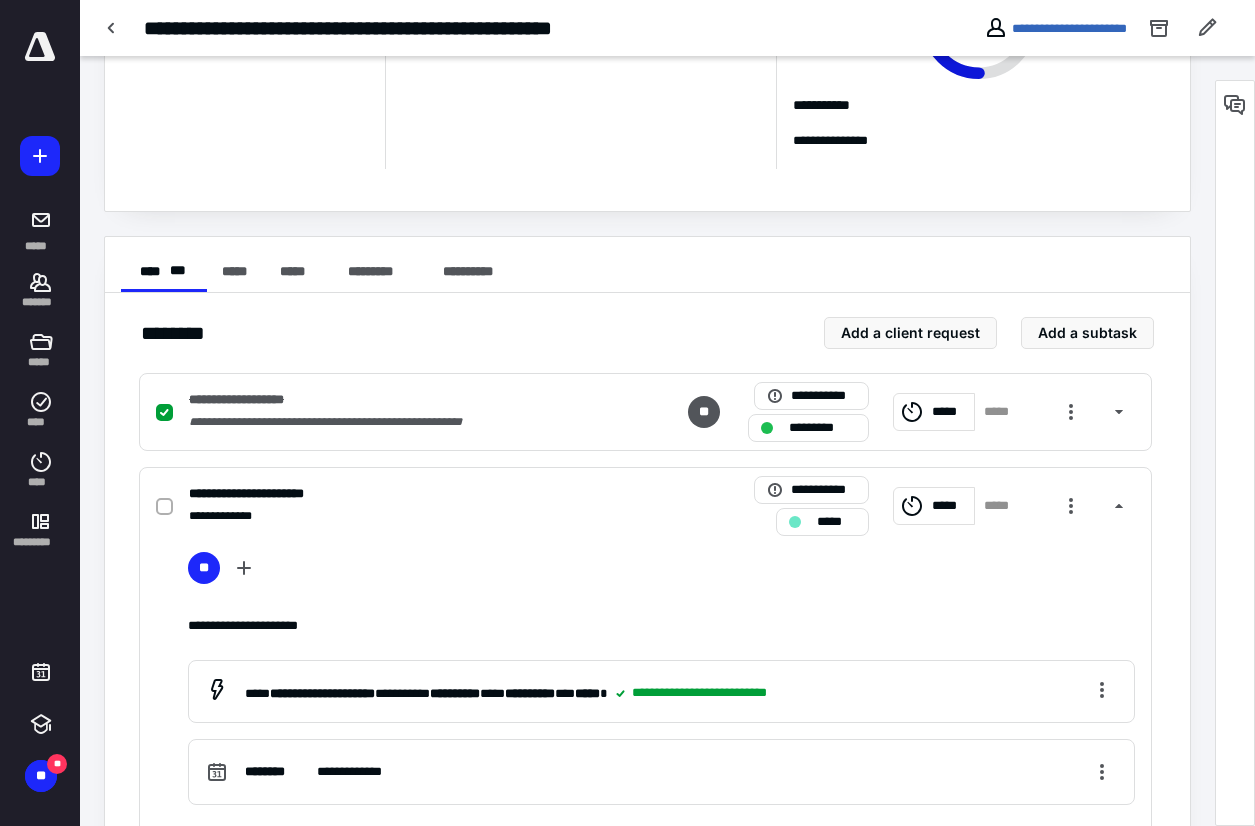 scroll, scrollTop: 400, scrollLeft: 0, axis: vertical 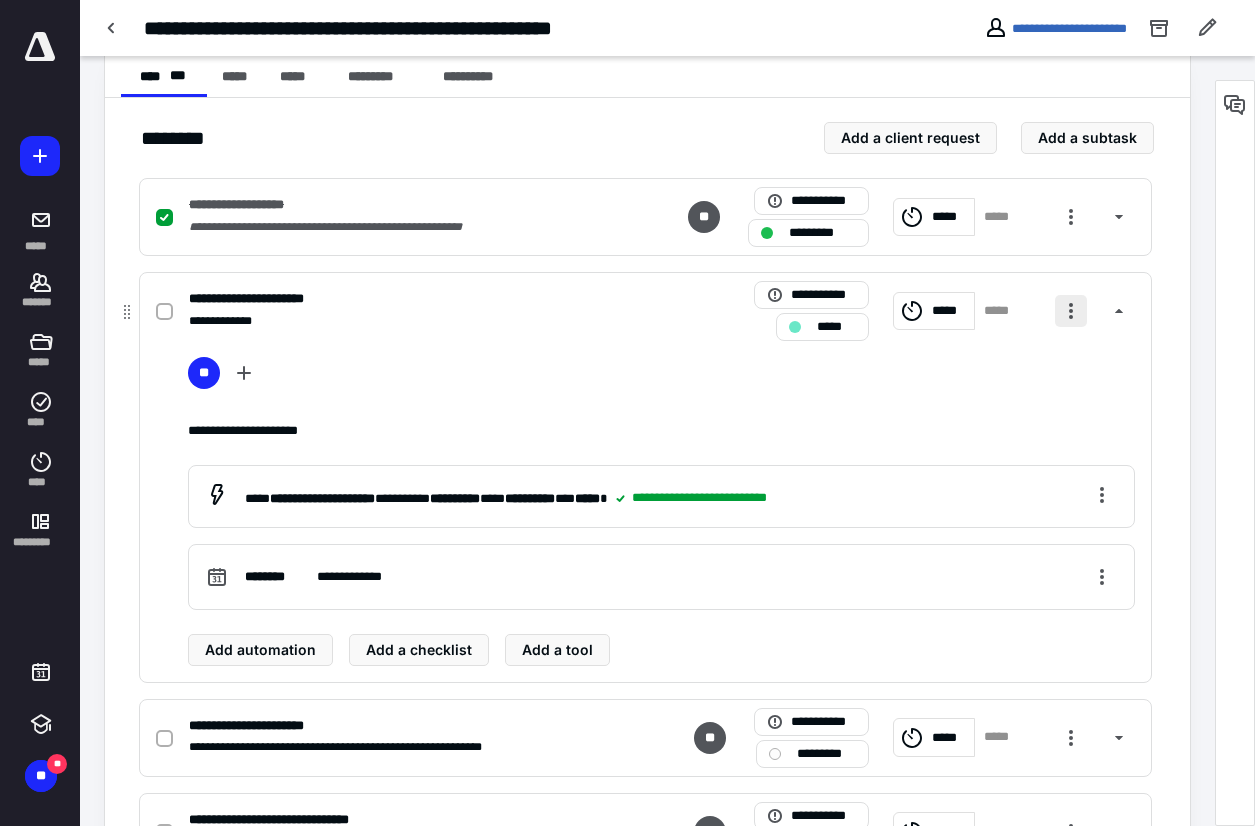 drag, startPoint x: 1231, startPoint y: 327, endPoint x: 1058, endPoint y: 302, distance: 174.79703 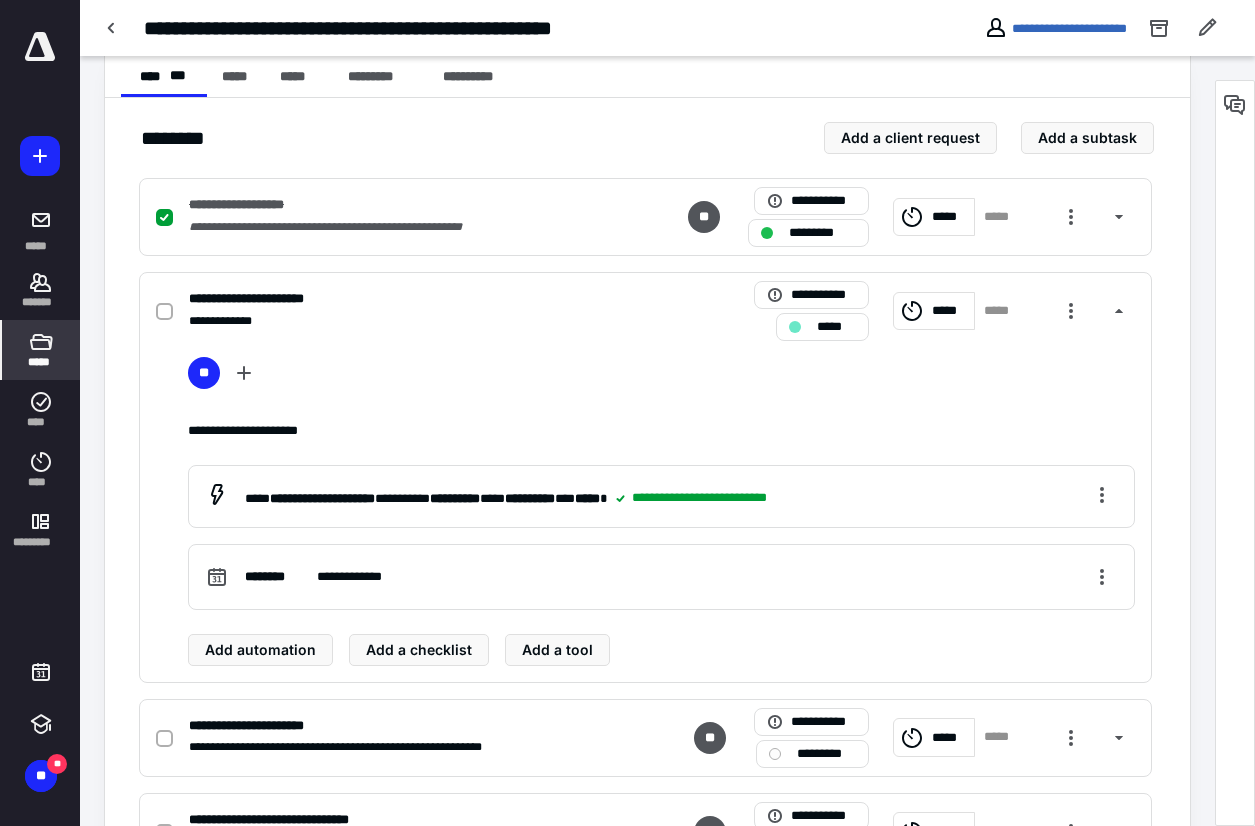 click 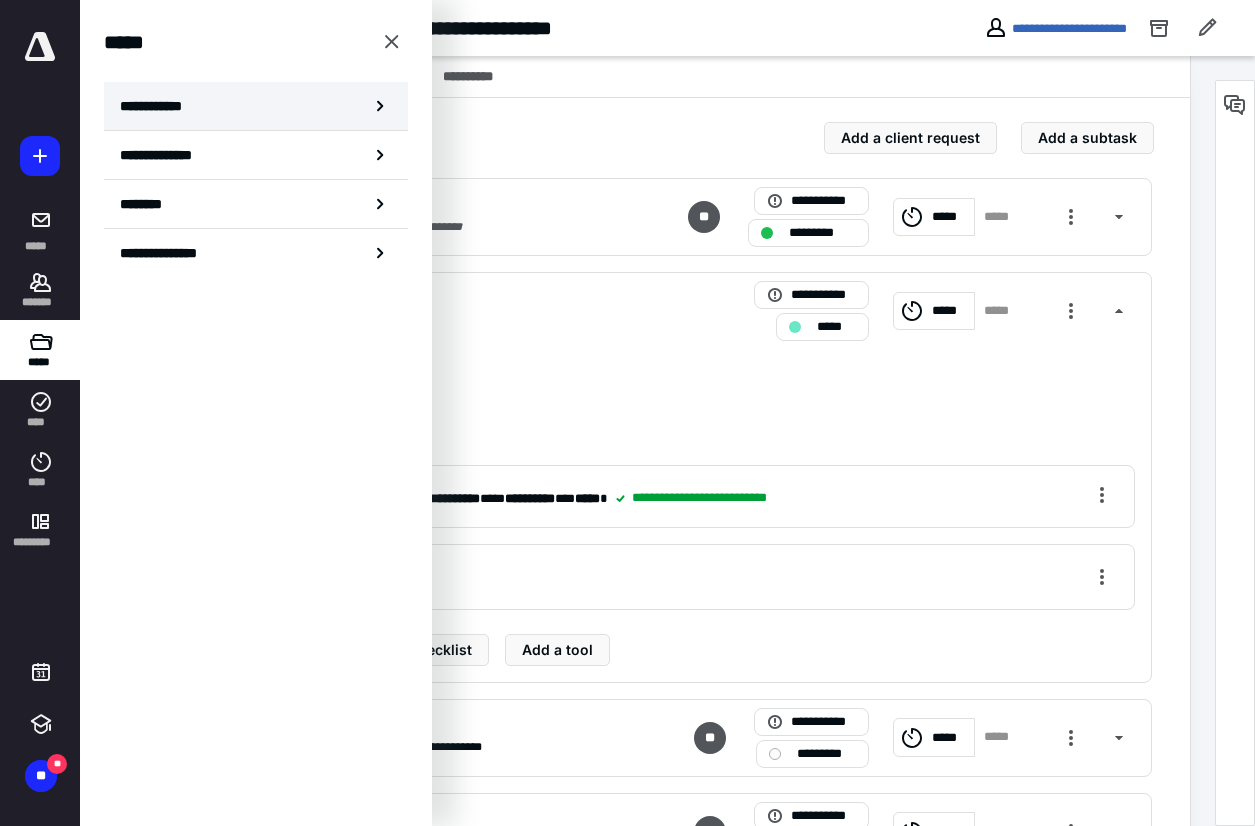 click on "**********" at bounding box center [256, 106] 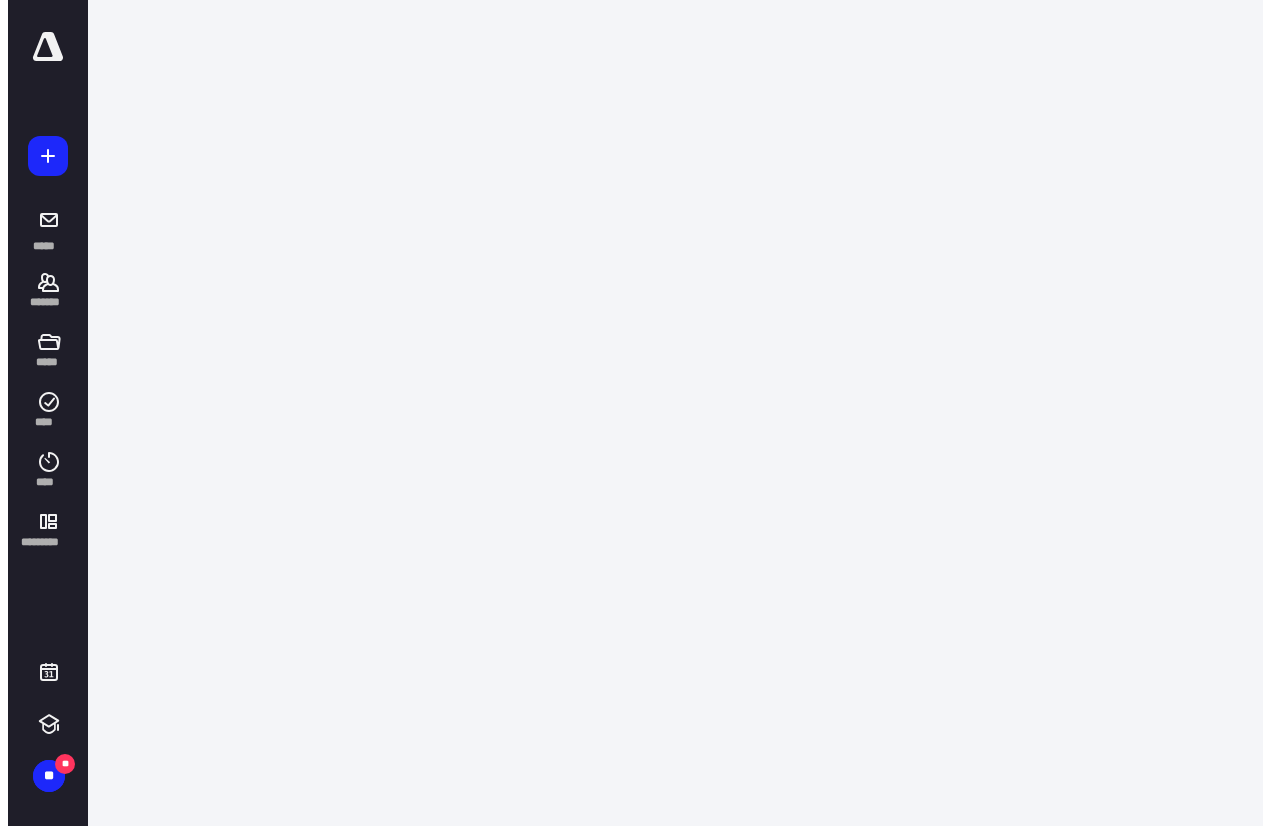 scroll, scrollTop: 0, scrollLeft: 0, axis: both 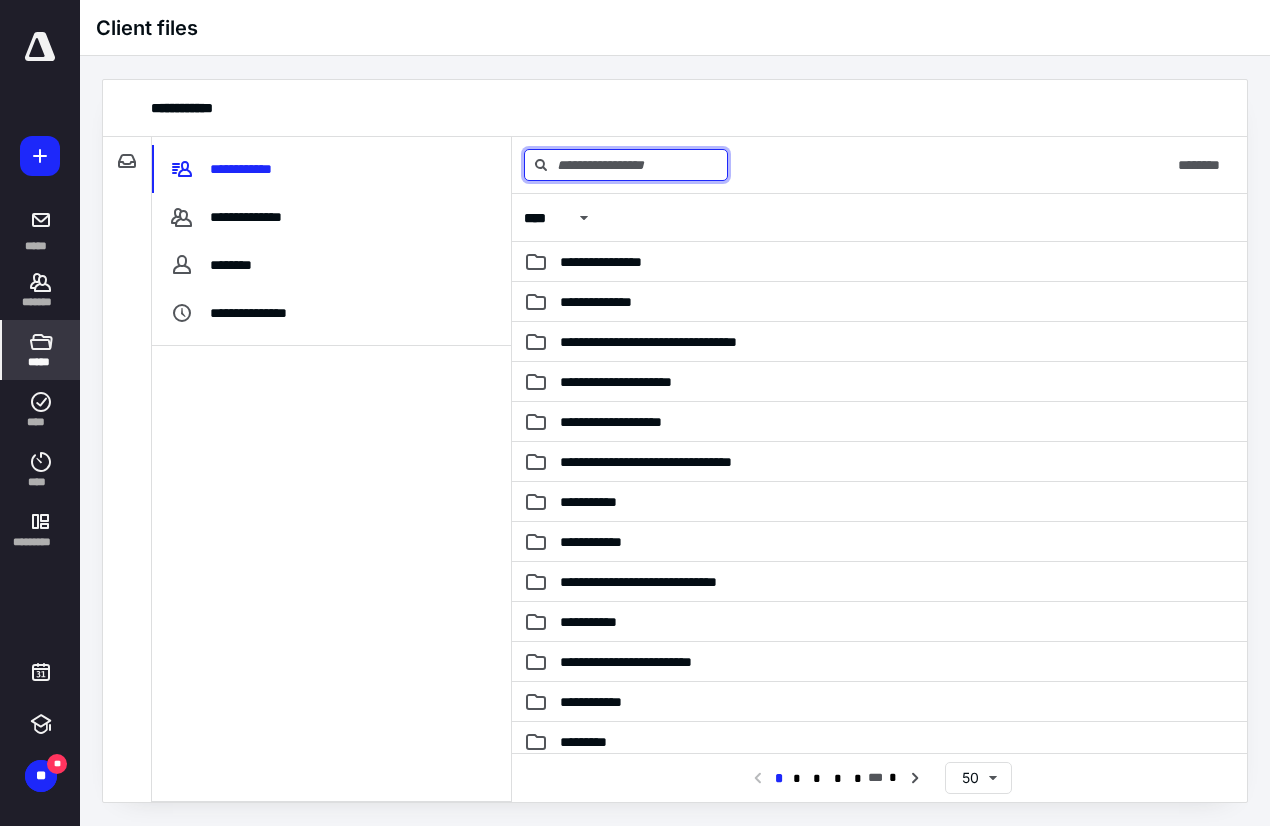 click at bounding box center (626, 165) 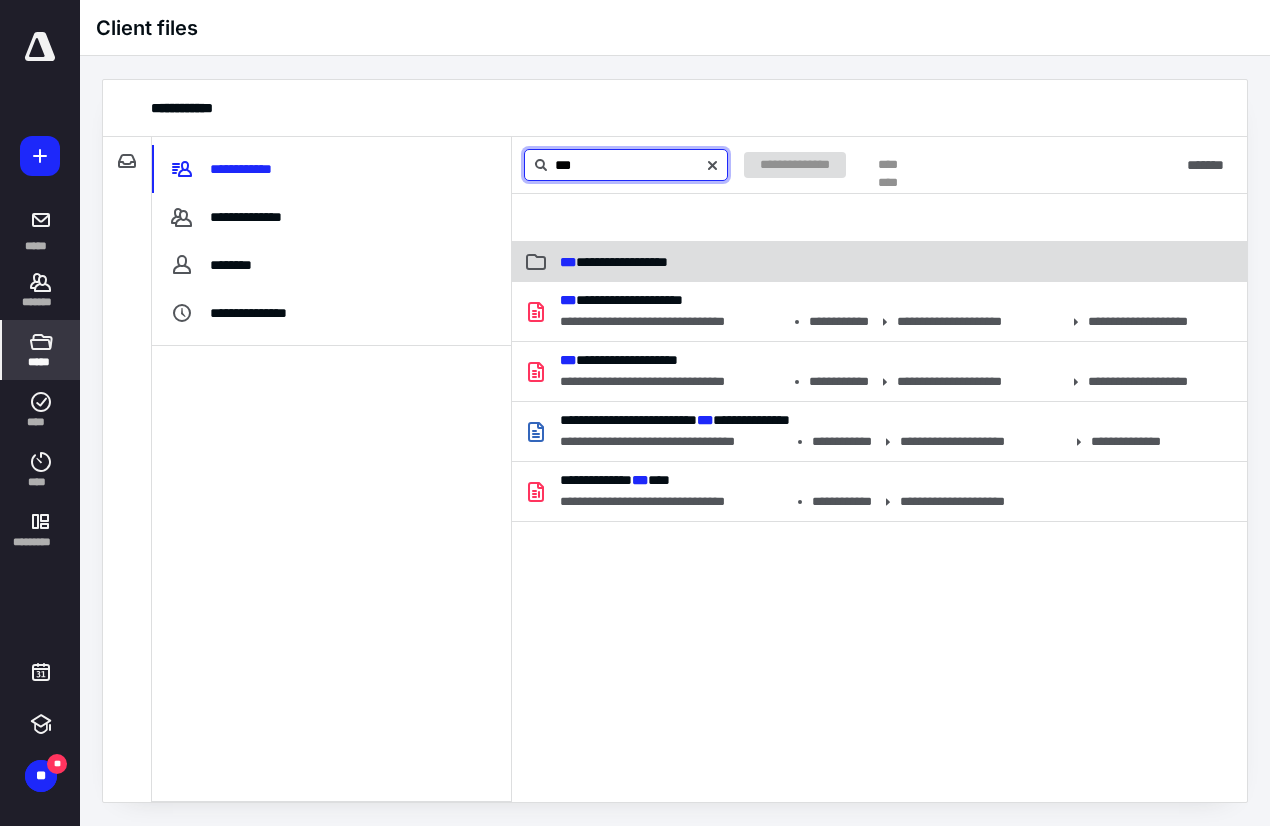 type on "***" 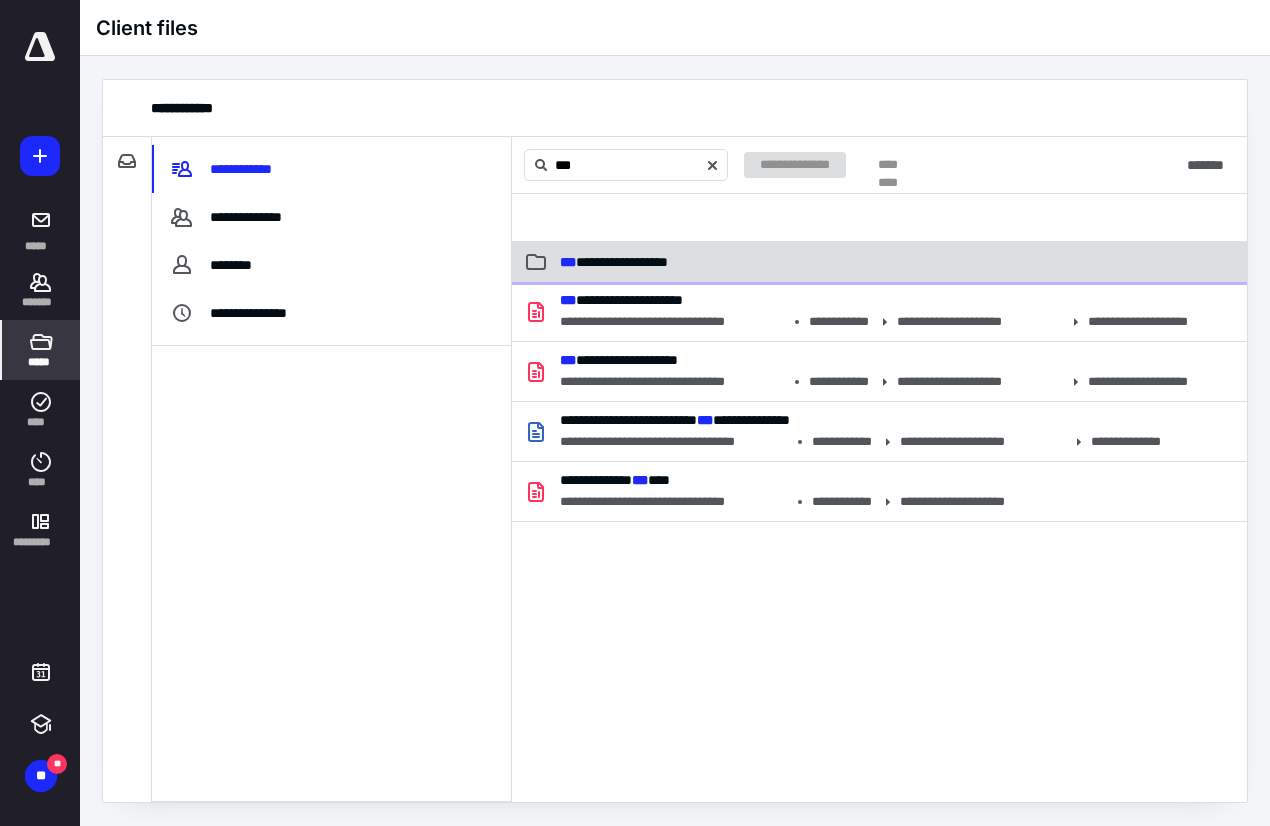 click on "**********" at bounding box center (614, 262) 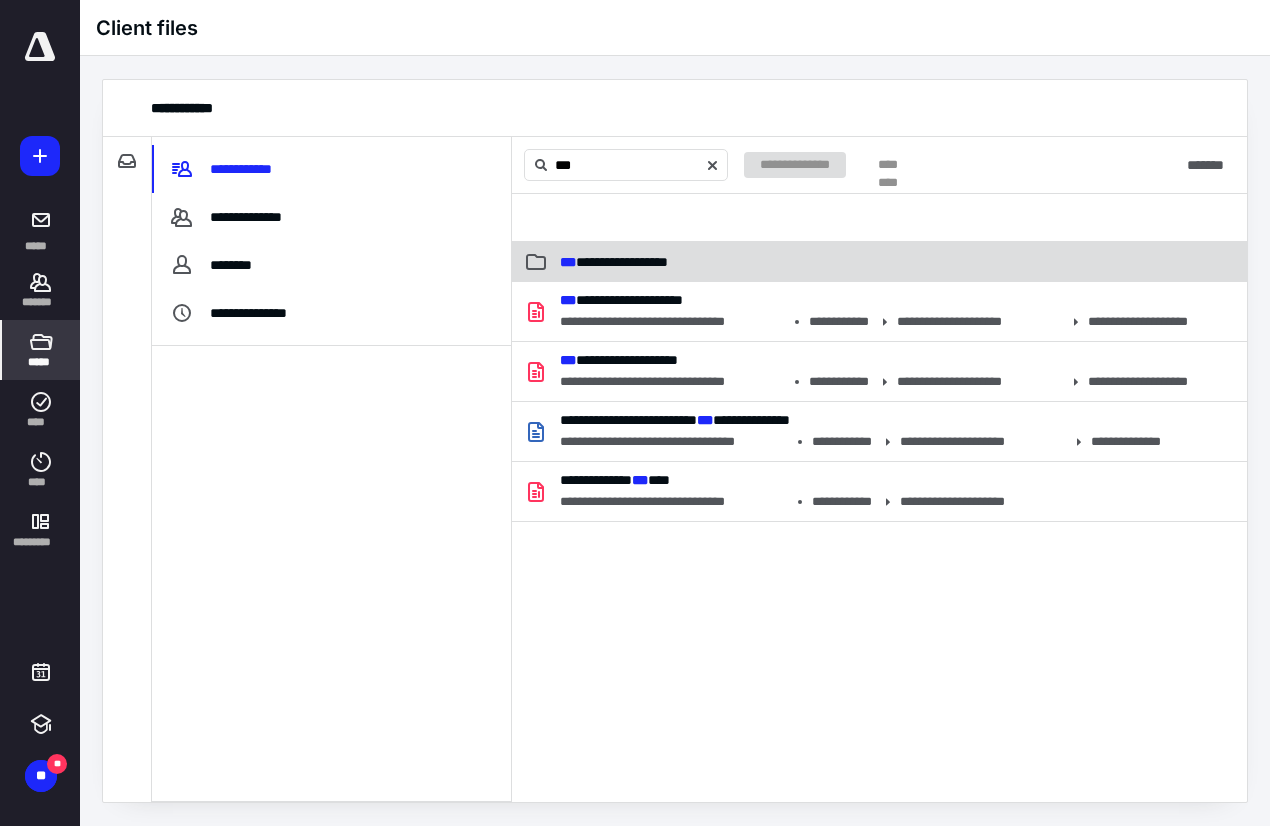 type 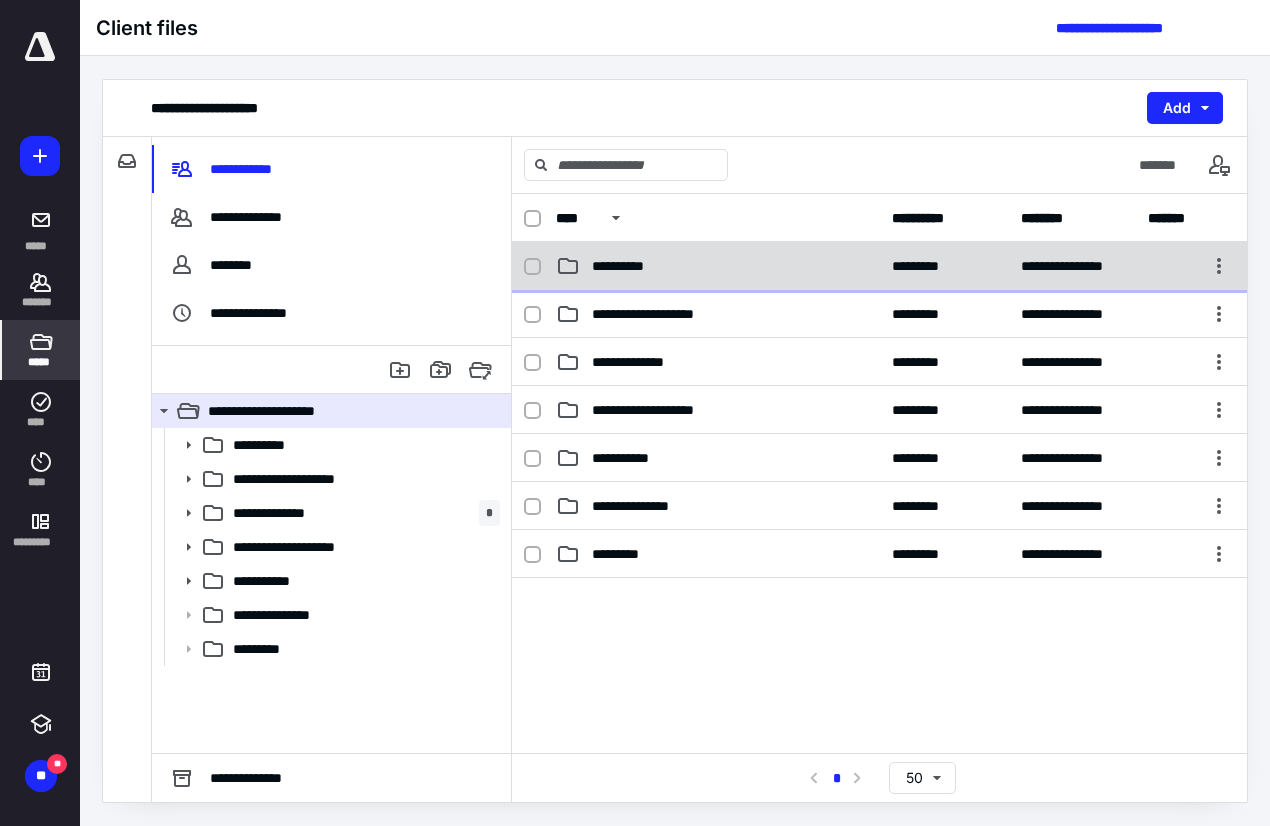 click on "**********" at bounding box center (629, 266) 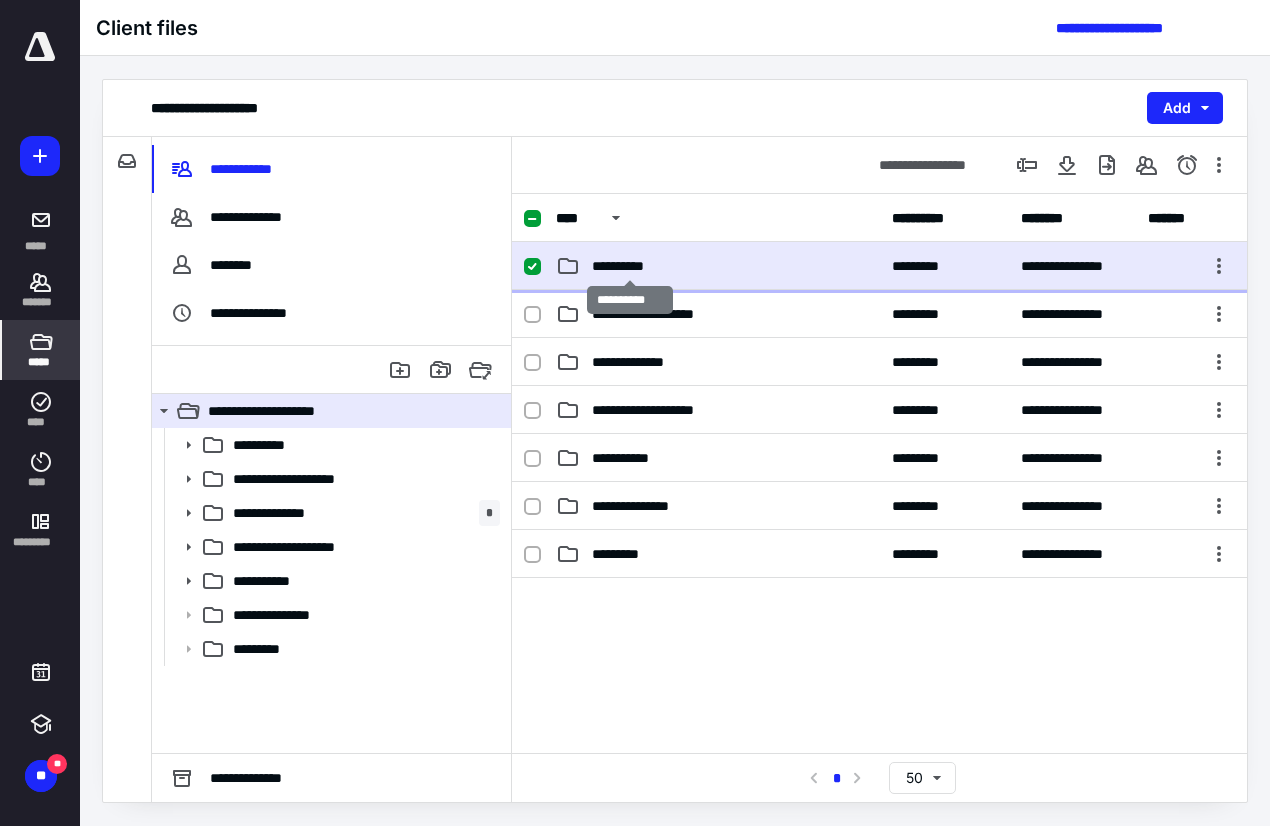 click on "**********" at bounding box center (629, 266) 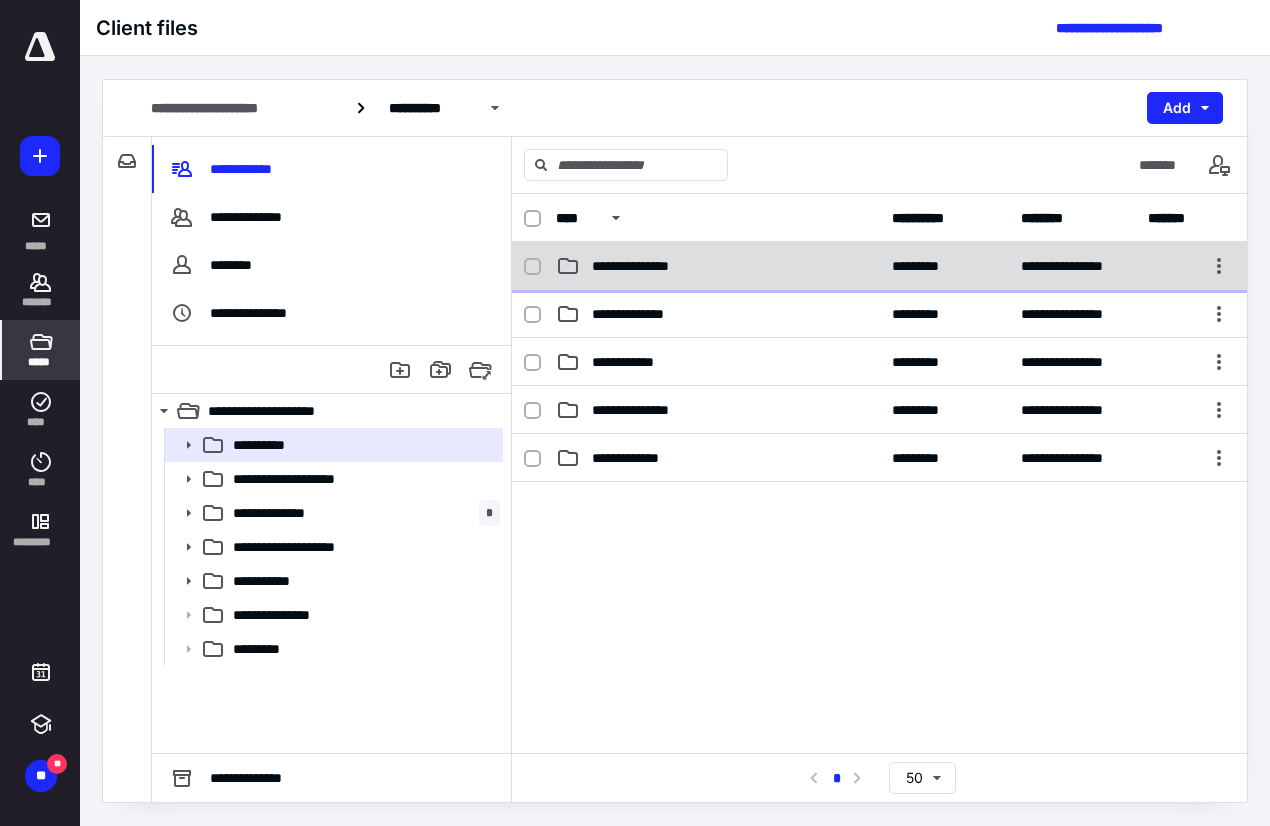 click on "**********" at bounding box center [718, 266] 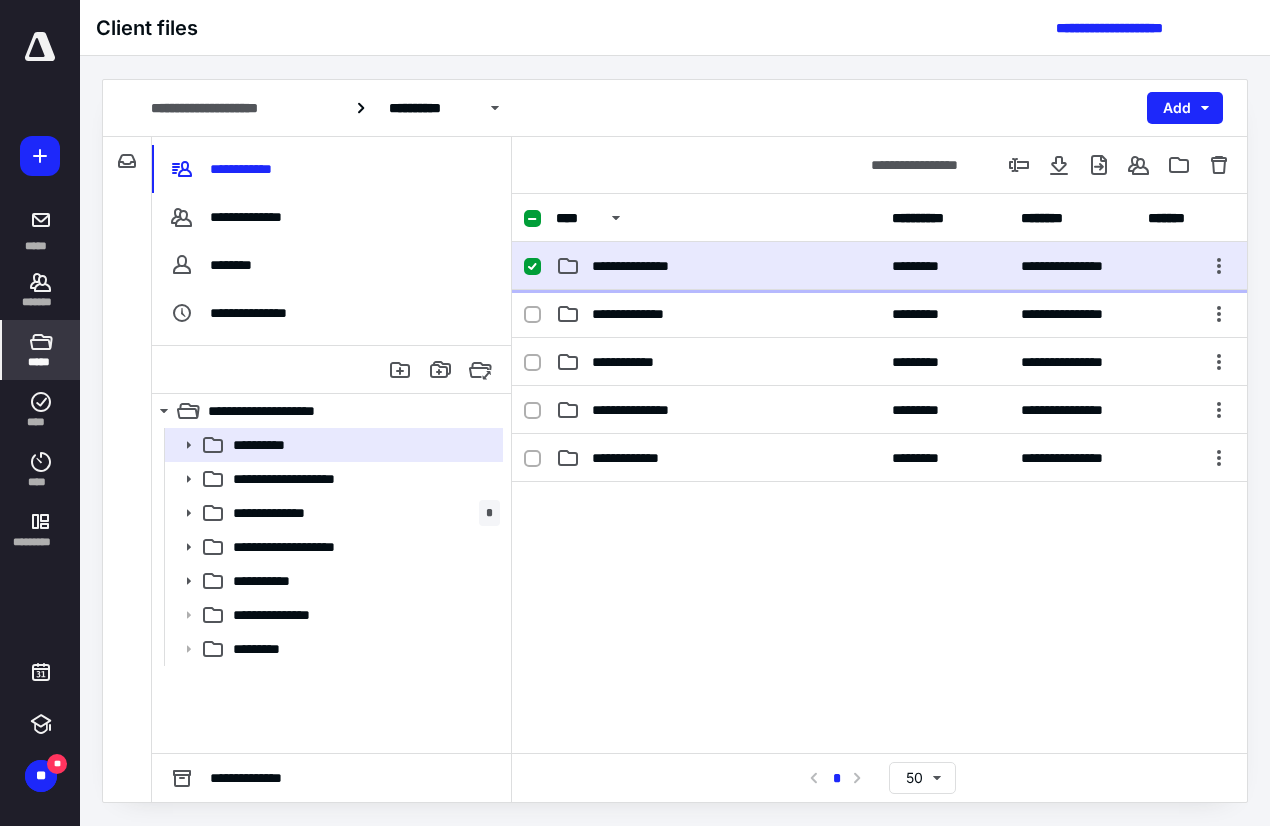 click on "**********" at bounding box center (718, 266) 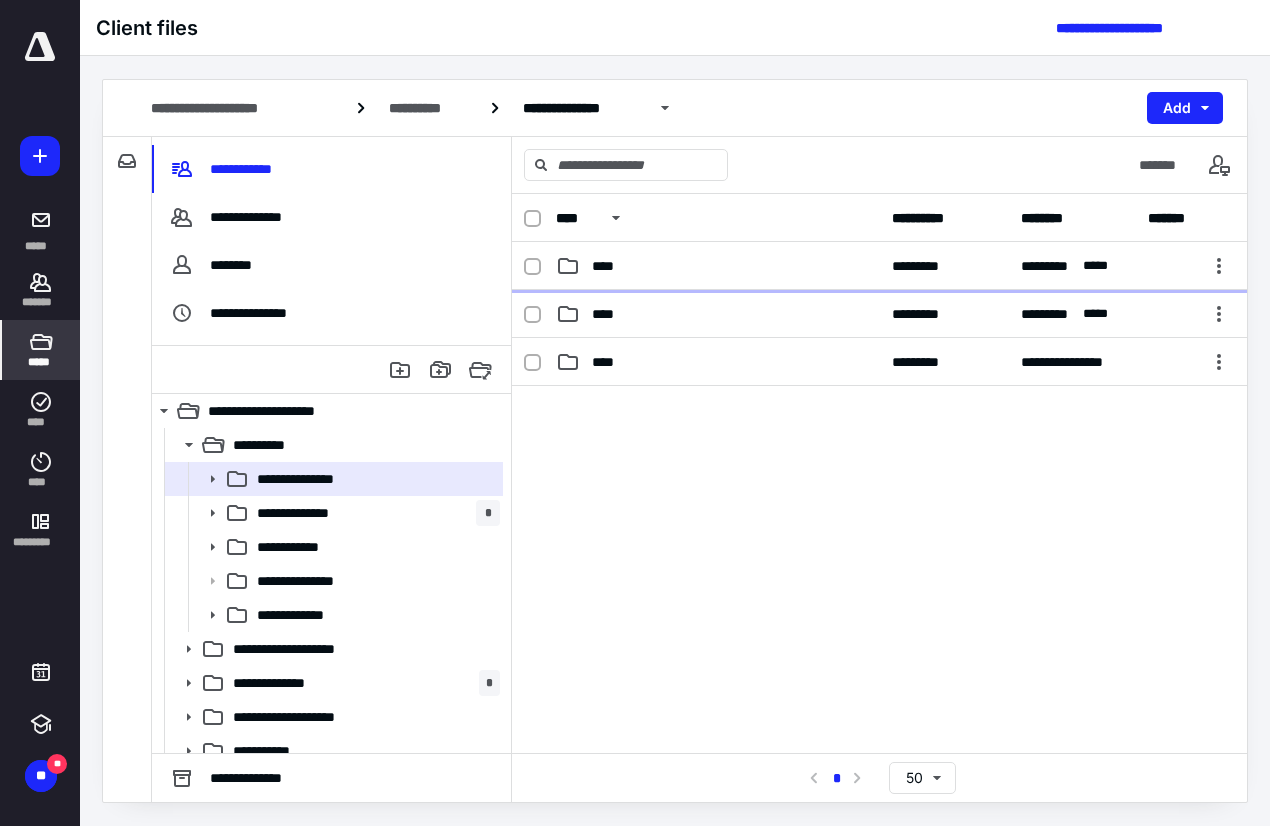 click on "****" at bounding box center [718, 266] 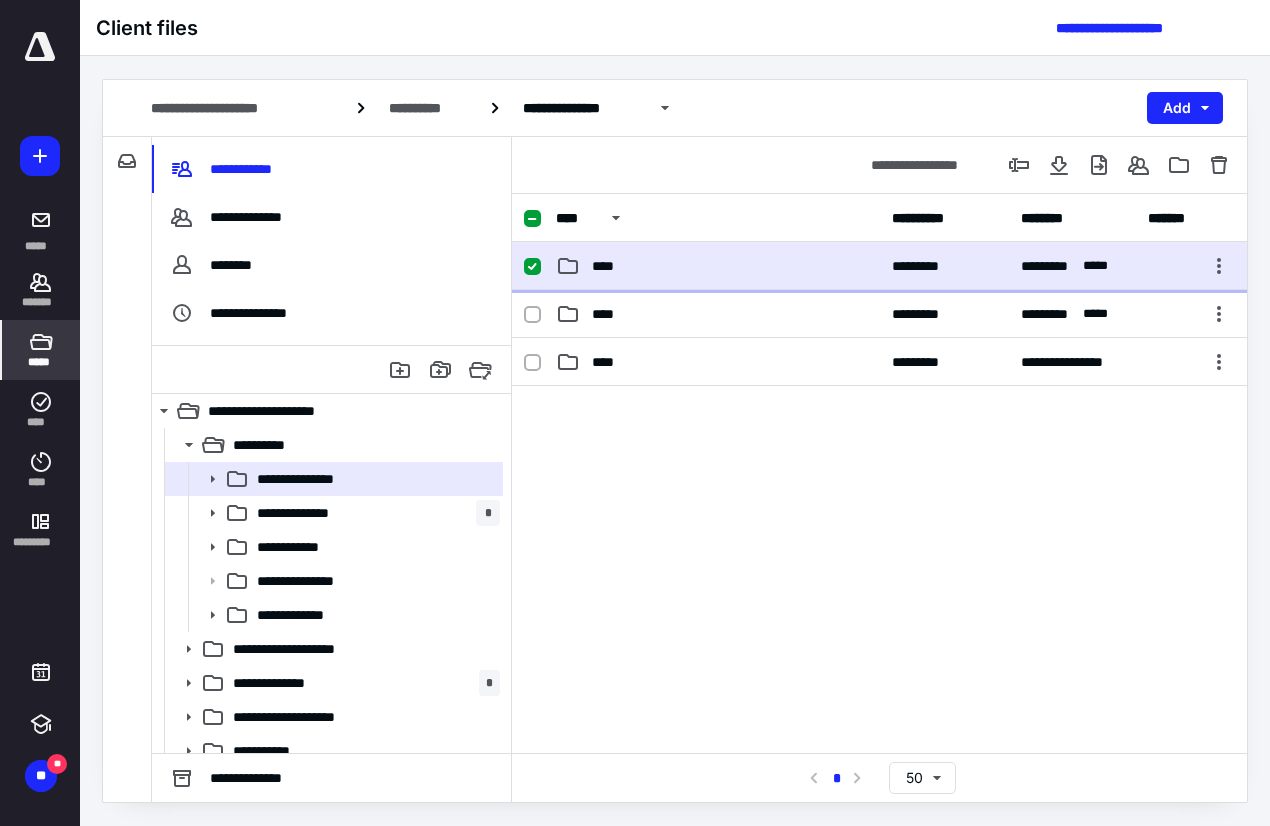 click on "****" at bounding box center (718, 266) 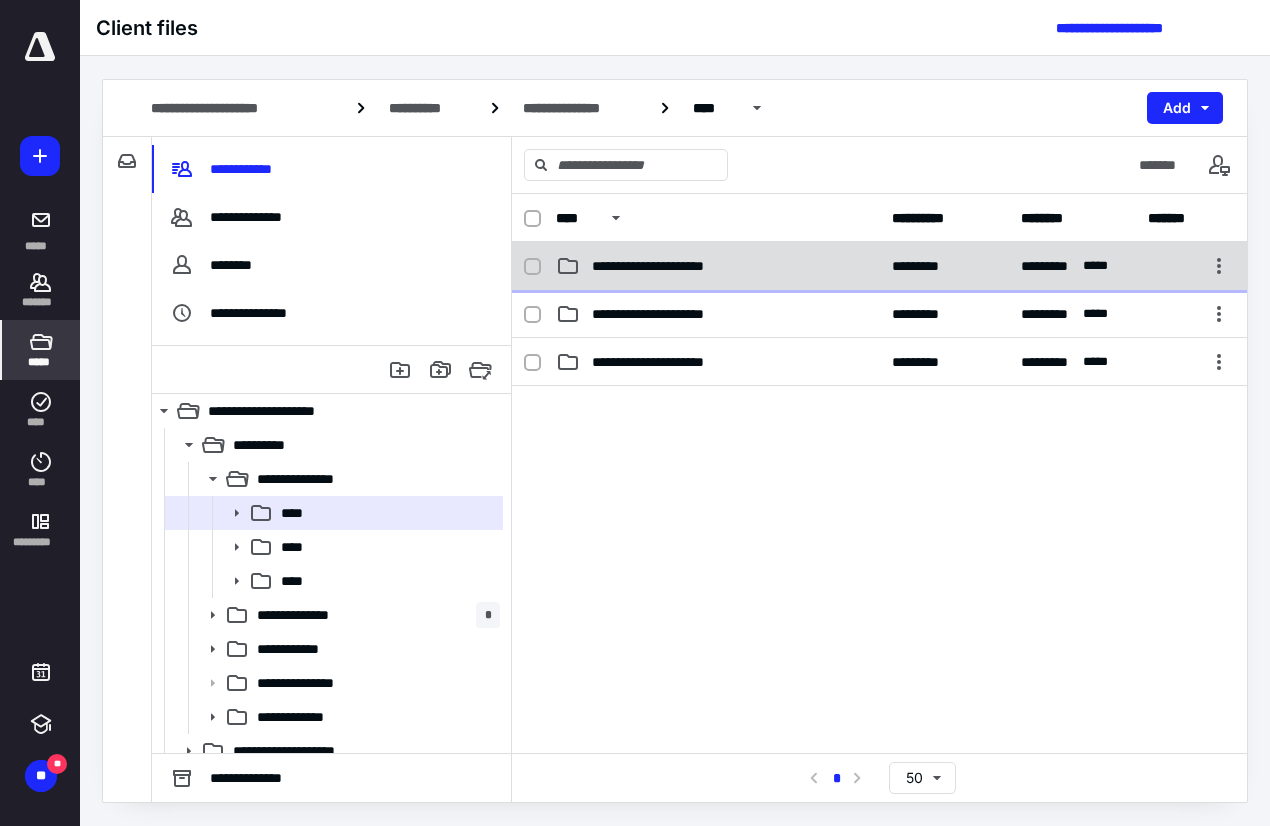 click on "**********" at bounding box center [718, 266] 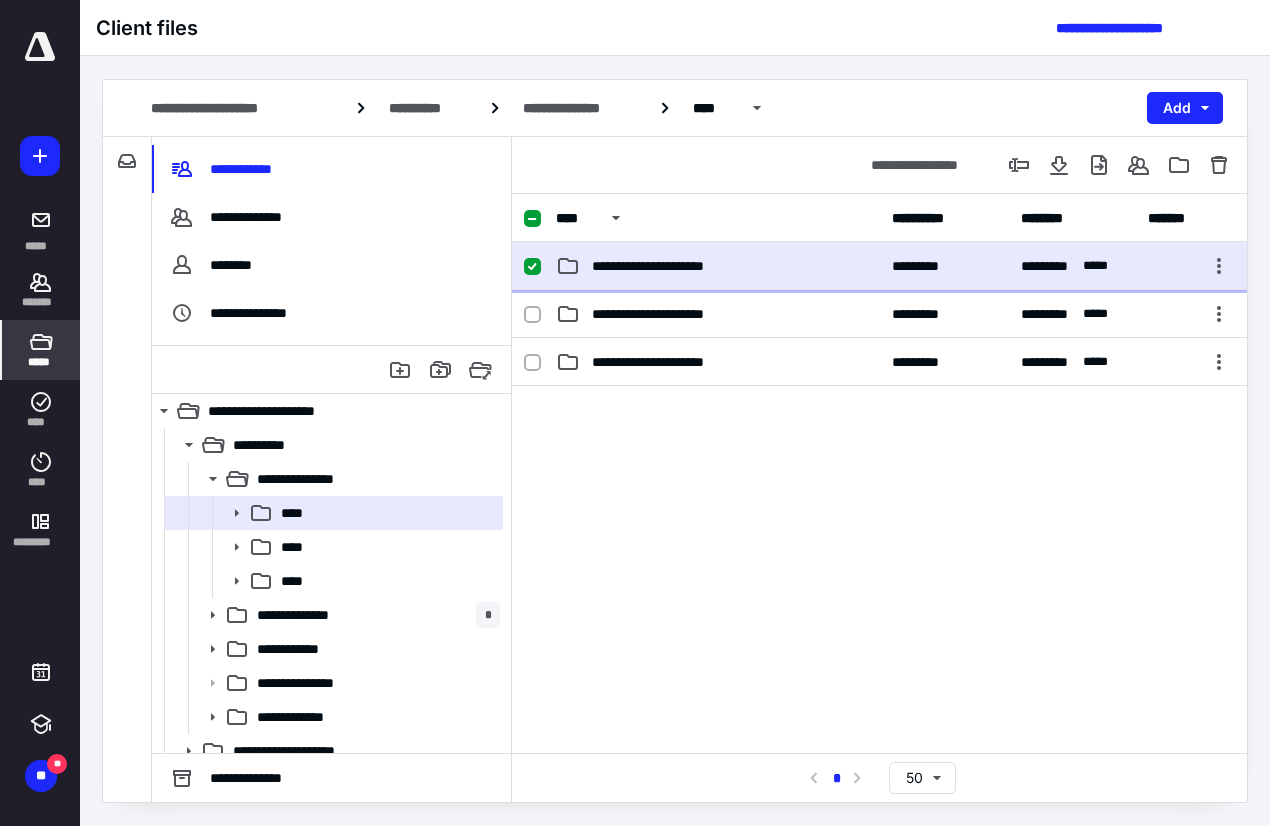 click on "**********" at bounding box center [718, 266] 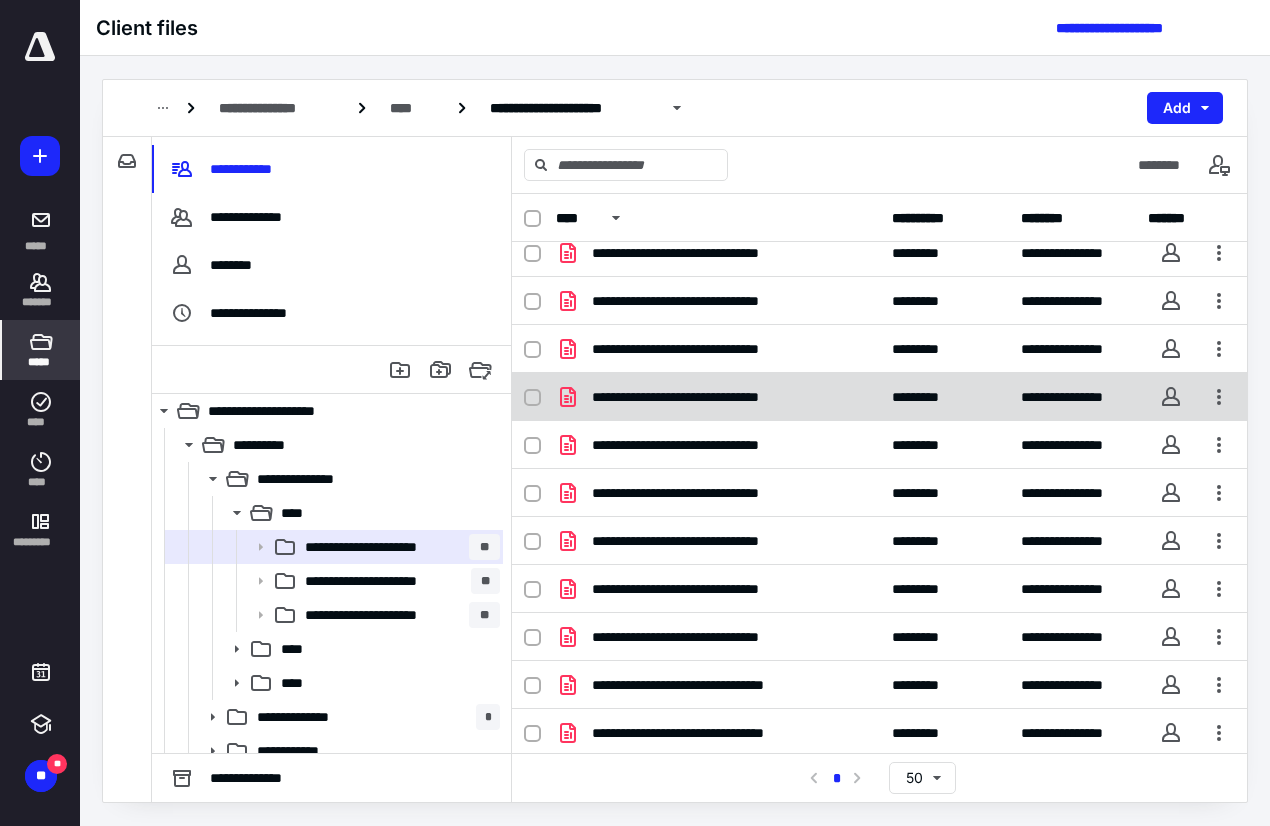 scroll, scrollTop: 0, scrollLeft: 0, axis: both 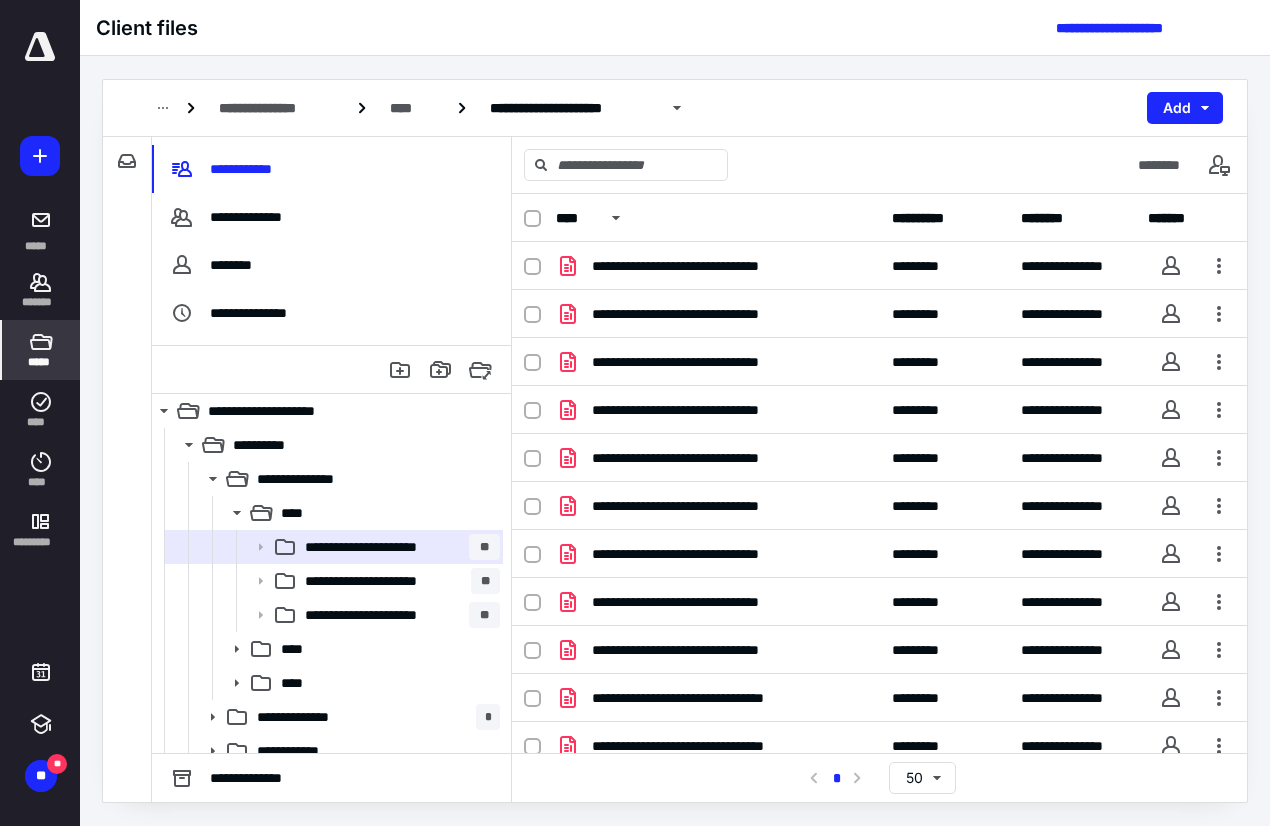 click 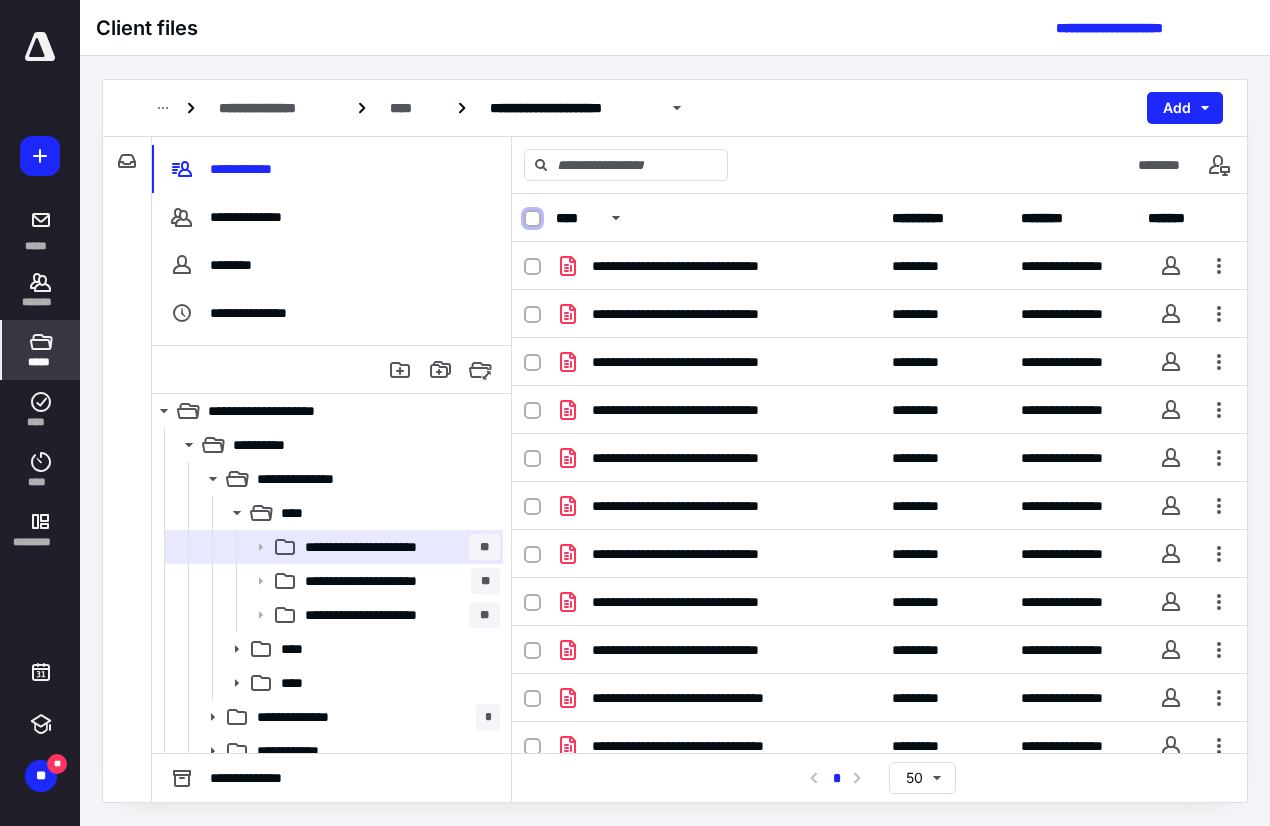 click at bounding box center [532, 219] 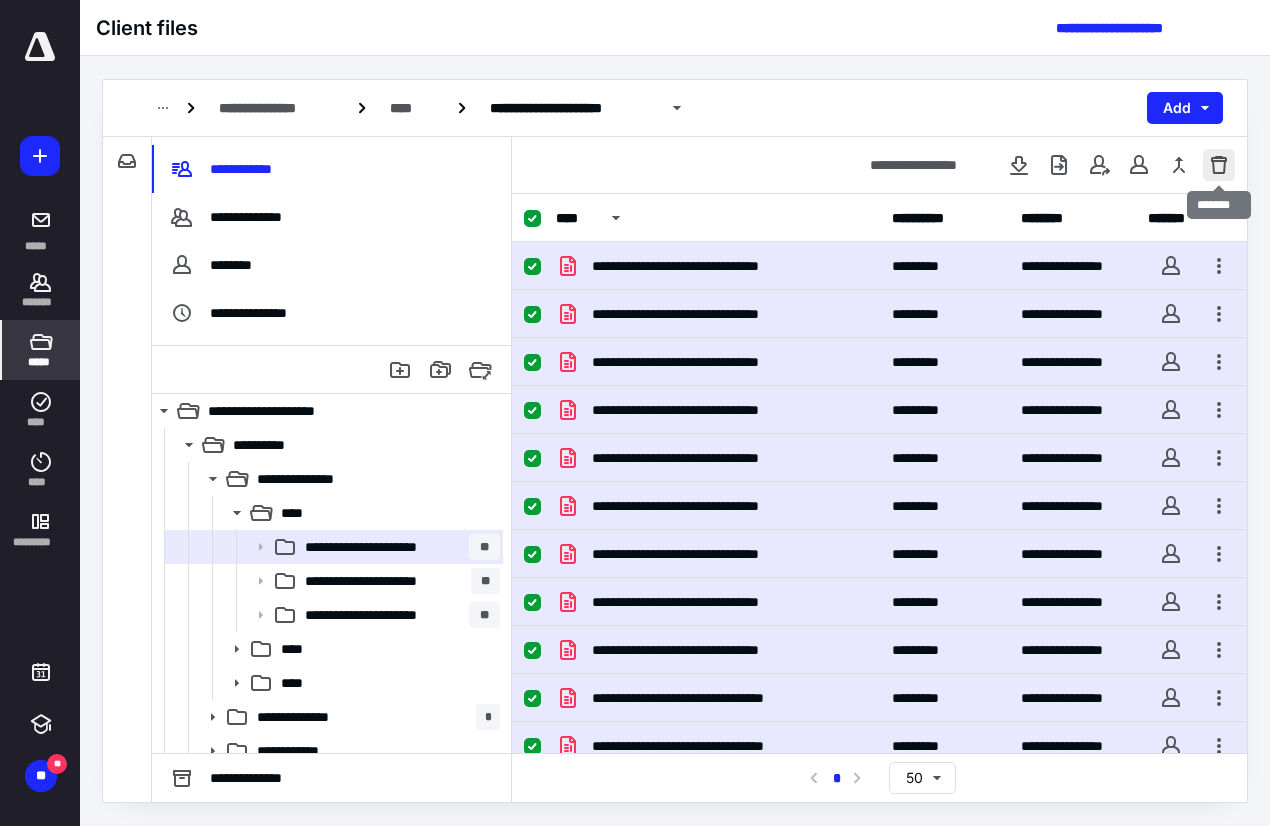 click at bounding box center [1219, 165] 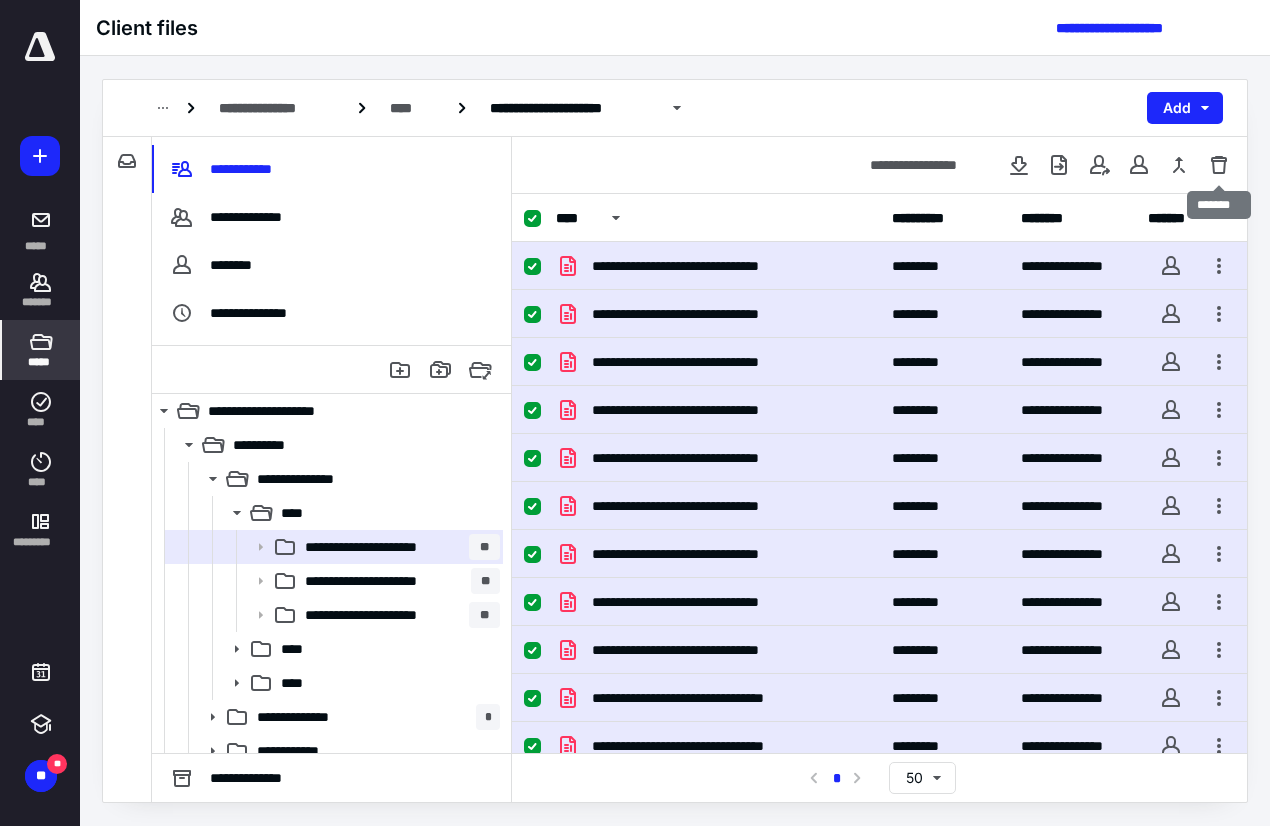 checkbox on "false" 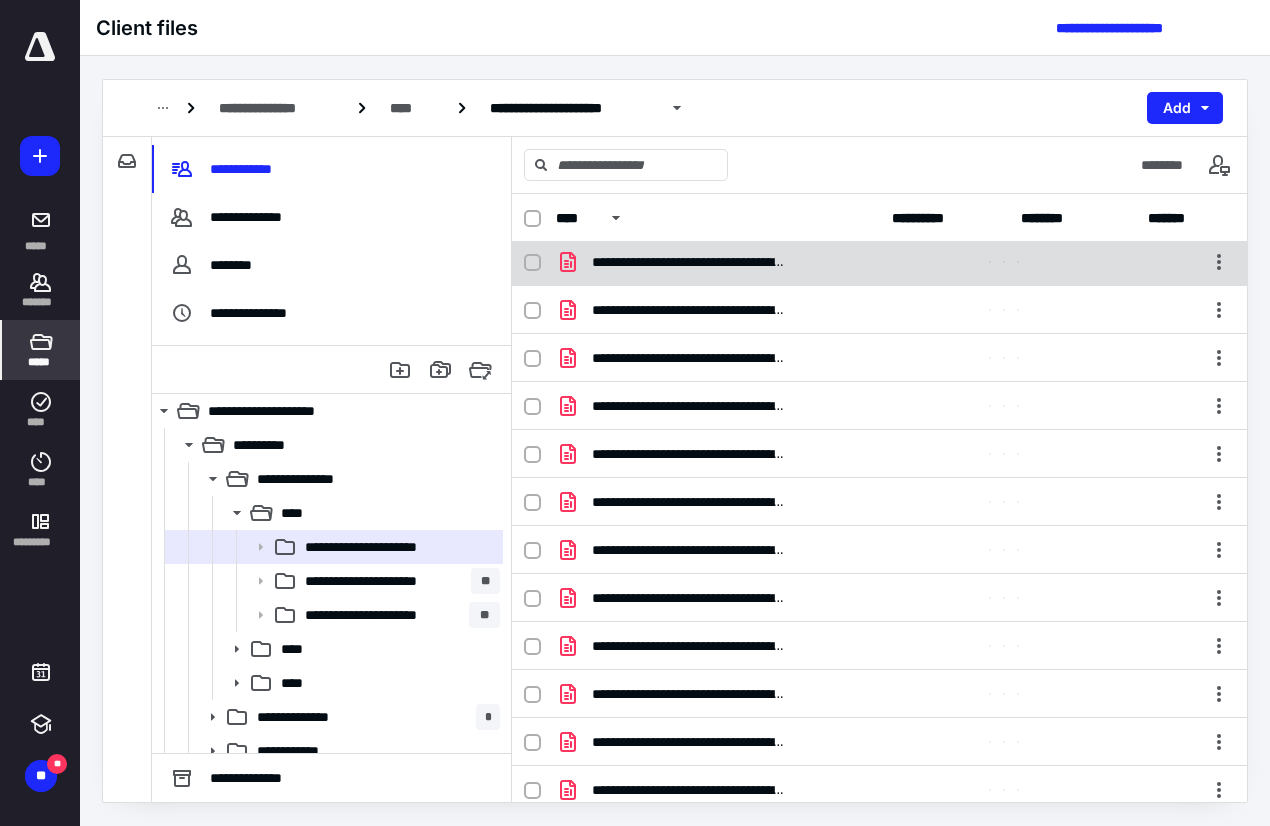 scroll, scrollTop: 0, scrollLeft: 0, axis: both 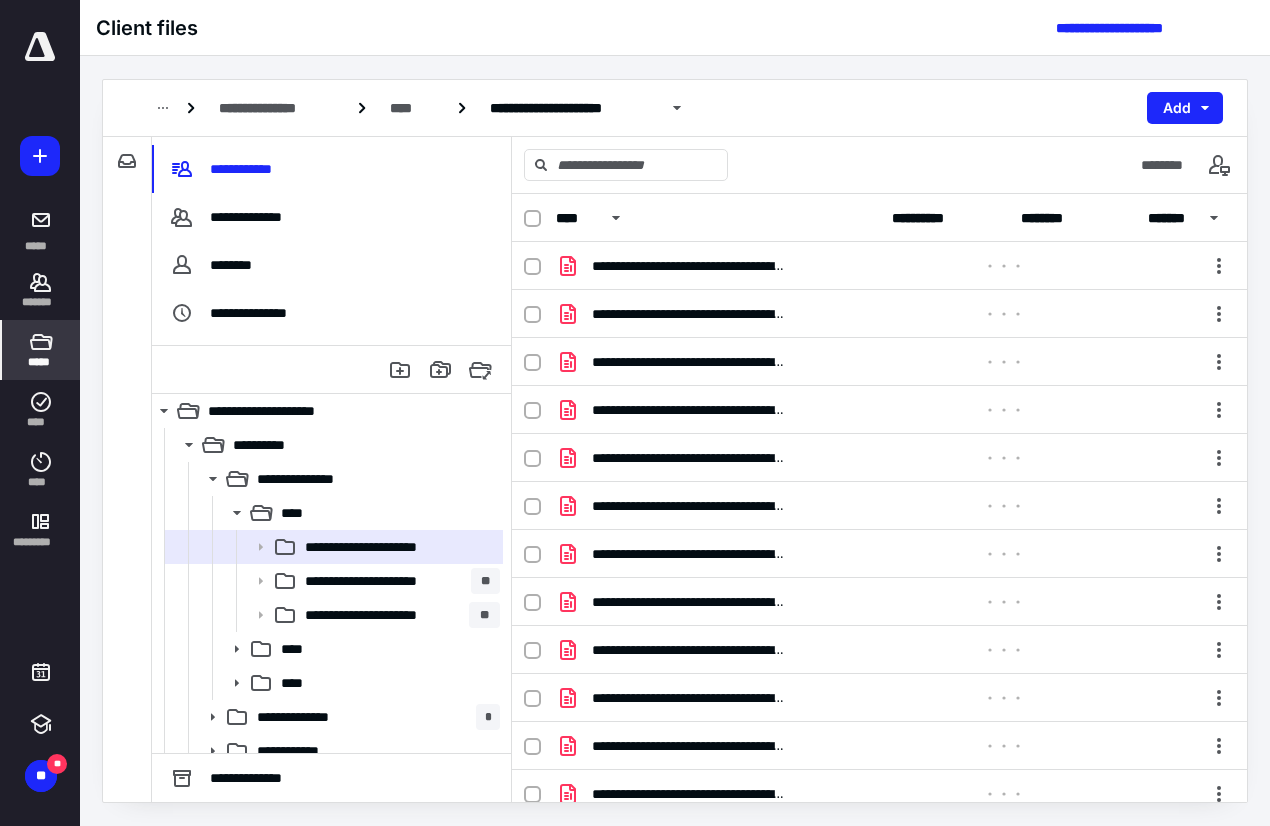 click on "*******" at bounding box center [1186, 218] 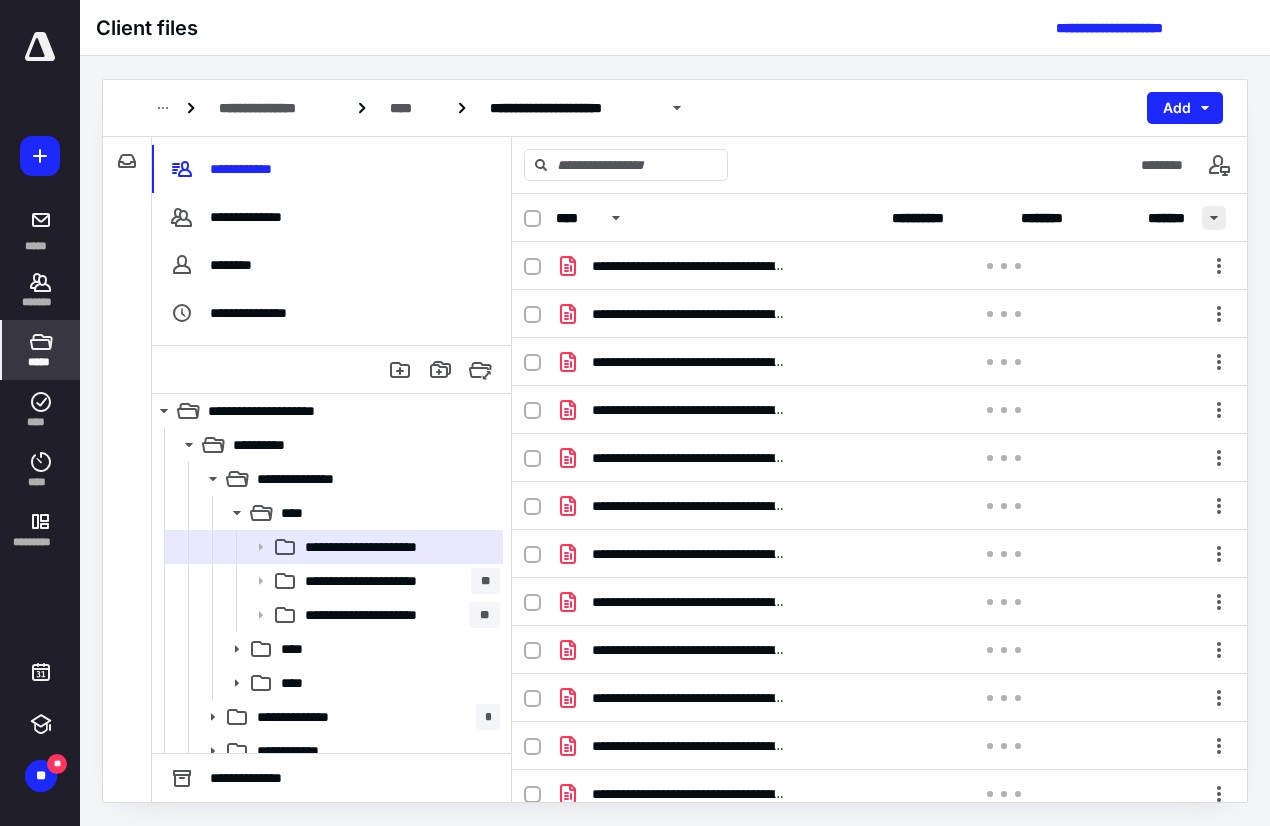 click at bounding box center [1214, 218] 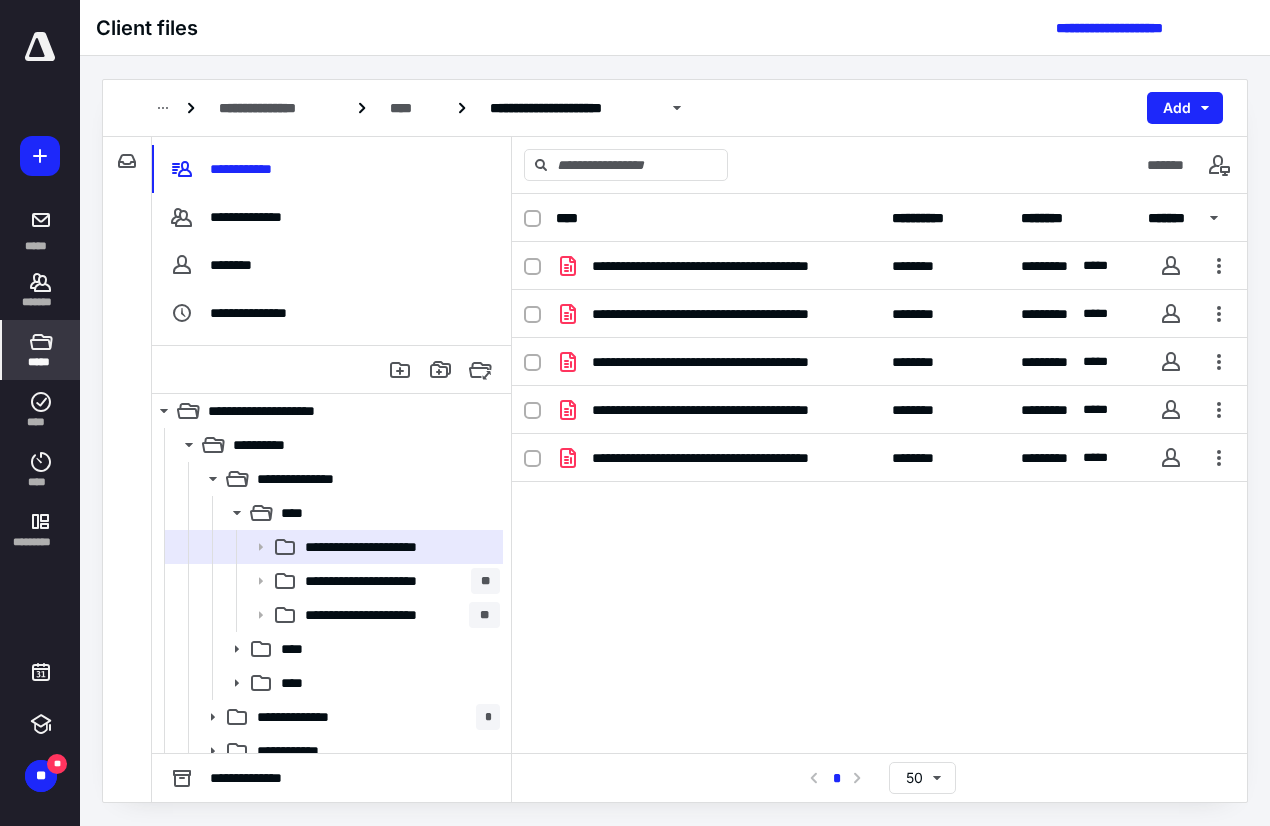click on "*******" at bounding box center [1171, 218] 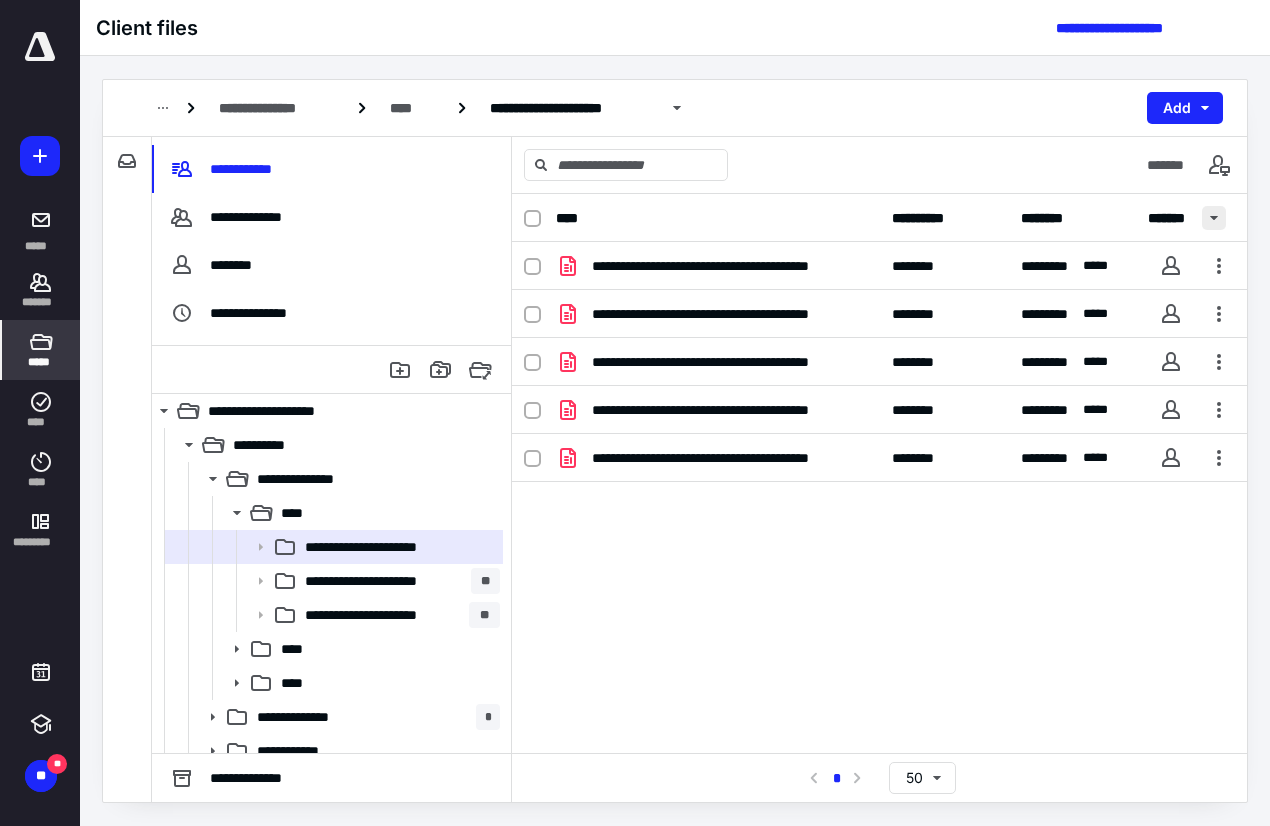 click at bounding box center [1214, 218] 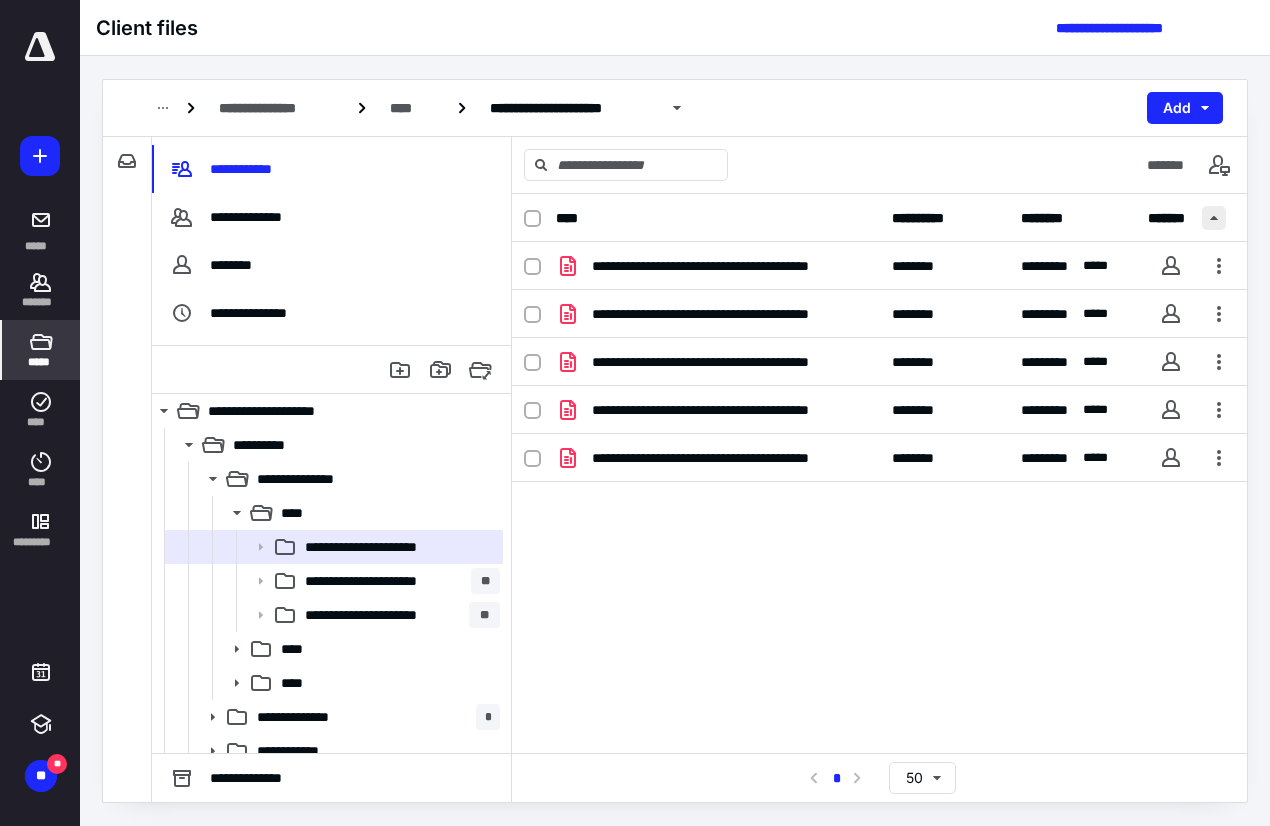 click at bounding box center (1214, 218) 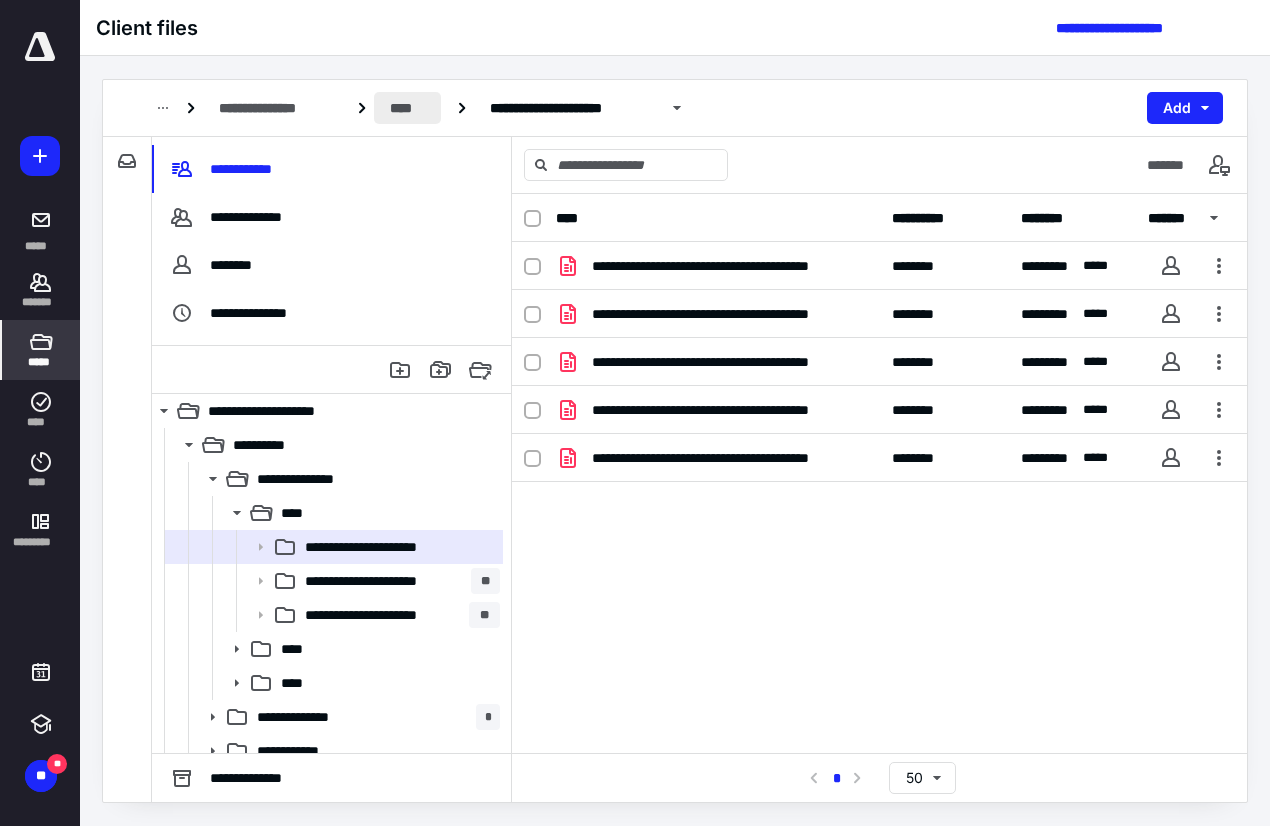 click on "****" at bounding box center (408, 108) 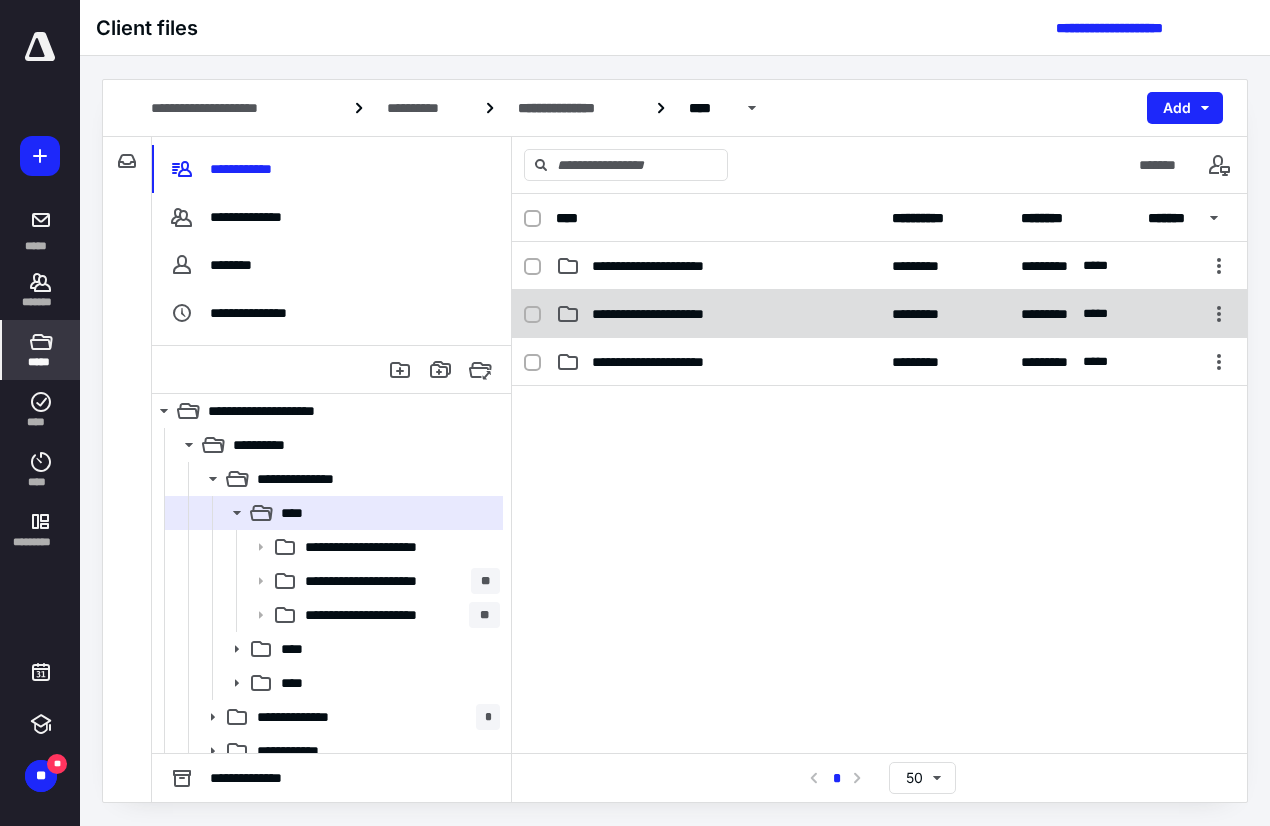 click on "**********" at bounding box center [879, 314] 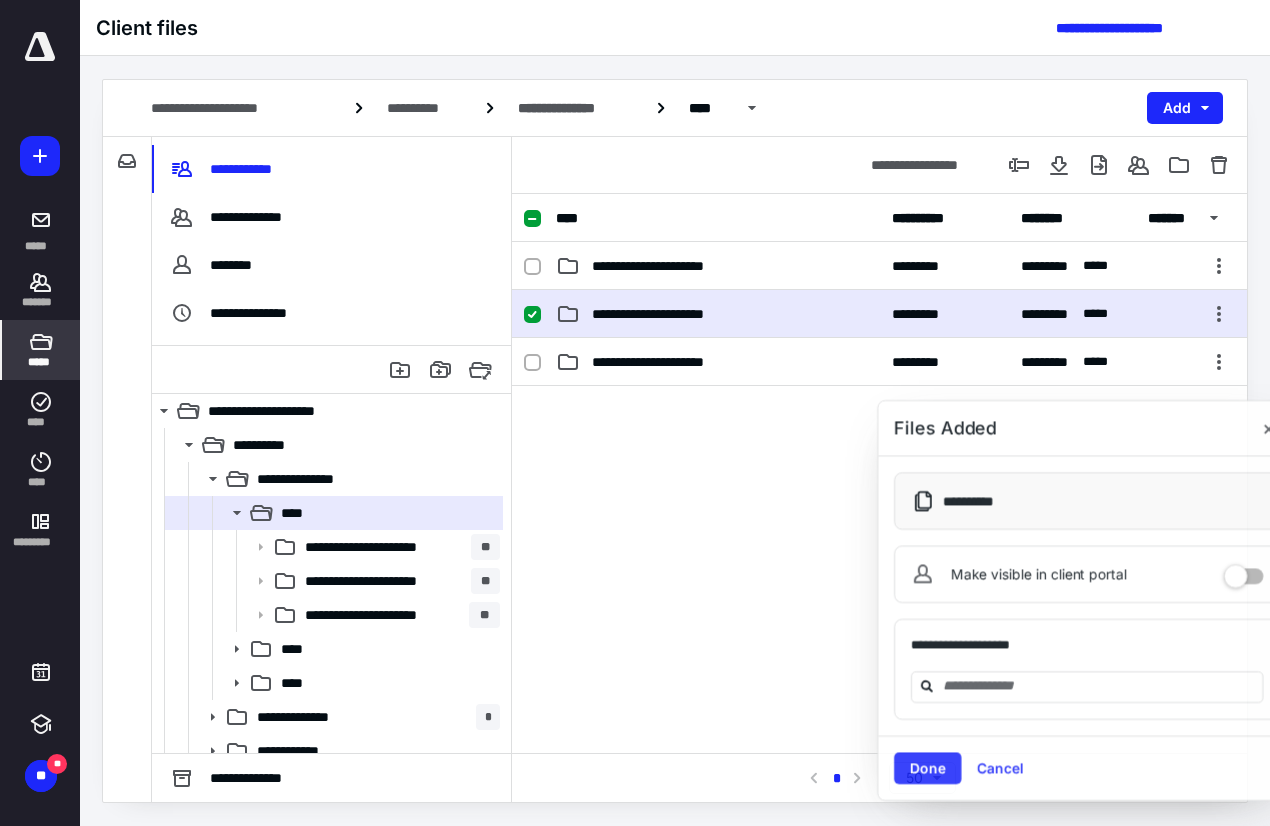 click on "**********" at bounding box center [879, 314] 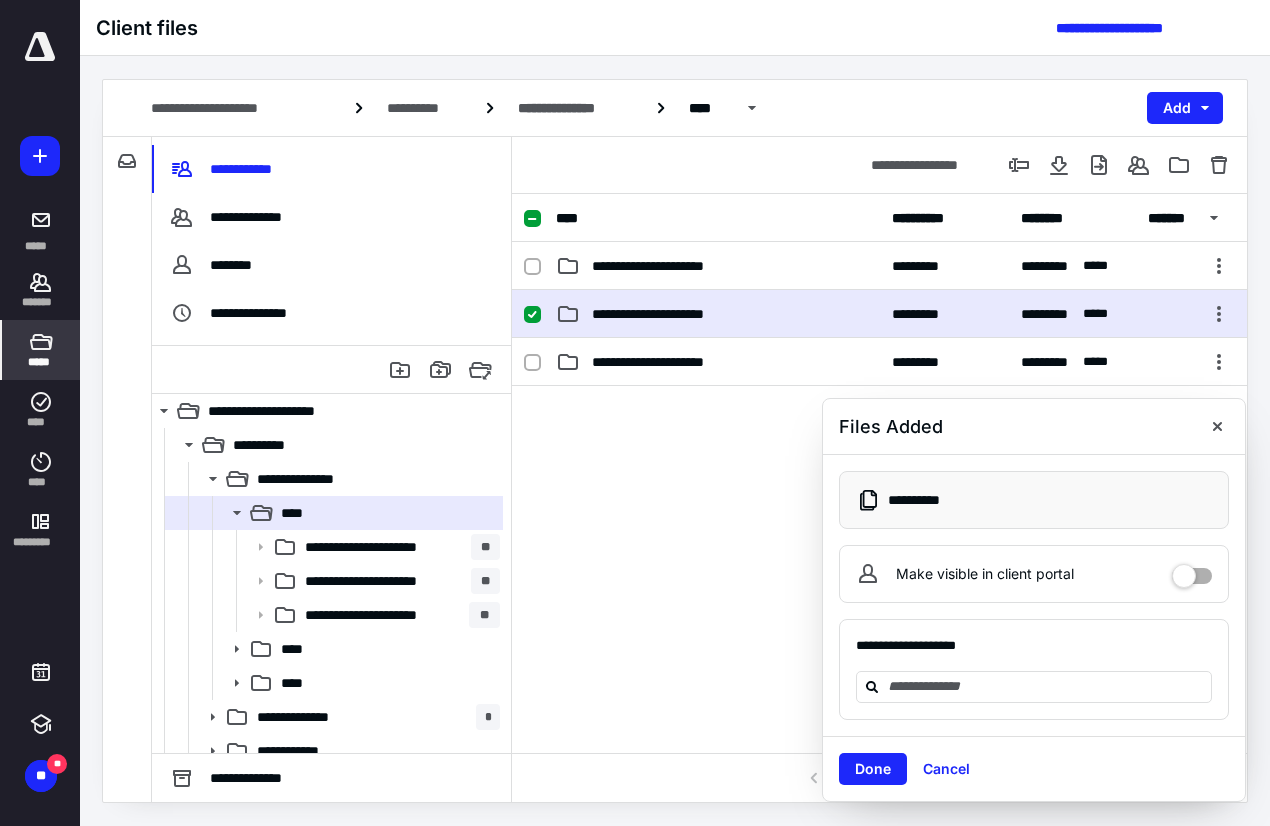 click at bounding box center [532, 315] 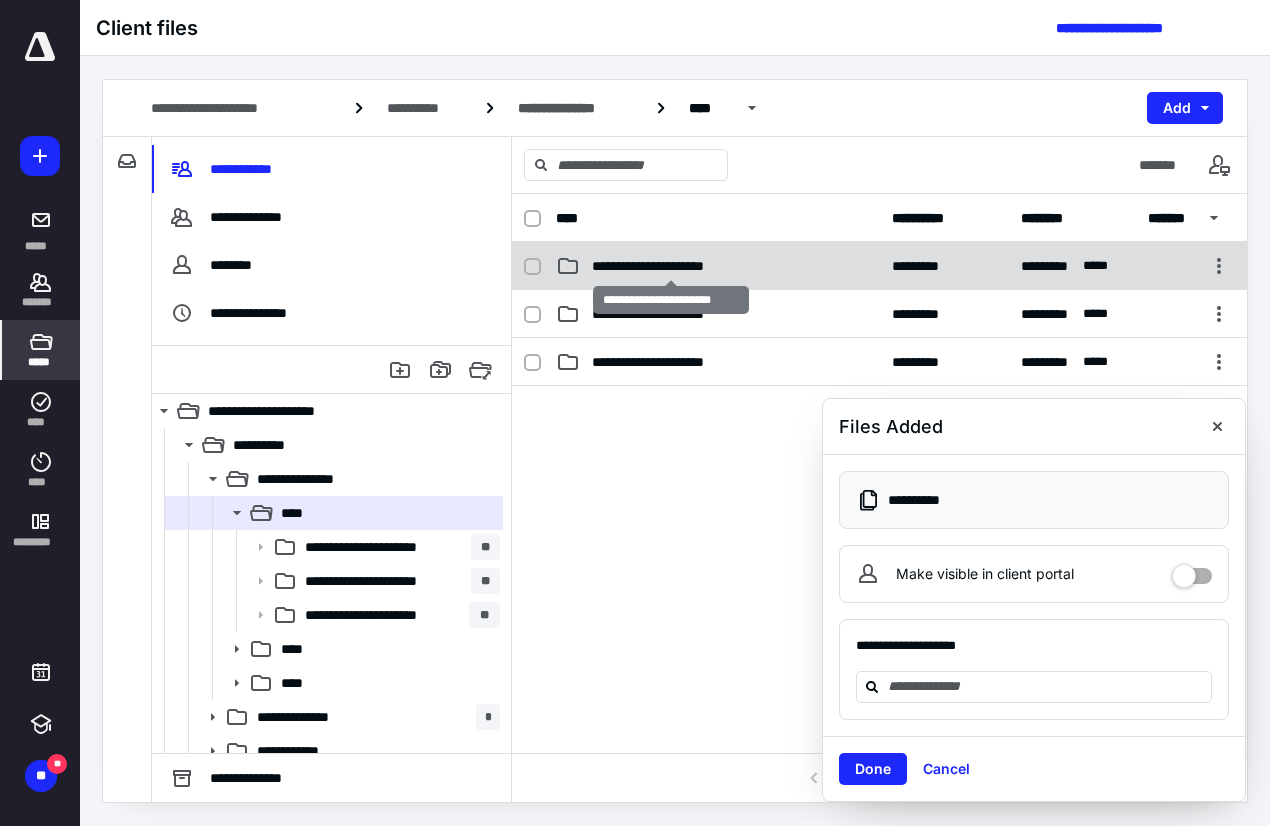 click on "**********" at bounding box center (670, 266) 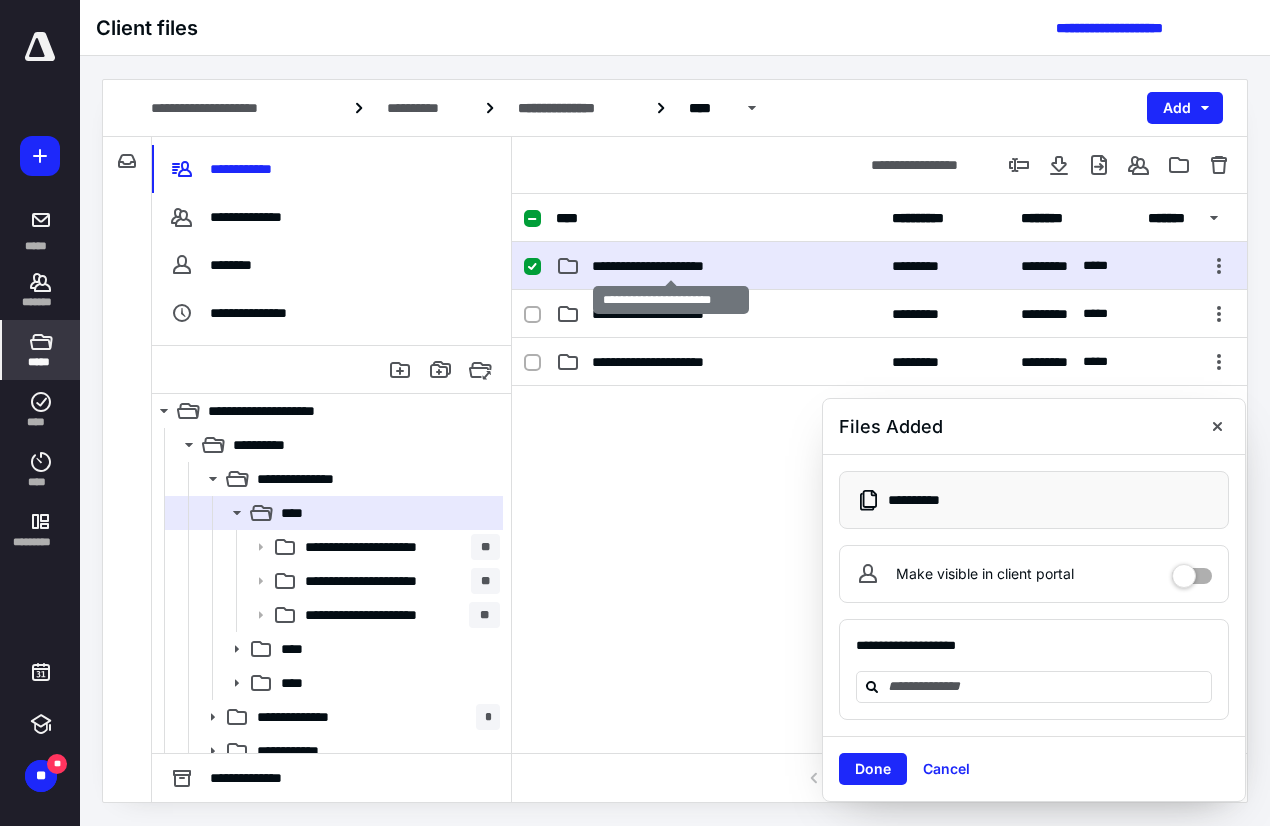 click on "**********" at bounding box center [670, 266] 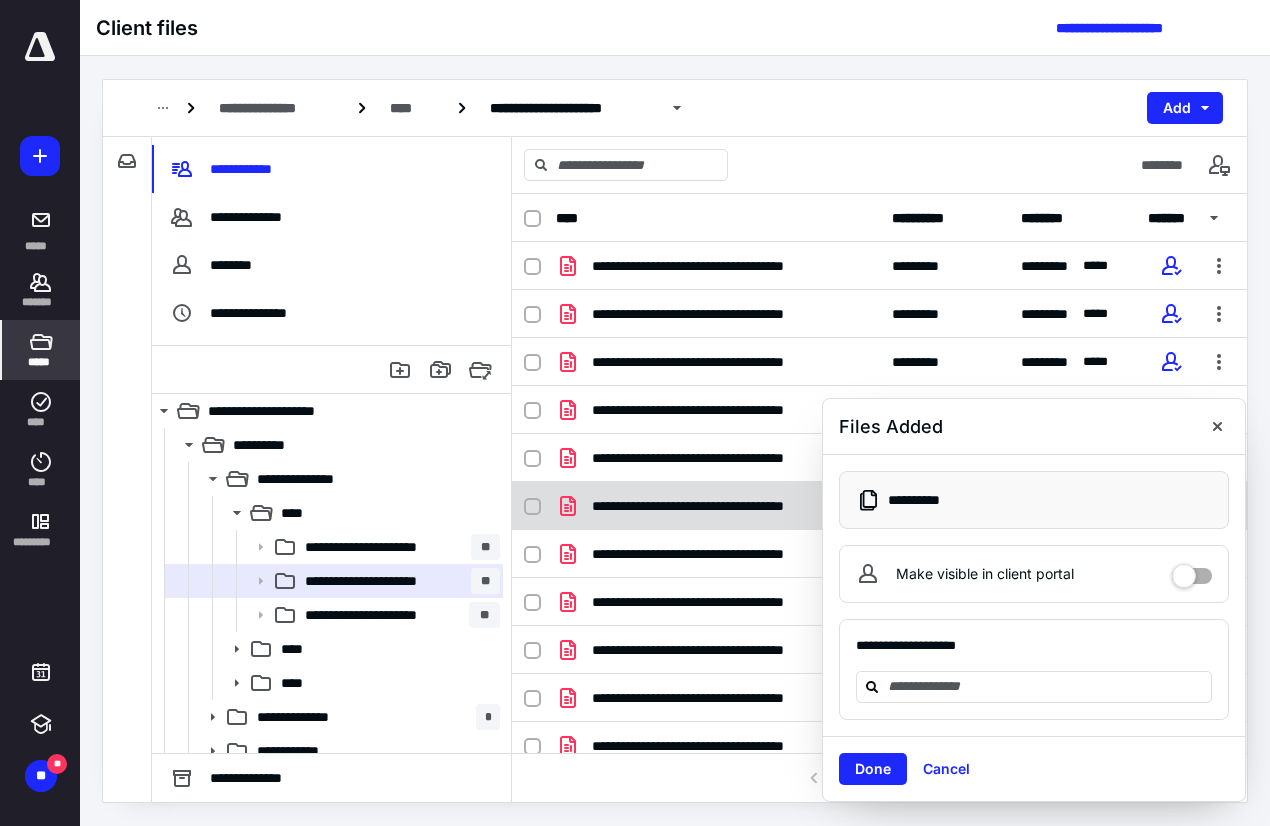 scroll, scrollTop: 65, scrollLeft: 0, axis: vertical 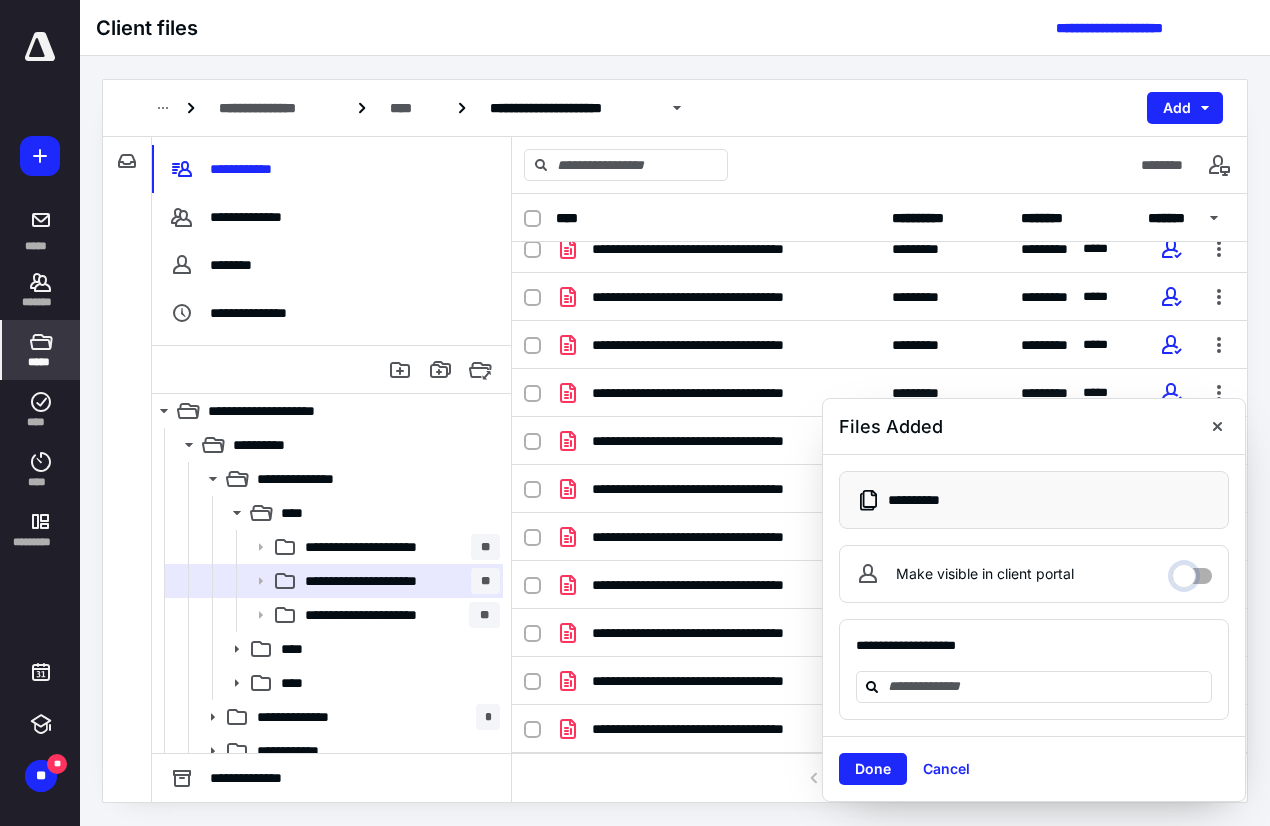click on "Make visible in client portal" at bounding box center (1192, 571) 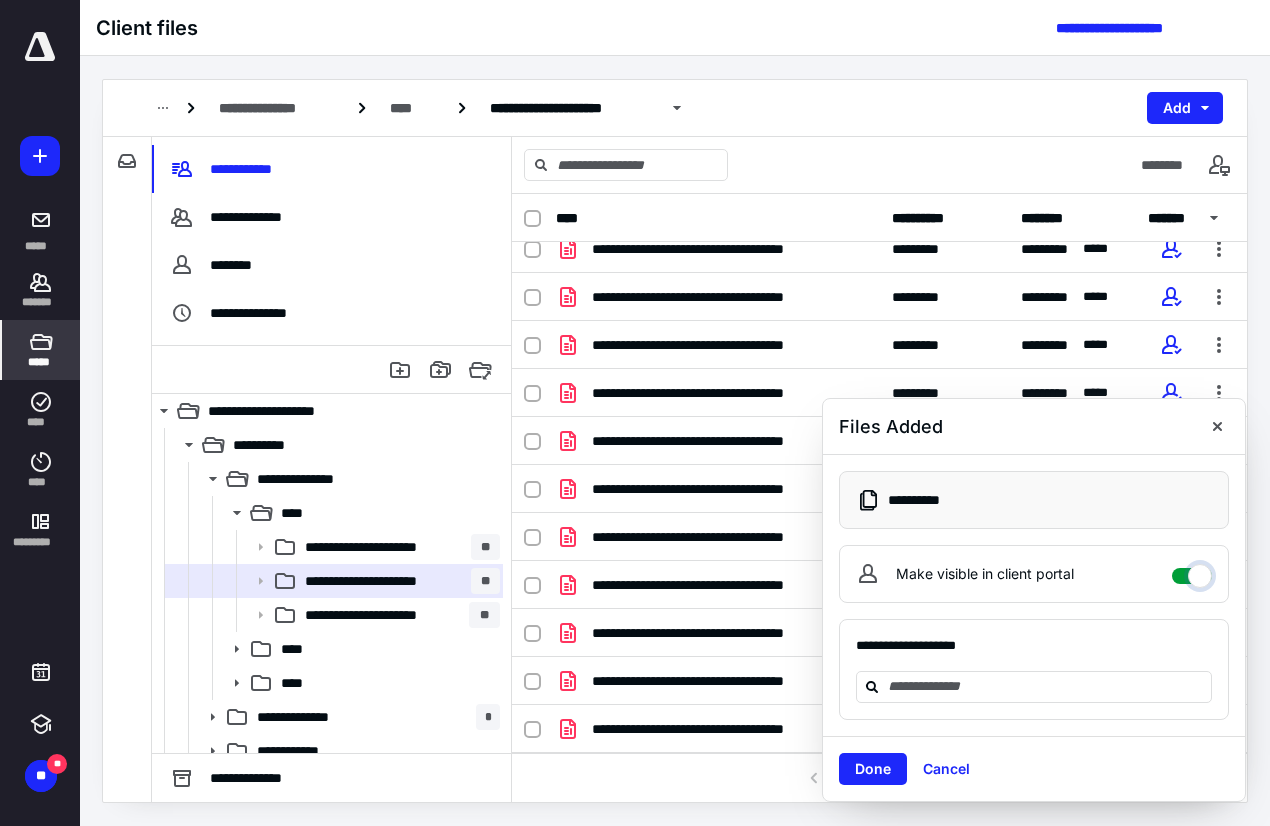 checkbox on "****" 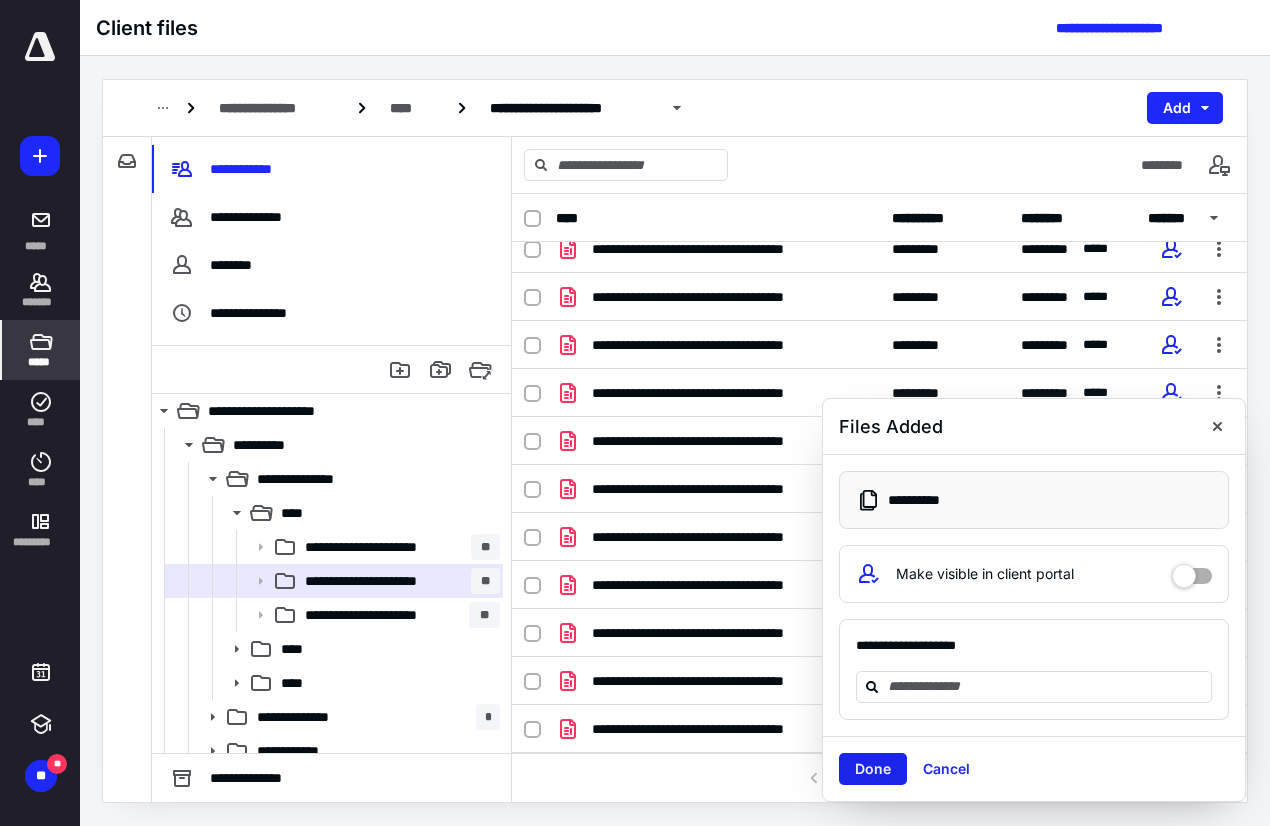 click on "Done" at bounding box center (873, 769) 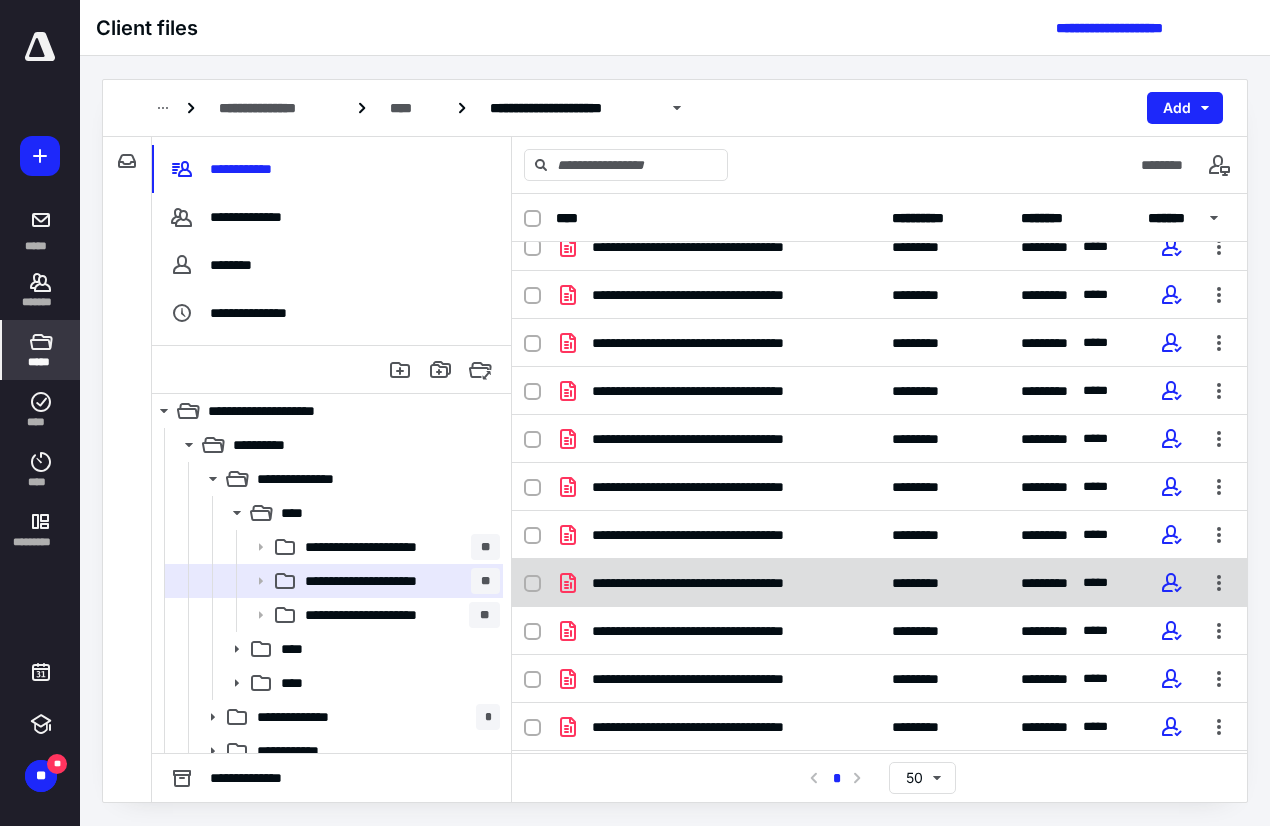 scroll, scrollTop: 0, scrollLeft: 0, axis: both 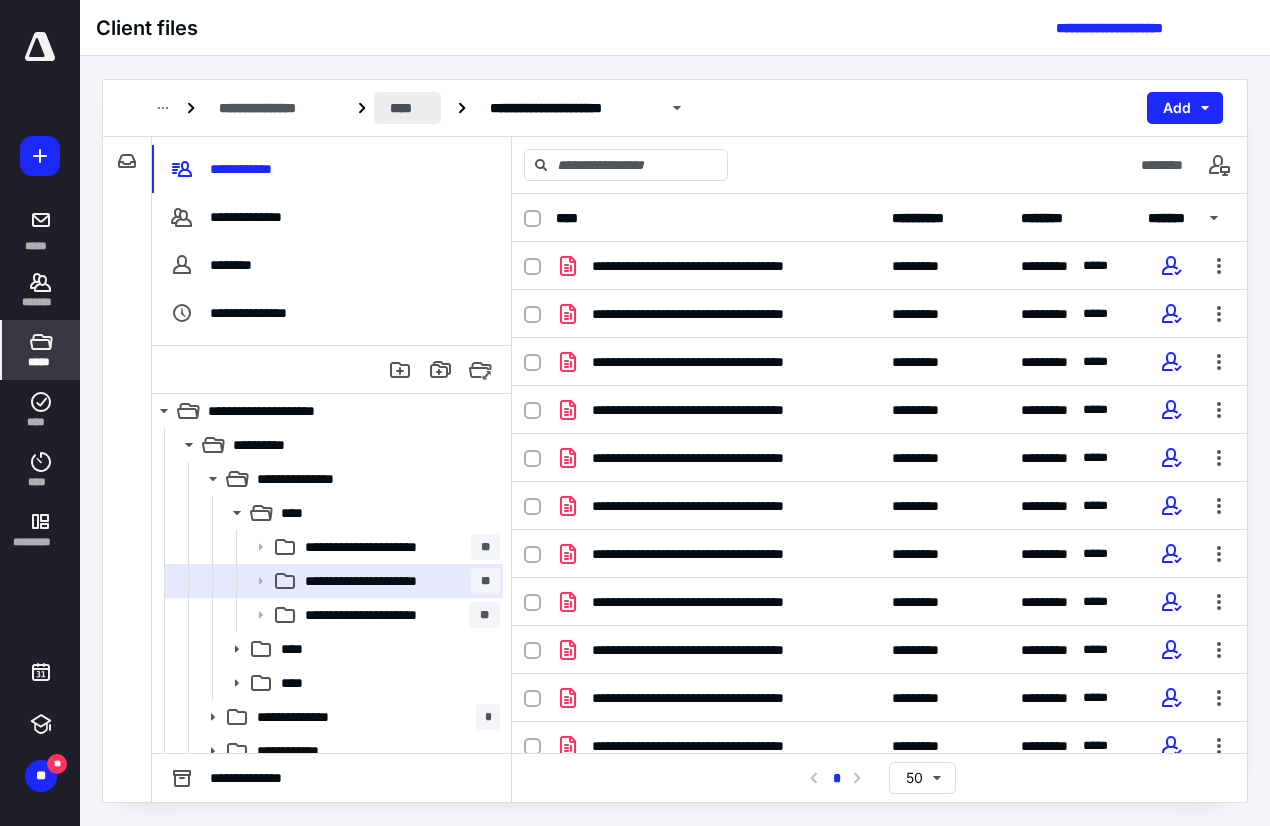 click on "****" at bounding box center (408, 108) 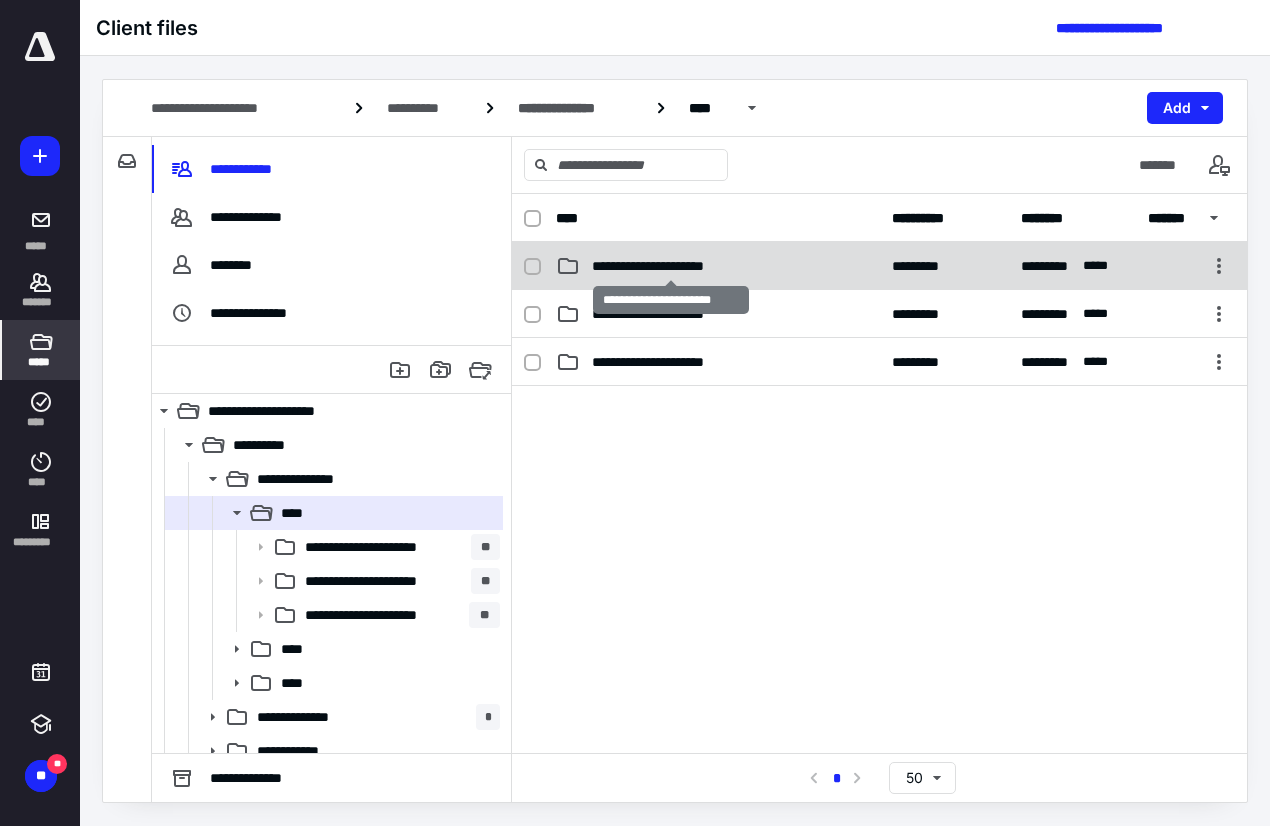 click on "**********" at bounding box center (670, 266) 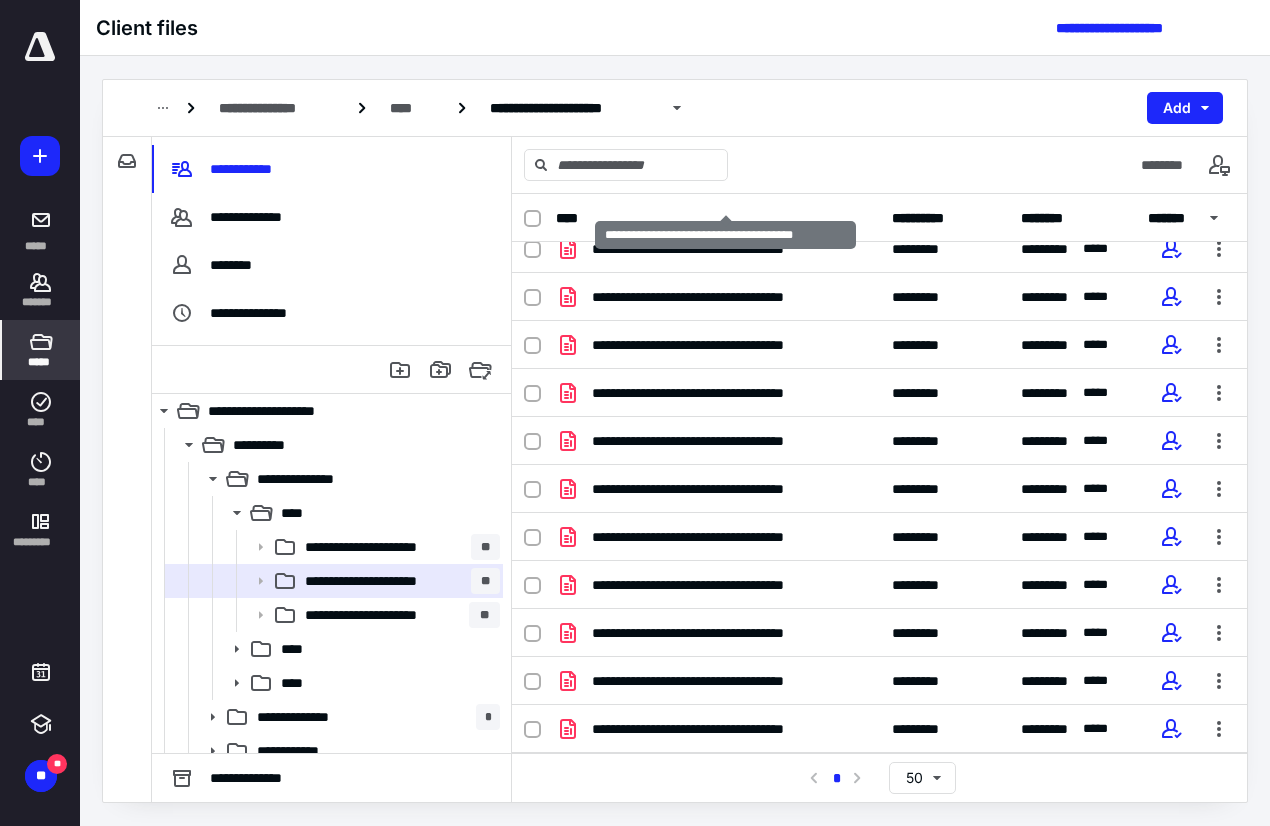 scroll, scrollTop: 0, scrollLeft: 0, axis: both 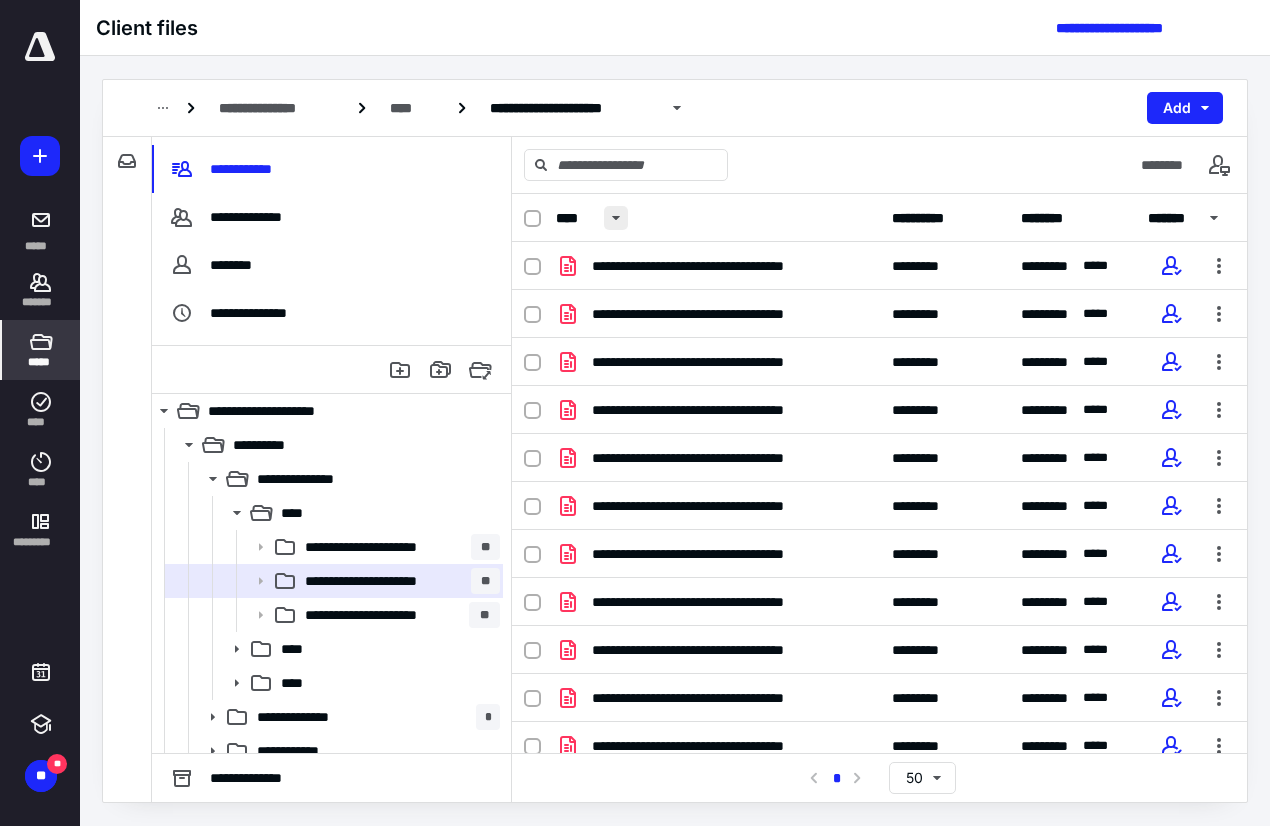 click at bounding box center [616, 218] 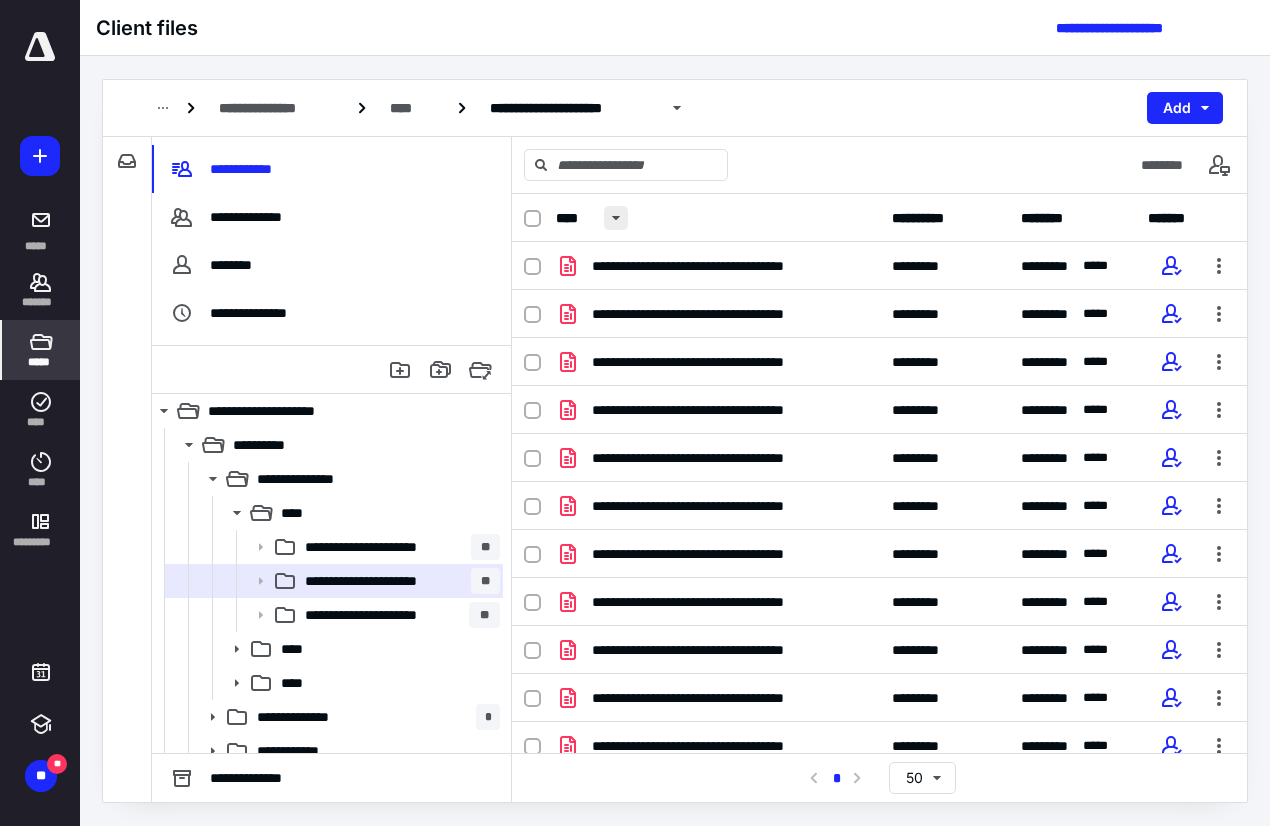click at bounding box center (616, 218) 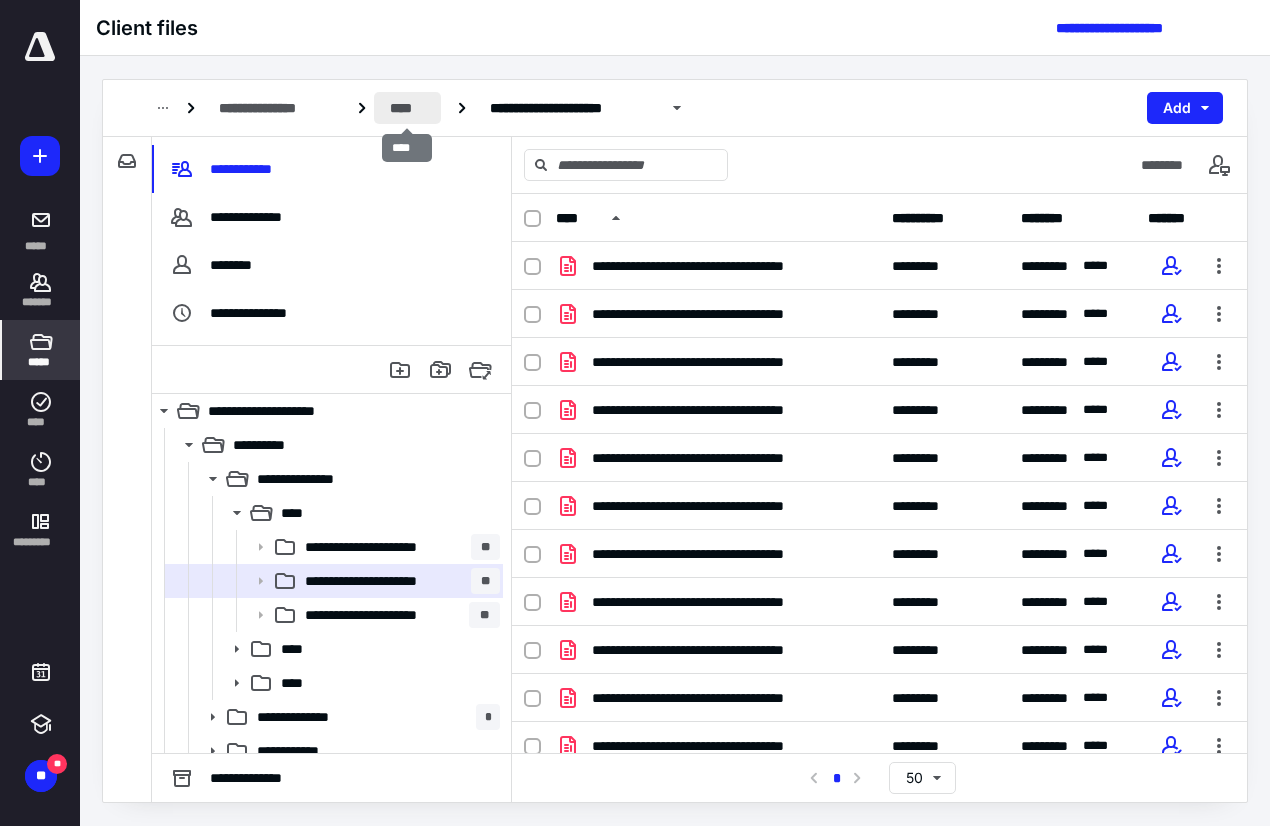 click on "****" at bounding box center (408, 108) 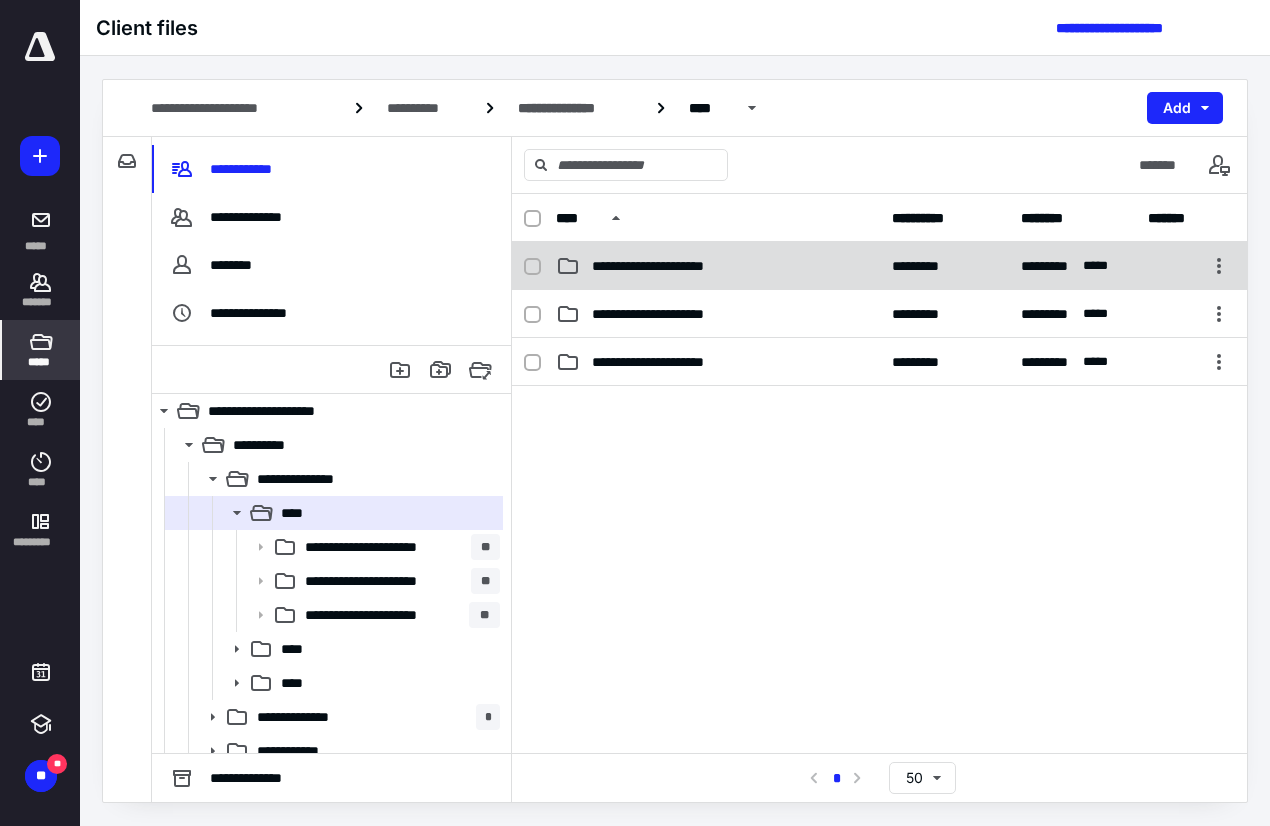 click on "**********" at bounding box center (879, 266) 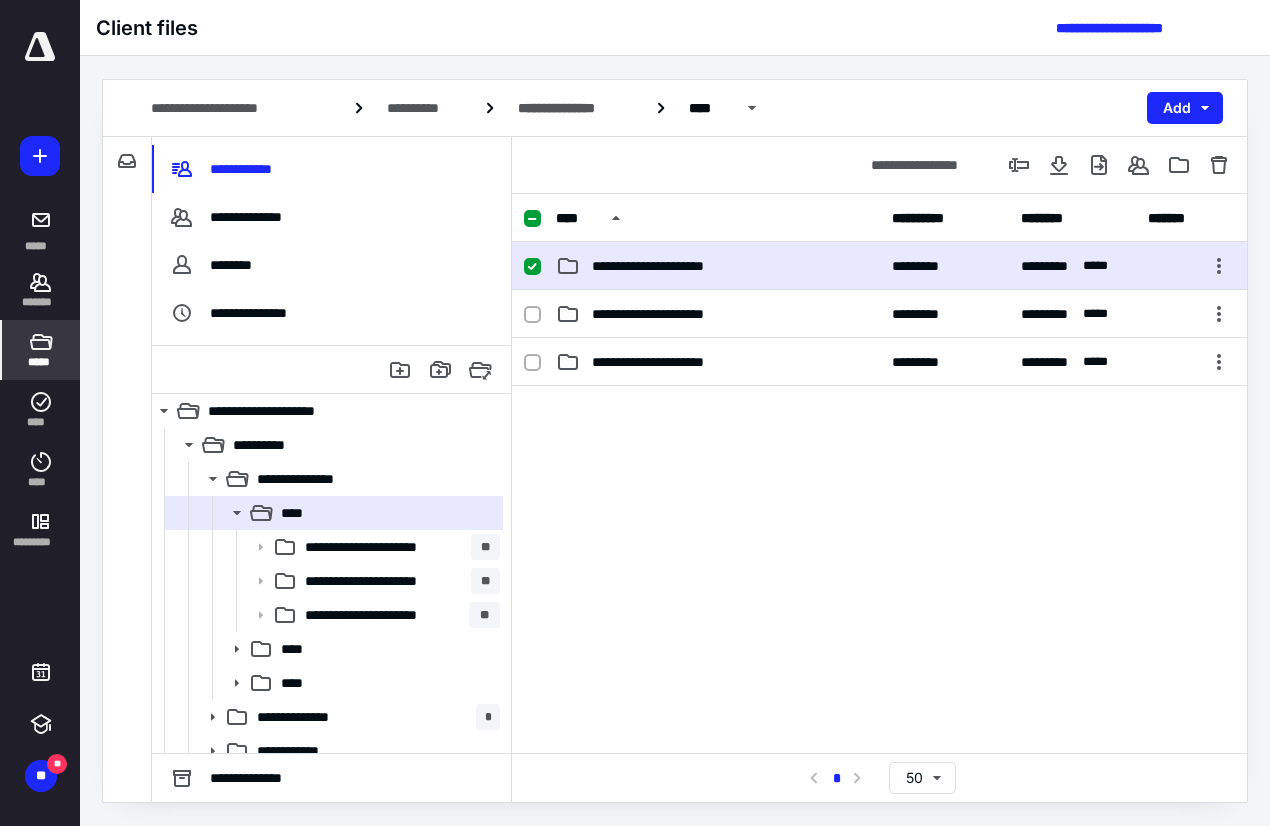click on "**********" at bounding box center (879, 266) 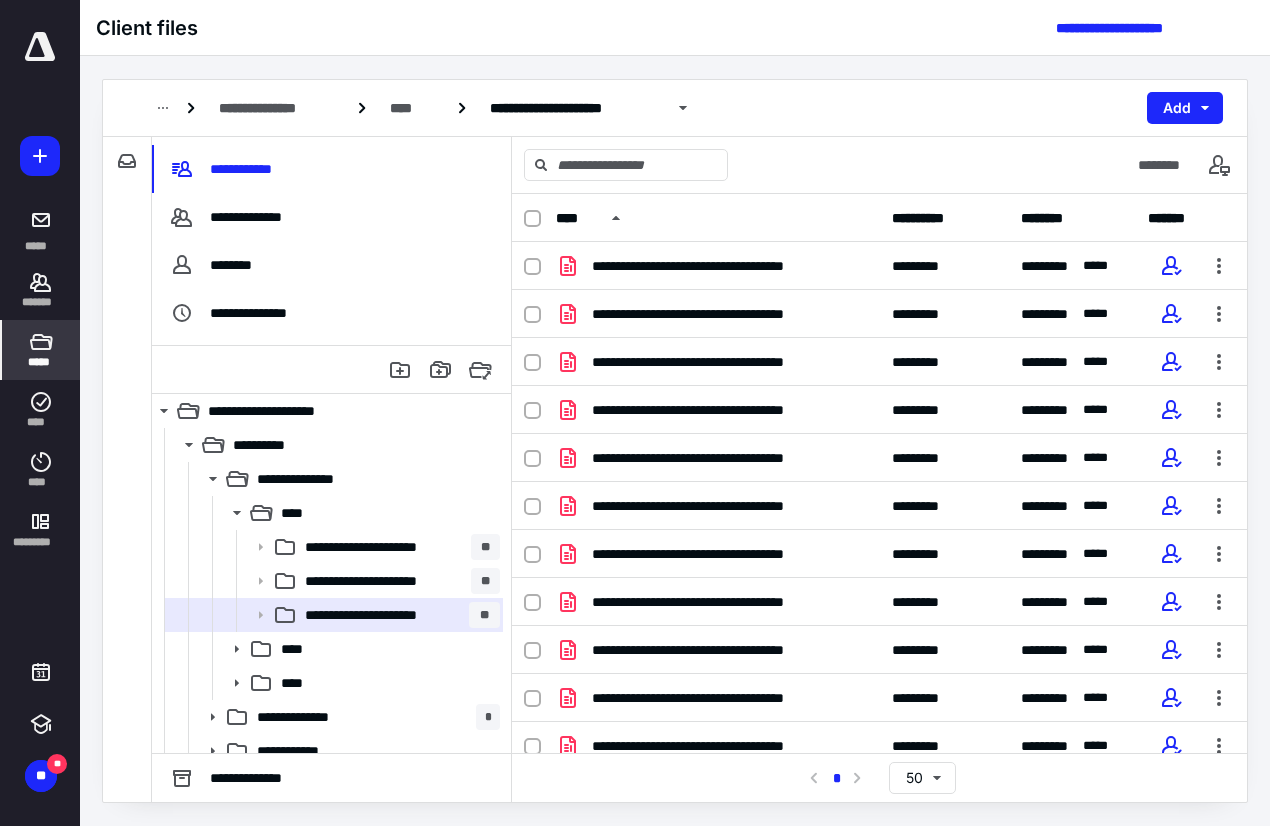 click 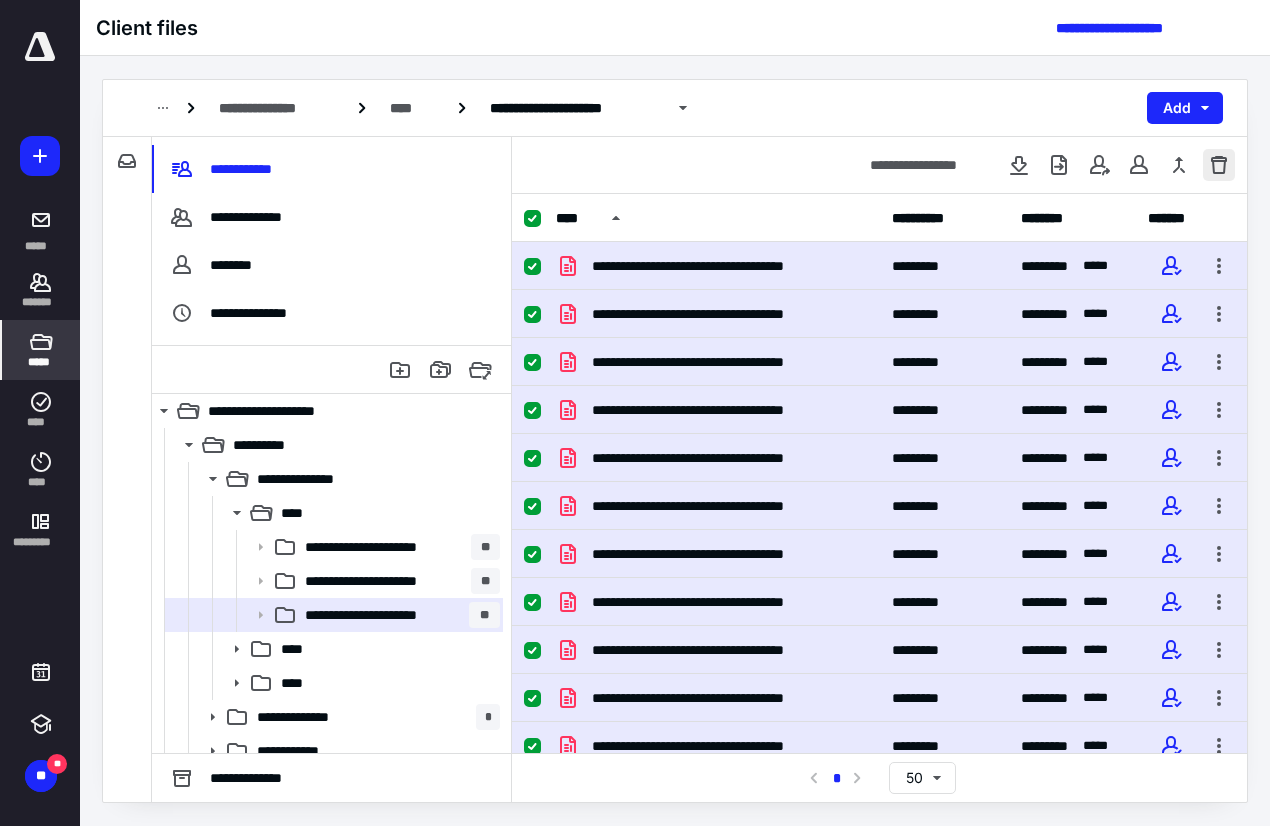 click at bounding box center (1219, 165) 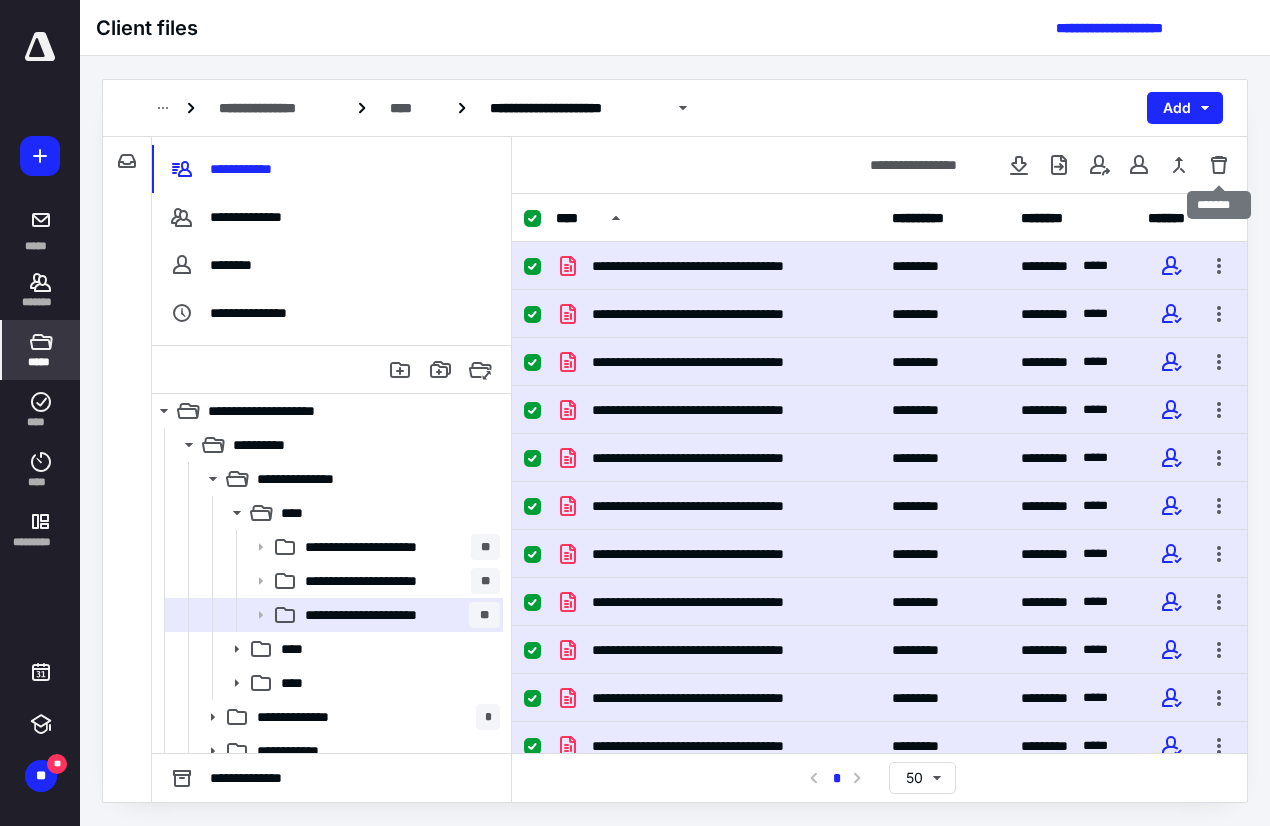 checkbox on "false" 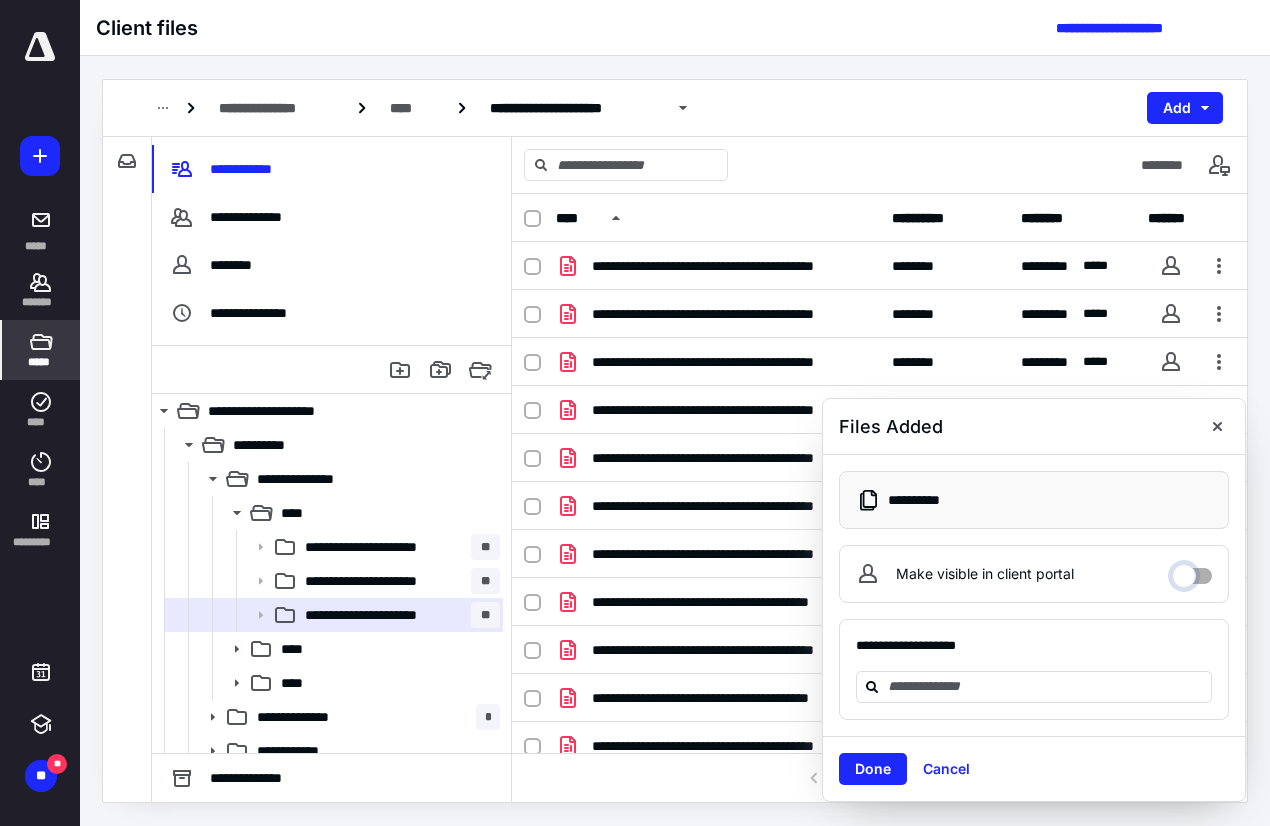 click on "Make visible in client portal" at bounding box center [1192, 571] 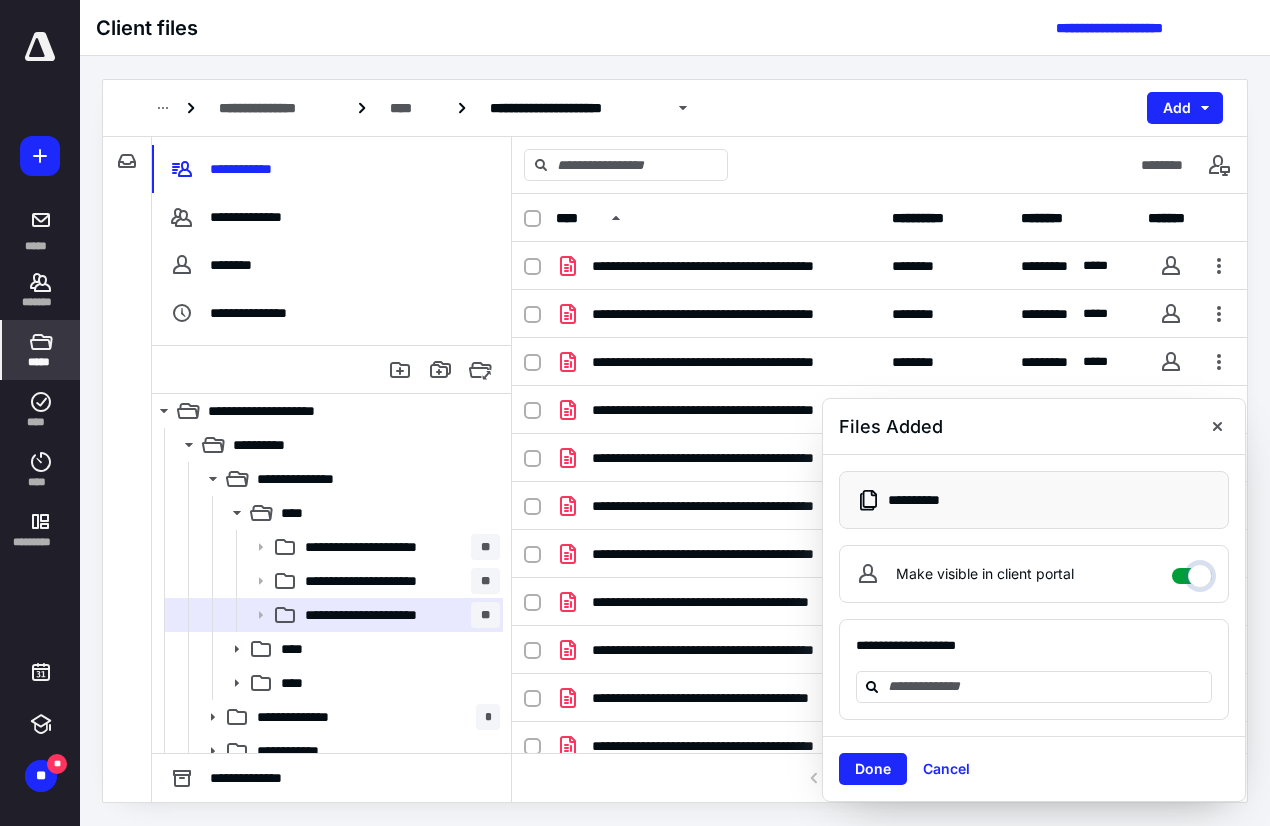 checkbox on "****" 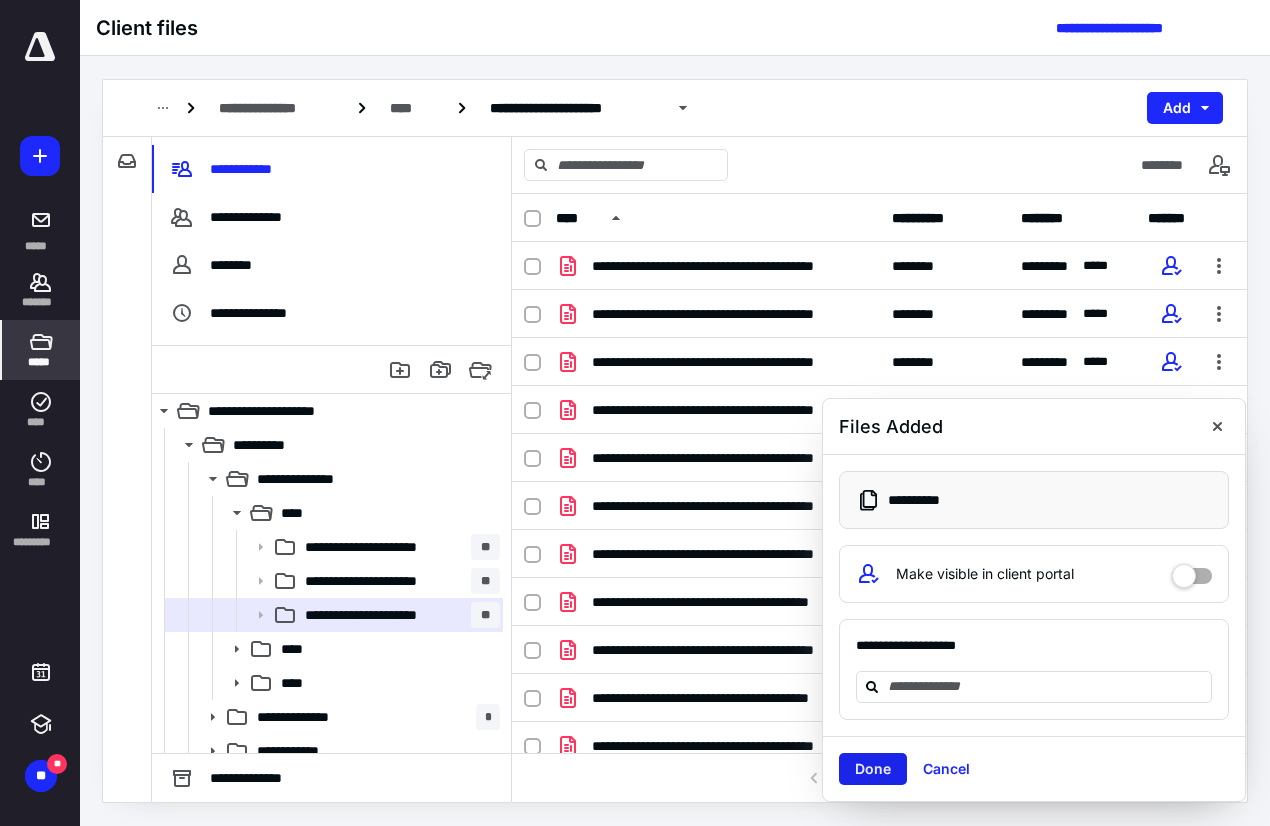 click on "Done" at bounding box center [873, 769] 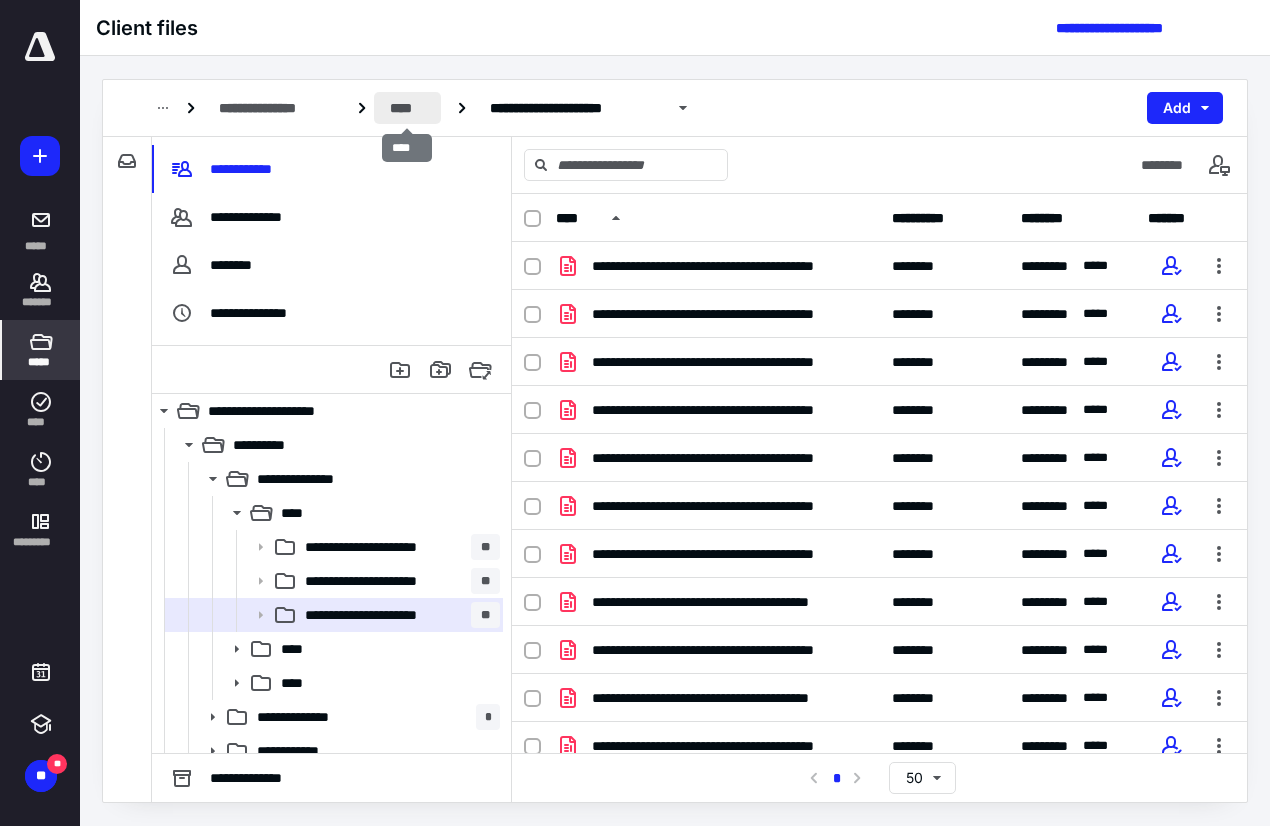 click on "****" at bounding box center (408, 108) 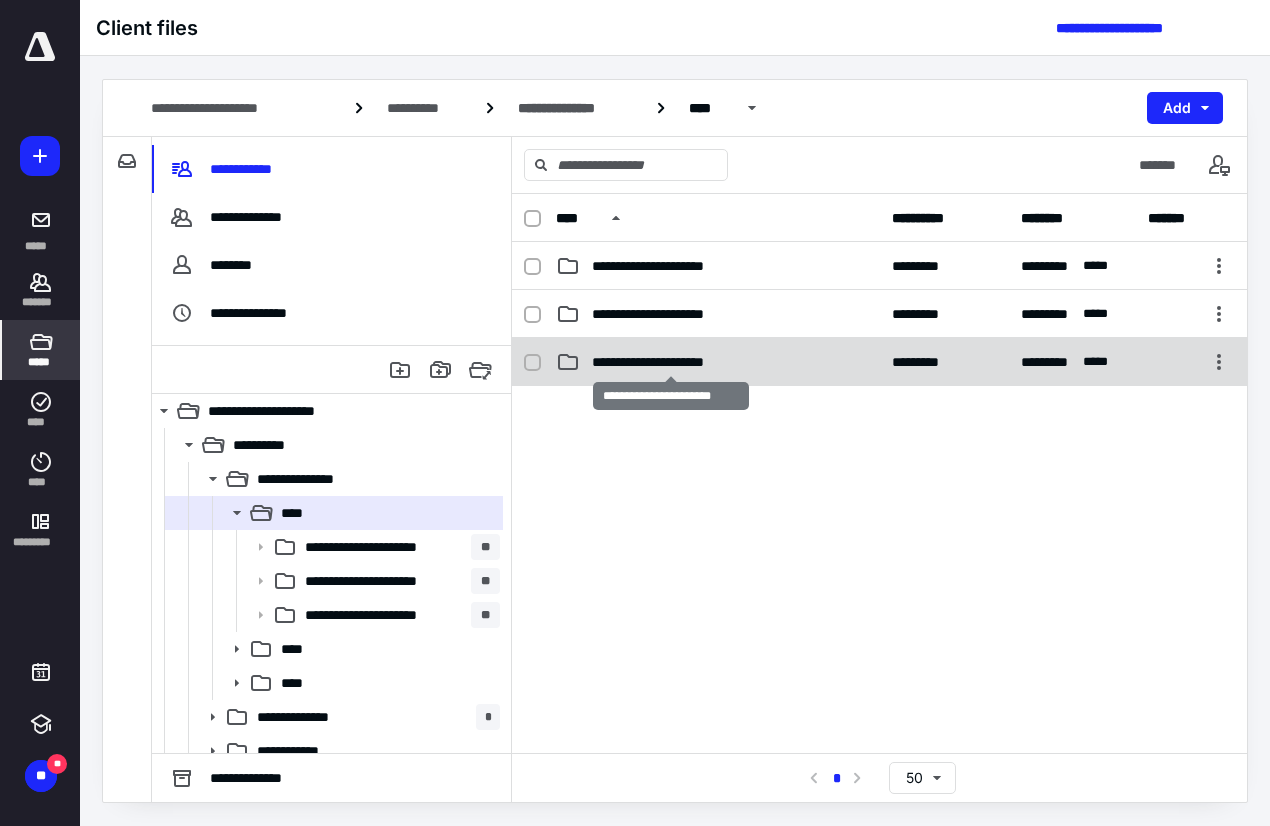 click on "**********" at bounding box center [671, 362] 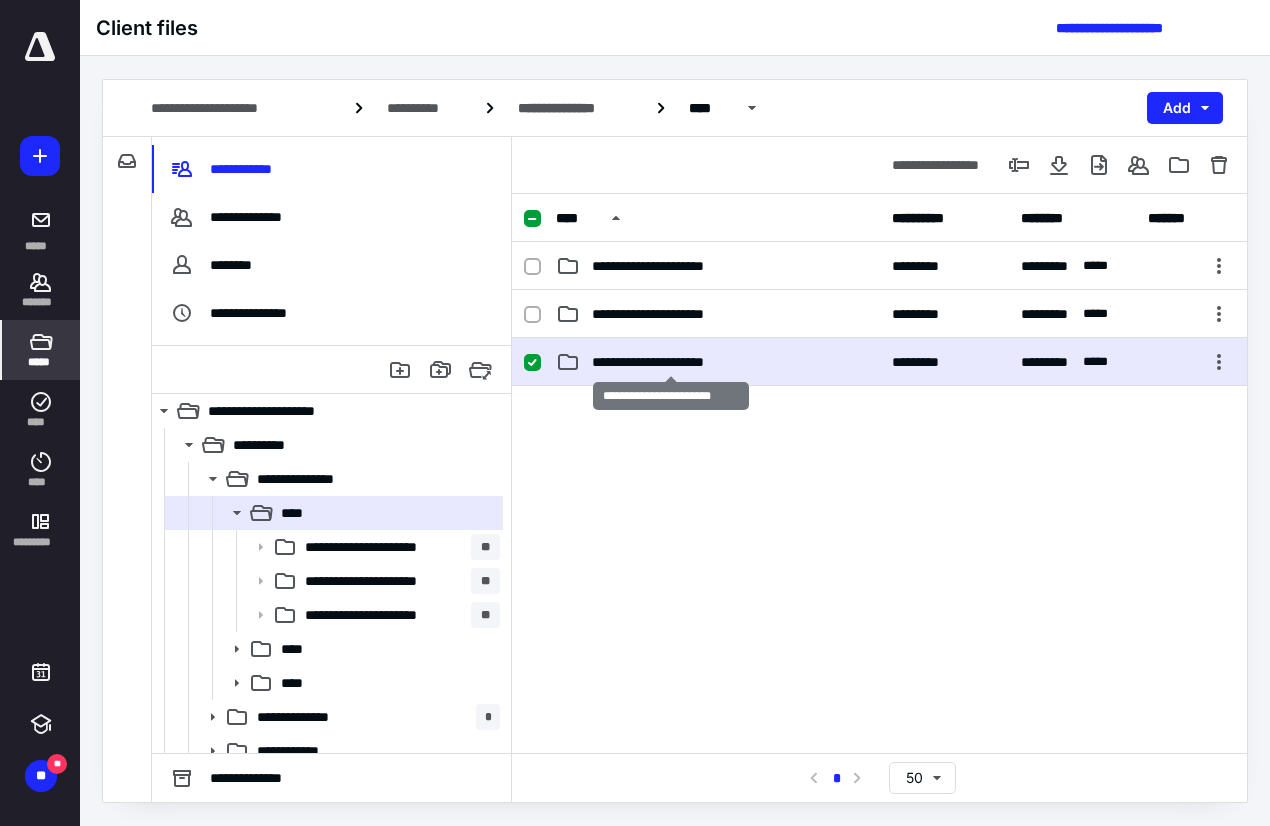 click on "**********" at bounding box center (671, 362) 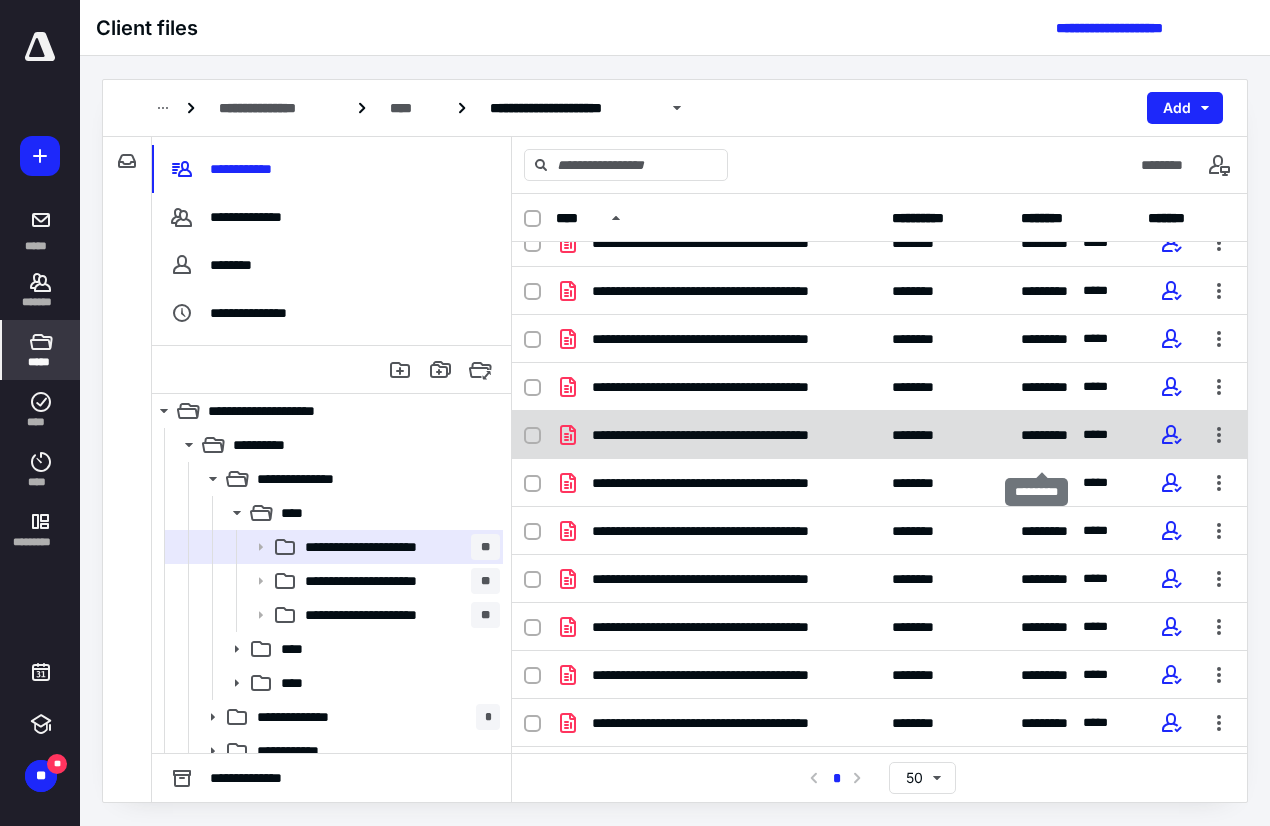 scroll, scrollTop: 0, scrollLeft: 0, axis: both 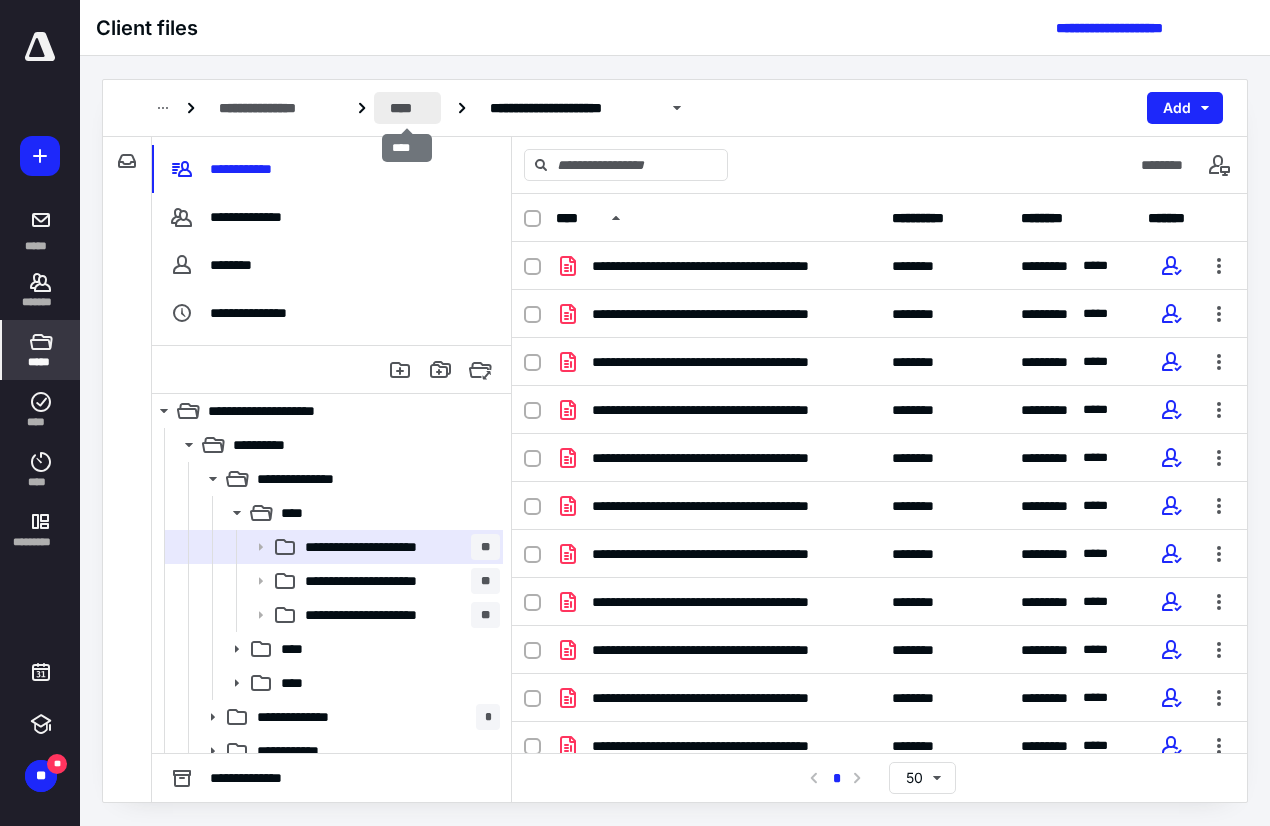 click on "****" at bounding box center [408, 108] 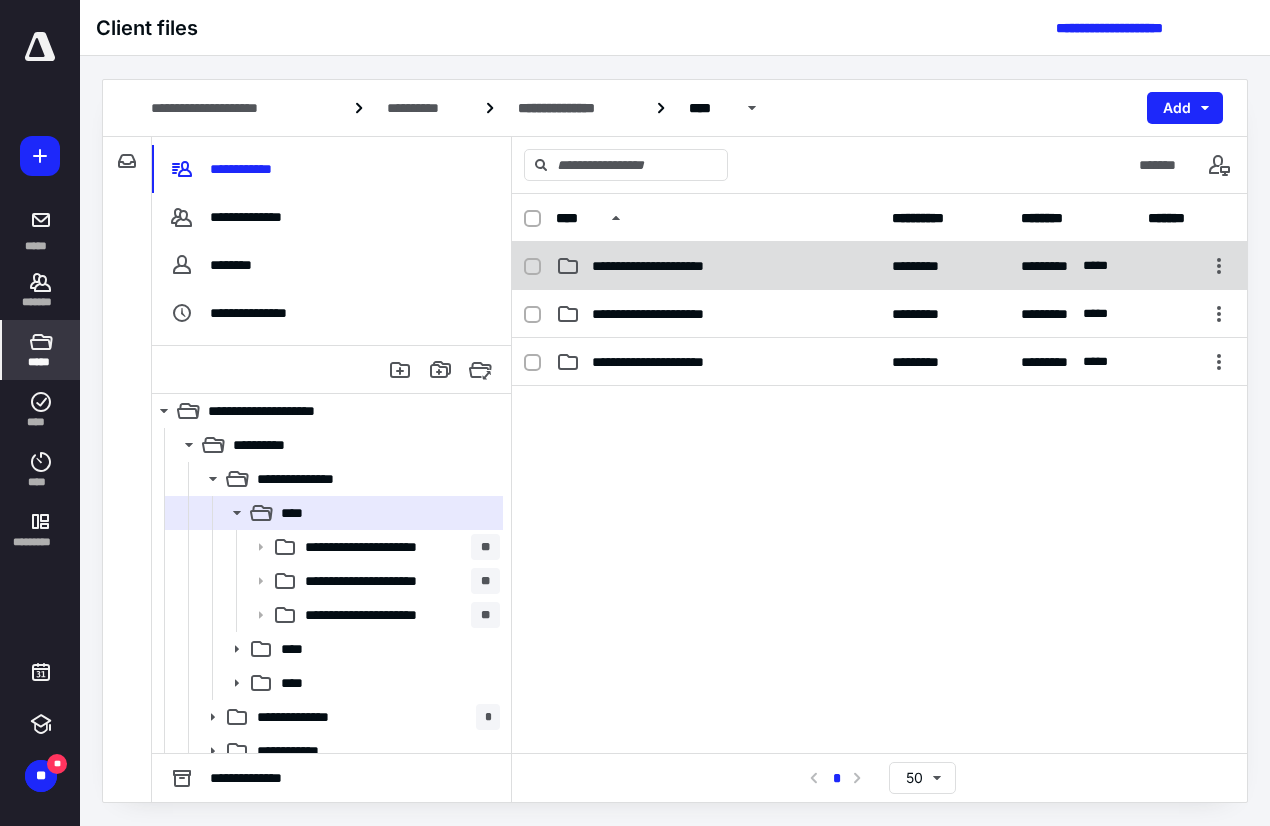 click on "**********" at bounding box center [718, 266] 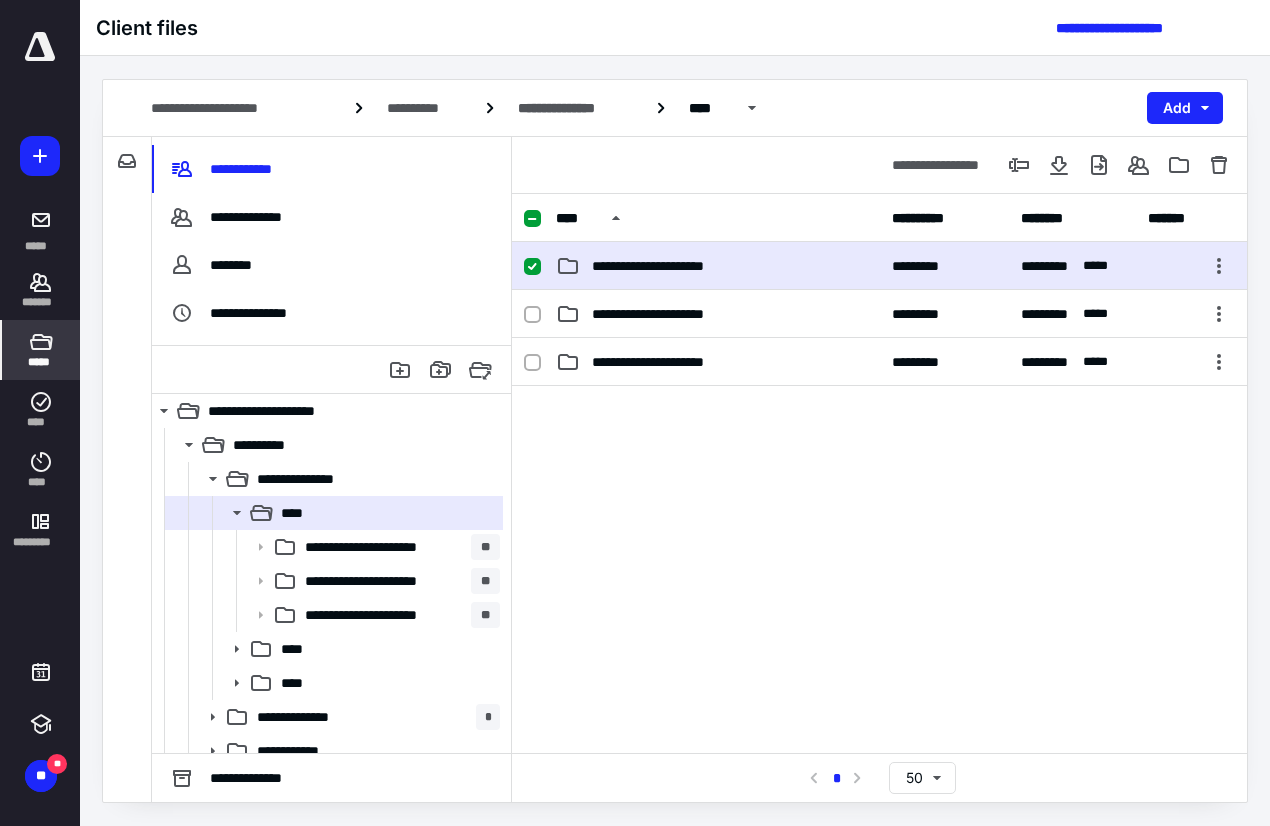 checkbox on "true" 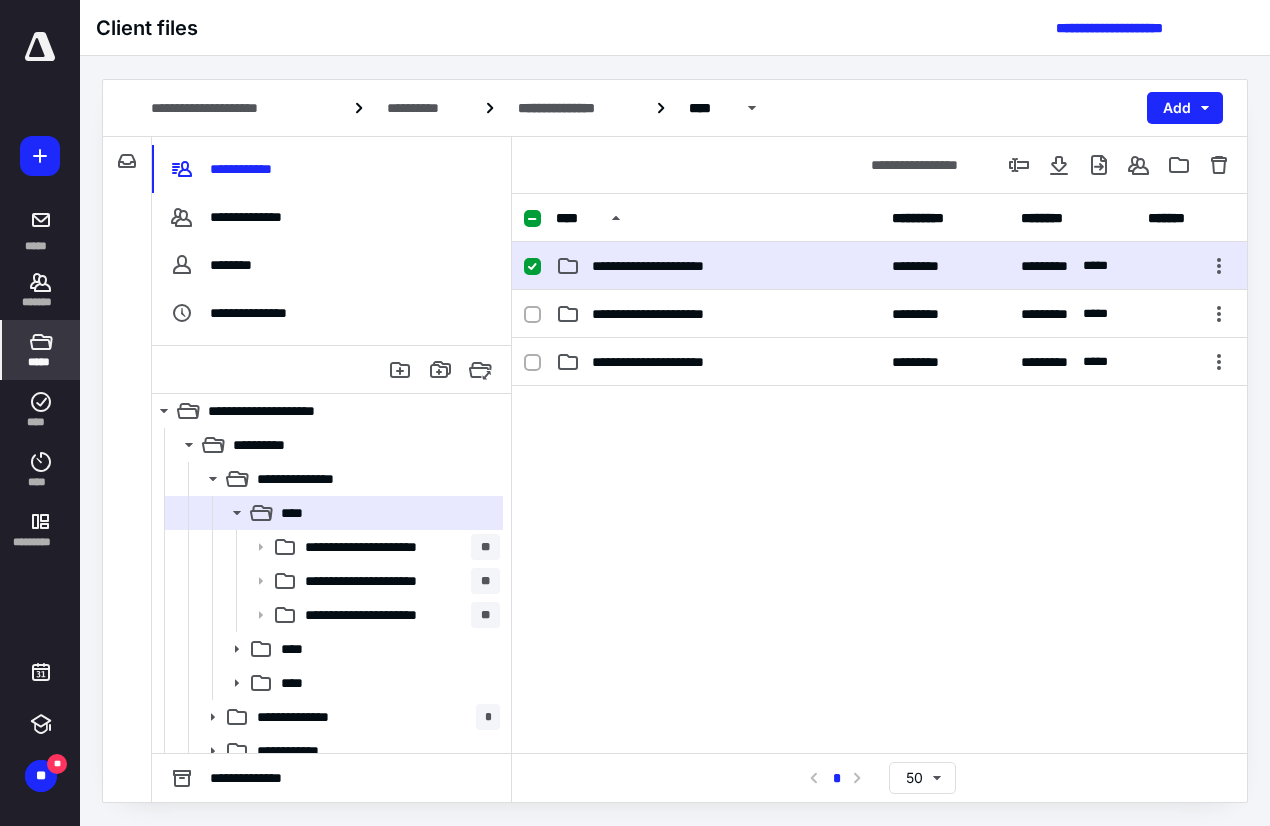 click on "**********" at bounding box center [718, 266] 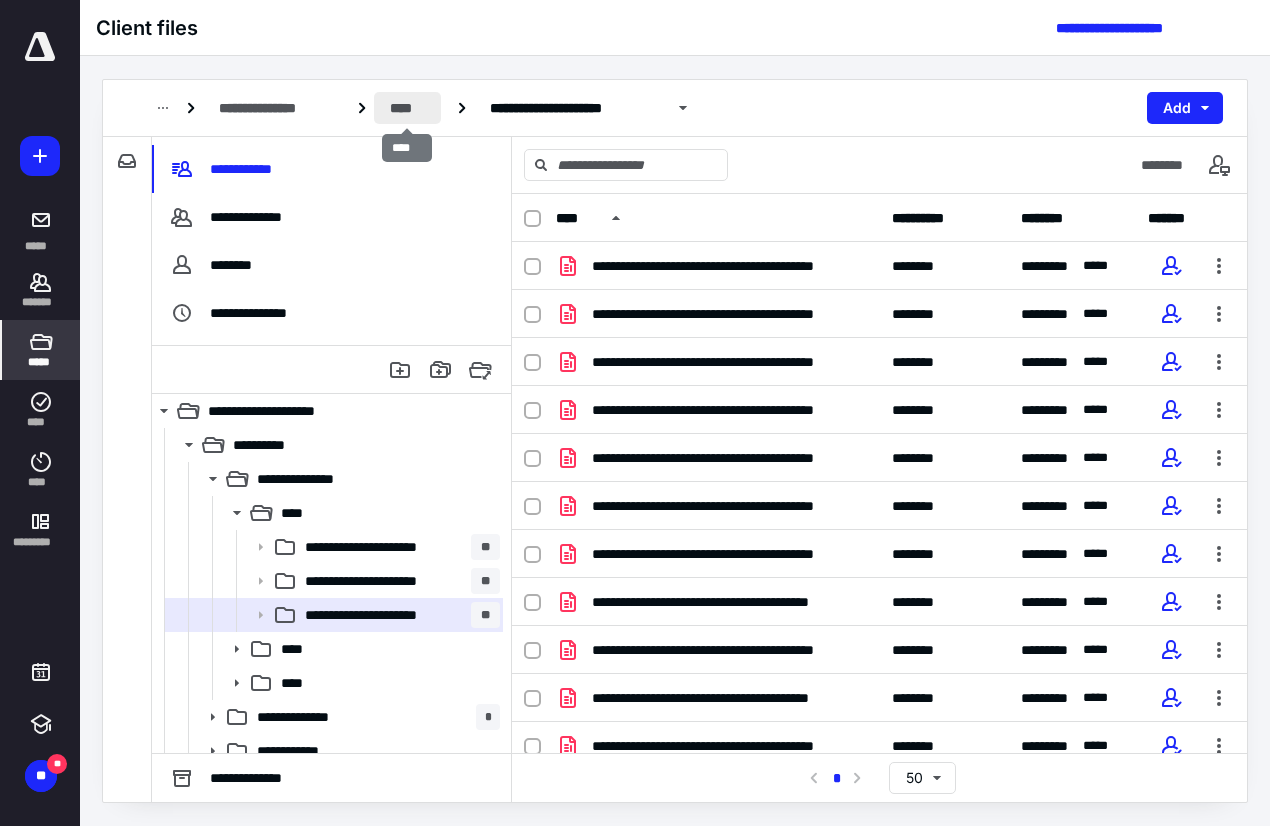 click on "****" at bounding box center [408, 108] 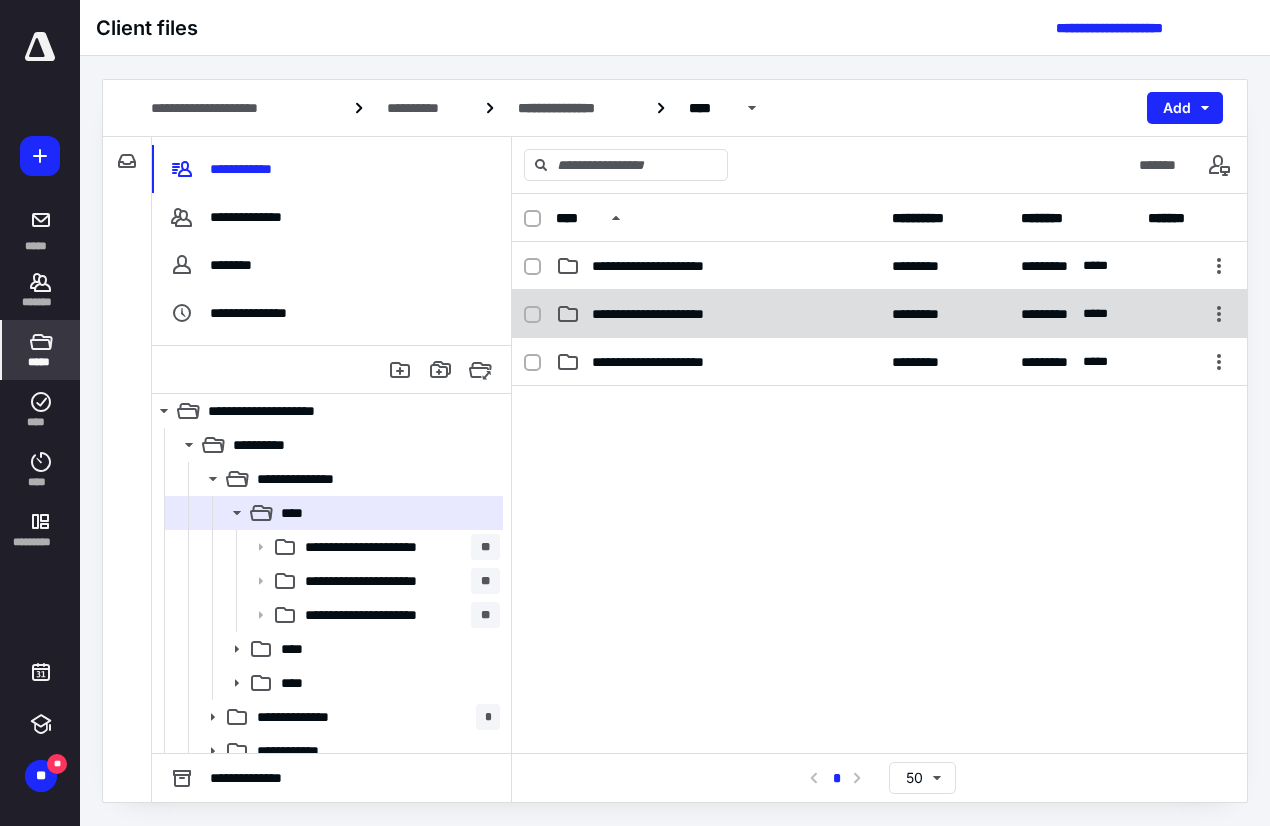click on "**********" at bounding box center (718, 314) 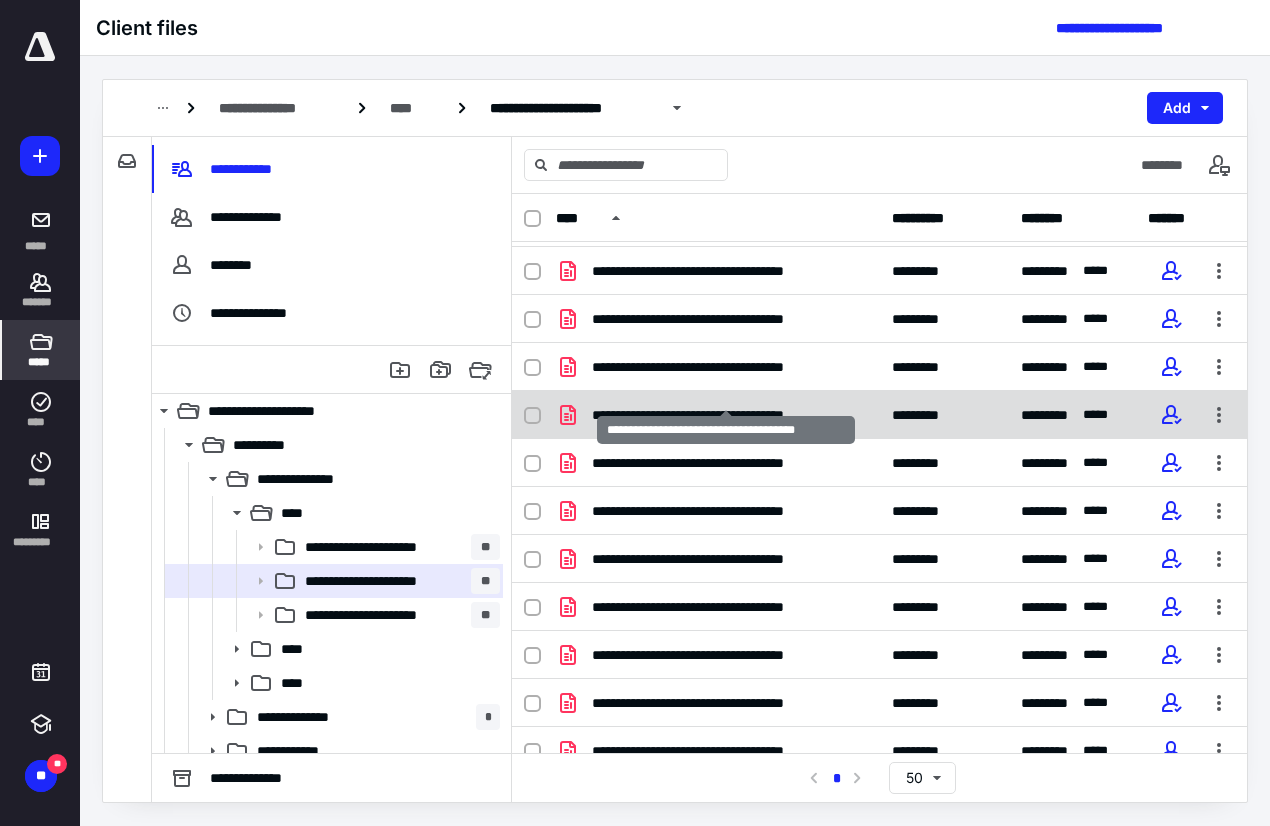 scroll, scrollTop: 65, scrollLeft: 0, axis: vertical 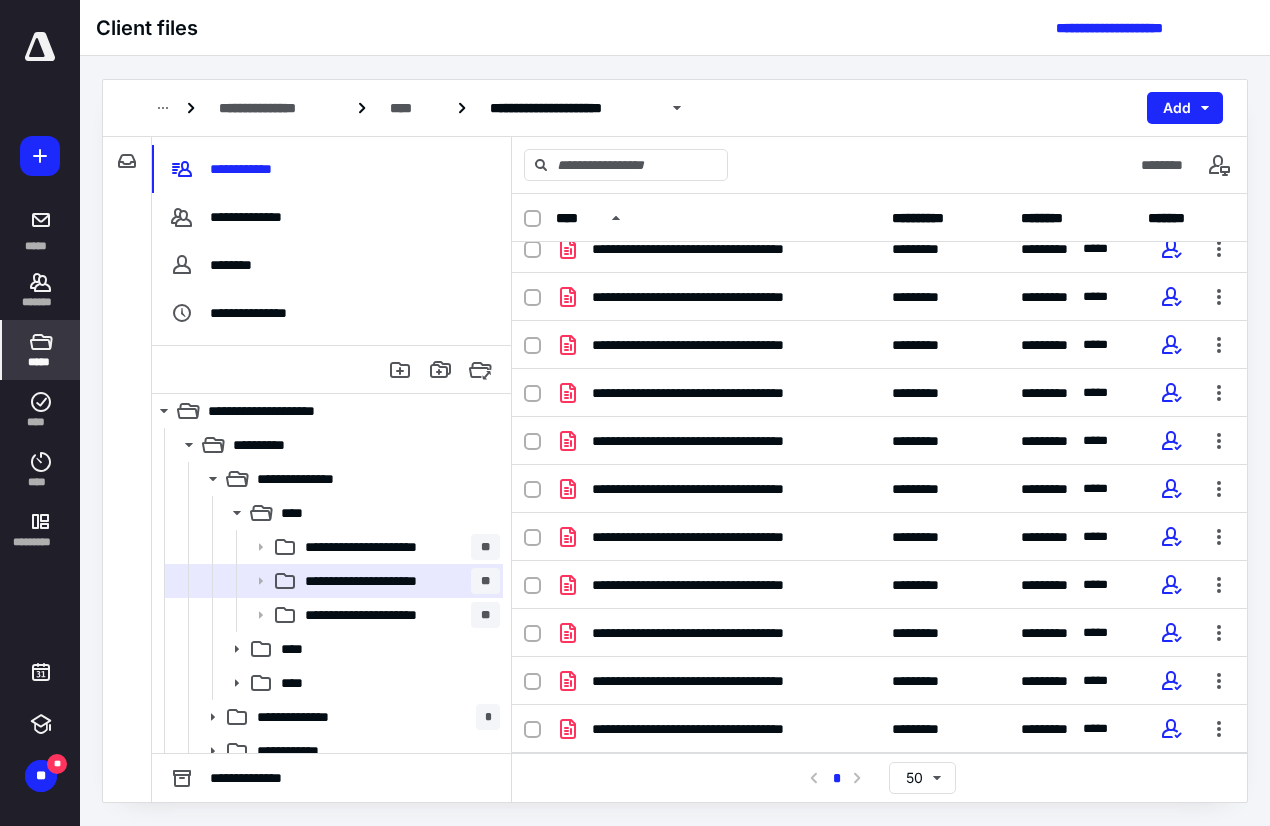 click at bounding box center (532, 219) 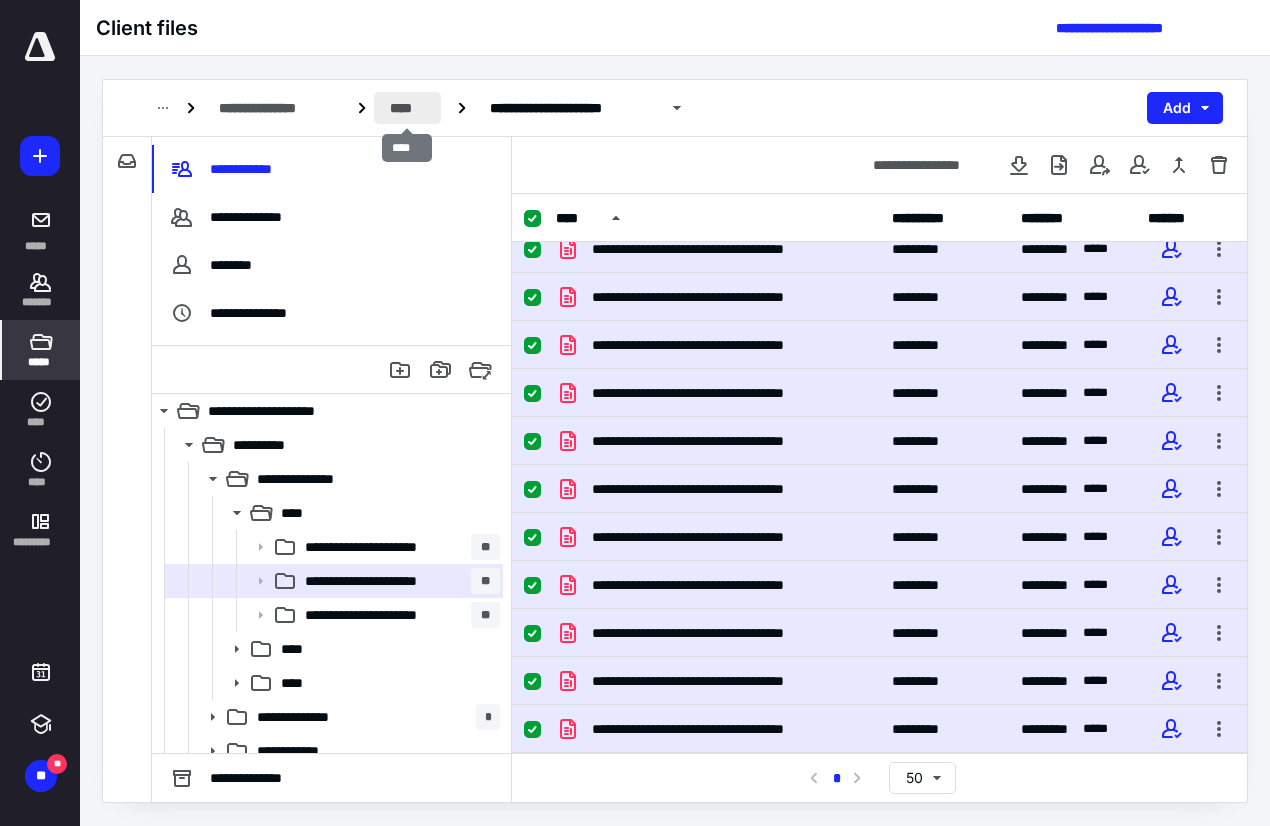 click on "****" at bounding box center [408, 108] 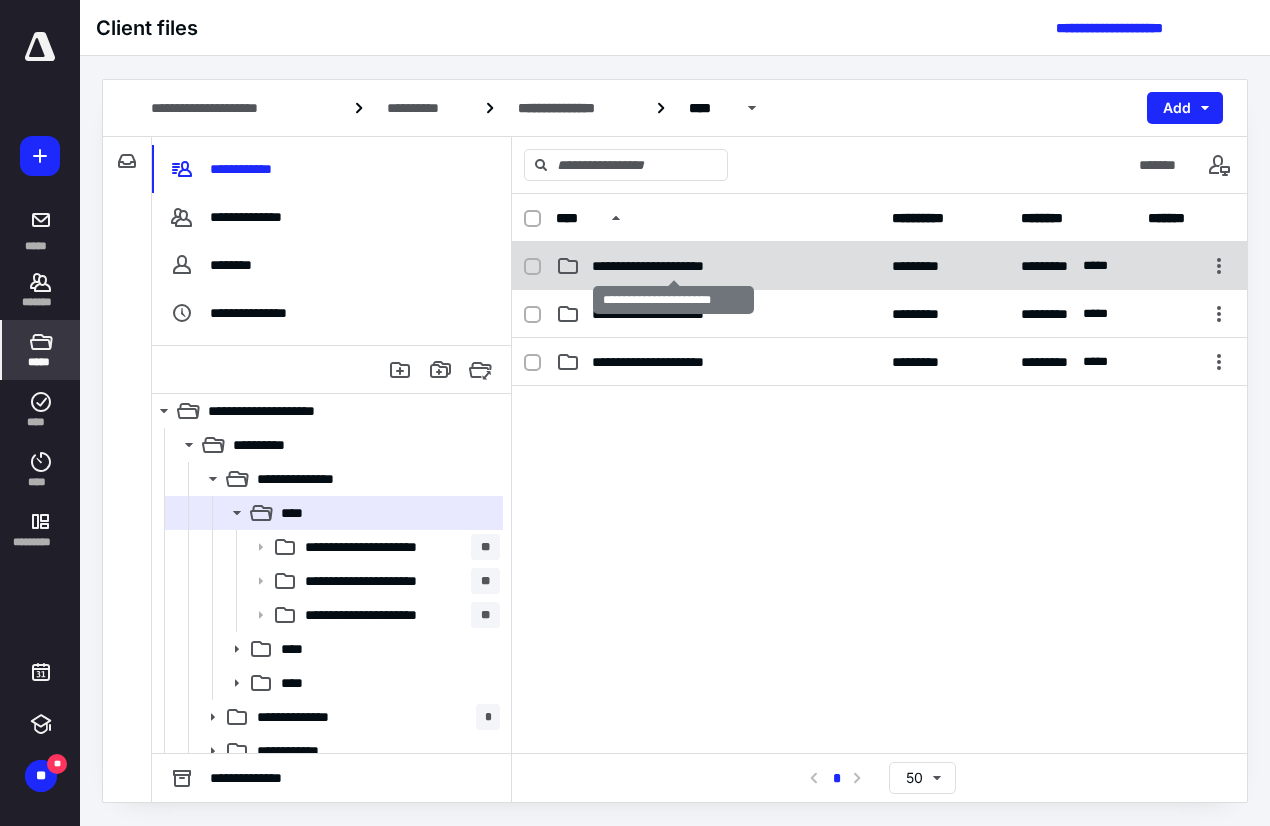 click on "**********" at bounding box center [674, 266] 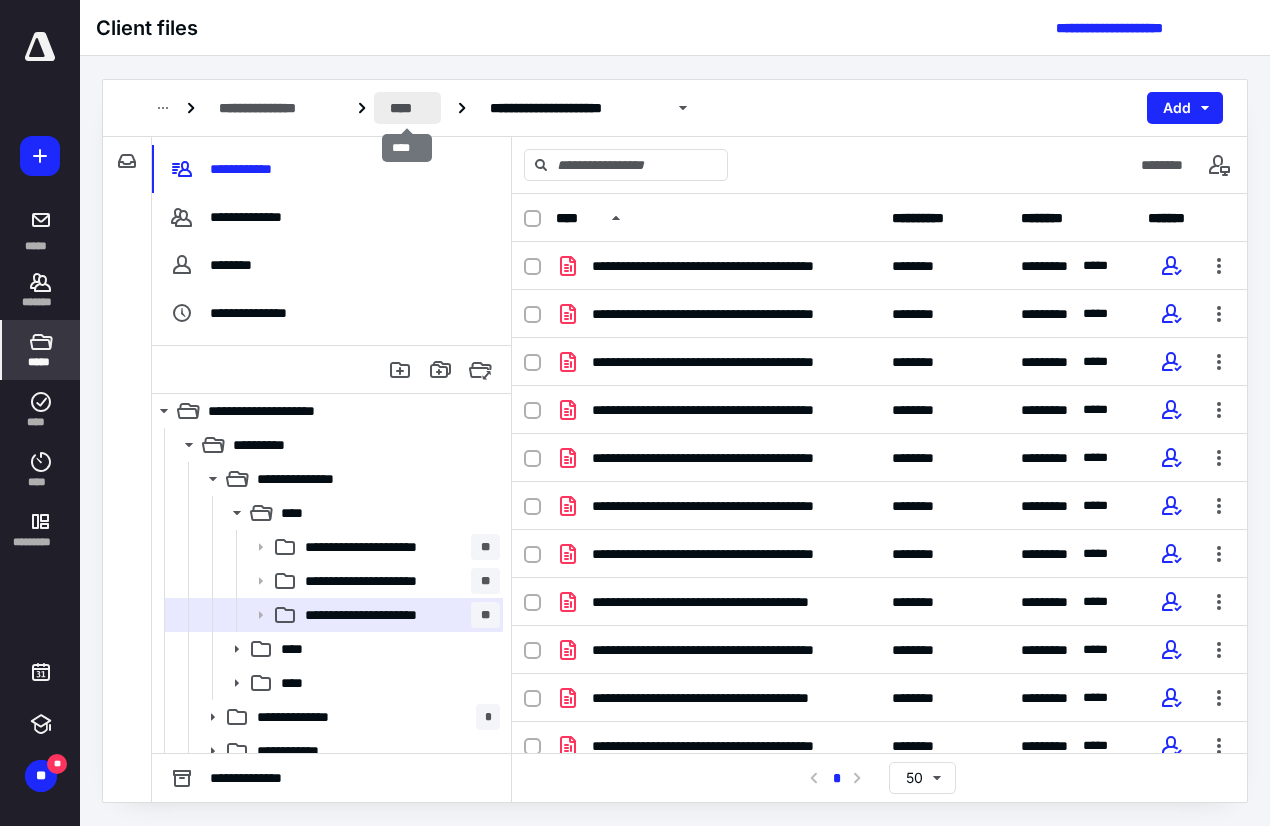 click on "****" at bounding box center (408, 108) 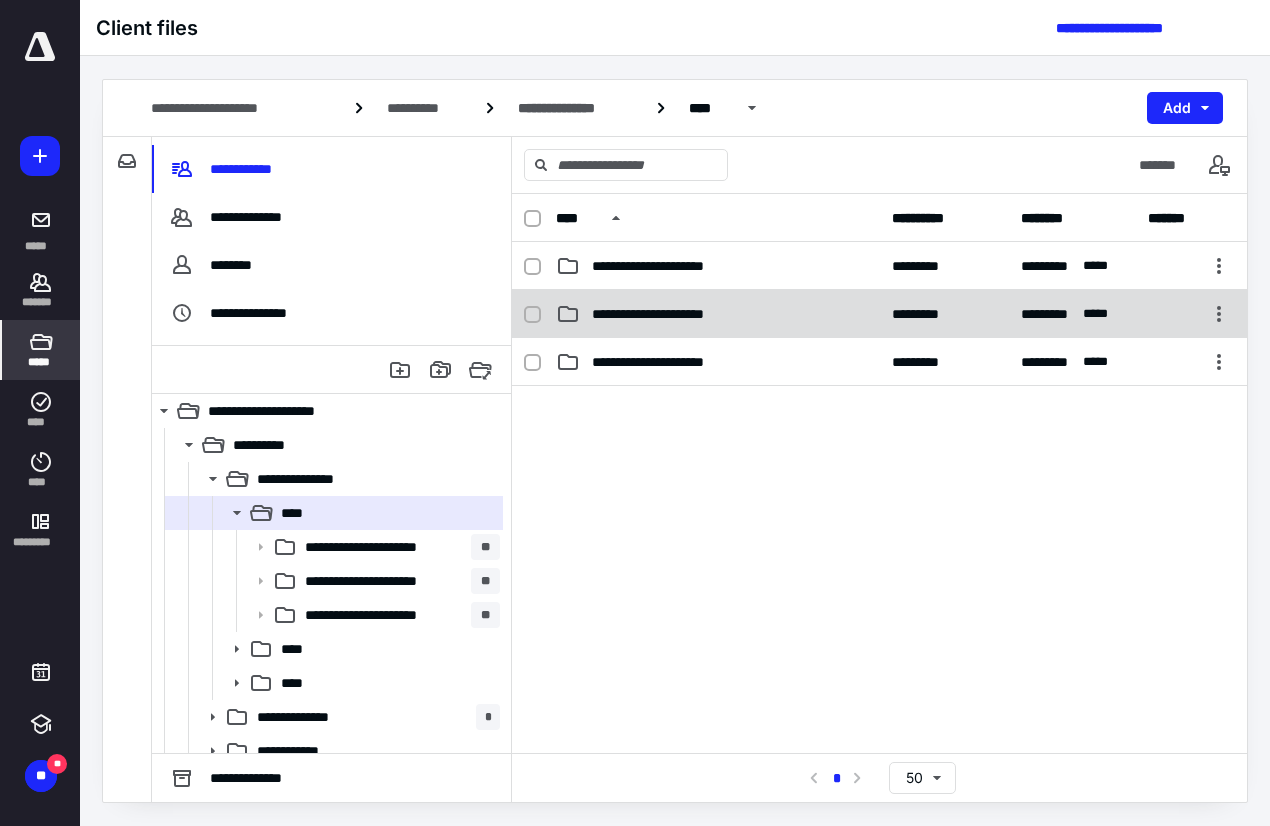 click on "**********" at bounding box center (879, 314) 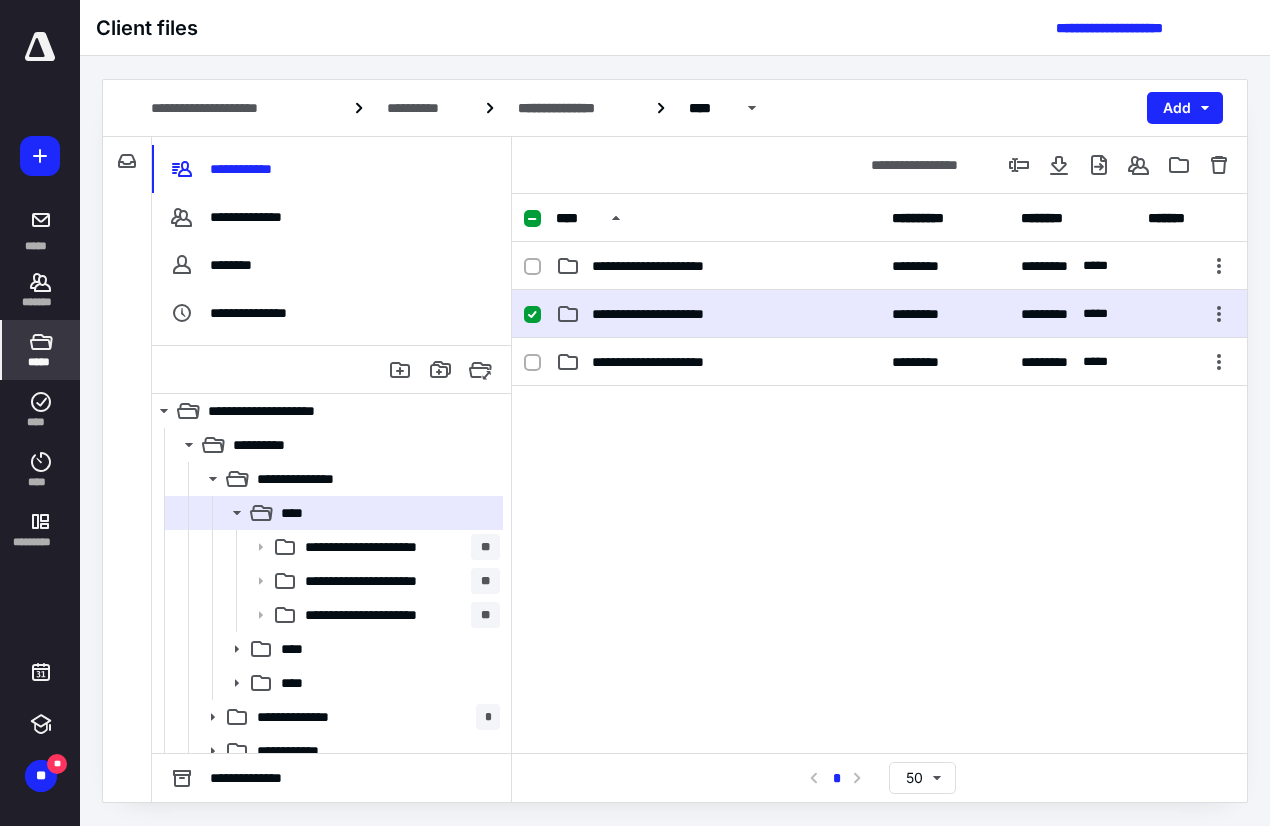 click on "**********" at bounding box center [879, 314] 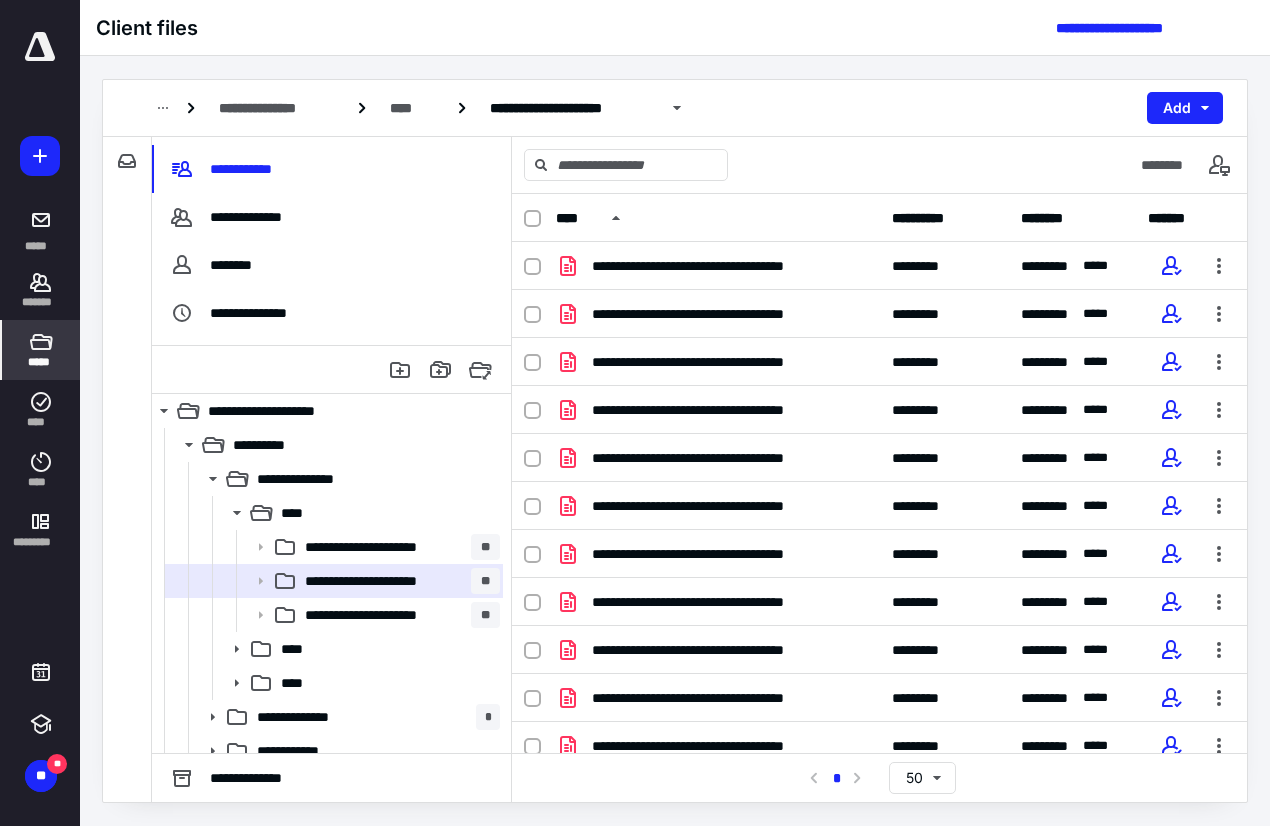 click at bounding box center [532, 219] 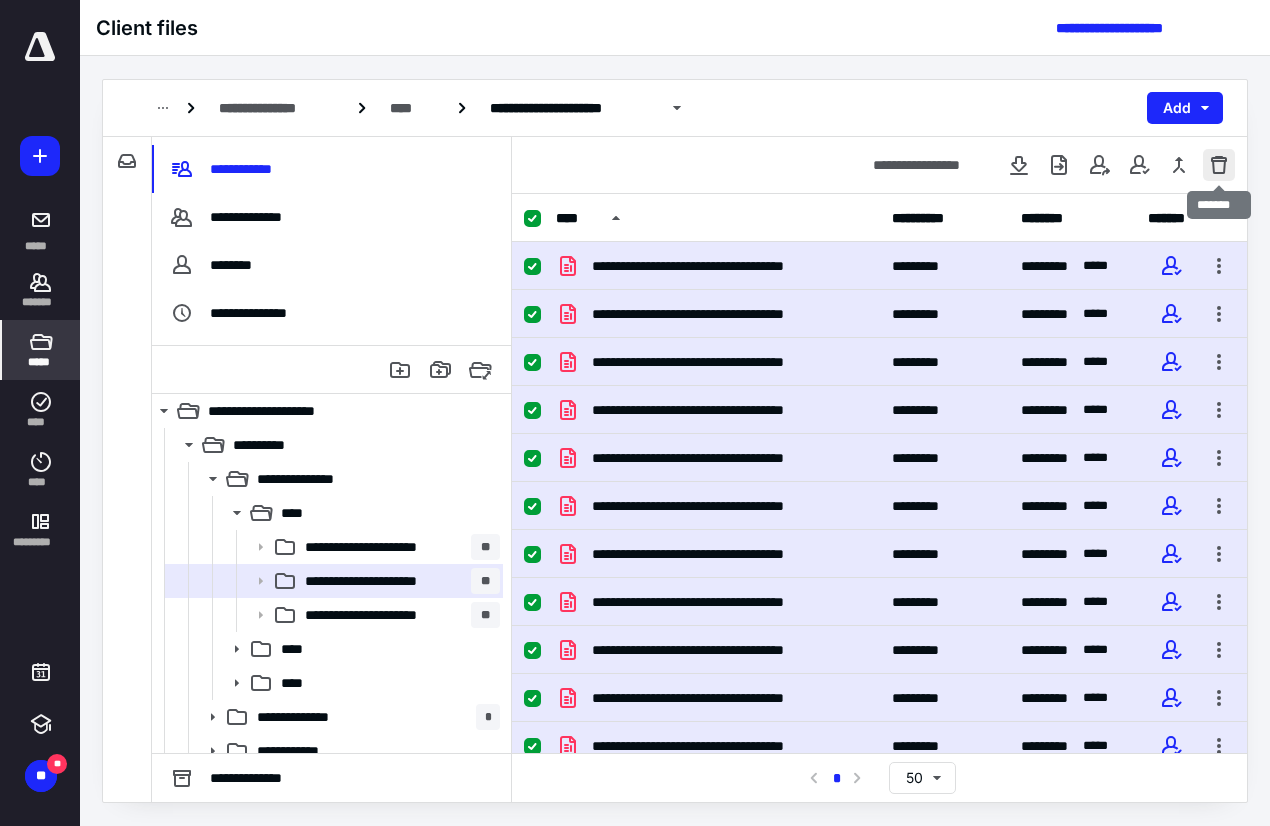 click at bounding box center [1219, 165] 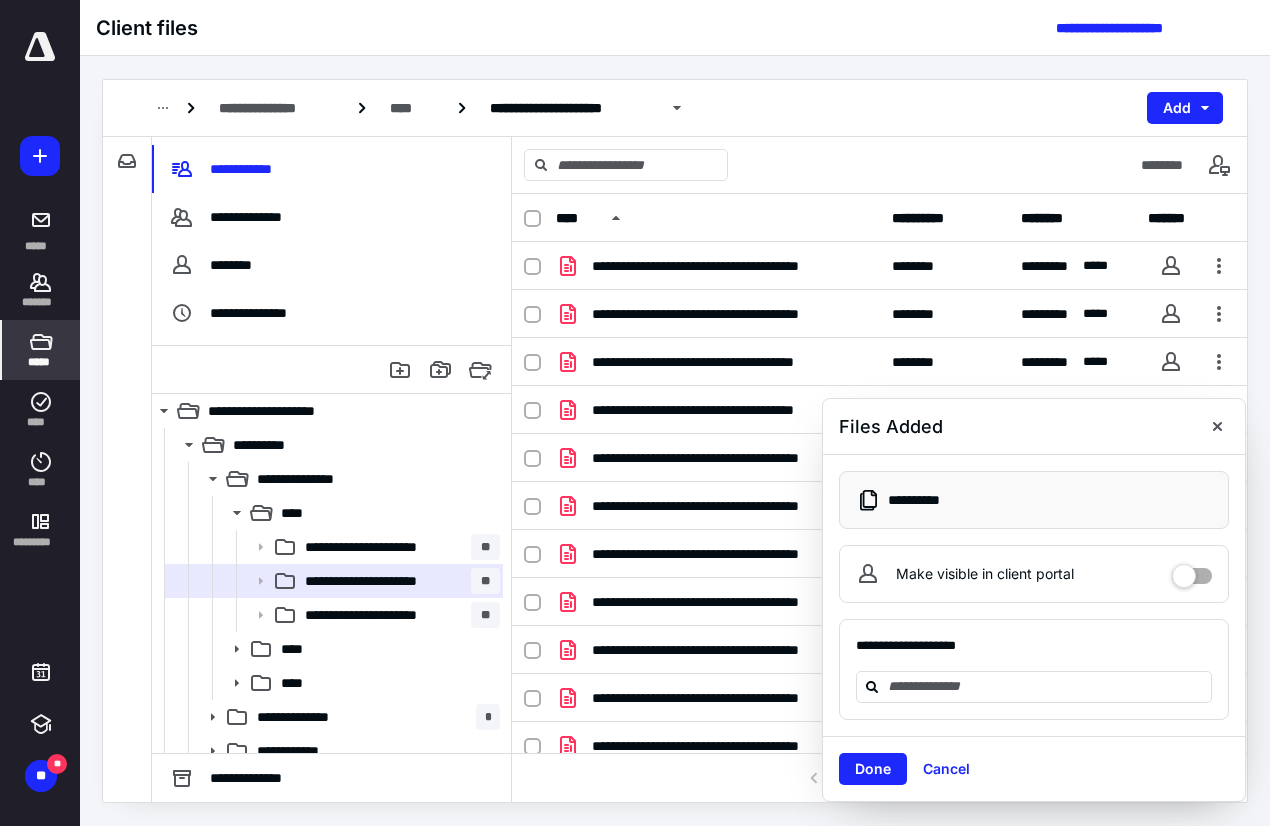click at bounding box center [1192, 569] 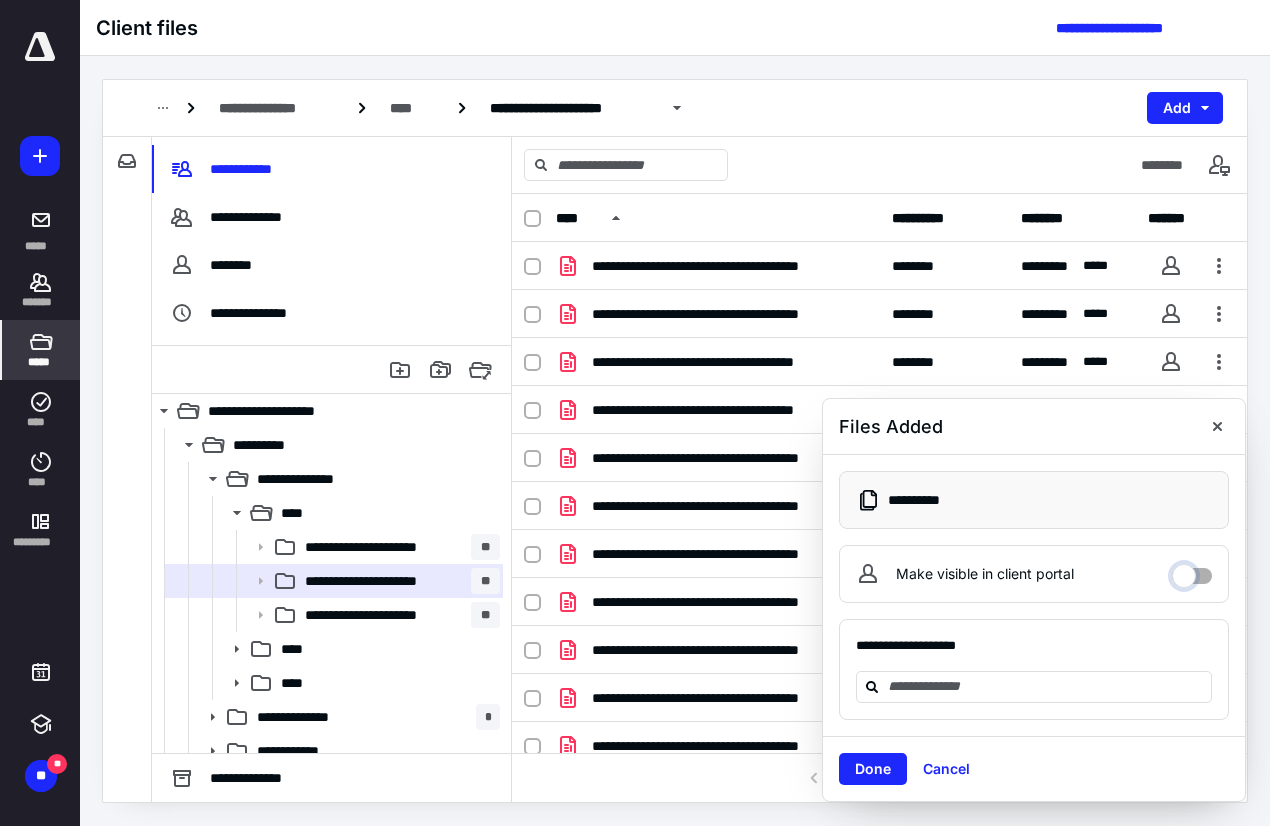 click on "Make visible in client portal" at bounding box center [1192, 571] 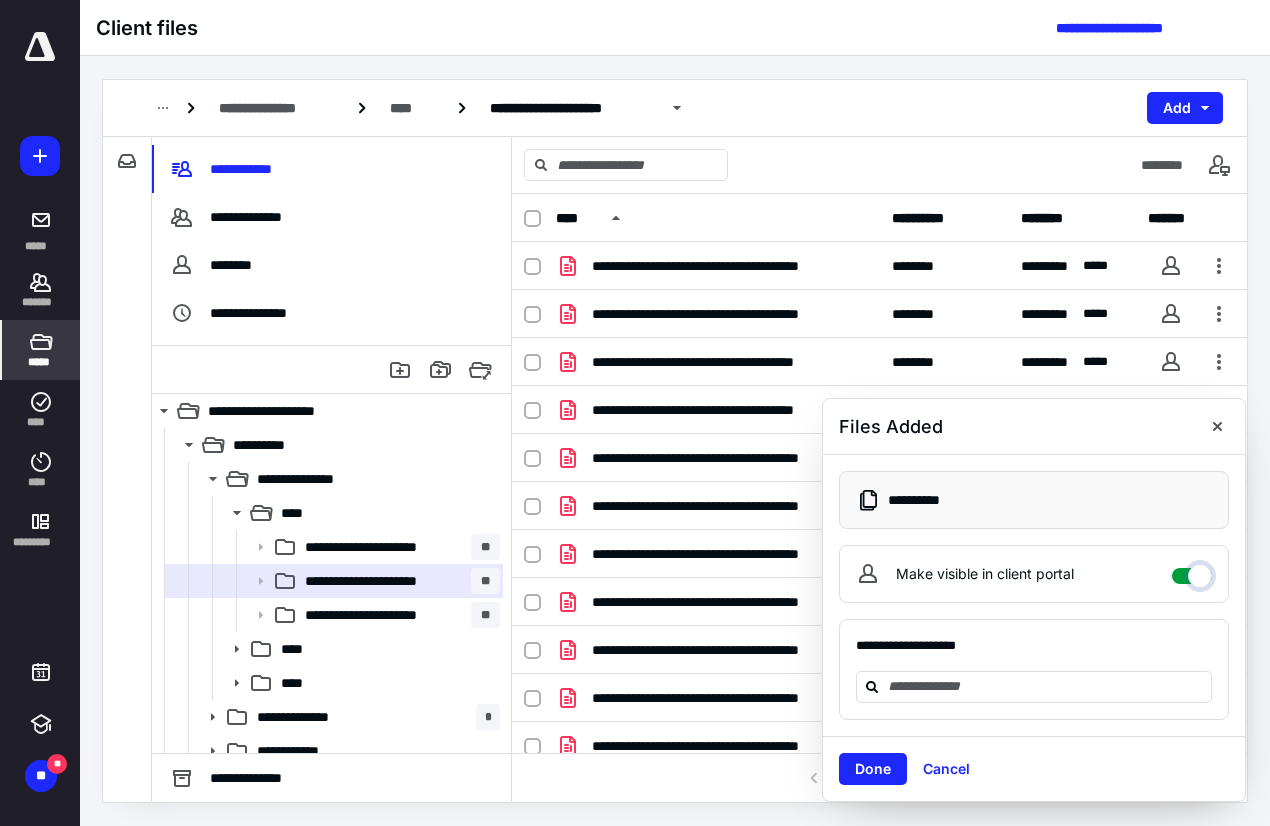 checkbox on "****" 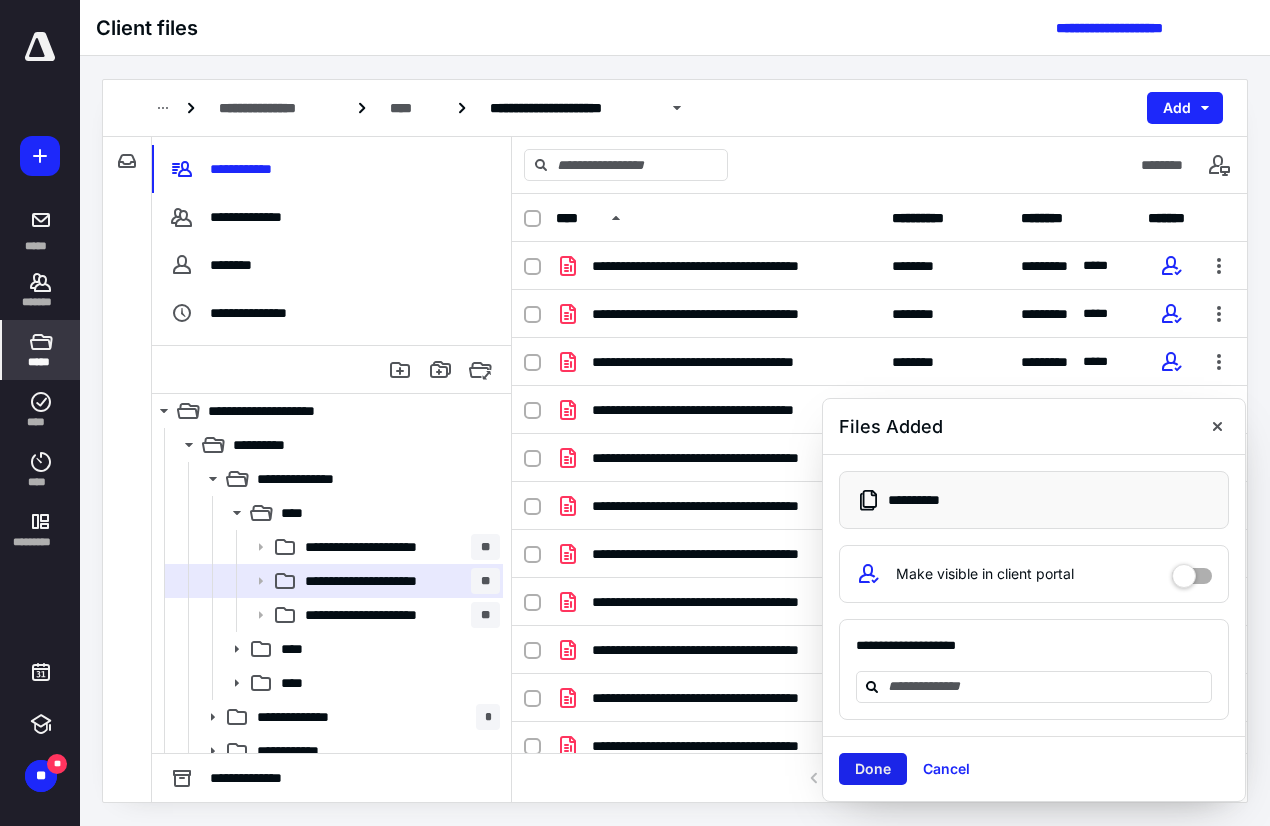 click on "Done" at bounding box center (873, 769) 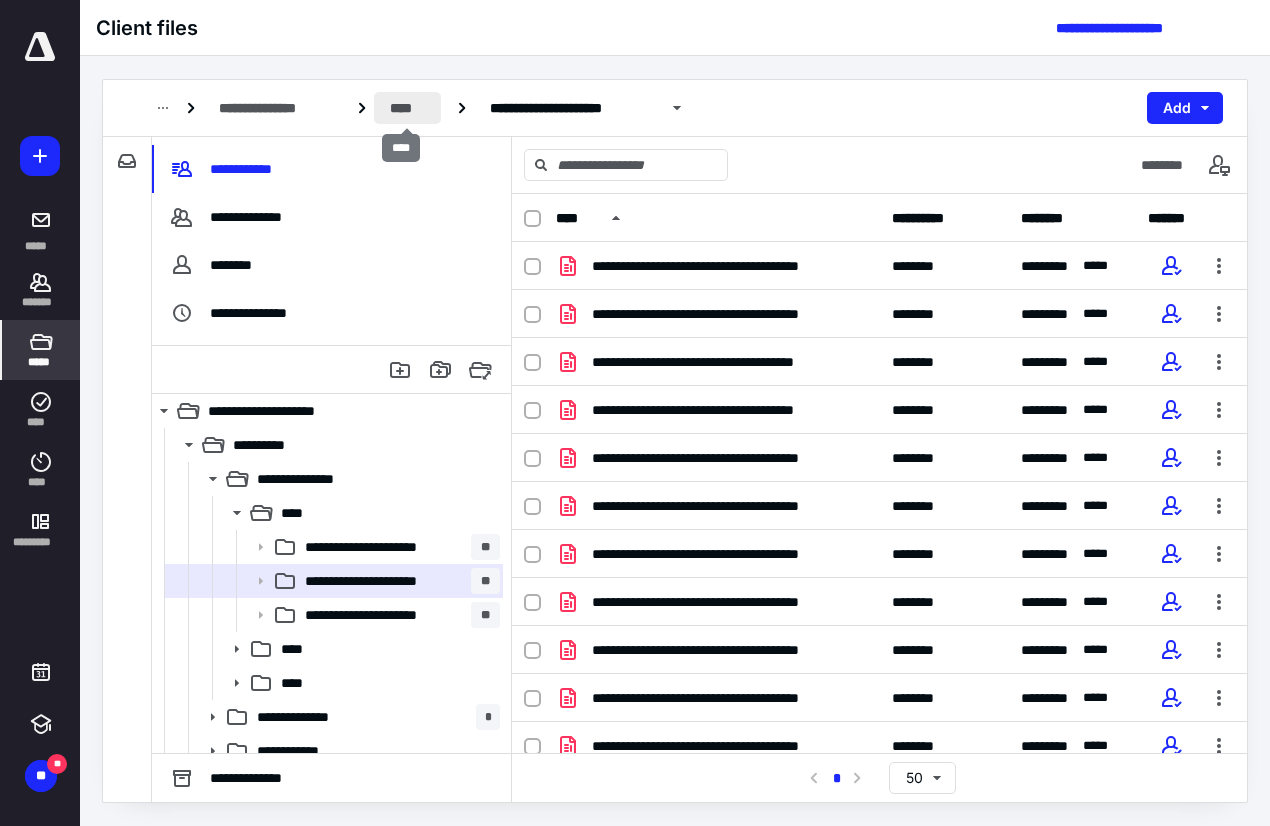 click on "****" at bounding box center [408, 108] 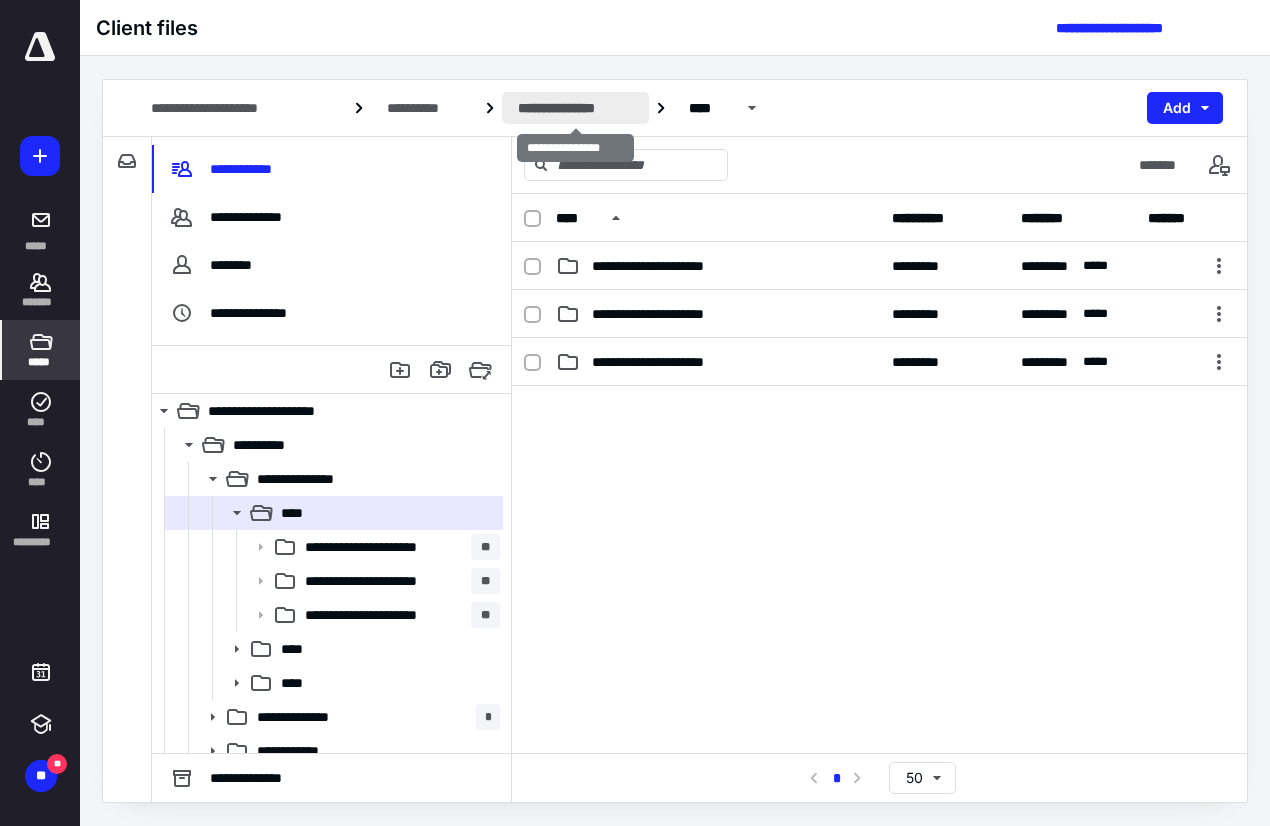 click on "**********" at bounding box center [575, 108] 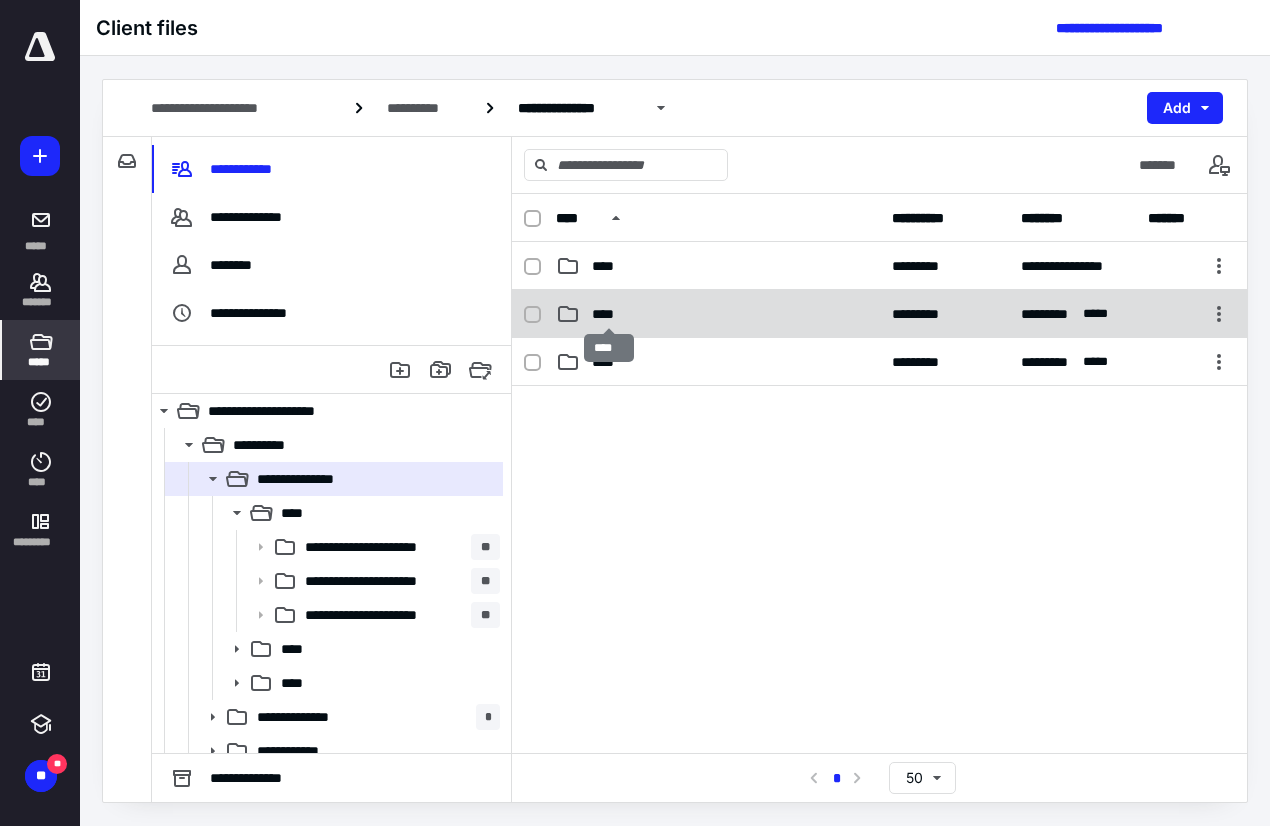 click on "****" at bounding box center [609, 314] 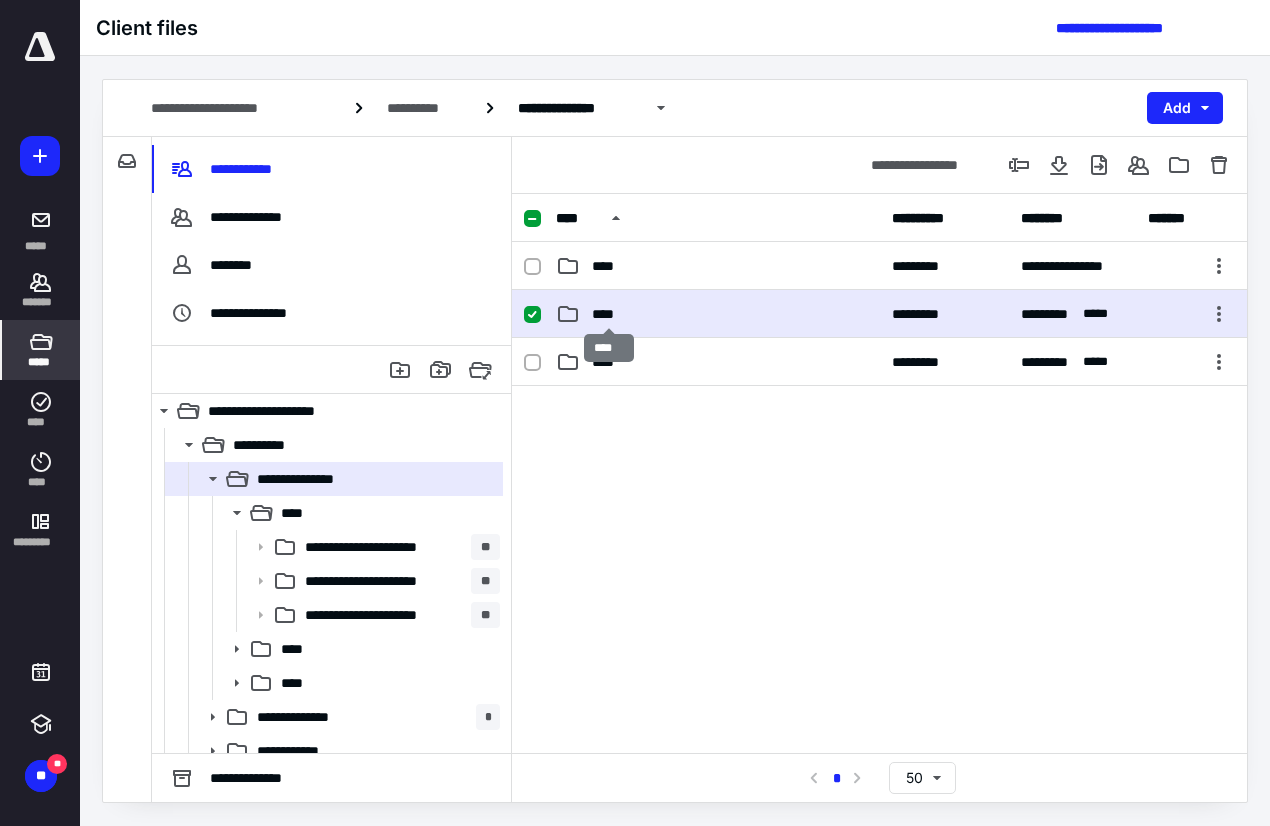 click on "****" at bounding box center (609, 314) 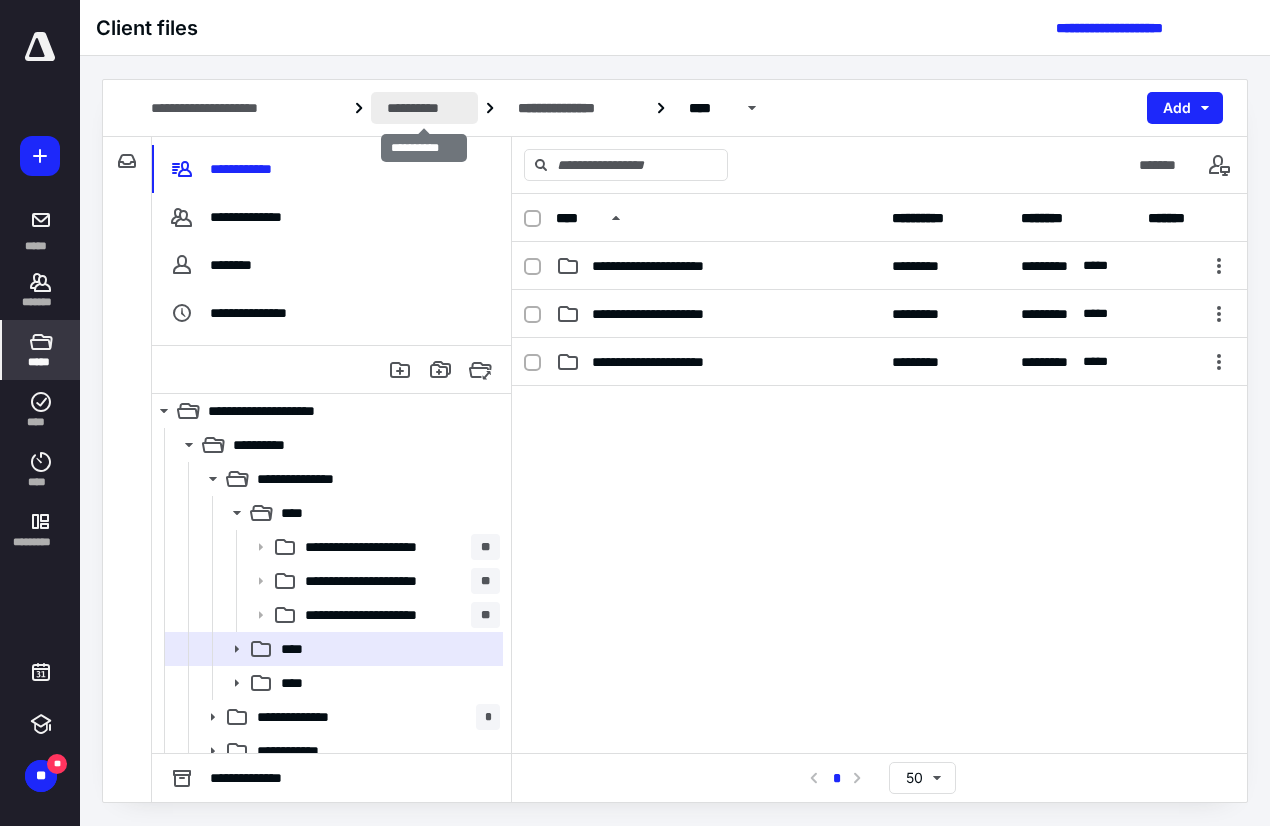 click on "**********" at bounding box center (424, 108) 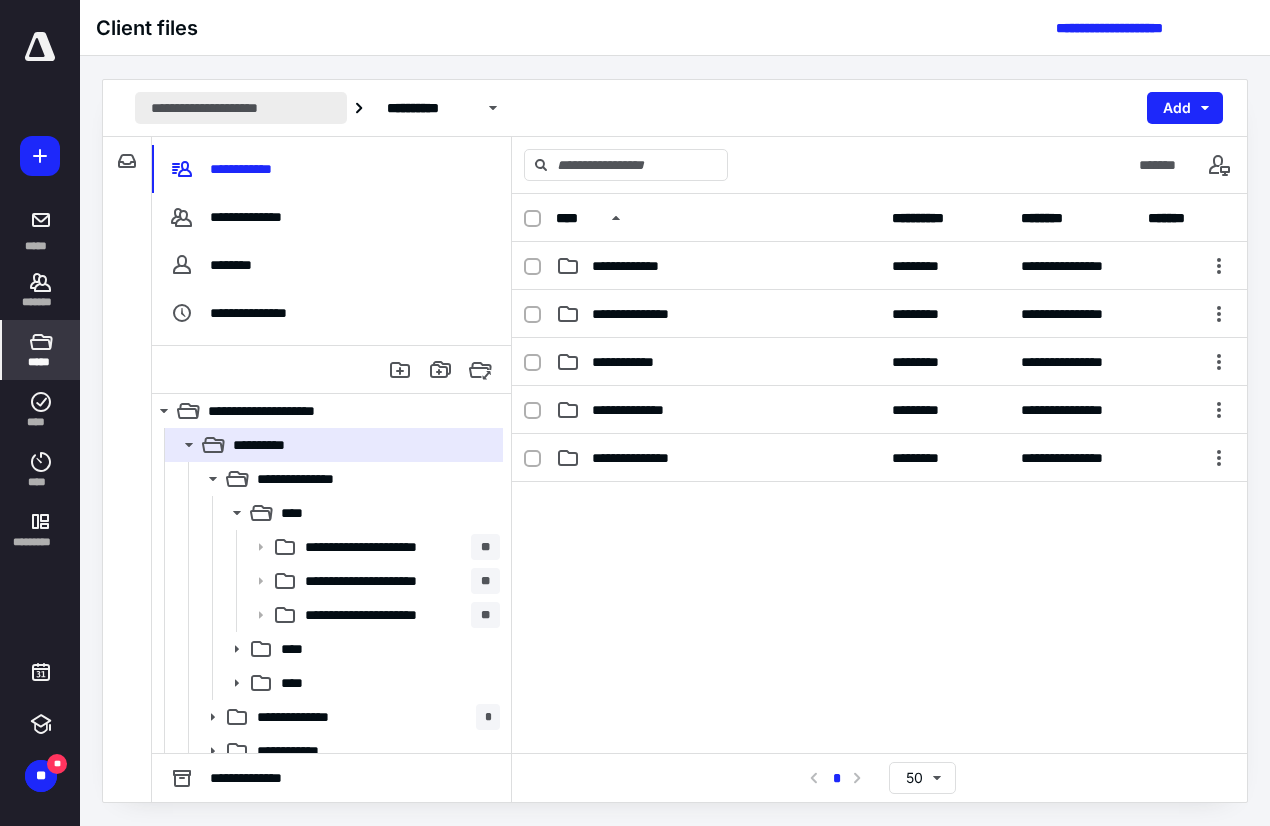 click on "**********" at bounding box center (241, 108) 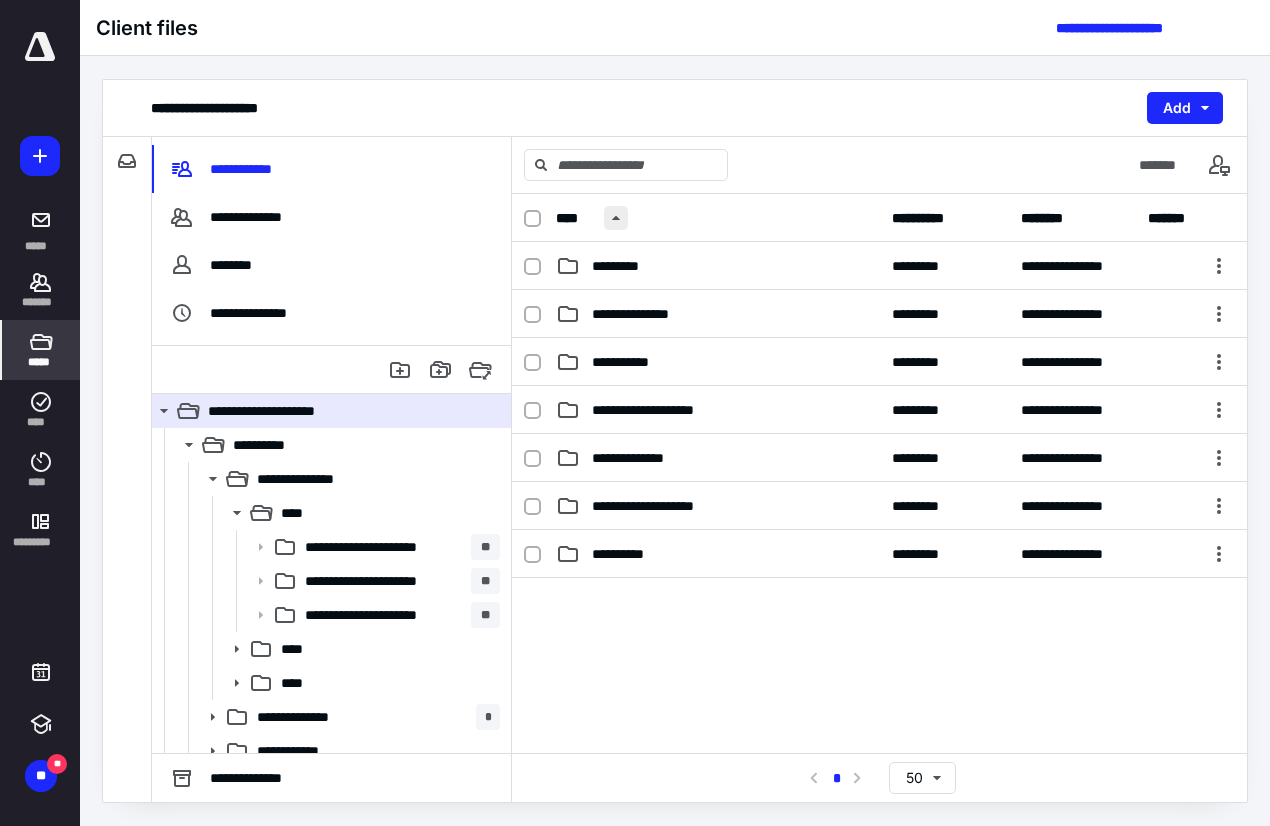 click at bounding box center [616, 218] 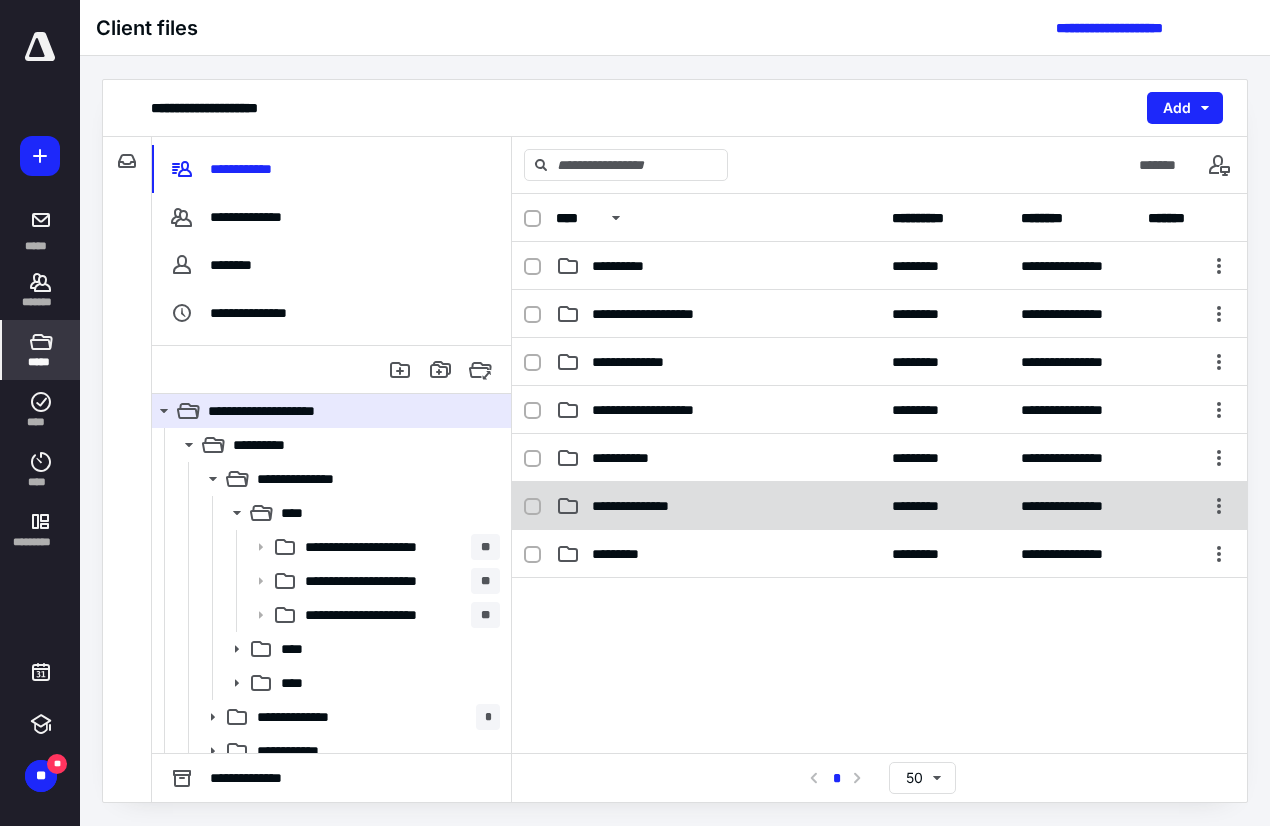 click on "**********" at bounding box center (645, 506) 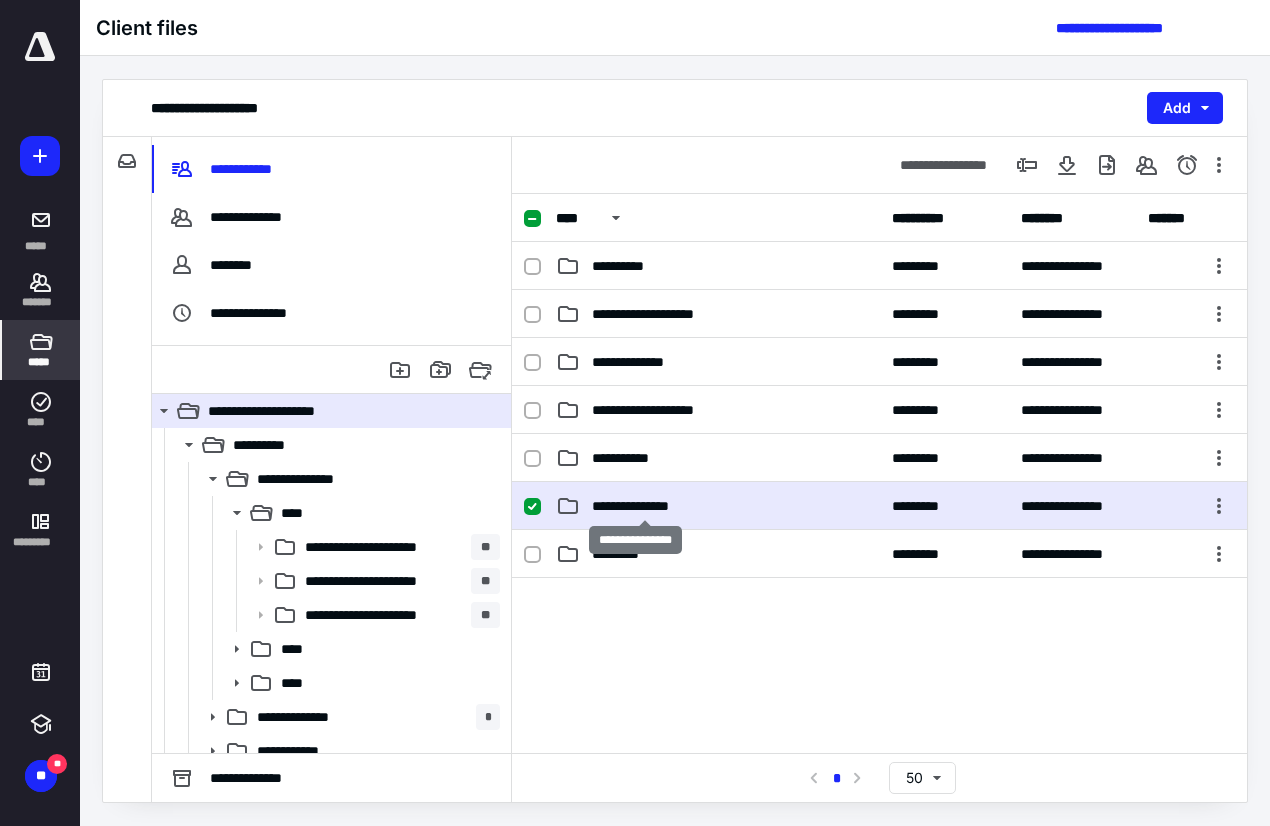 click on "**********" at bounding box center [645, 506] 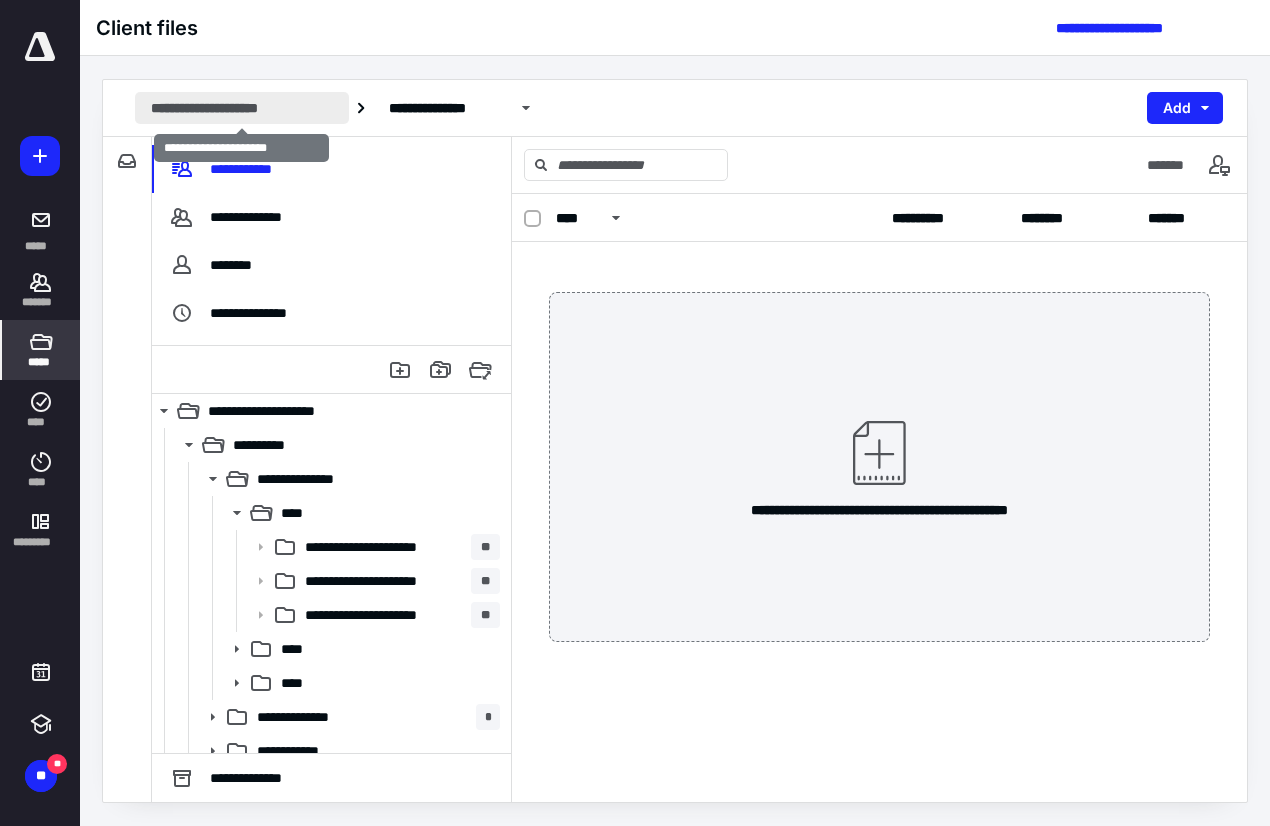 click on "**********" at bounding box center (242, 108) 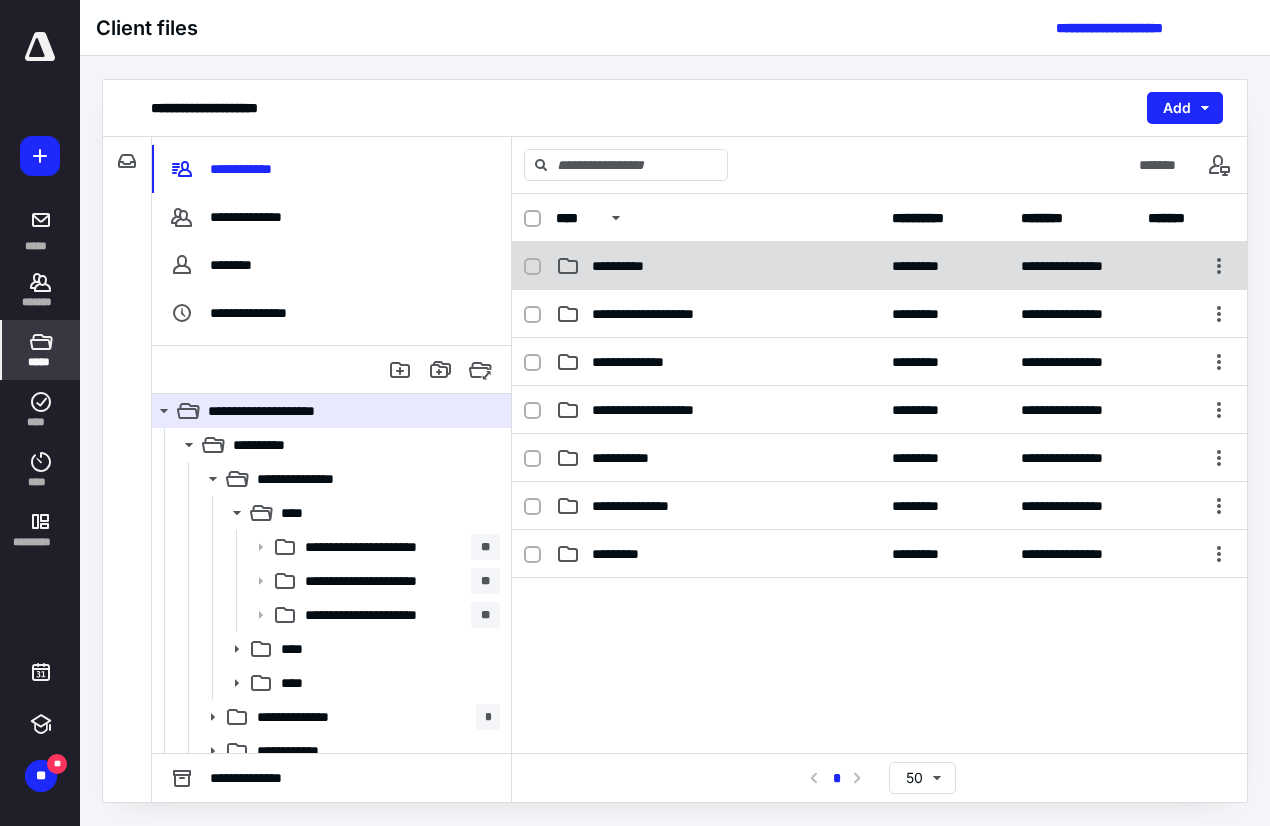 click on "**********" at bounding box center [629, 266] 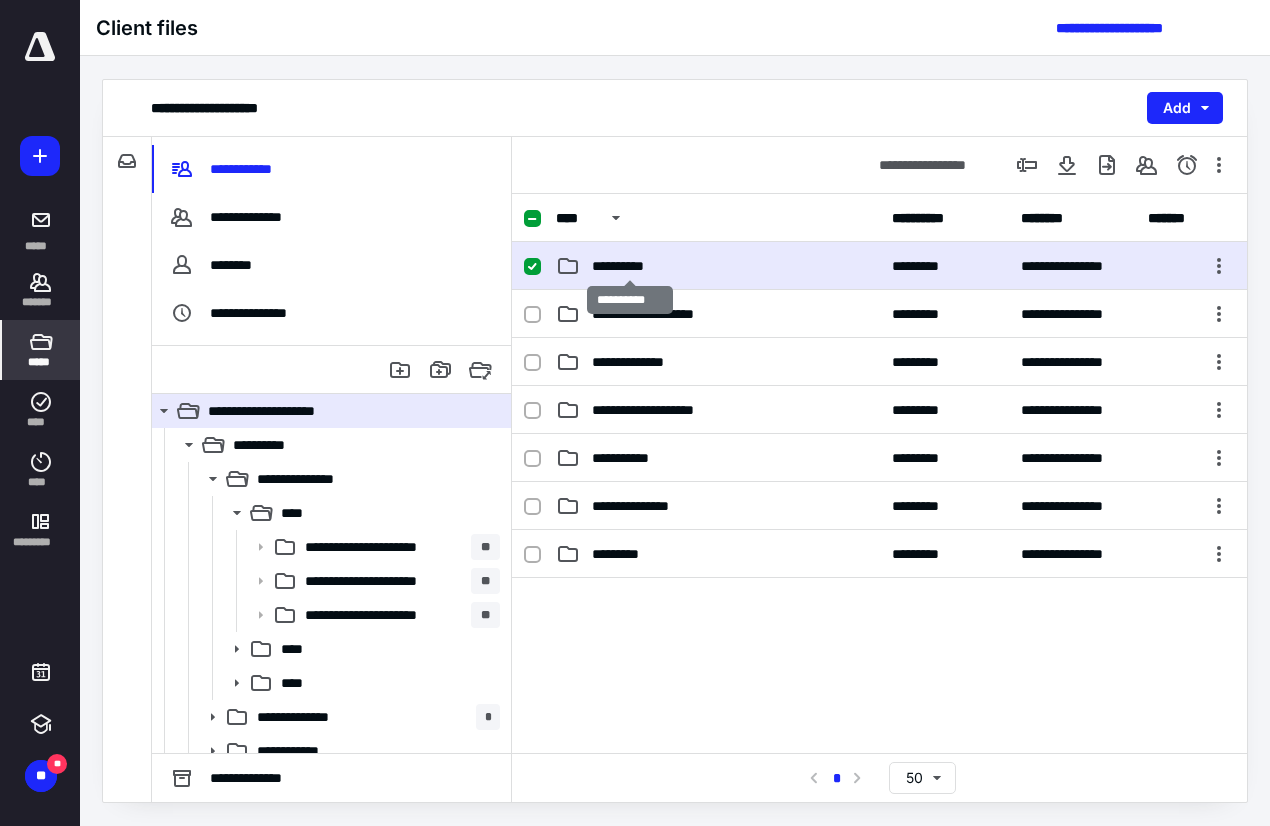 click on "**********" at bounding box center (629, 266) 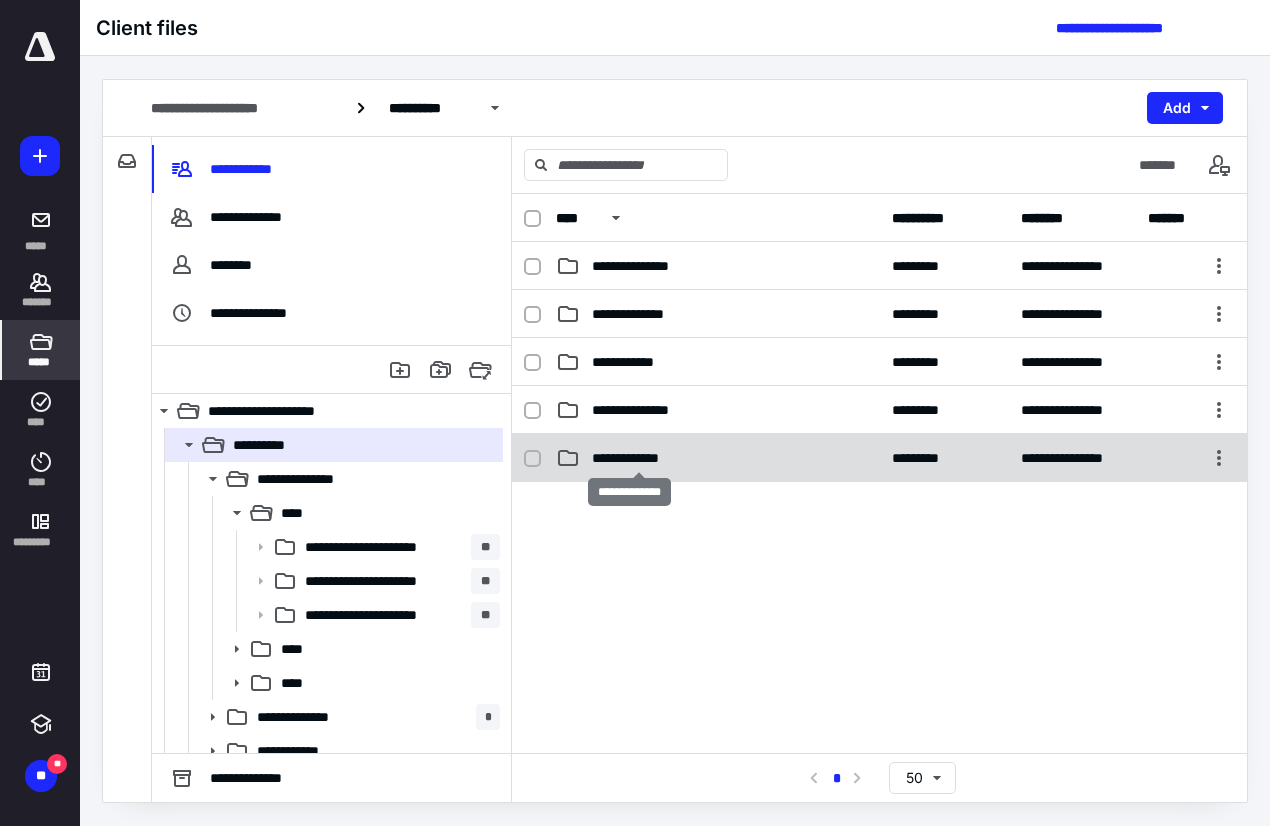 click on "**********" at bounding box center [639, 458] 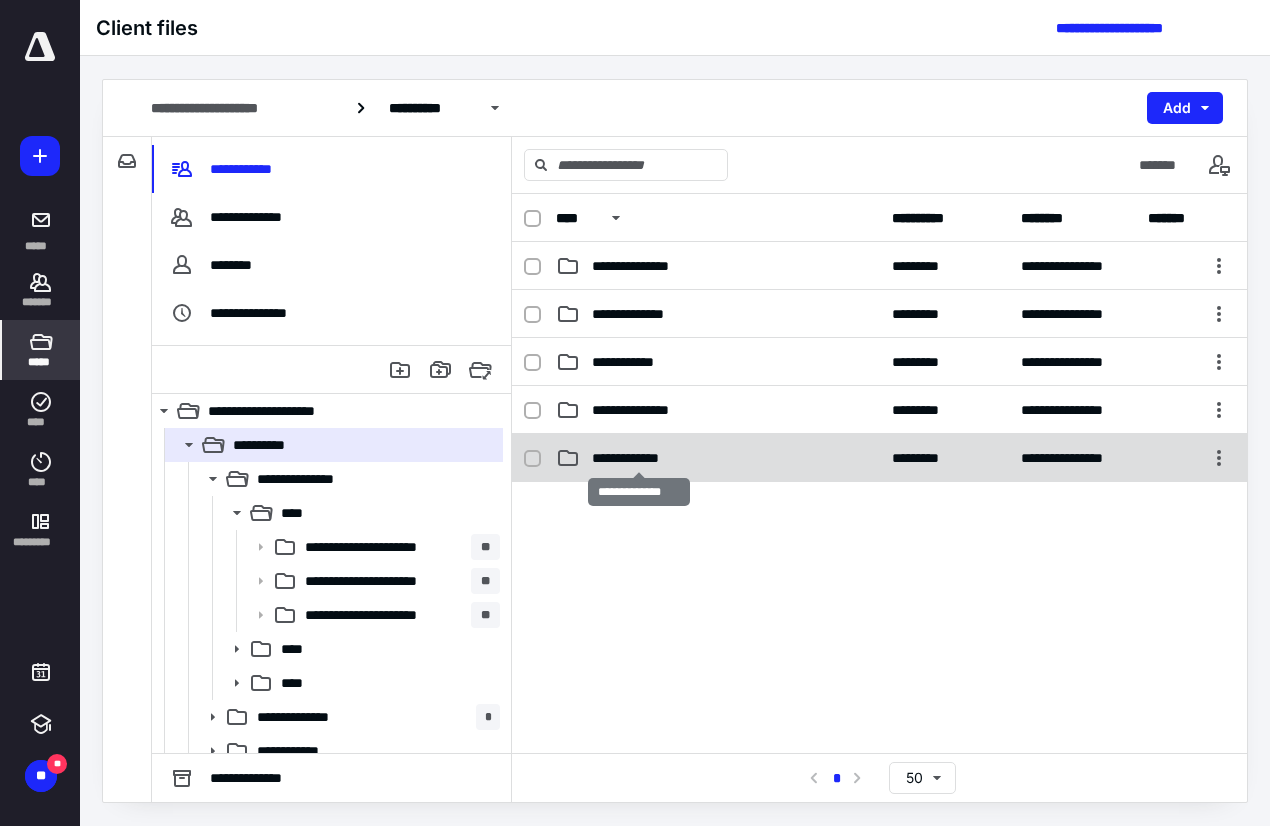 click on "**********" at bounding box center (639, 458) 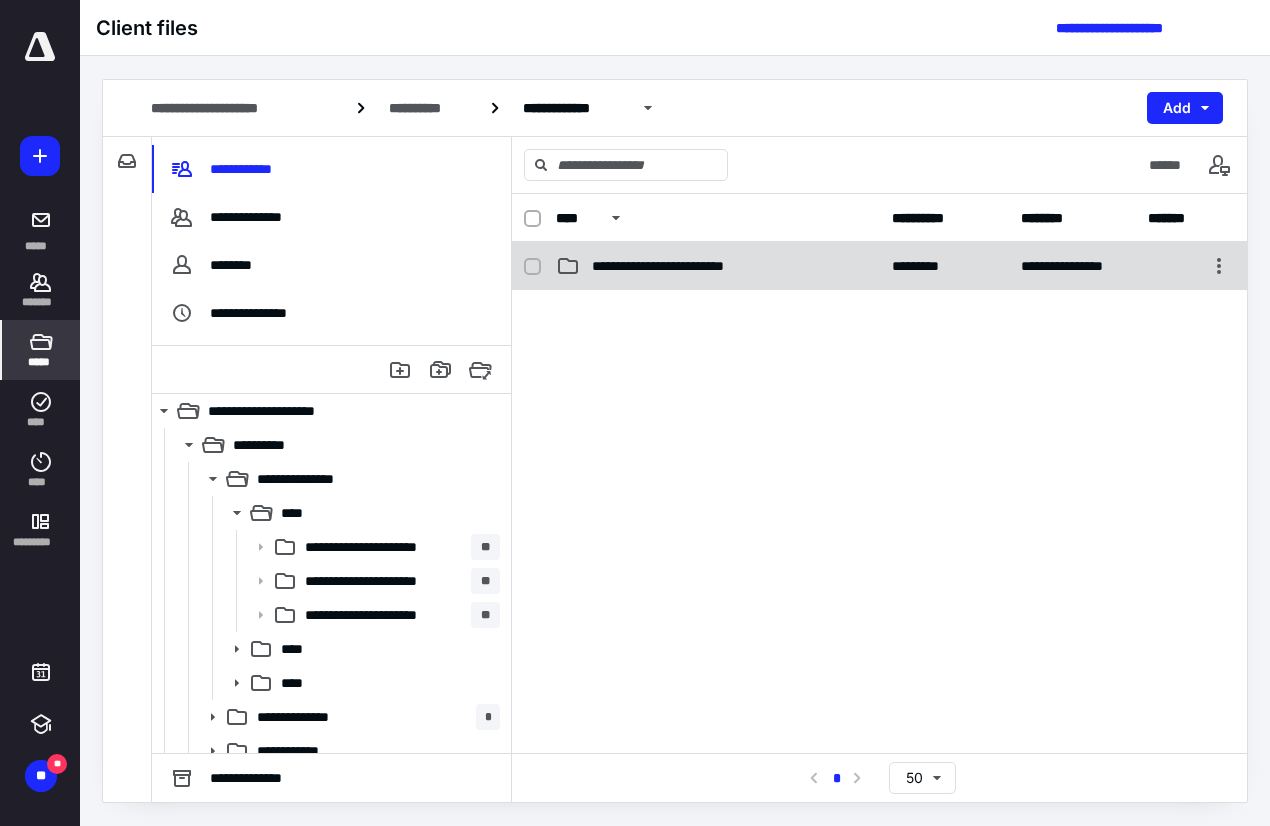 click on "**********" at bounding box center (879, 266) 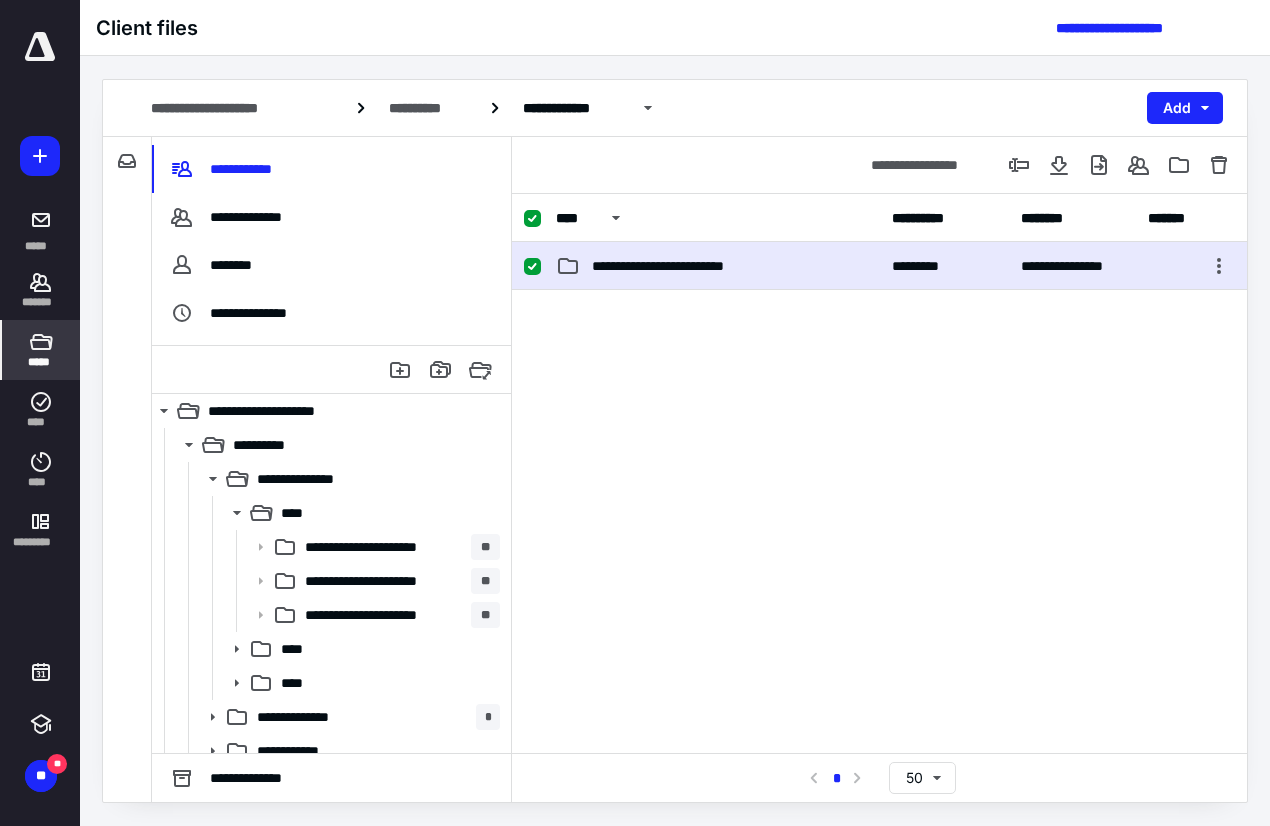 click on "**********" at bounding box center [879, 266] 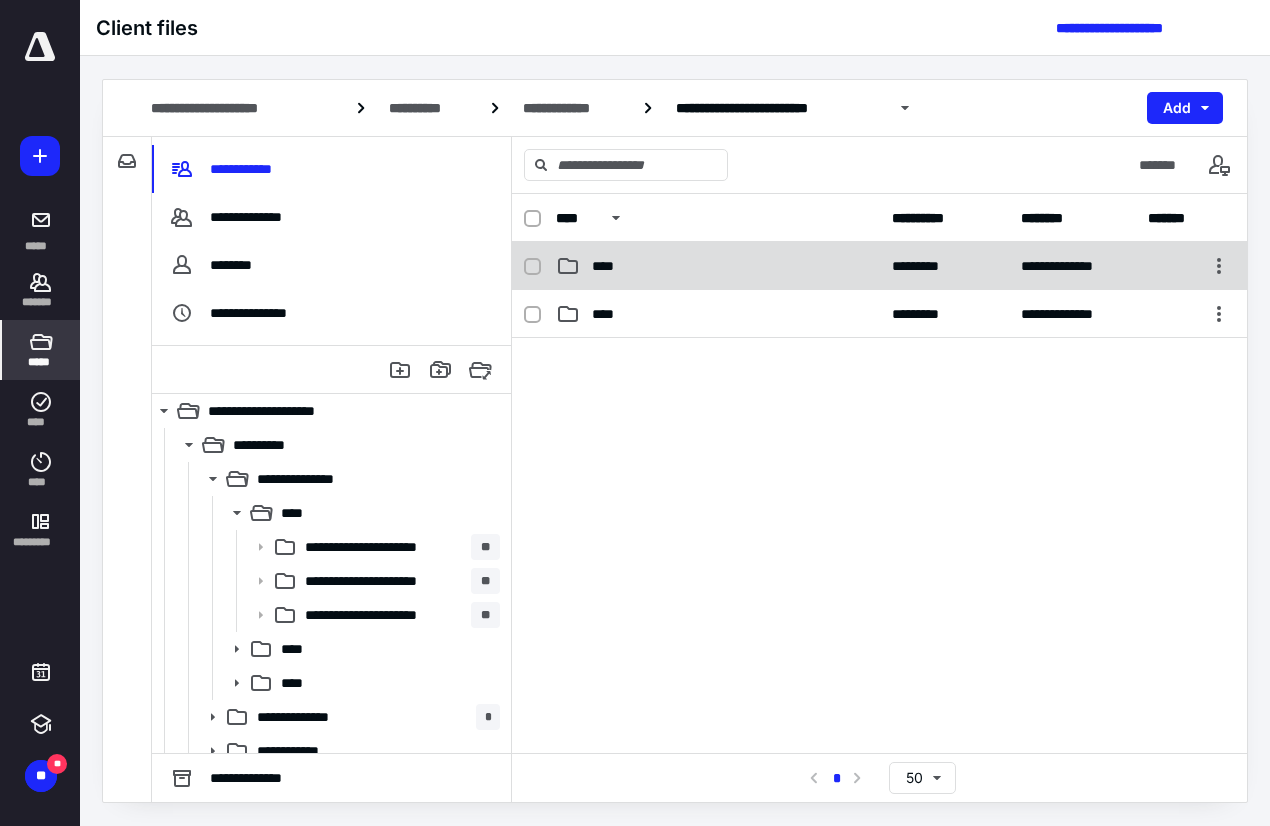 click on "****" at bounding box center (718, 266) 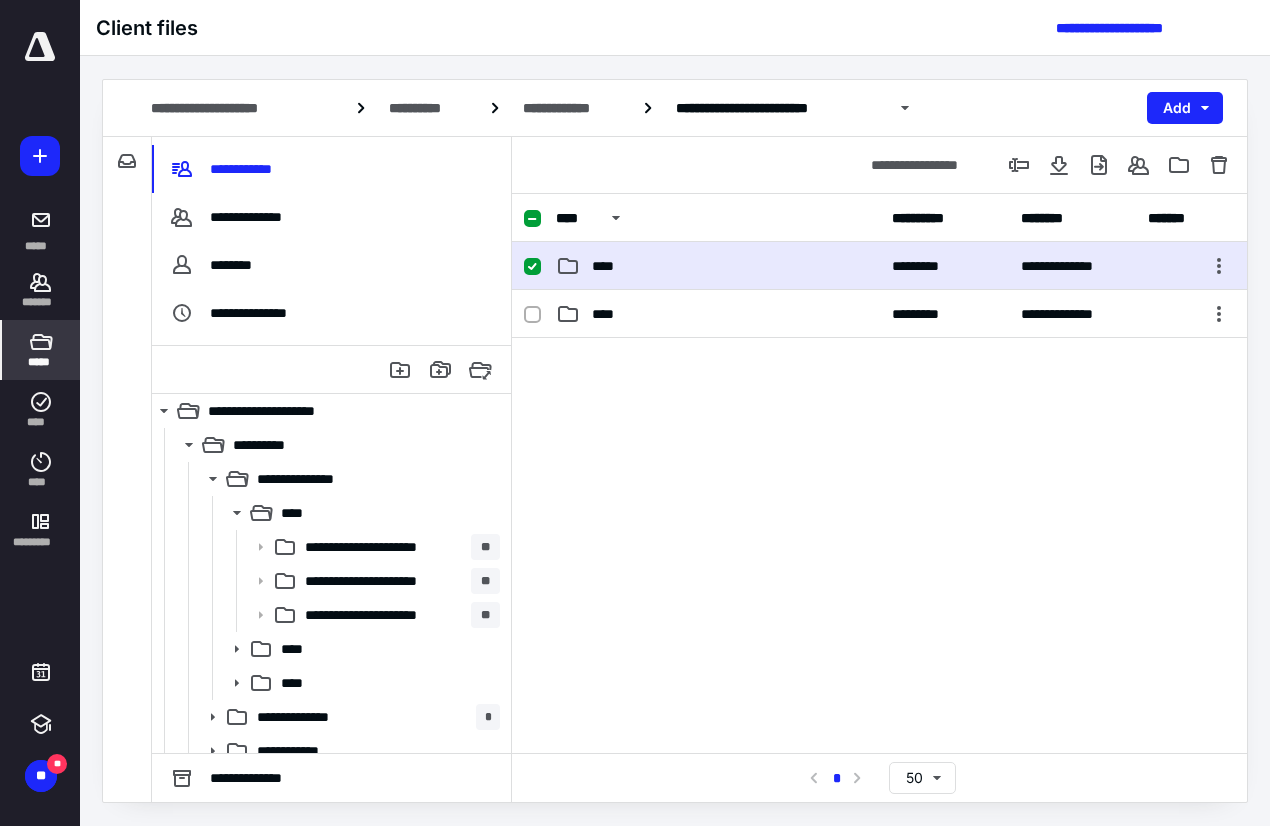 click on "****" at bounding box center [718, 266] 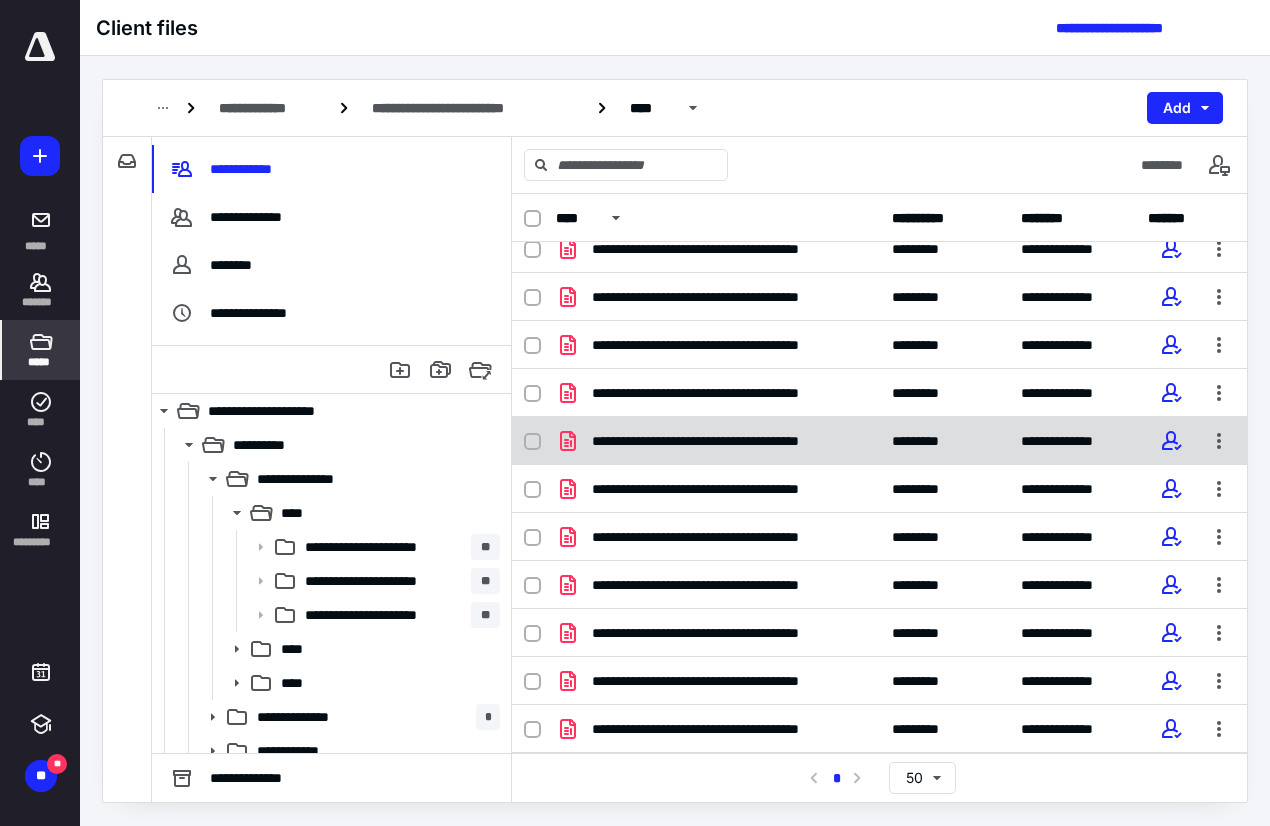 scroll, scrollTop: 0, scrollLeft: 0, axis: both 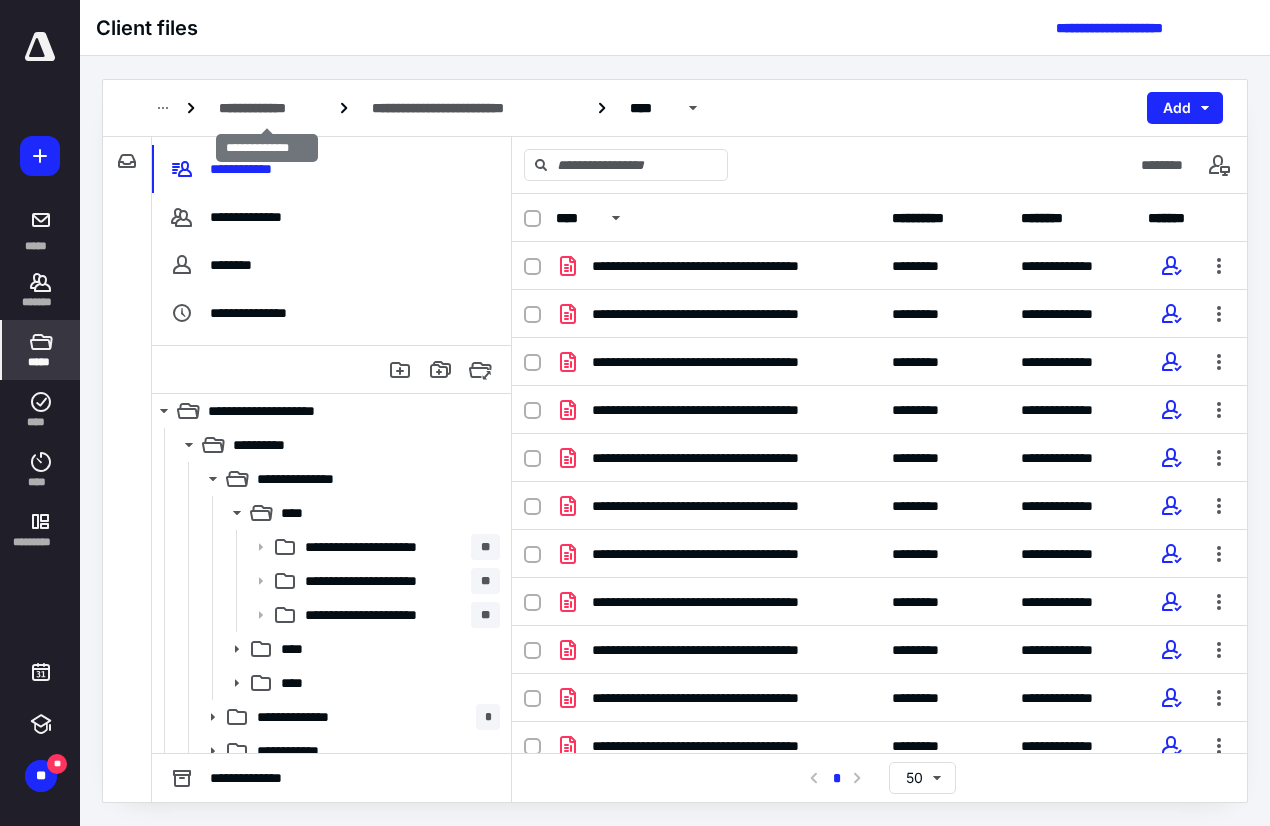 click on "**********" at bounding box center [267, 108] 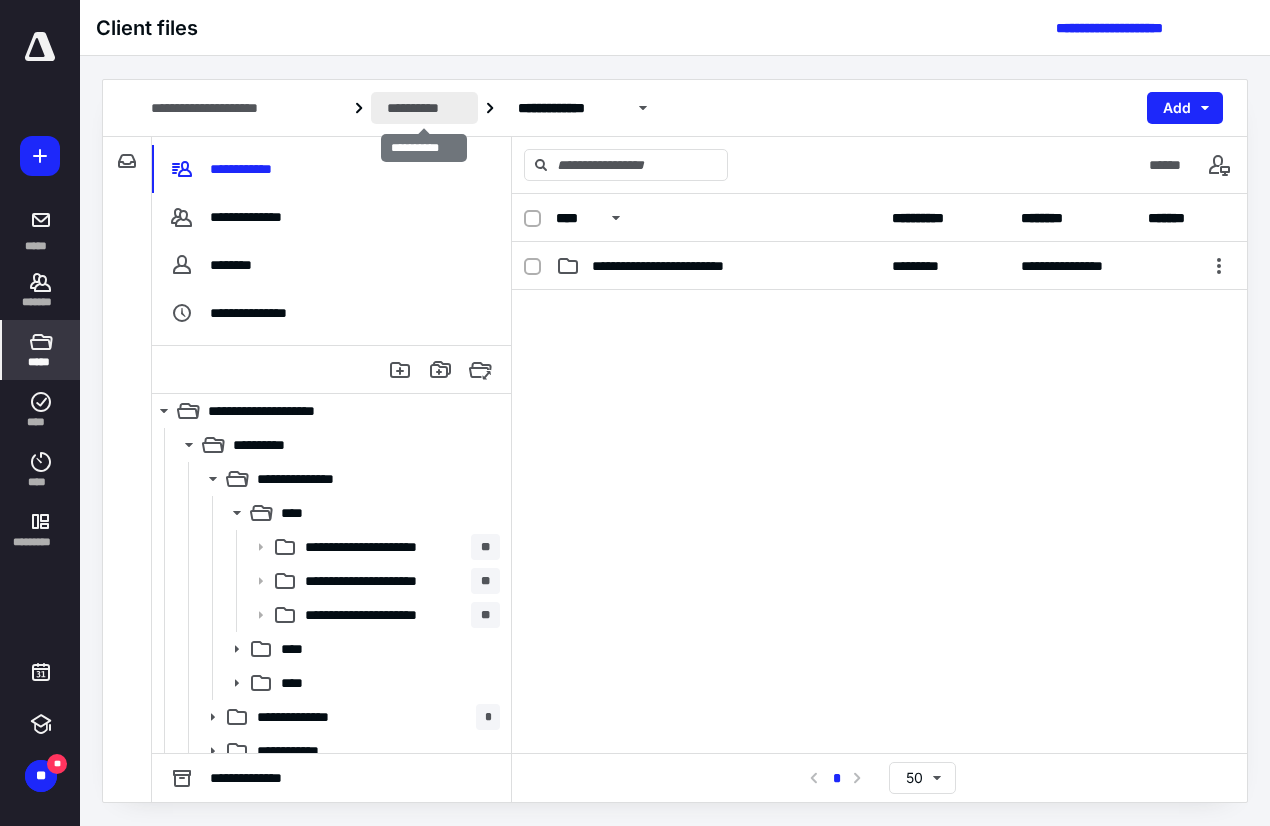 click on "**********" at bounding box center (424, 108) 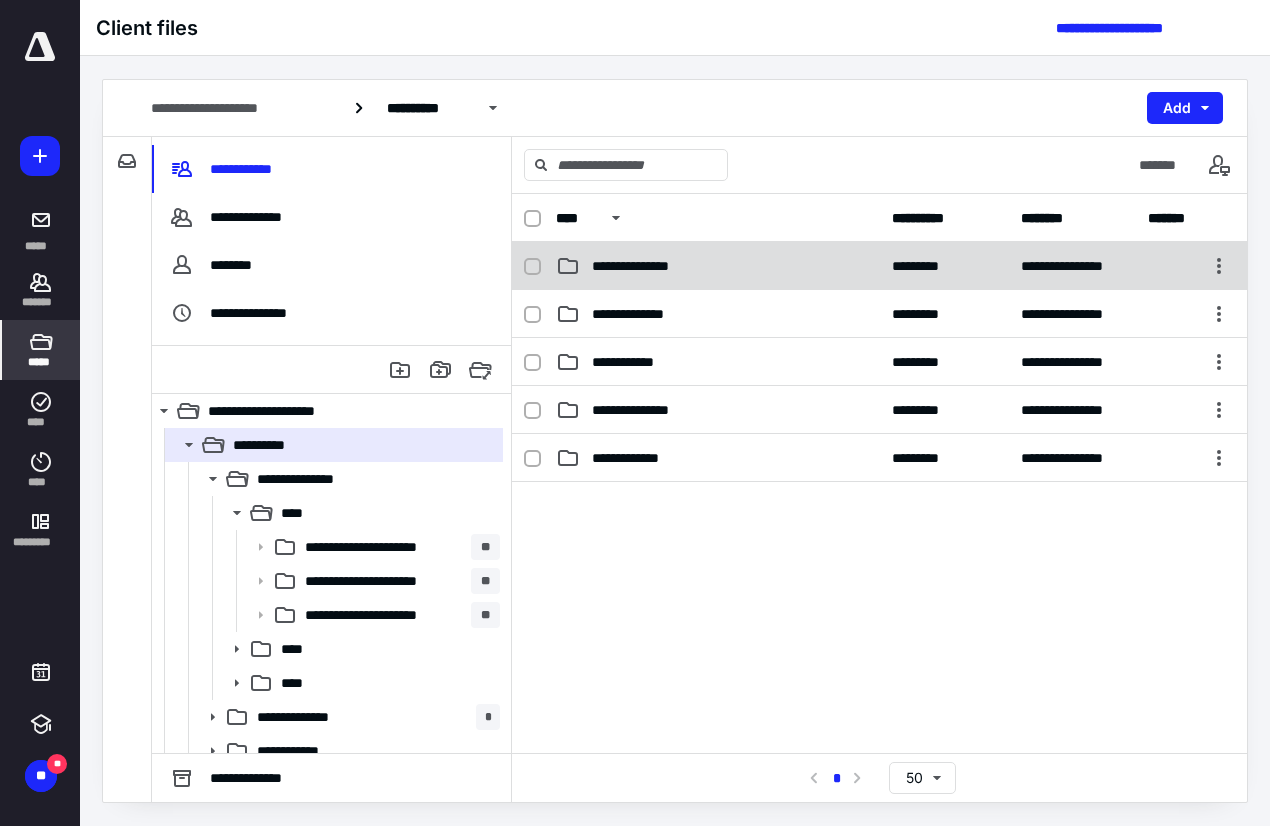 click on "**********" at bounding box center (648, 266) 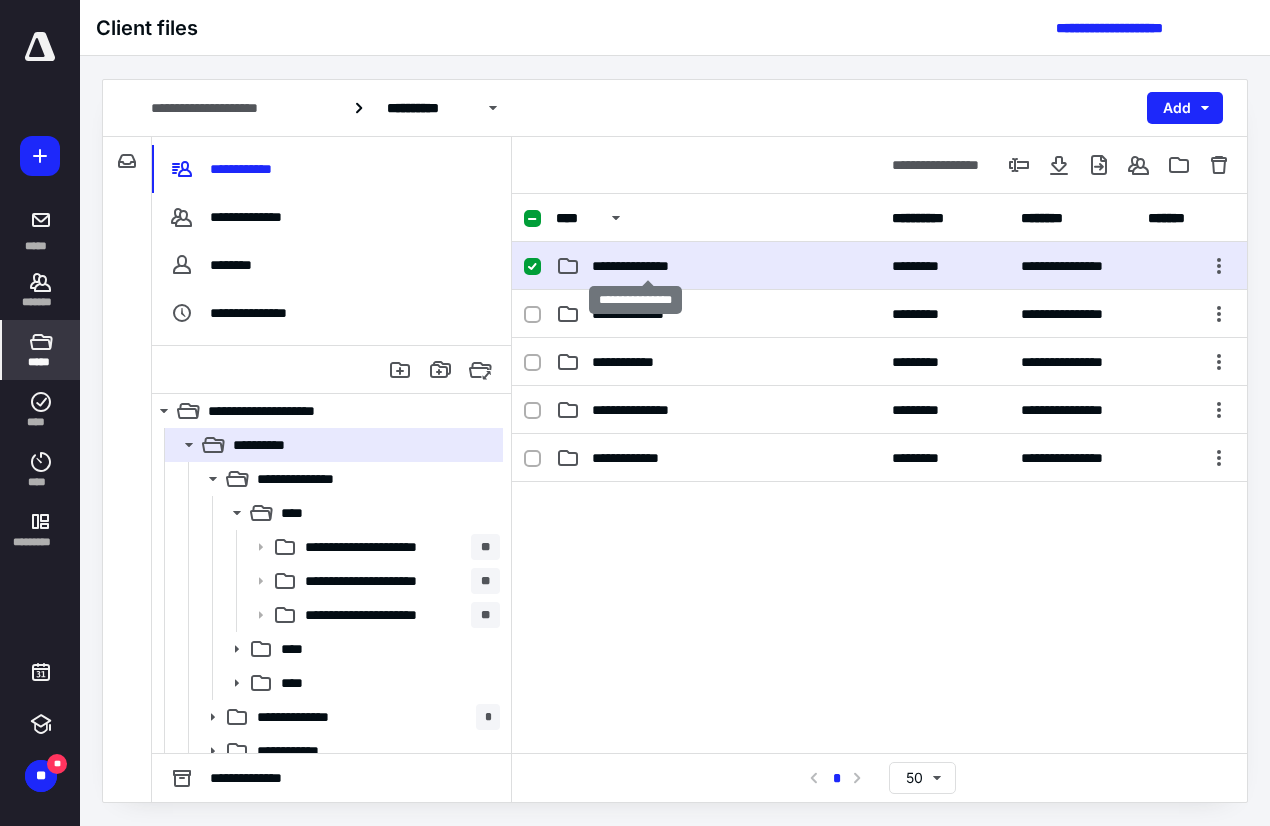 click on "**********" at bounding box center (648, 266) 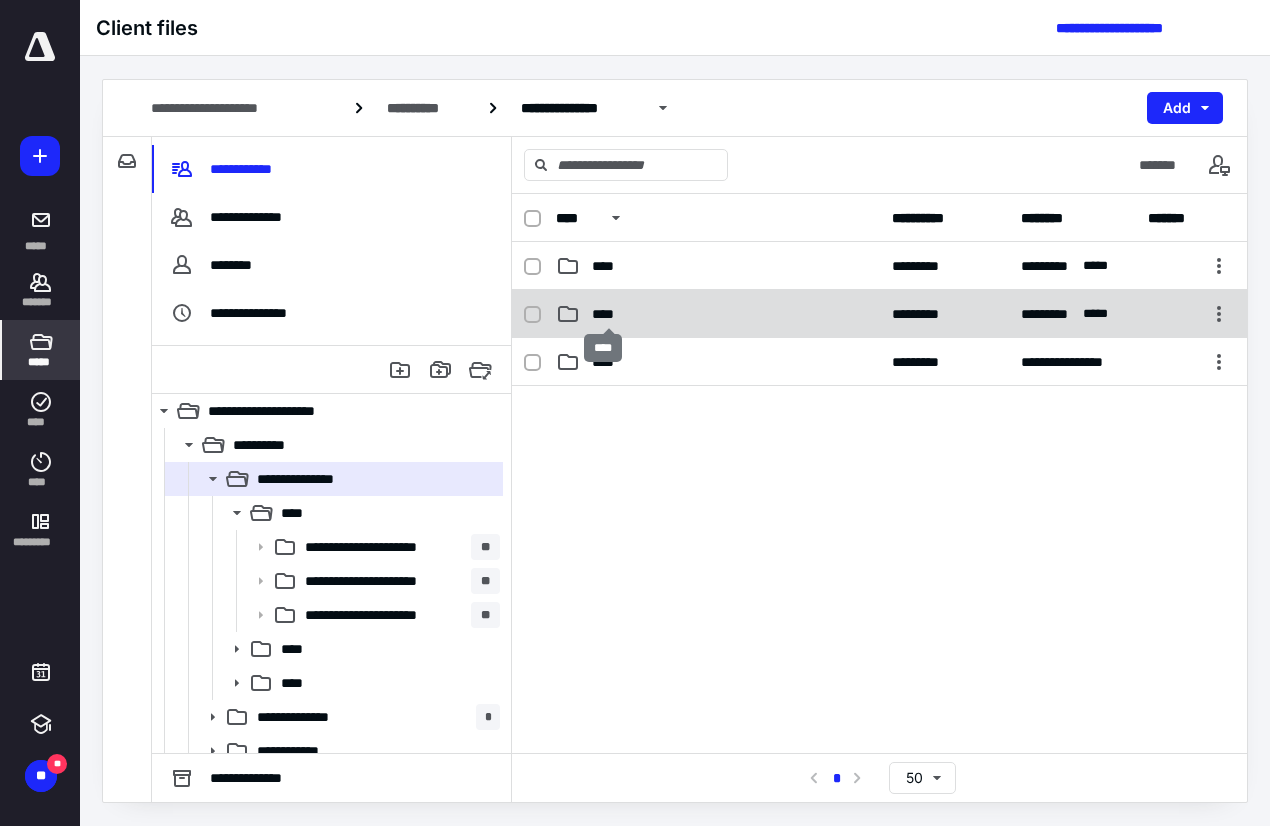 click on "****" at bounding box center (609, 314) 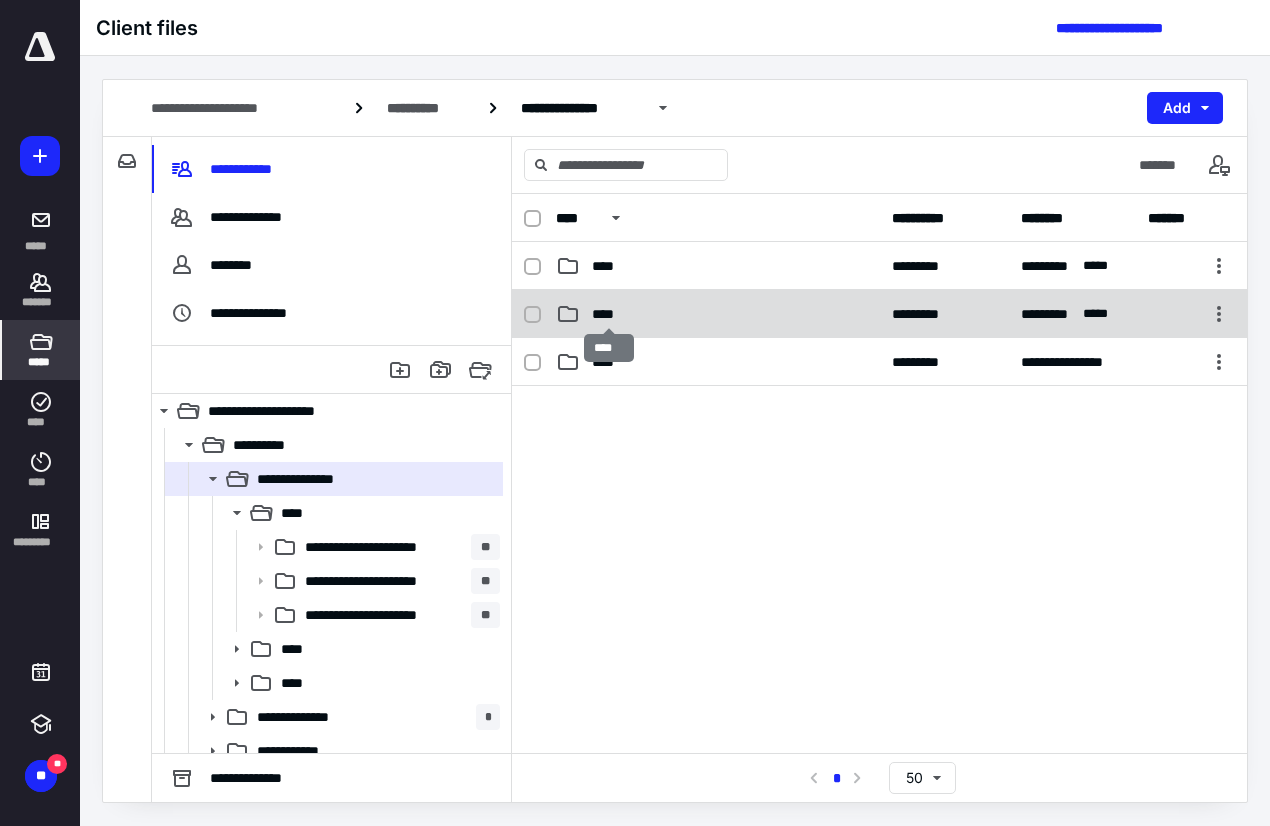 click on "****" at bounding box center [609, 314] 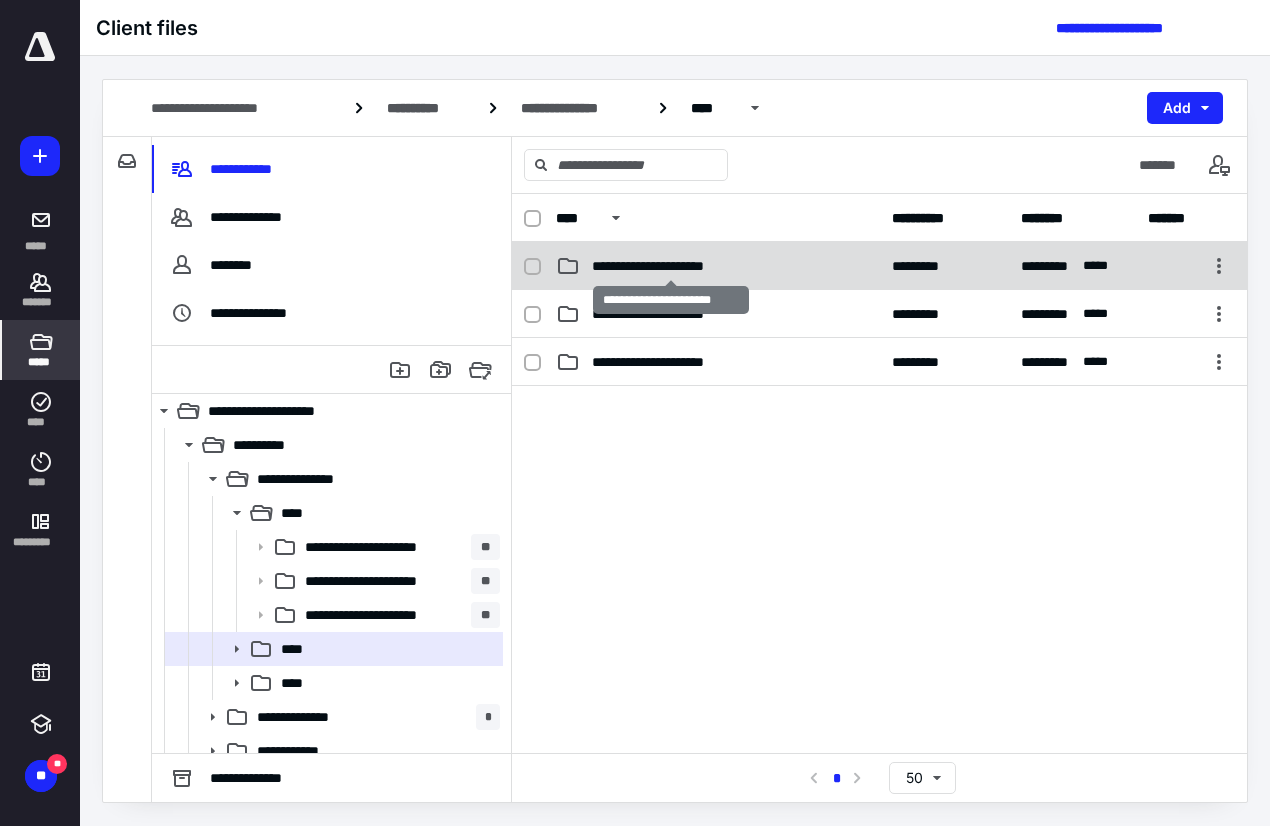 click on "**********" at bounding box center [671, 266] 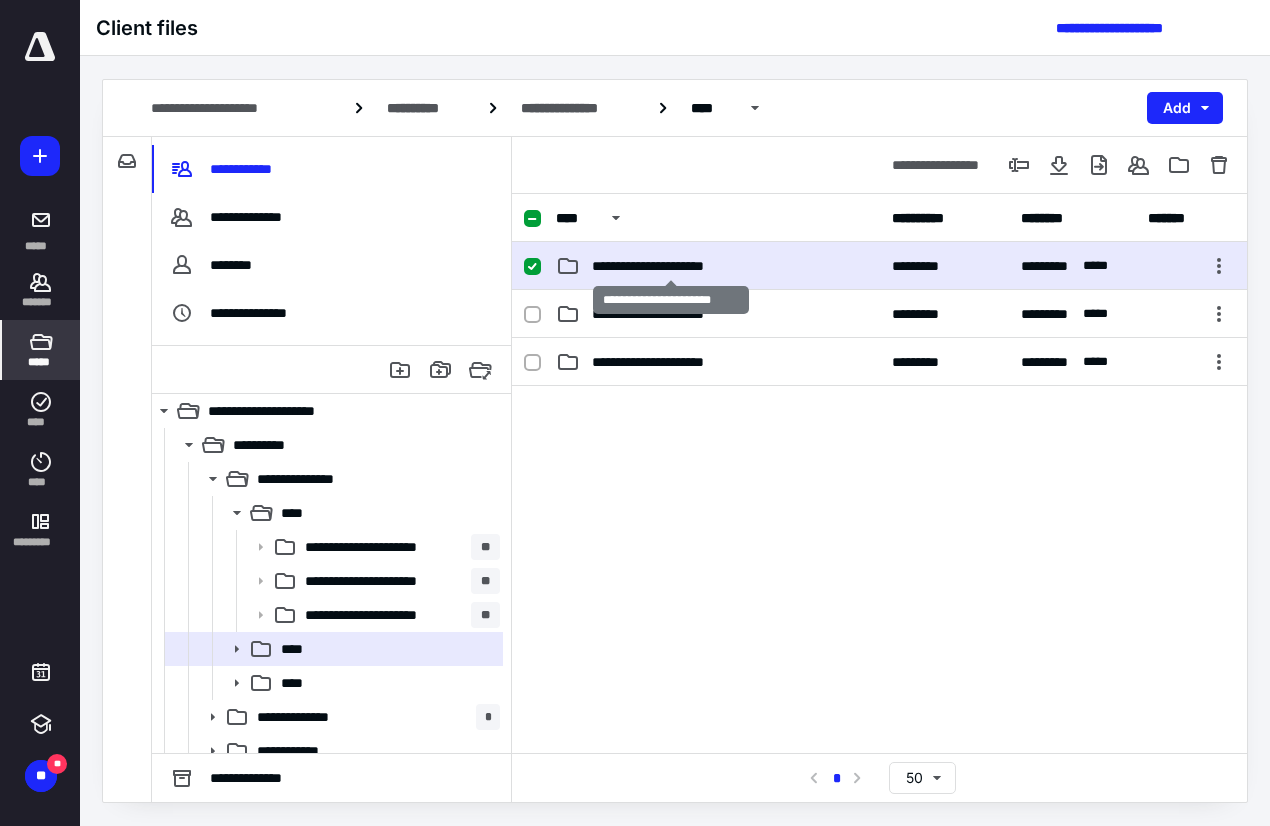 checkbox on "true" 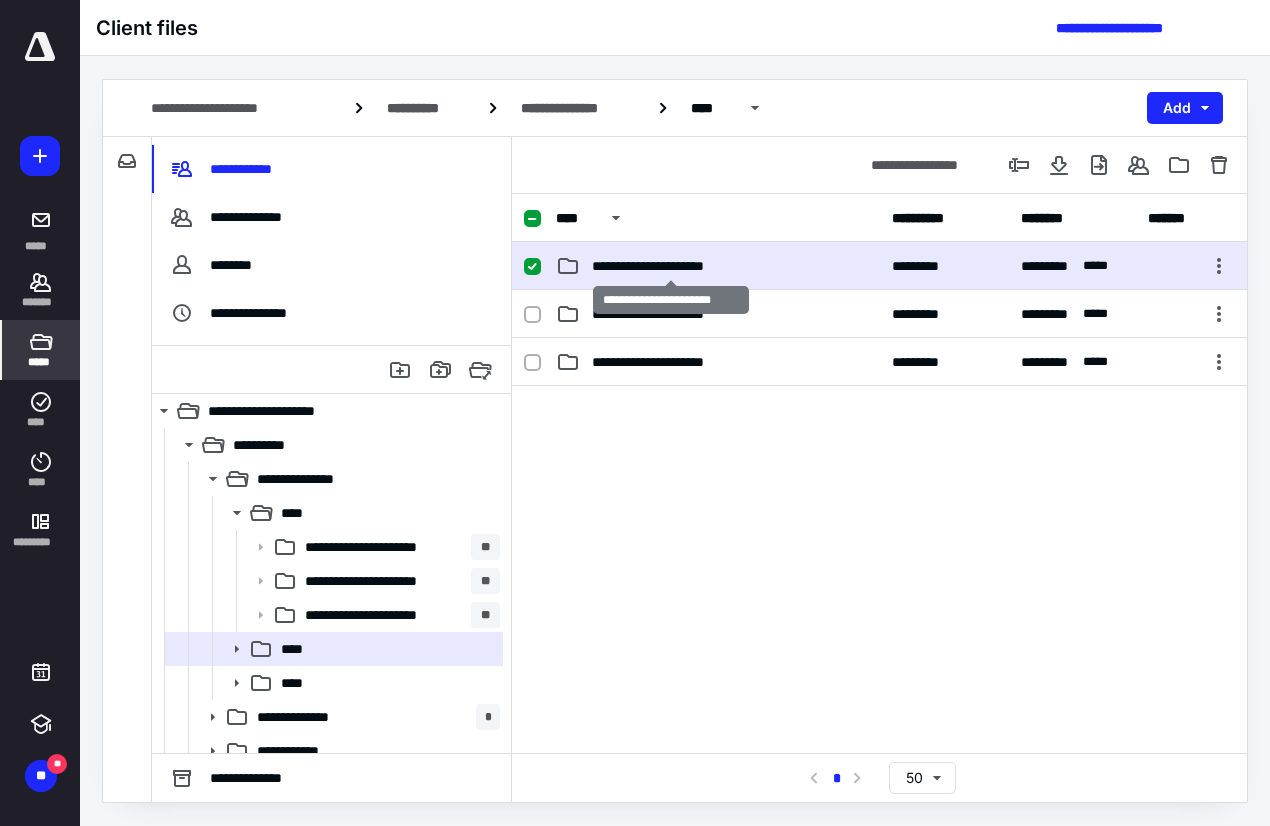 click on "**********" at bounding box center [671, 266] 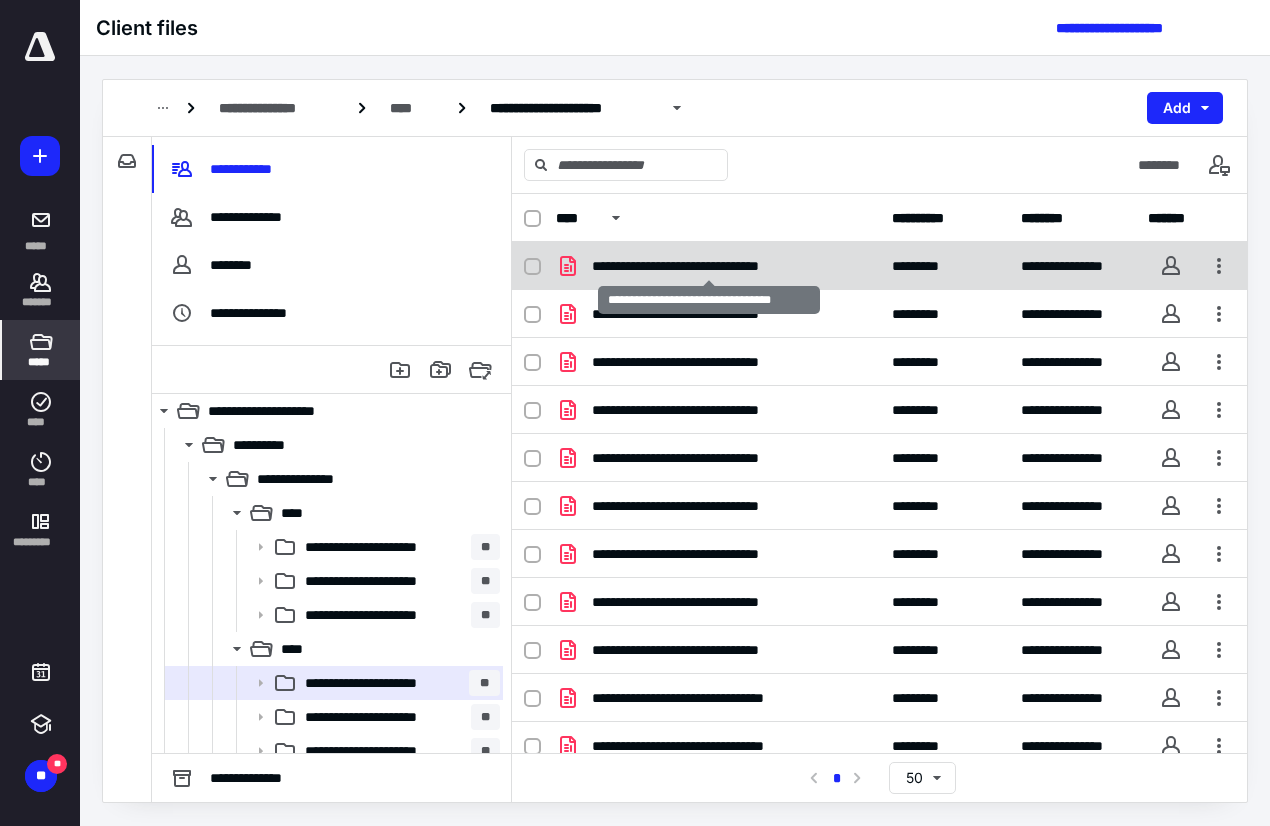 click on "**********" at bounding box center [709, 266] 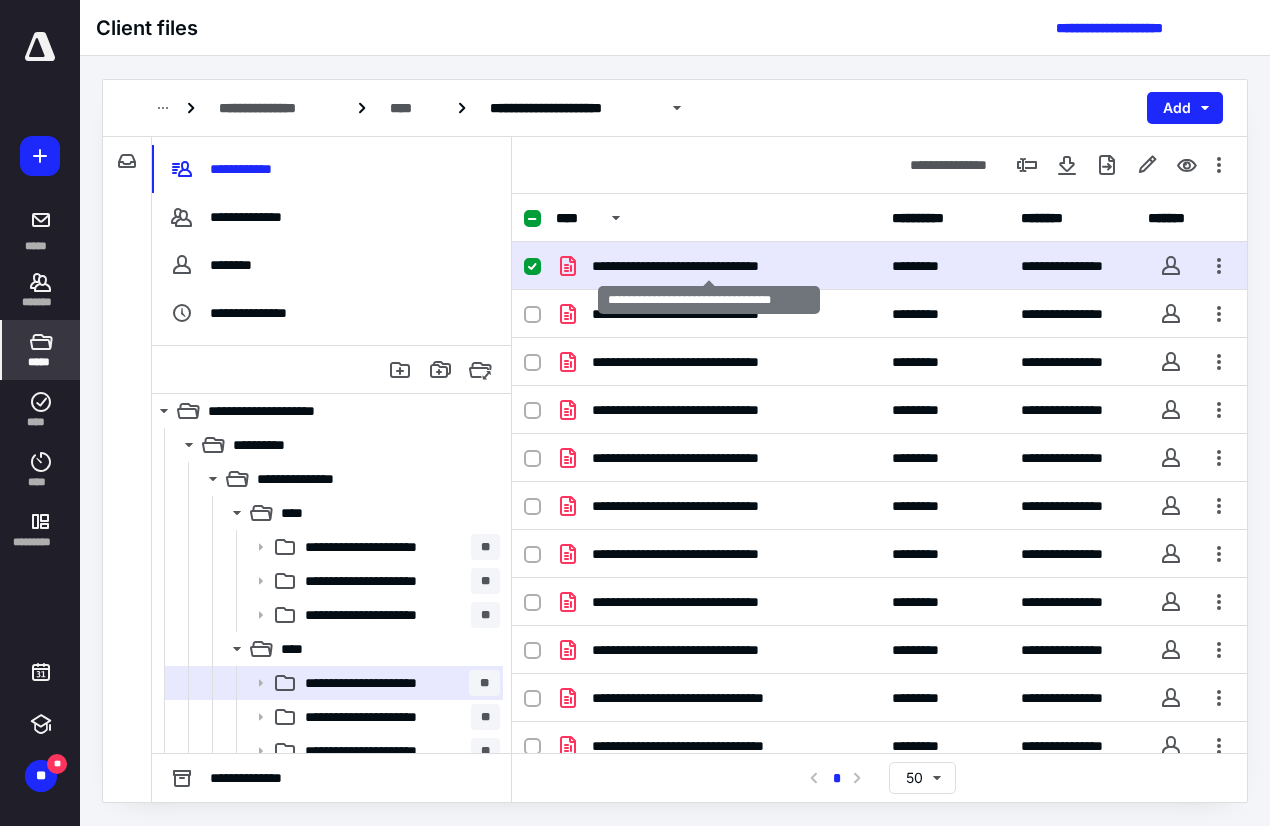 click on "**********" at bounding box center [709, 266] 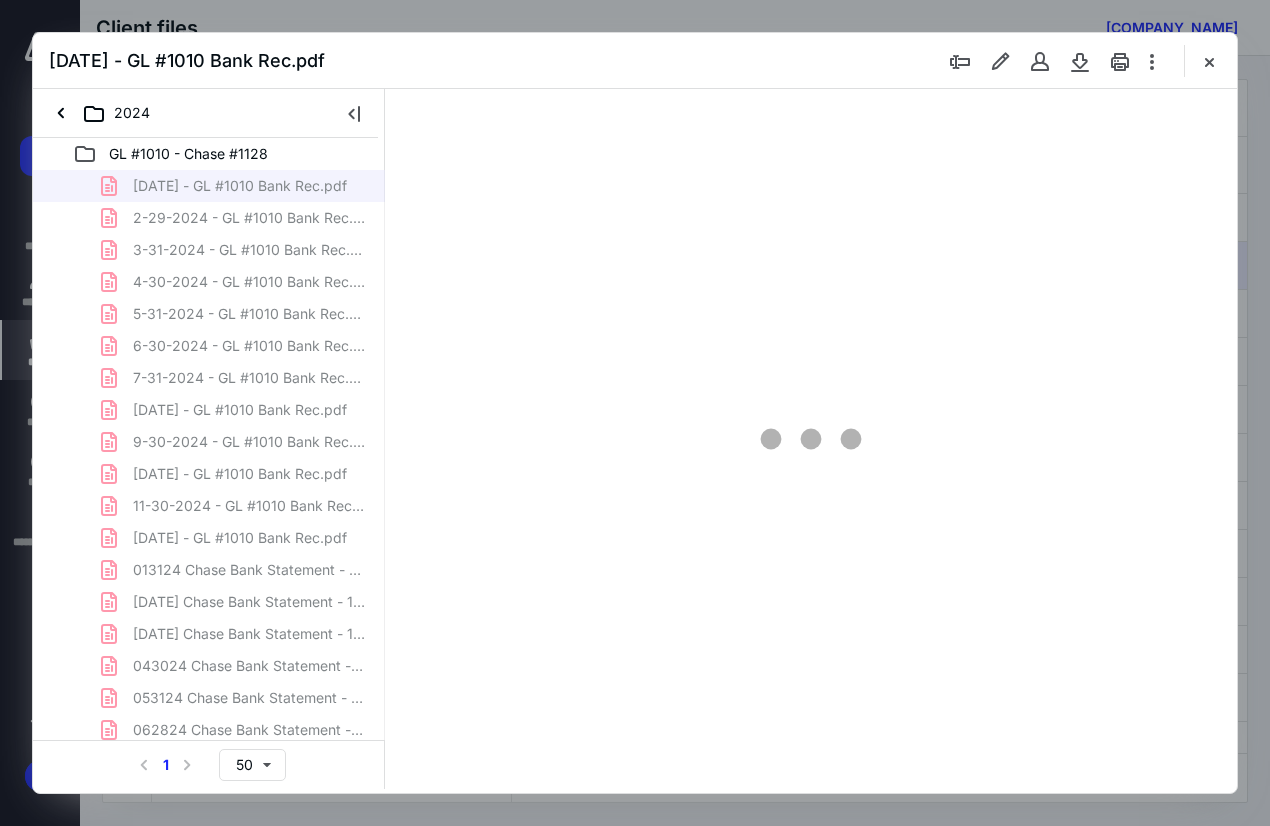 scroll, scrollTop: 0, scrollLeft: 0, axis: both 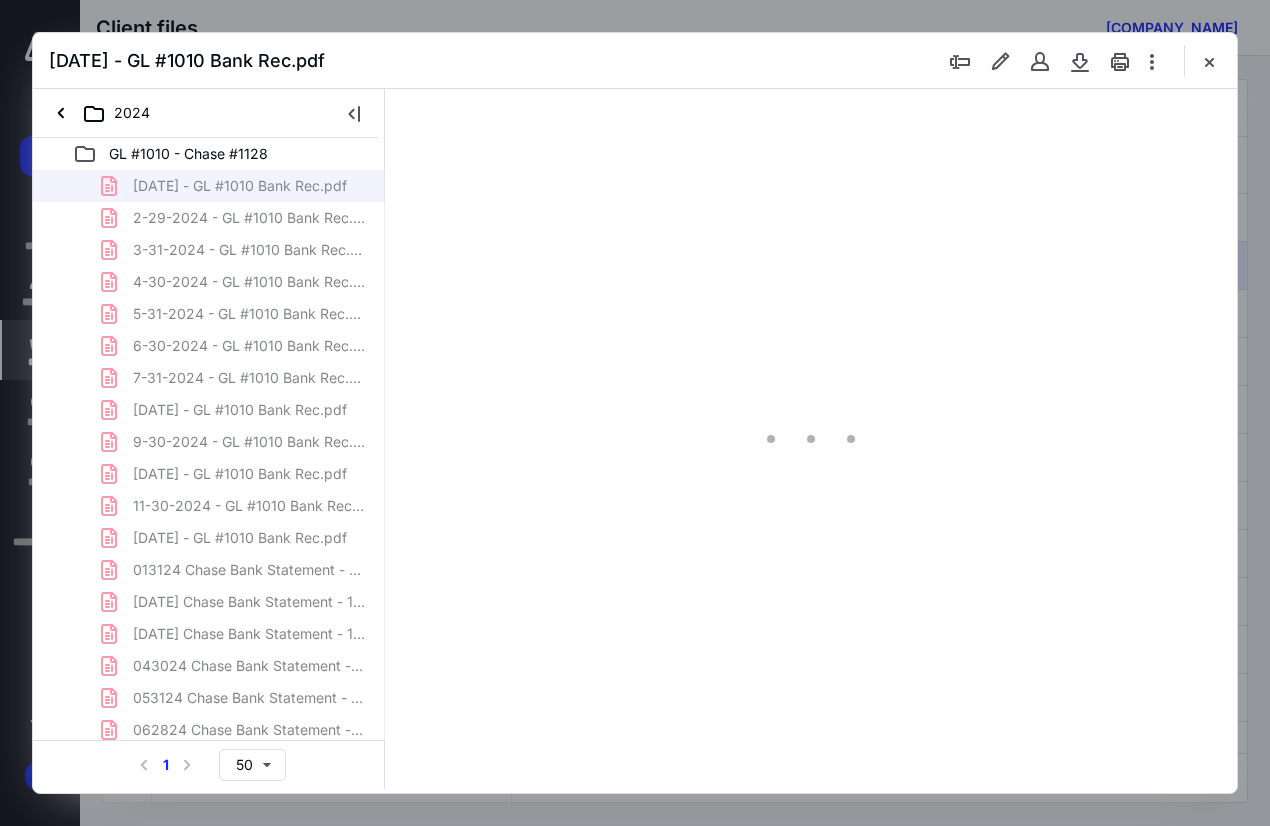 type on "75" 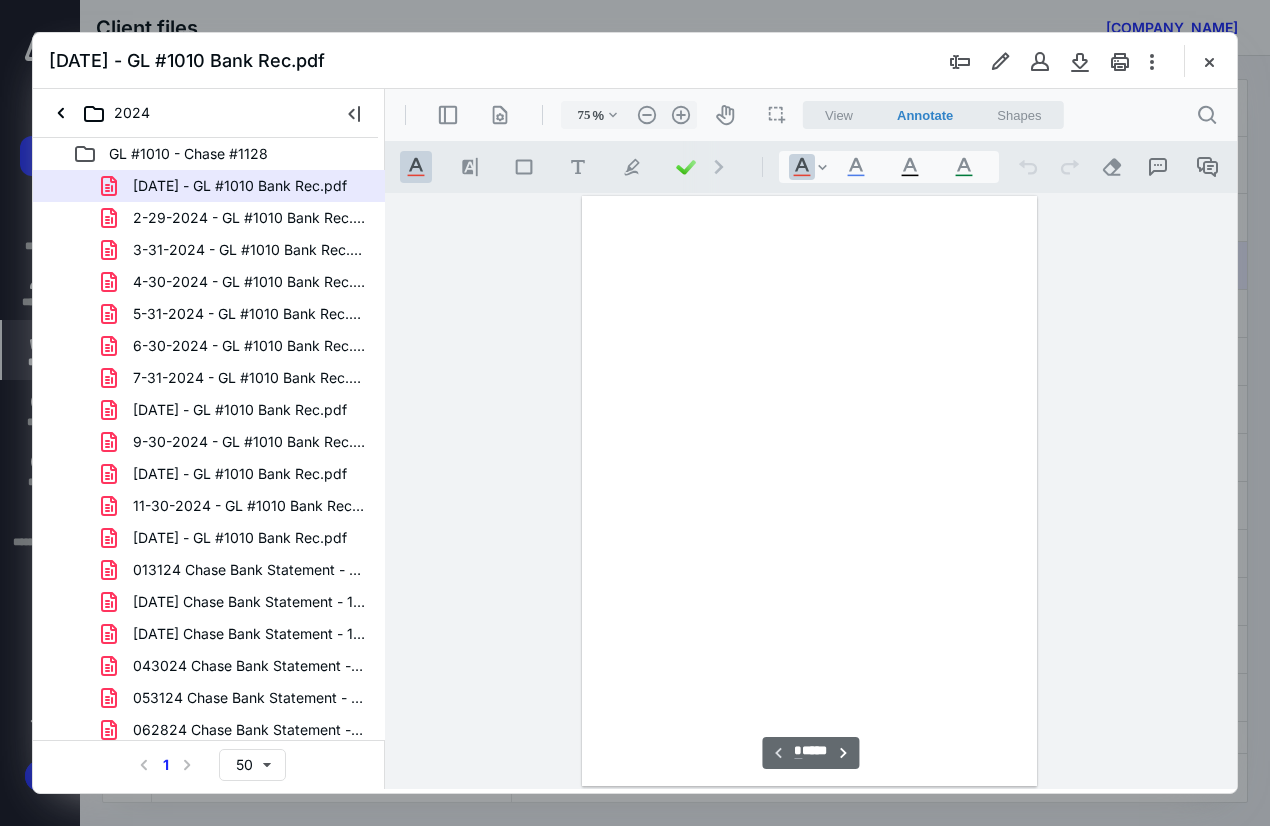 scroll, scrollTop: 107, scrollLeft: 0, axis: vertical 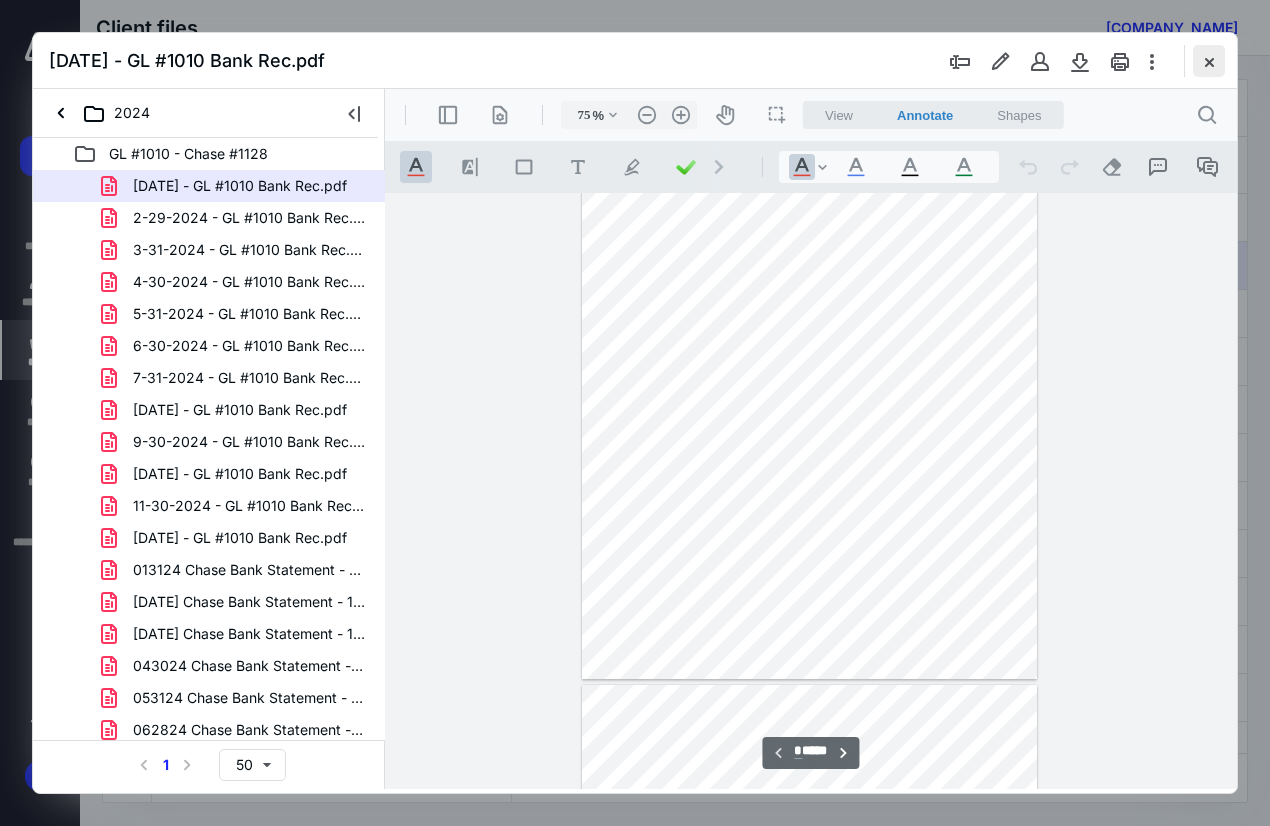 click at bounding box center [1209, 61] 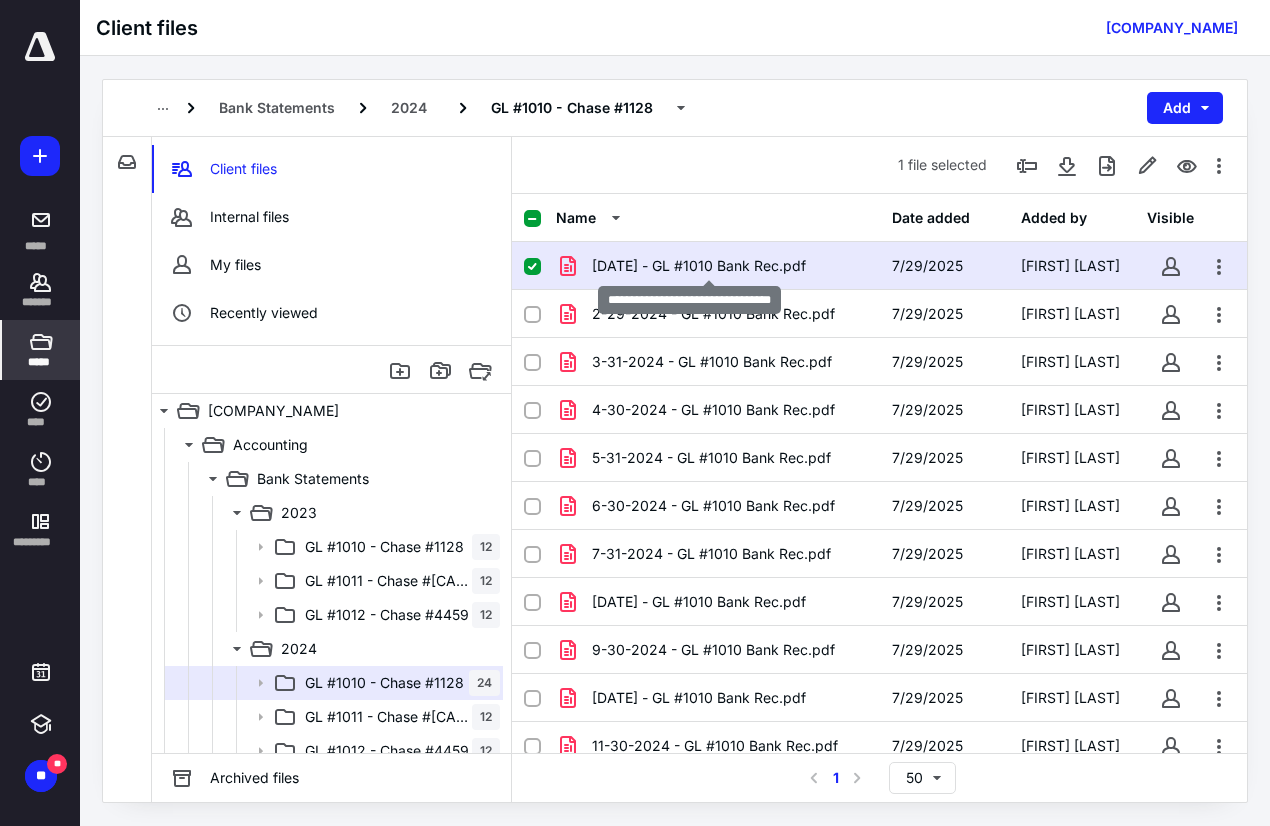 click on "[DATE] - GL #1010 Bank Rec.pdf" at bounding box center (699, 266) 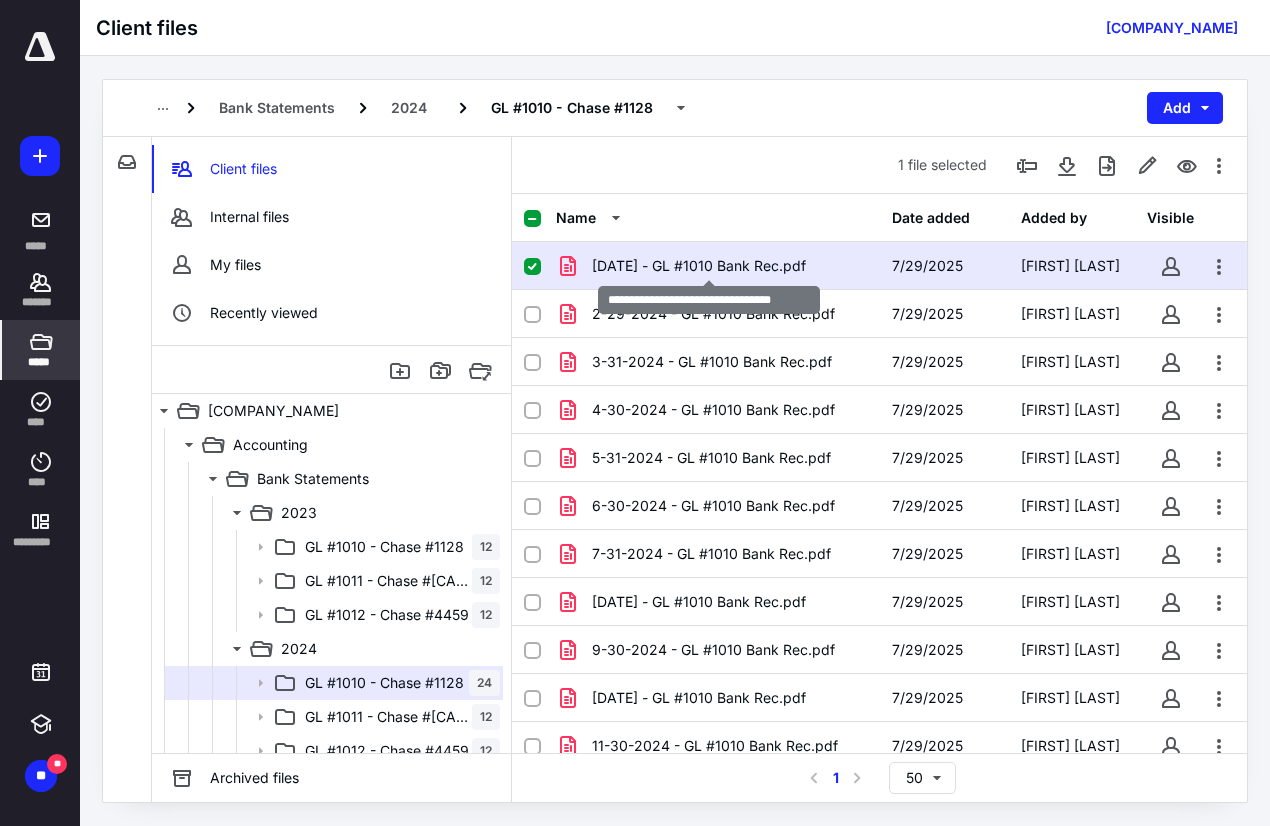 click on "[DATE] - GL #1010 Bank Rec.pdf" at bounding box center [699, 266] 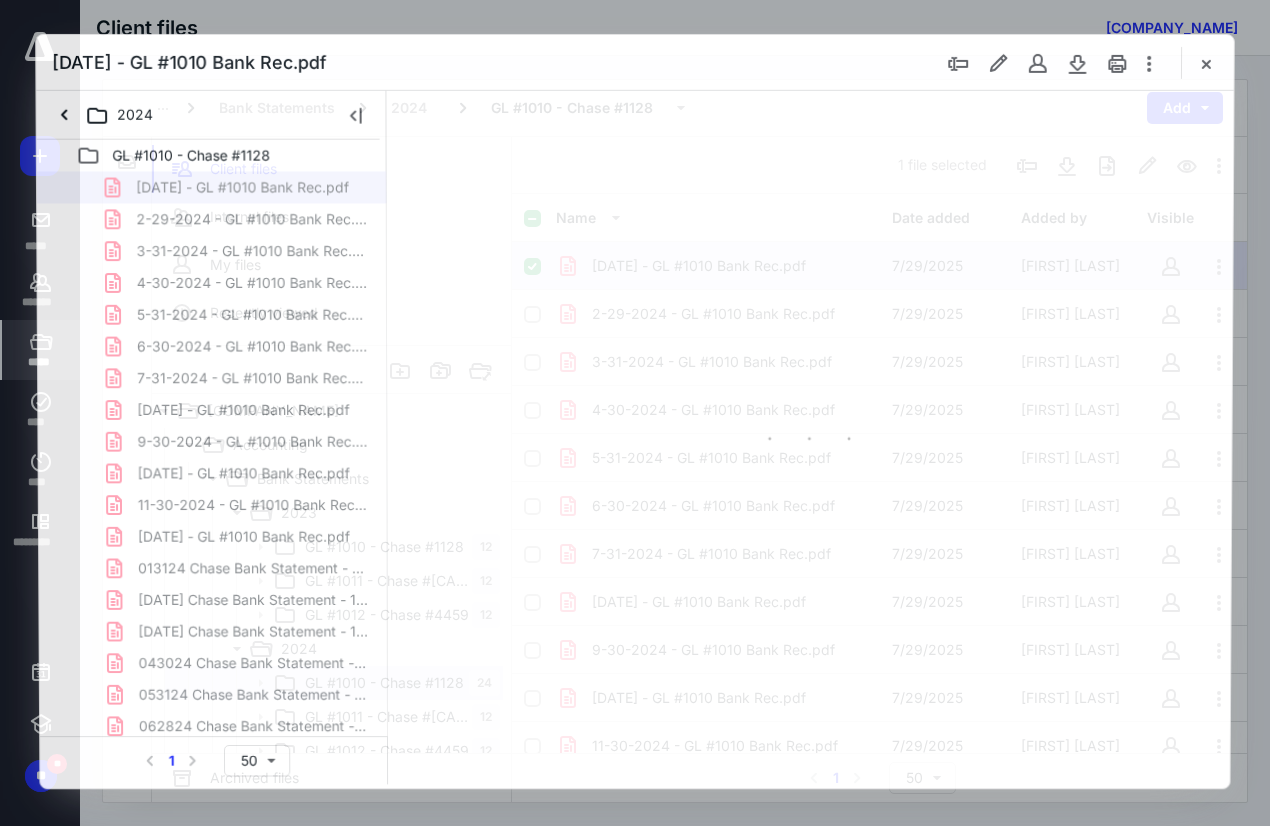 scroll, scrollTop: 0, scrollLeft: 0, axis: both 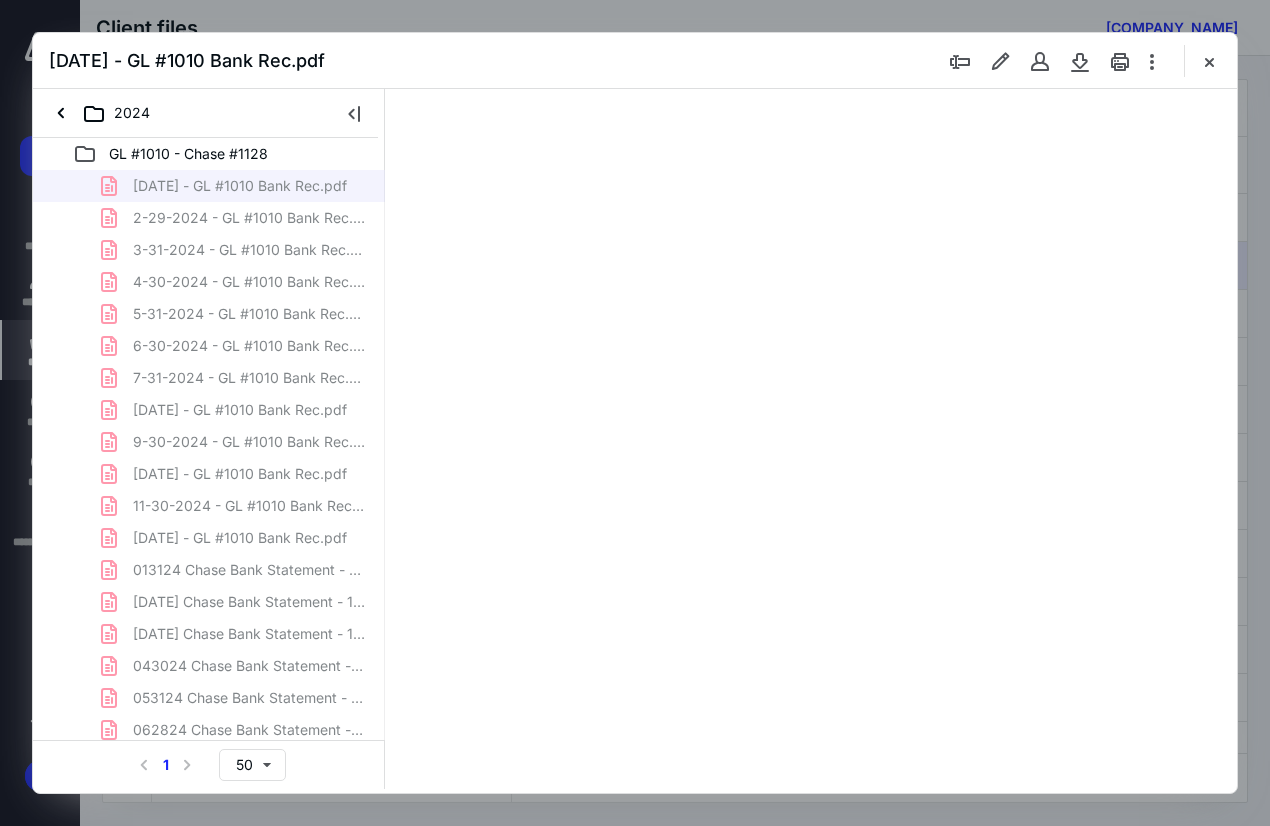 type on "75" 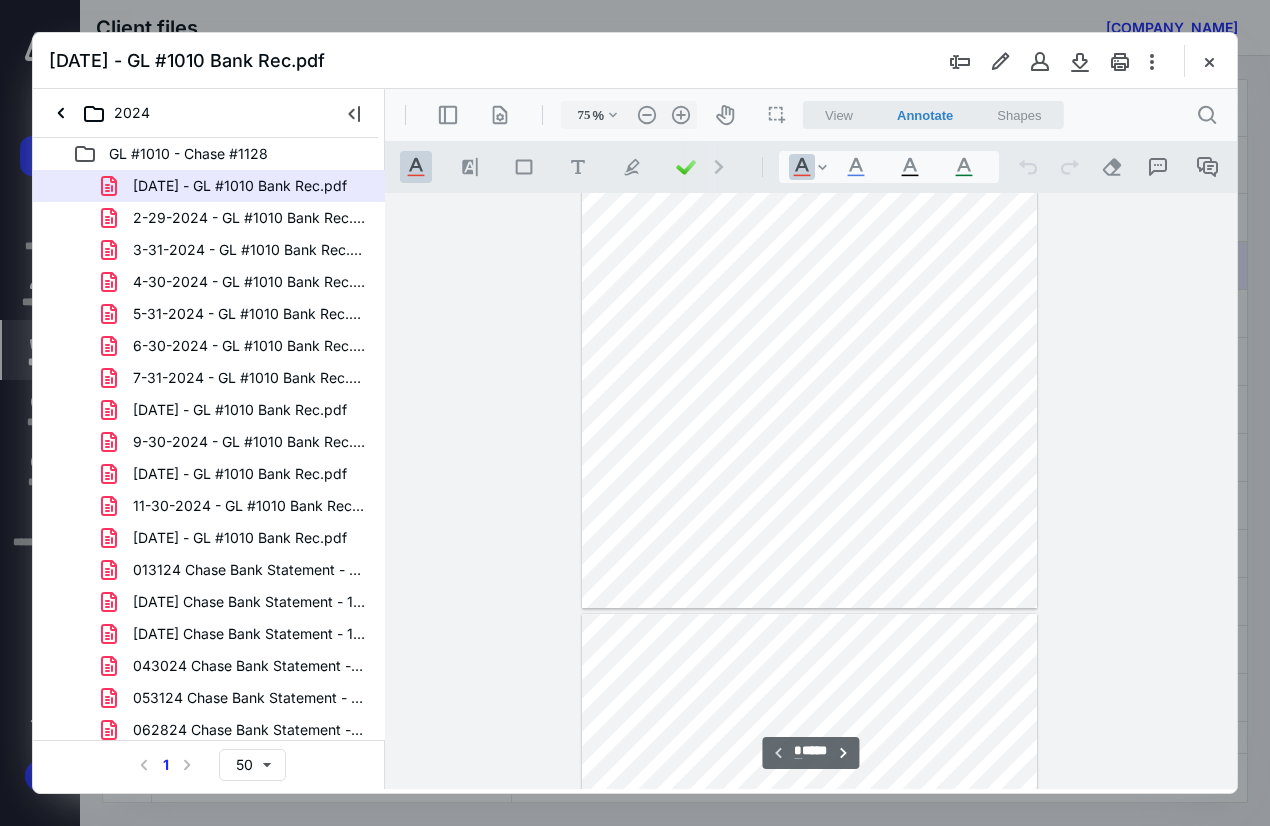 scroll, scrollTop: 0, scrollLeft: 0, axis: both 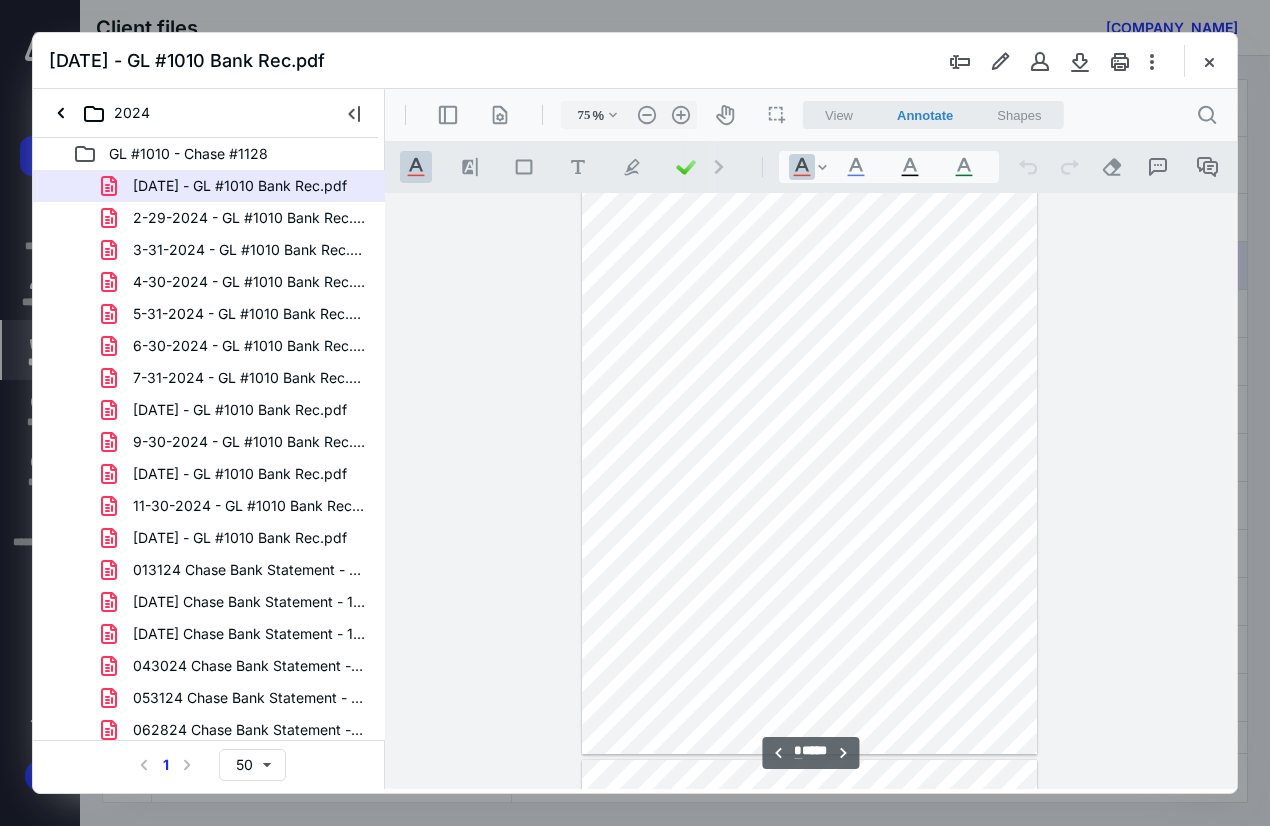 type on "**" 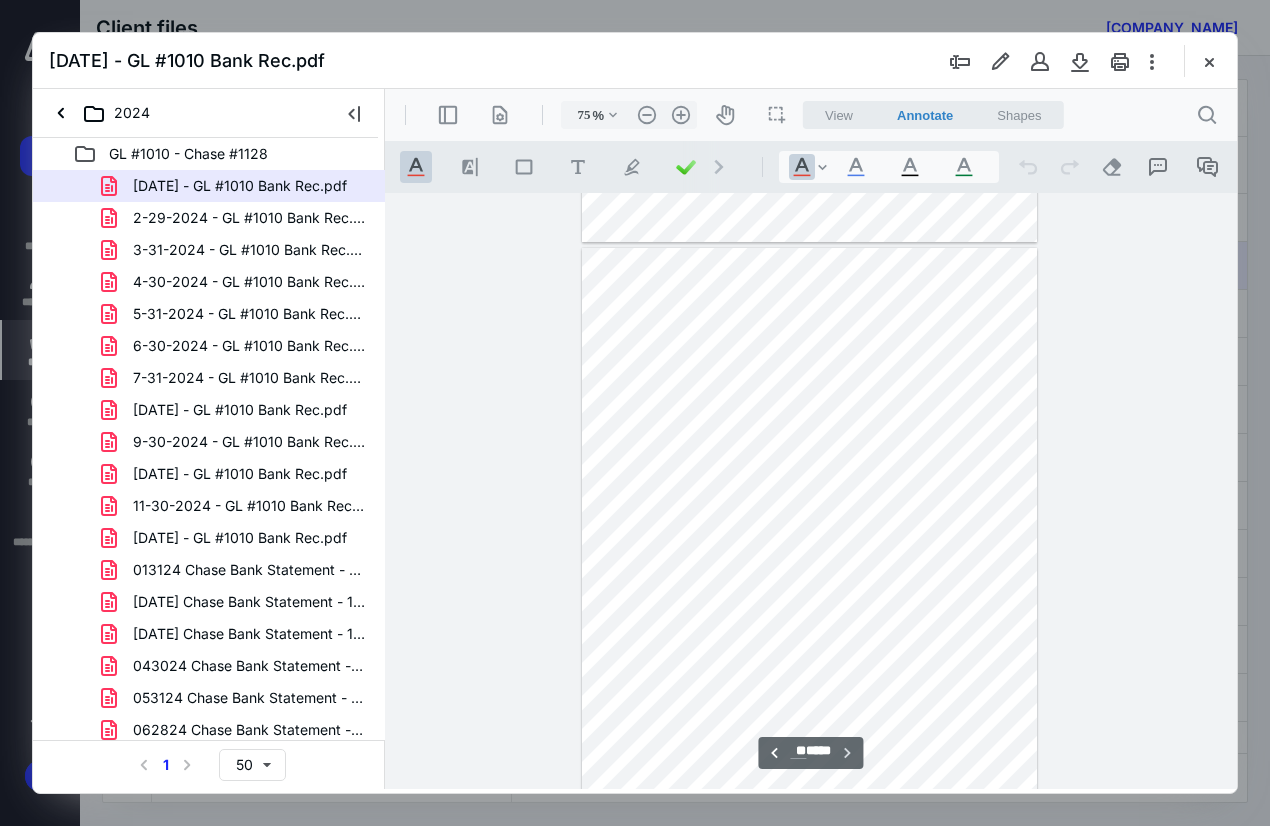 scroll, scrollTop: 5364, scrollLeft: 0, axis: vertical 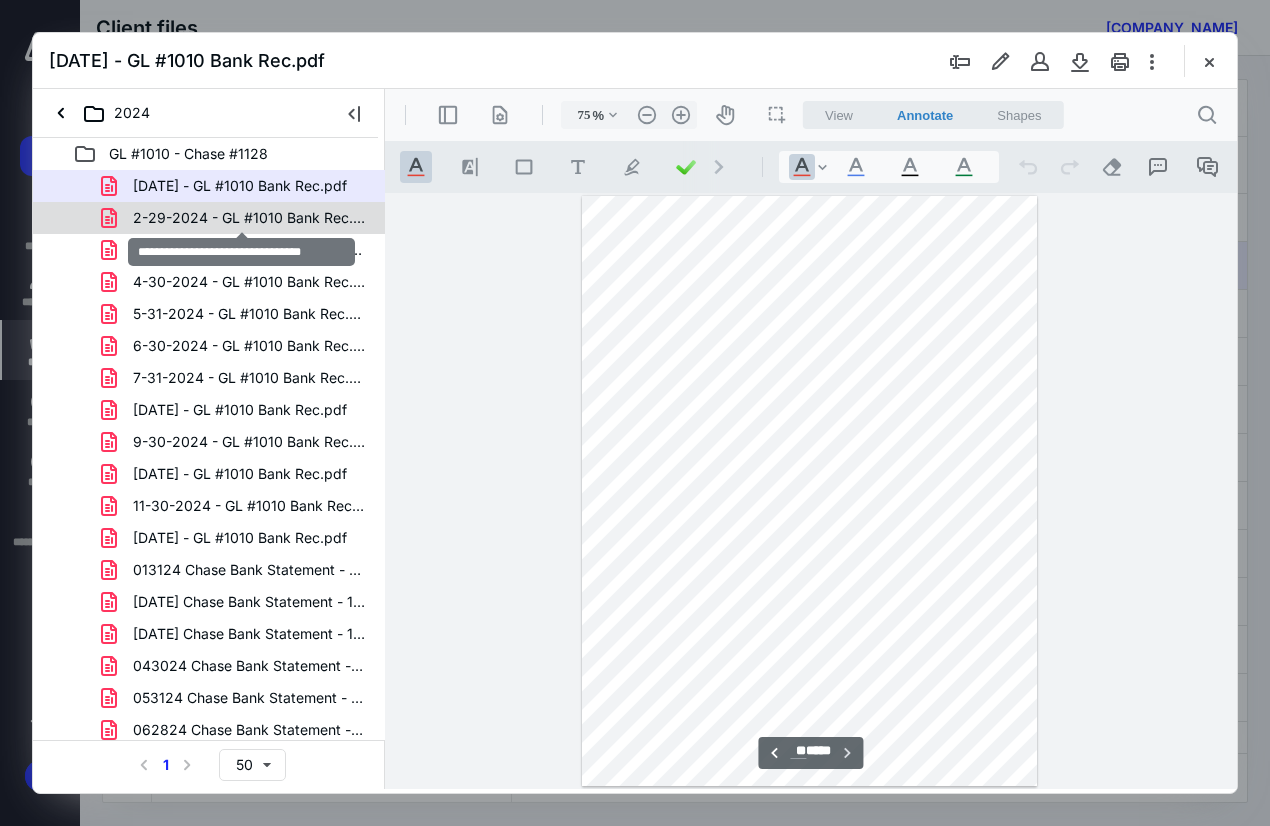 click on "2-29-2024 - GL #1010 Bank Rec.pdf" at bounding box center [249, 218] 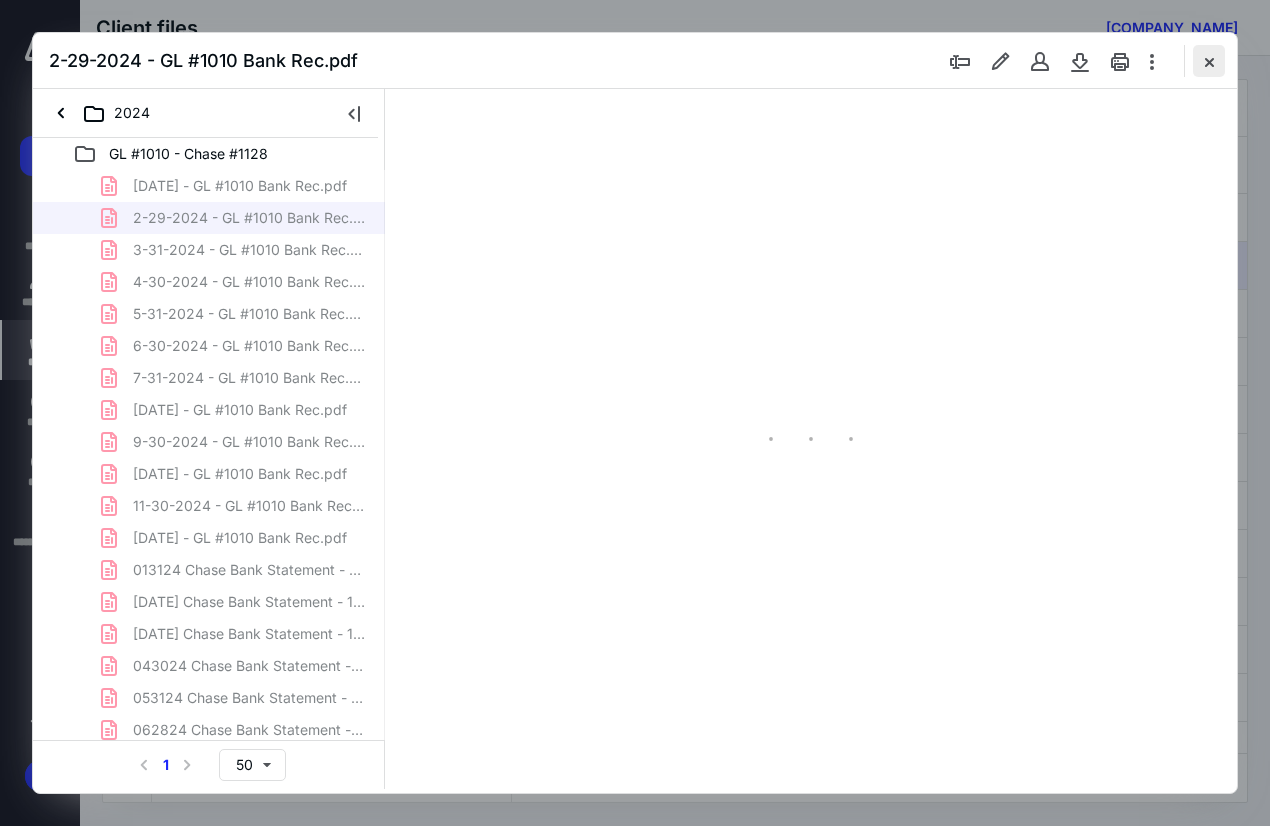 click at bounding box center (1209, 61) 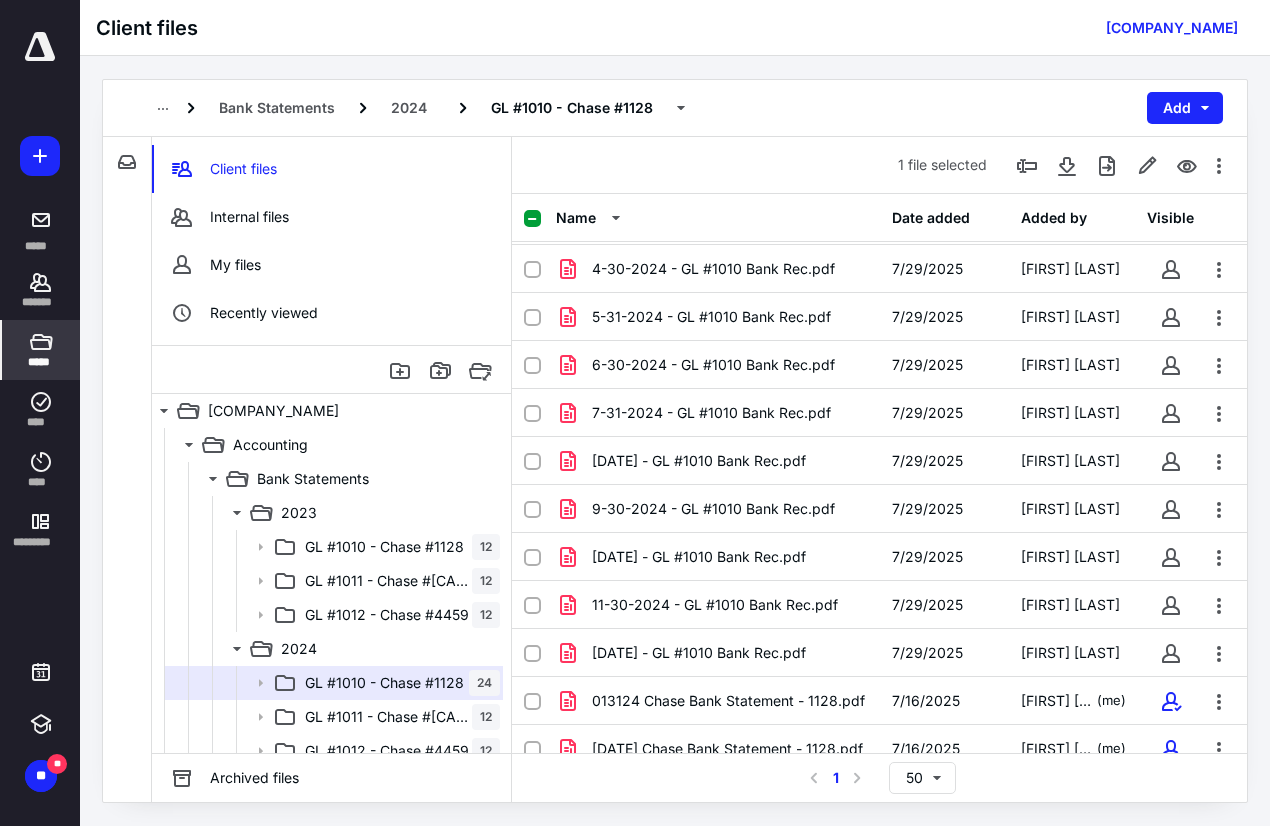 scroll, scrollTop: 0, scrollLeft: 0, axis: both 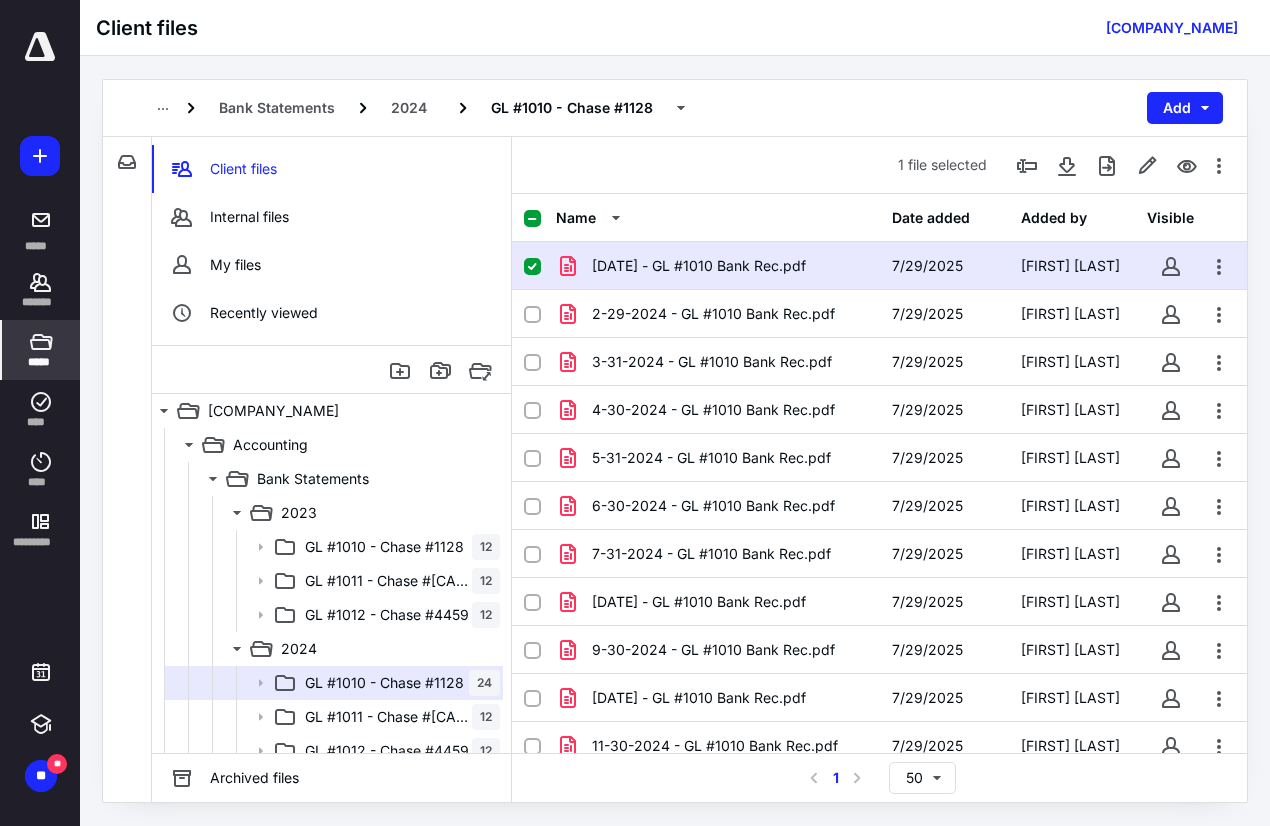 drag, startPoint x: 531, startPoint y: 219, endPoint x: 558, endPoint y: 218, distance: 27.018513 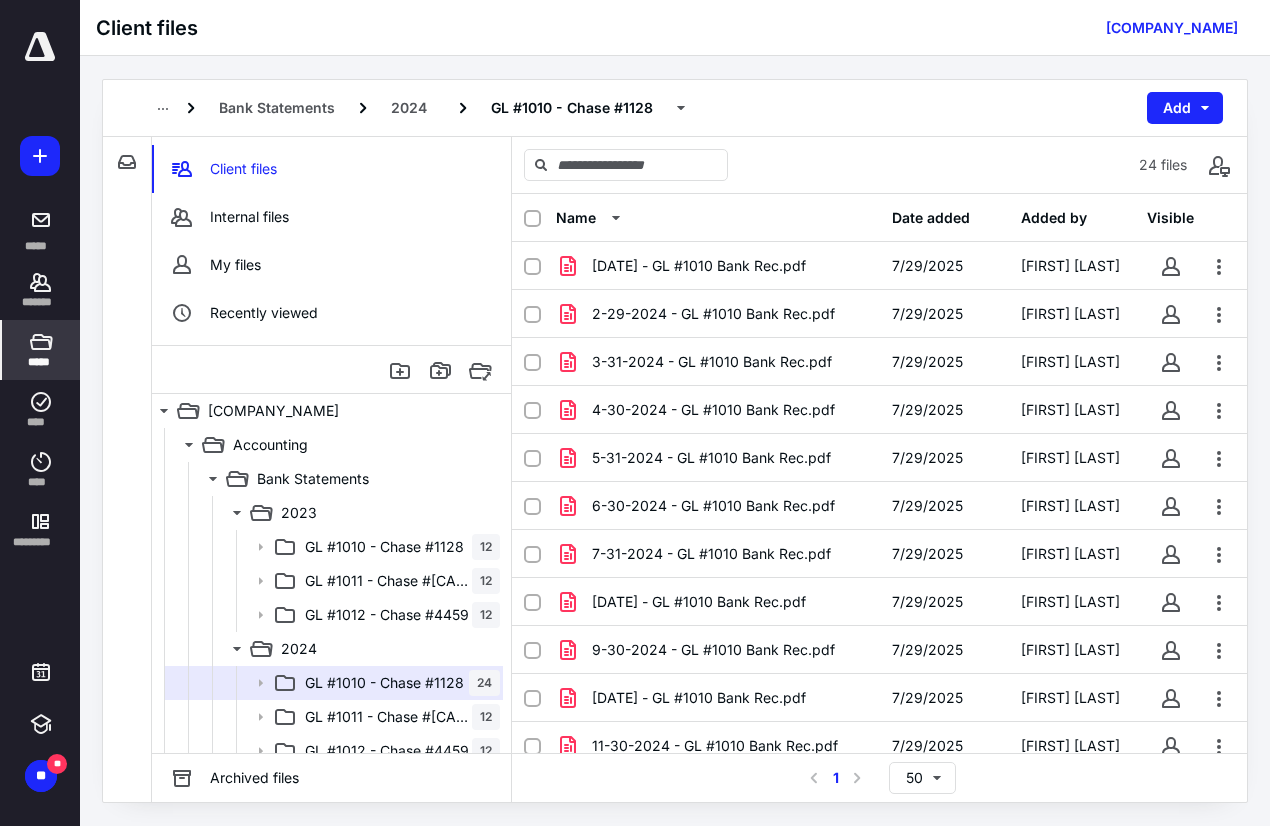 click at bounding box center [532, 219] 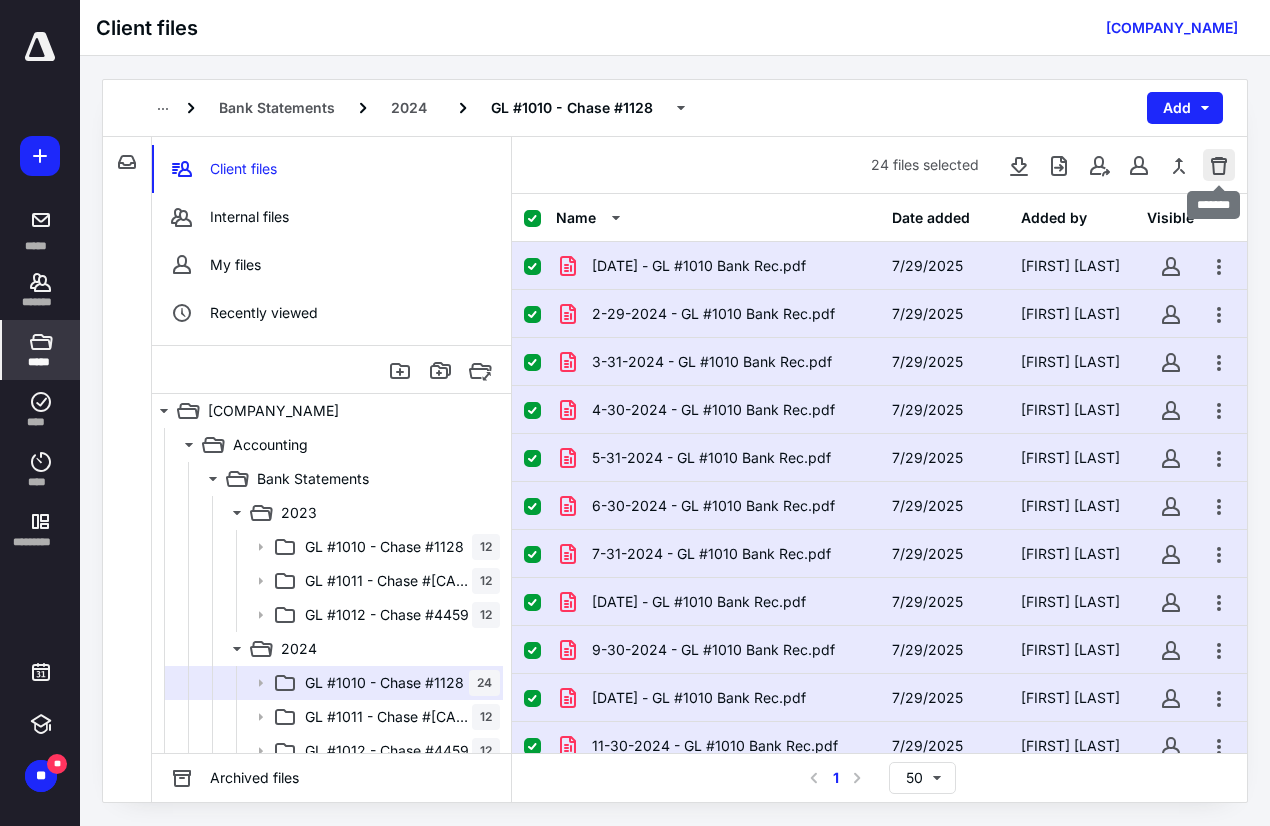 click at bounding box center [1219, 165] 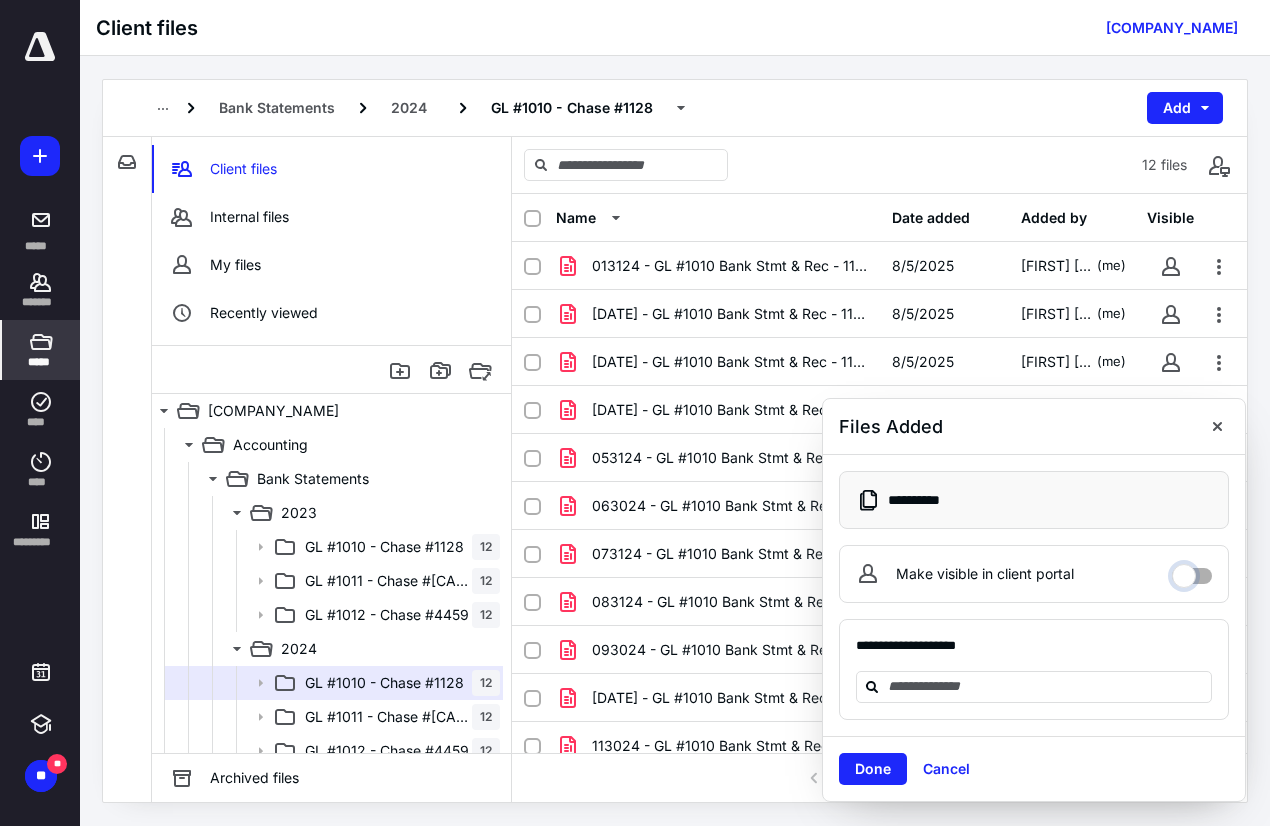 click on "Make visible in client portal" at bounding box center [1192, 571] 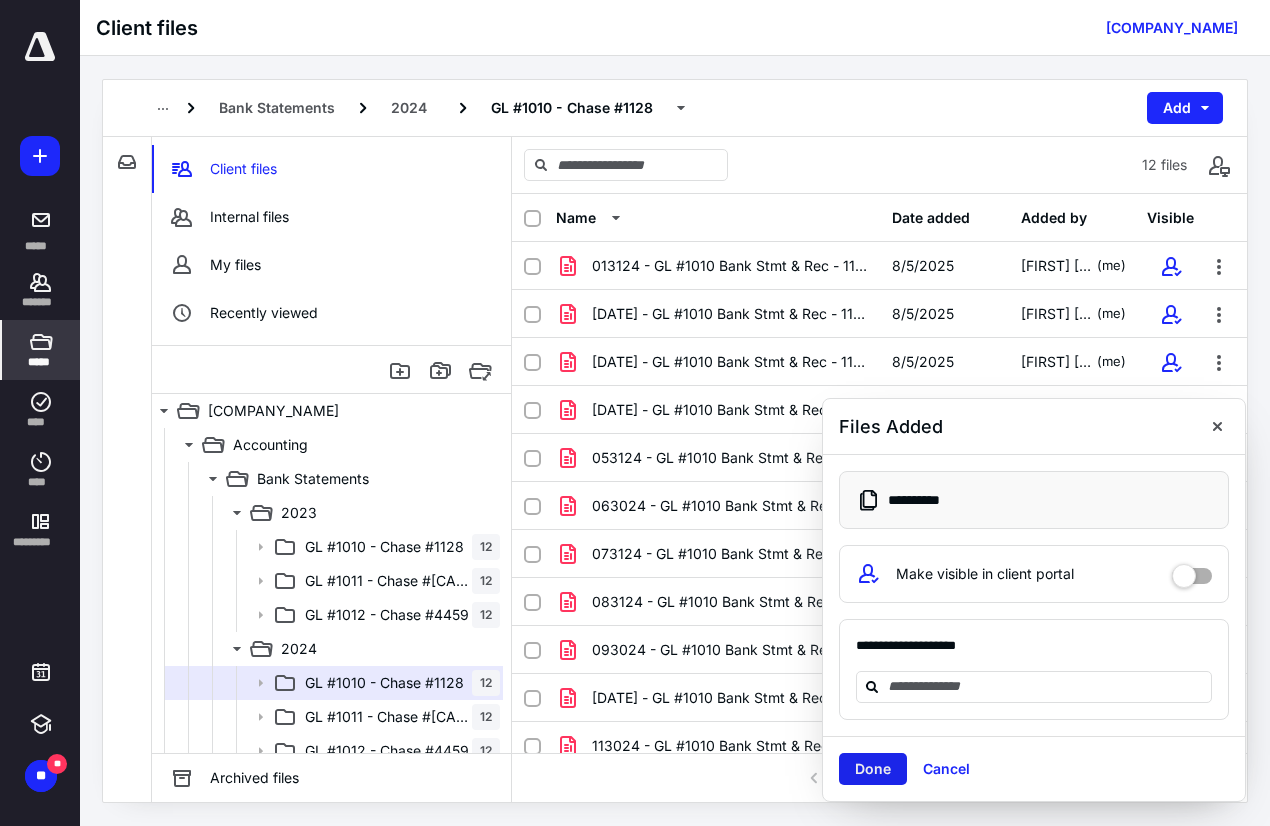 click on "Done" at bounding box center [873, 769] 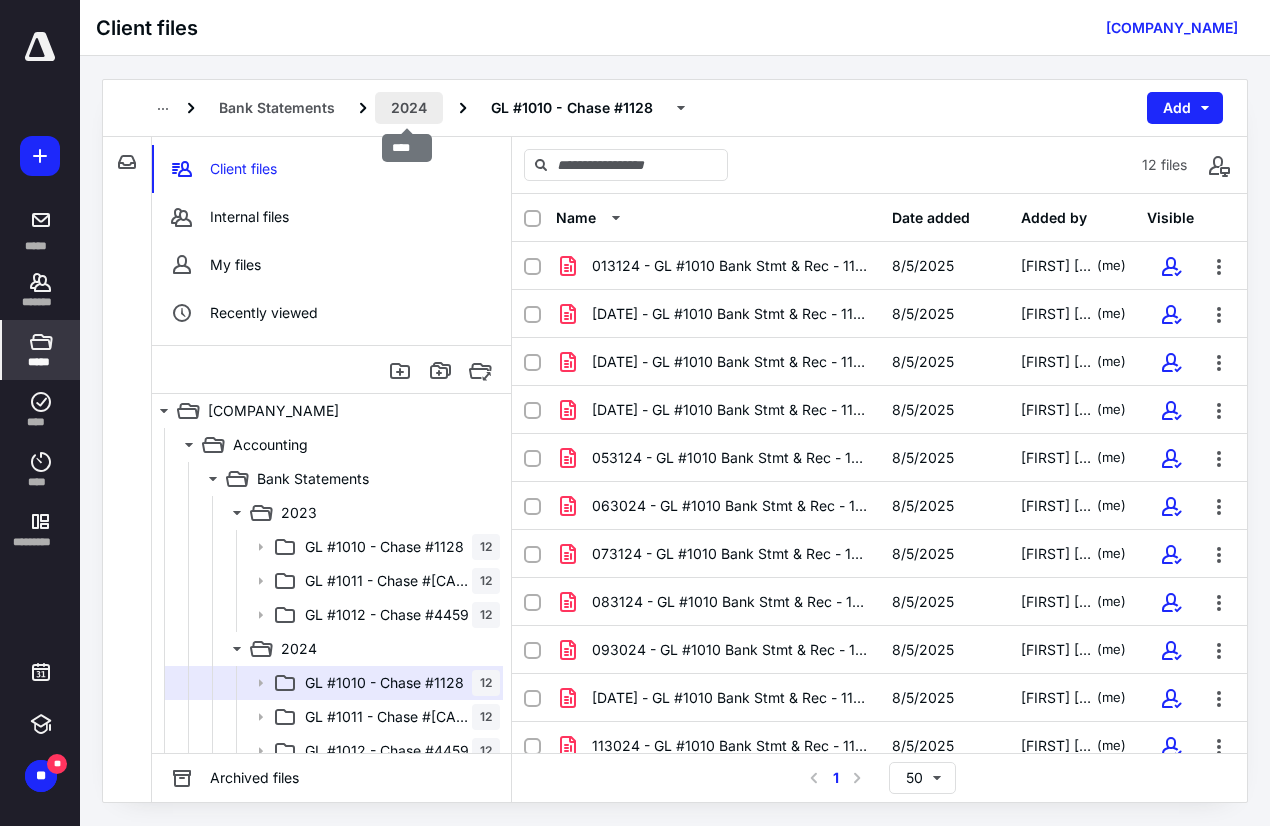 click on "2024" at bounding box center [409, 108] 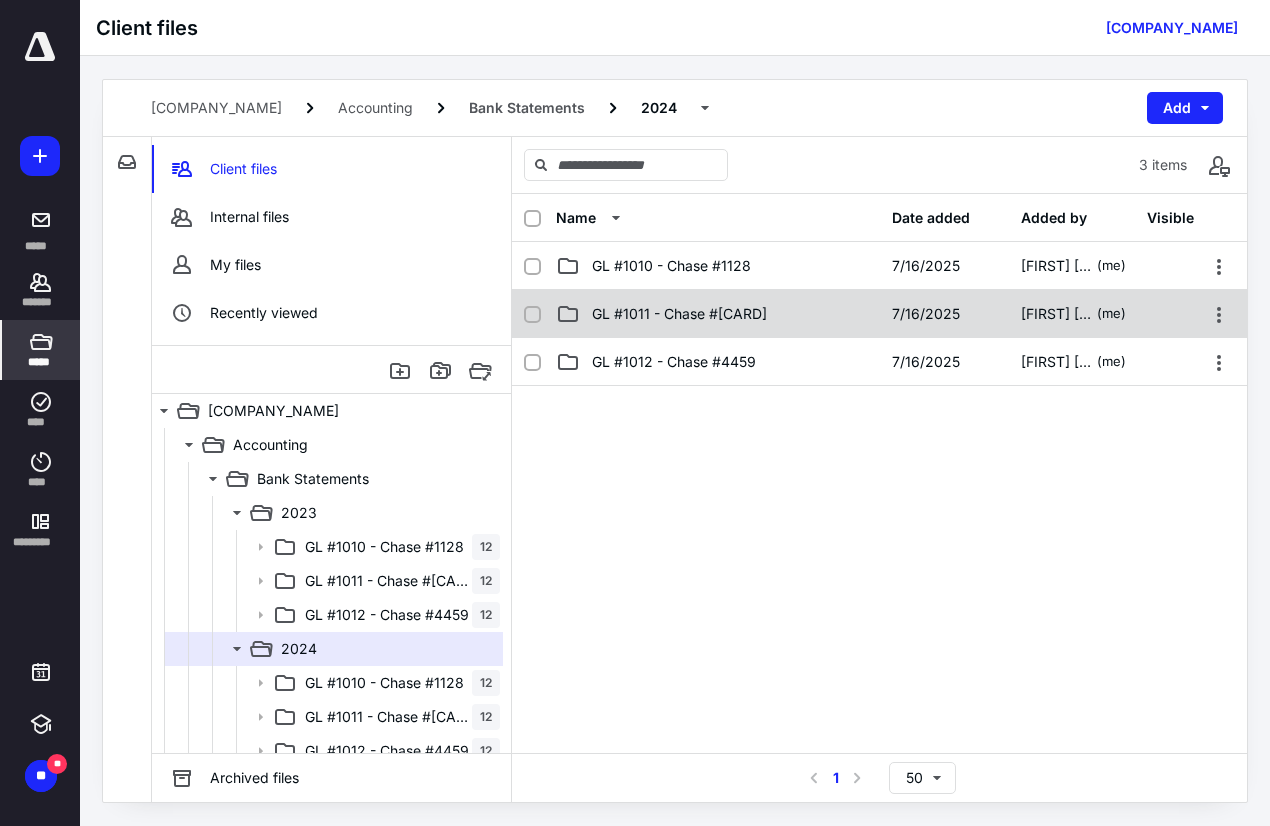click on "GL #1011 - Chase #5661 7/[DATE] [FIRST] [LAST] (me)" at bounding box center (879, 314) 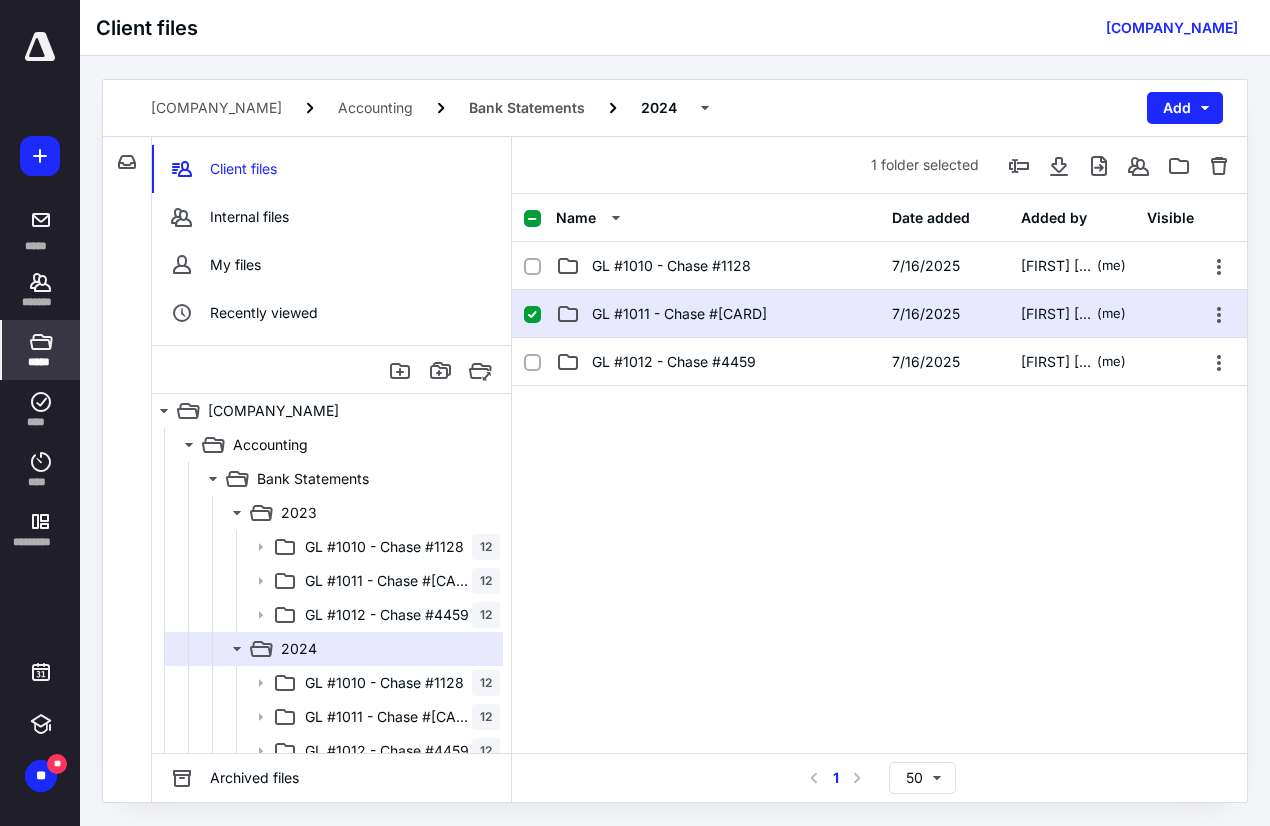 click on "GL #1011 - Chase #5661 7/[DATE] [FIRST] [LAST] (me)" at bounding box center (879, 314) 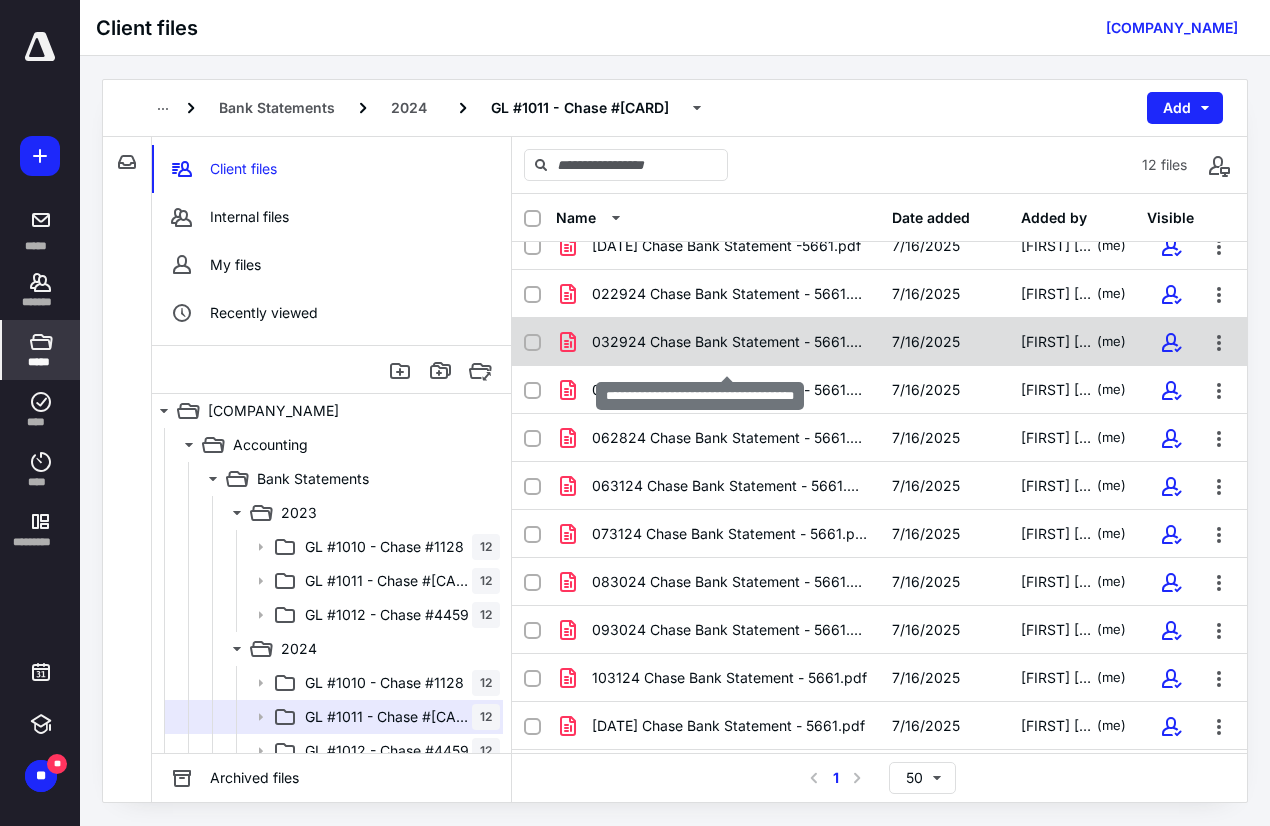 scroll, scrollTop: 0, scrollLeft: 0, axis: both 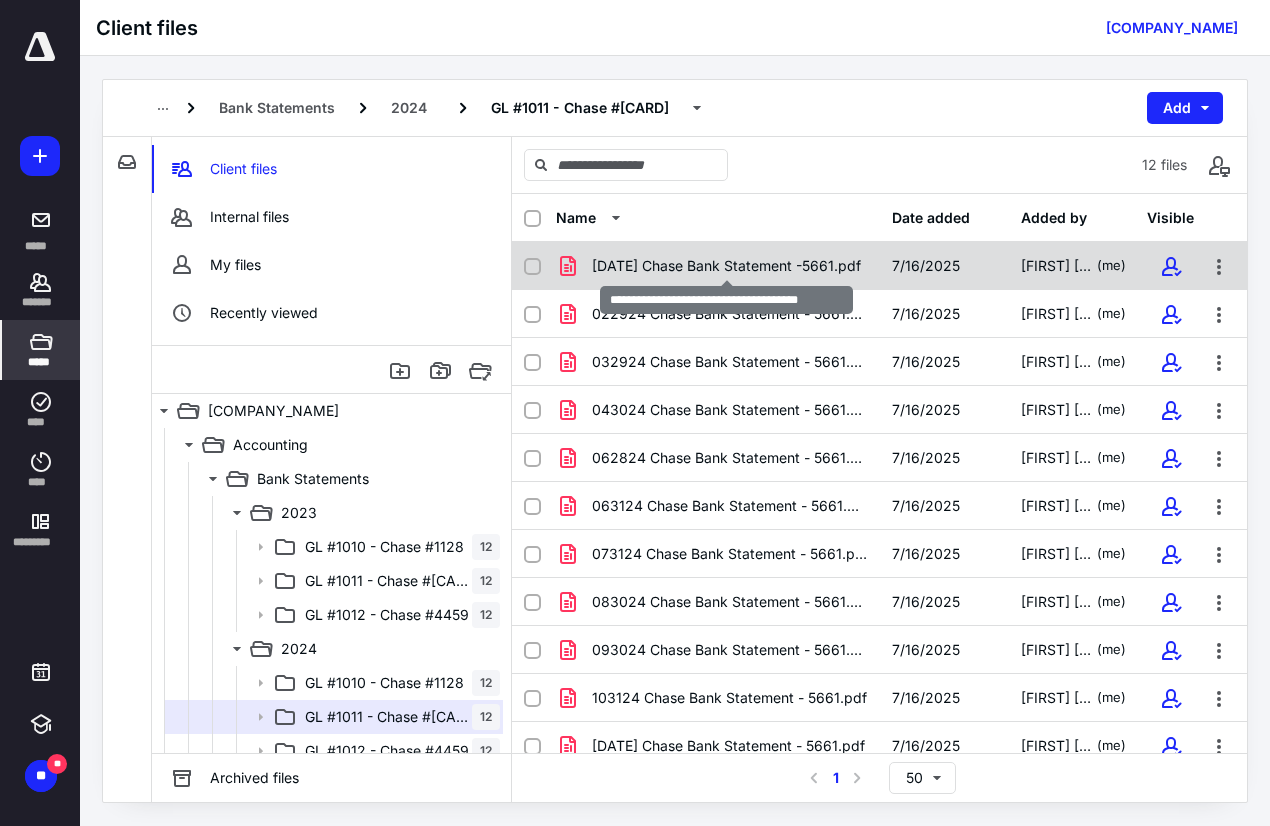 click on "[DATE] Chase  Bank Statement -5661.pdf" at bounding box center [726, 266] 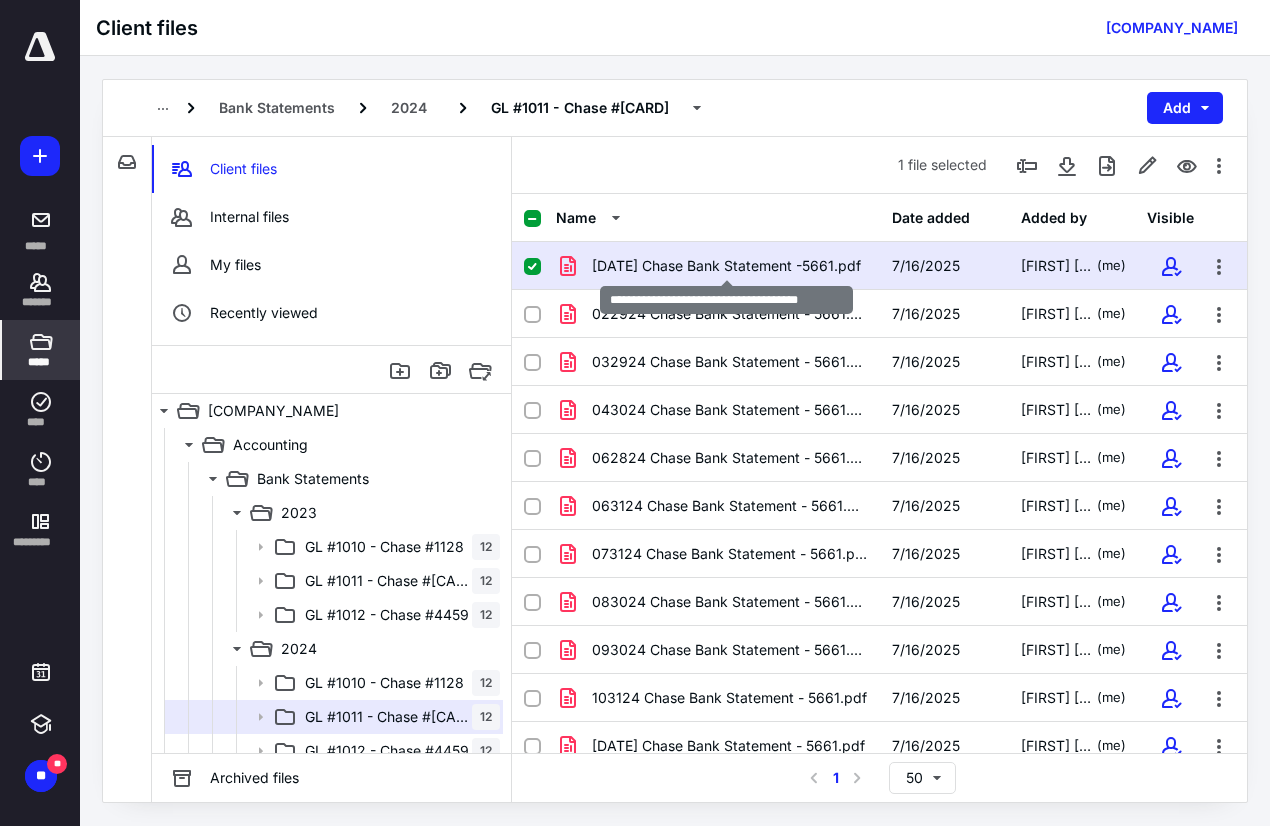 click on "[DATE] Chase  Bank Statement -5661.pdf" at bounding box center (726, 266) 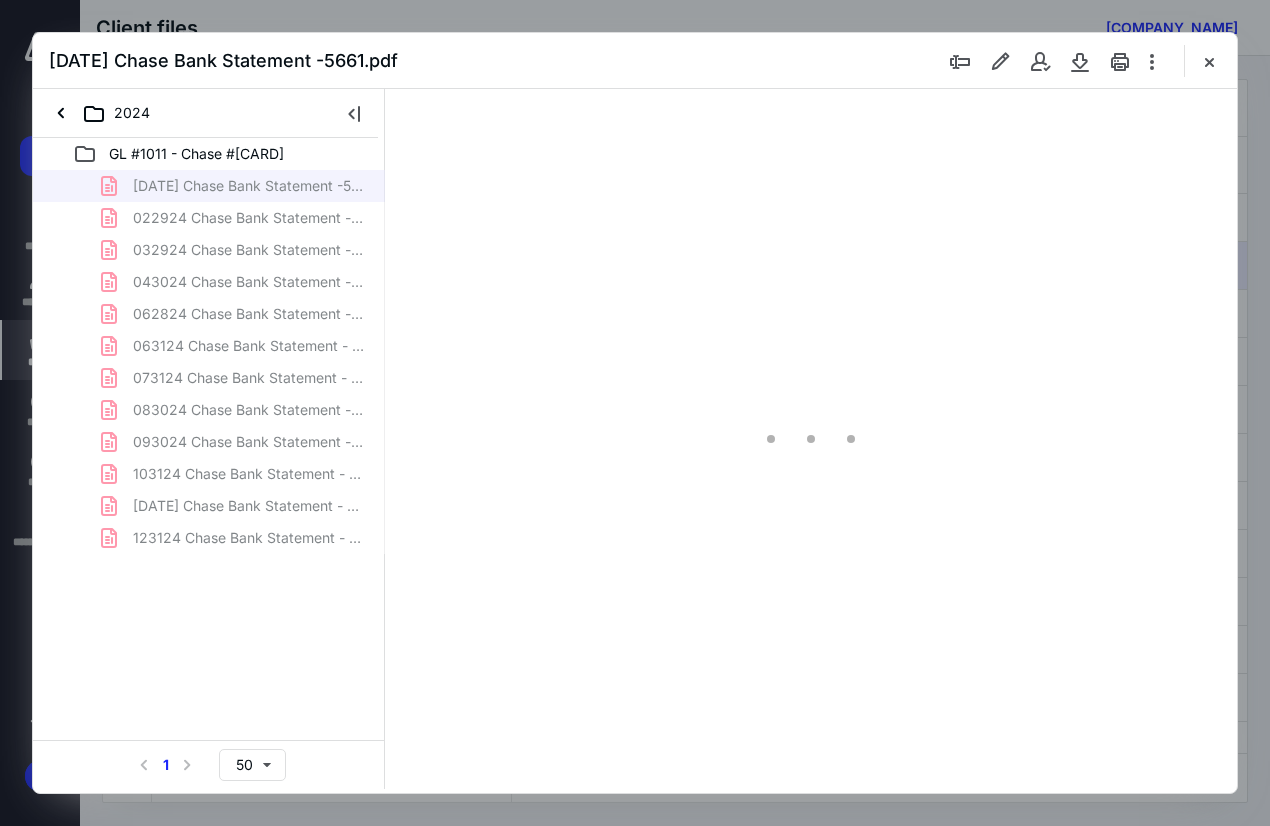 scroll, scrollTop: 0, scrollLeft: 0, axis: both 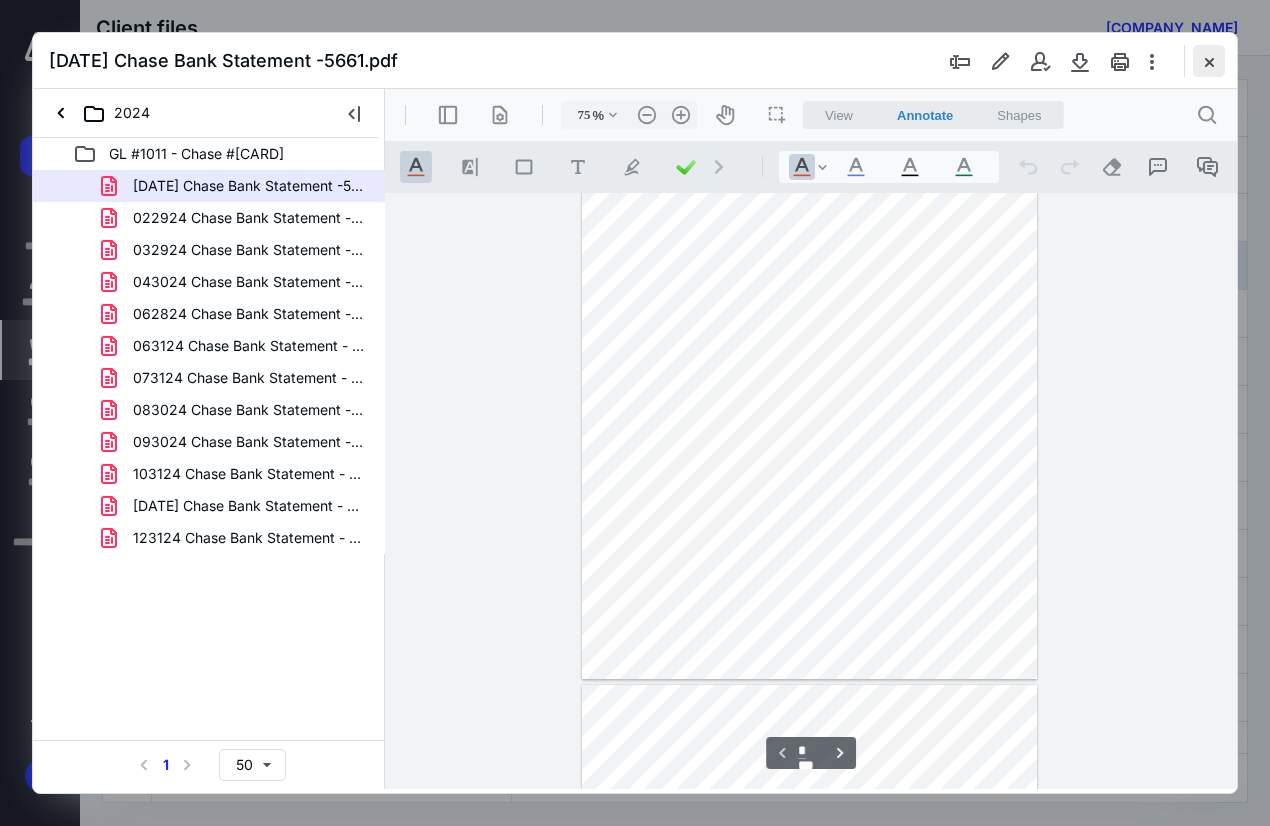click at bounding box center (1209, 61) 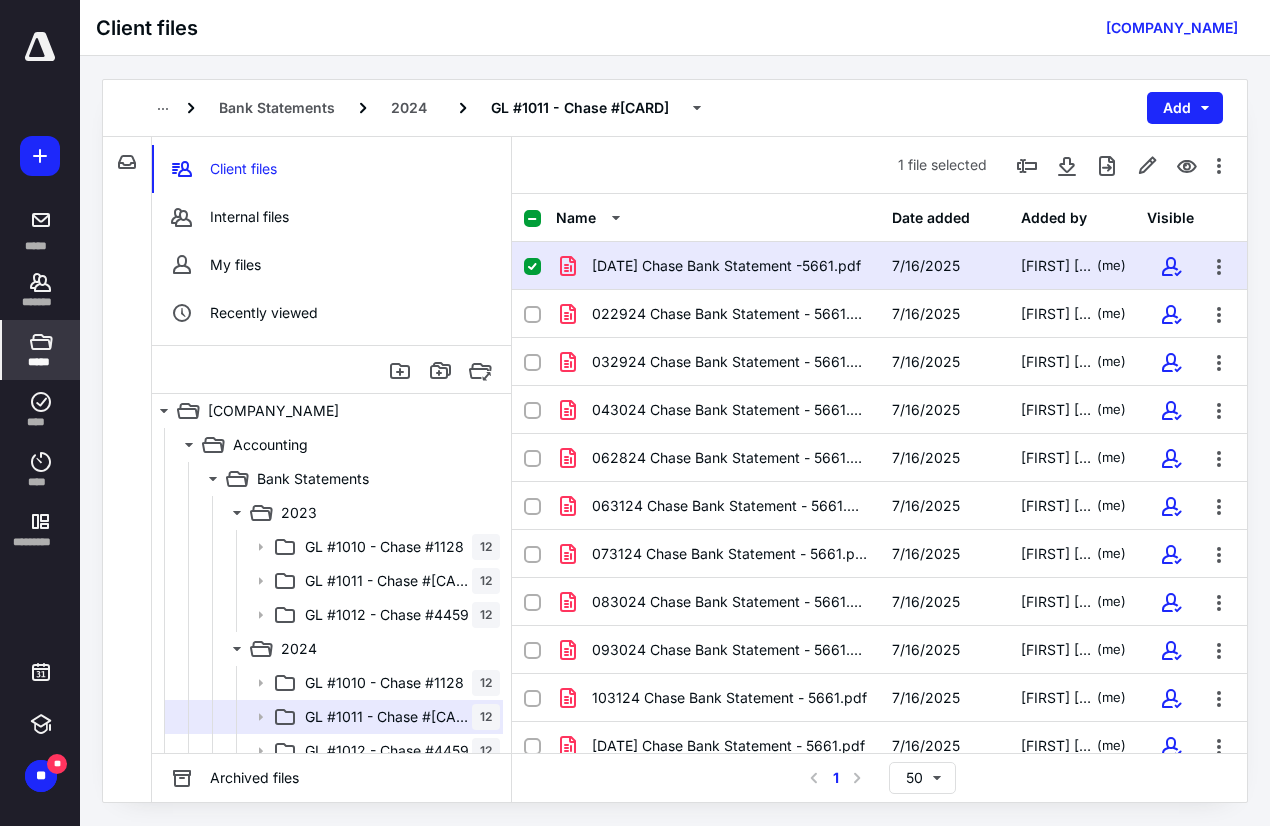 click at bounding box center (532, 219) 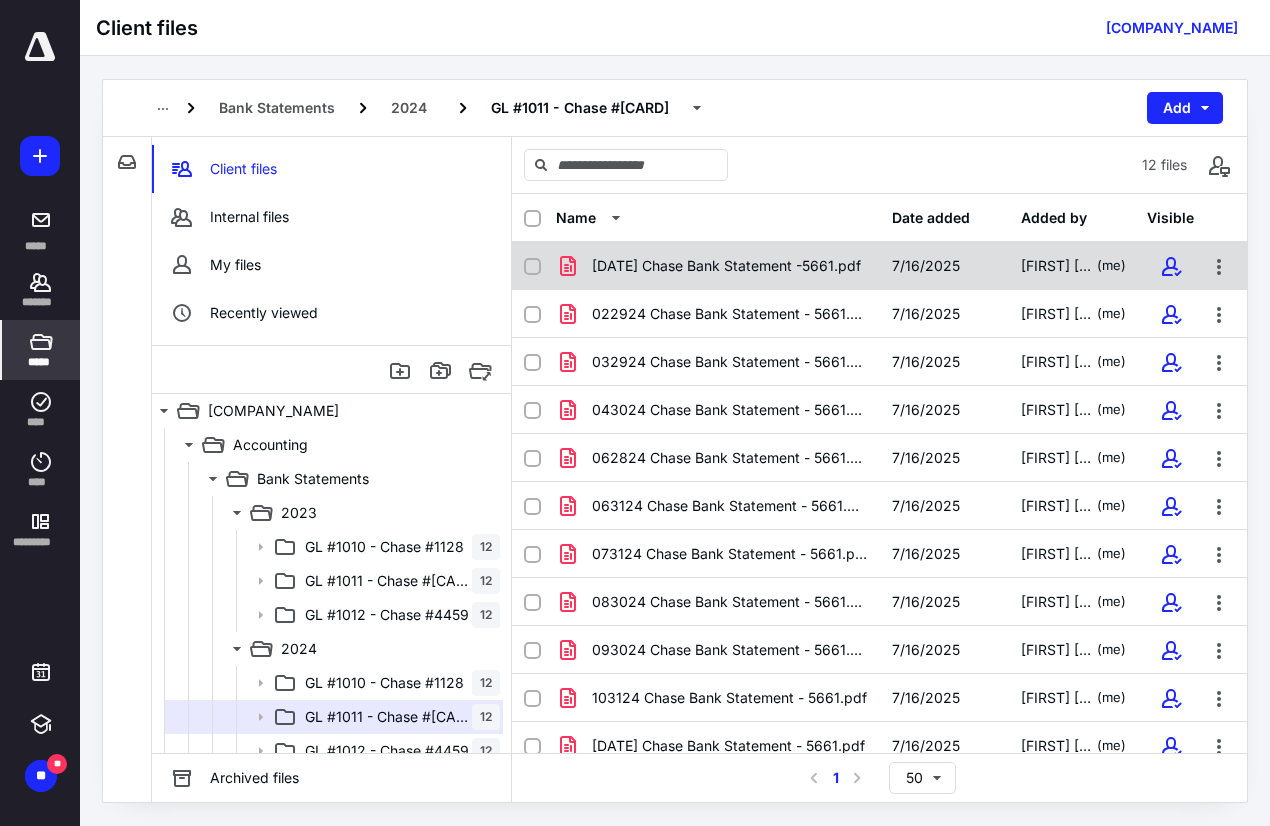 click on "013124 Chase  Bank Statement -5661.pdf 7/[DATE] [FIRST] [LAST] (me)" at bounding box center (879, 266) 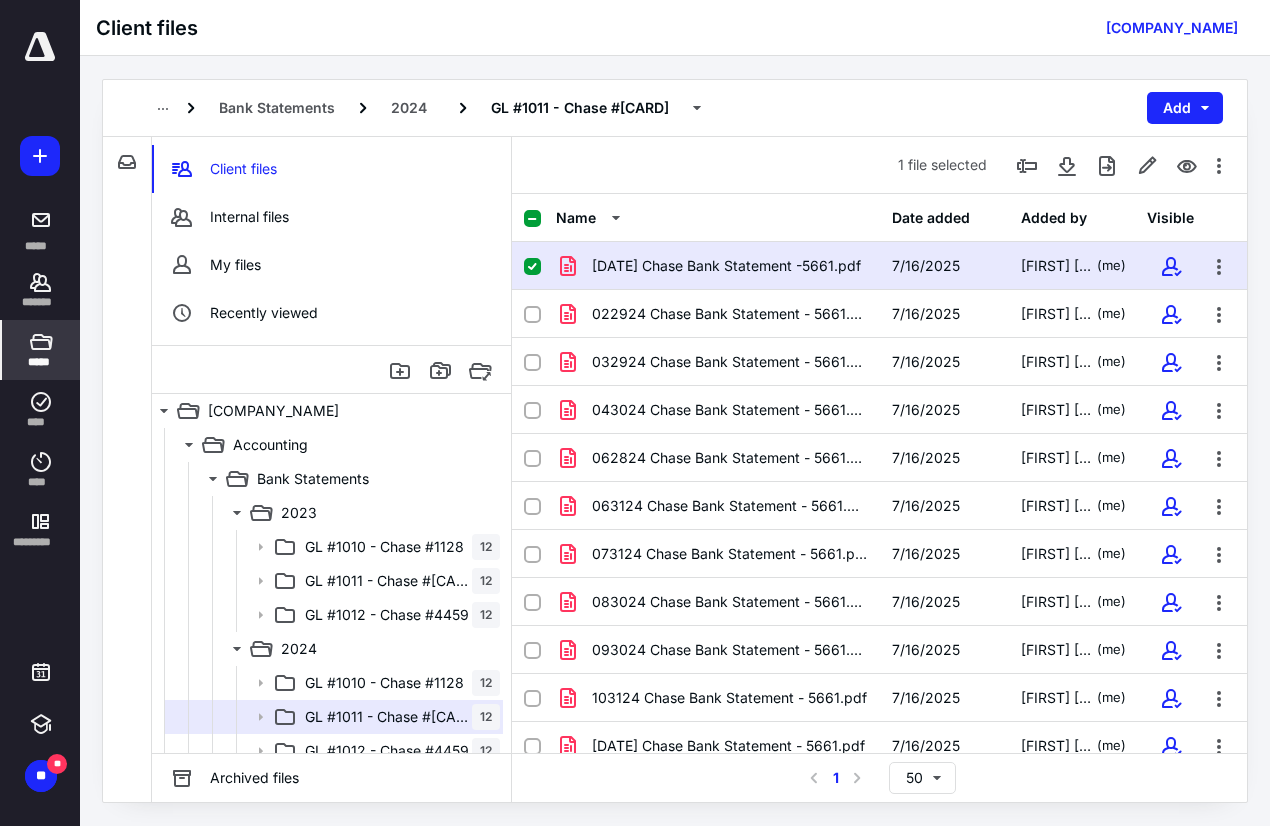 click at bounding box center (532, 219) 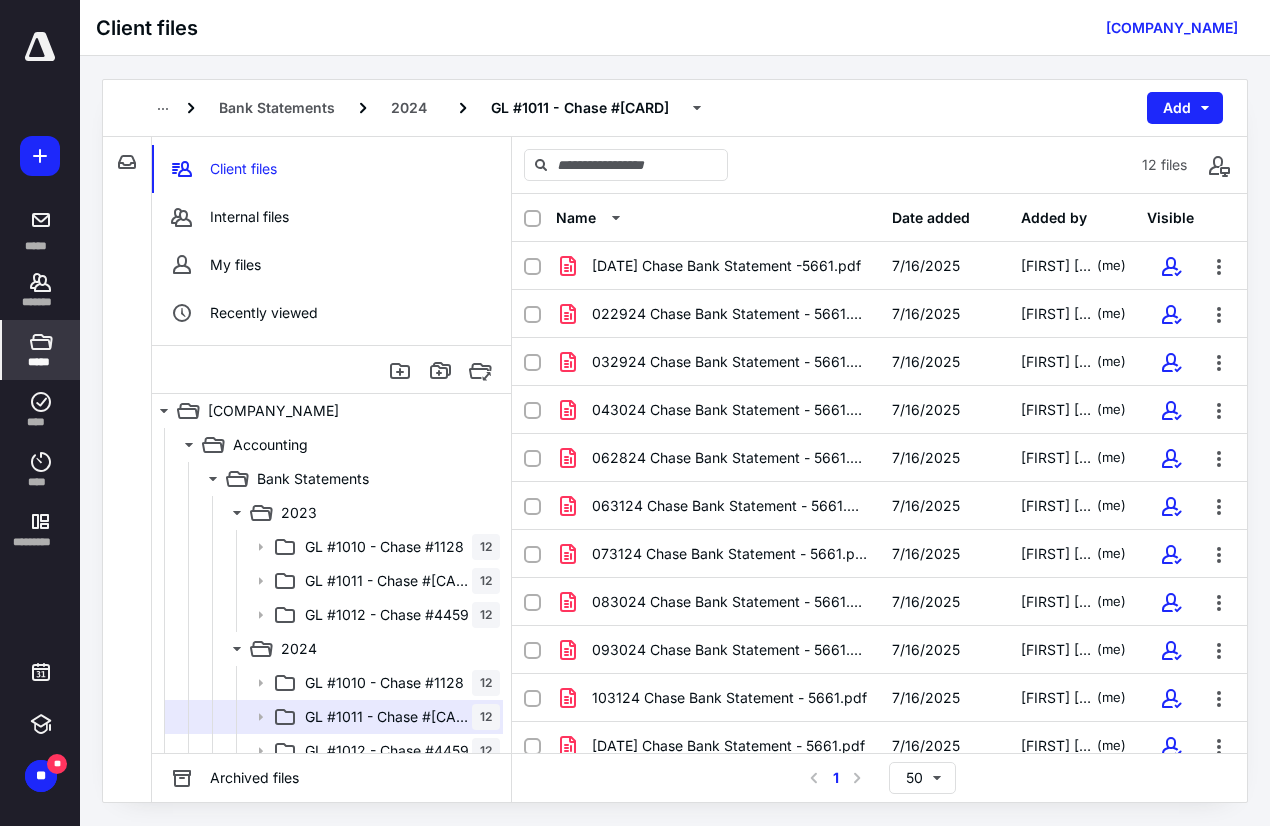 click at bounding box center (532, 219) 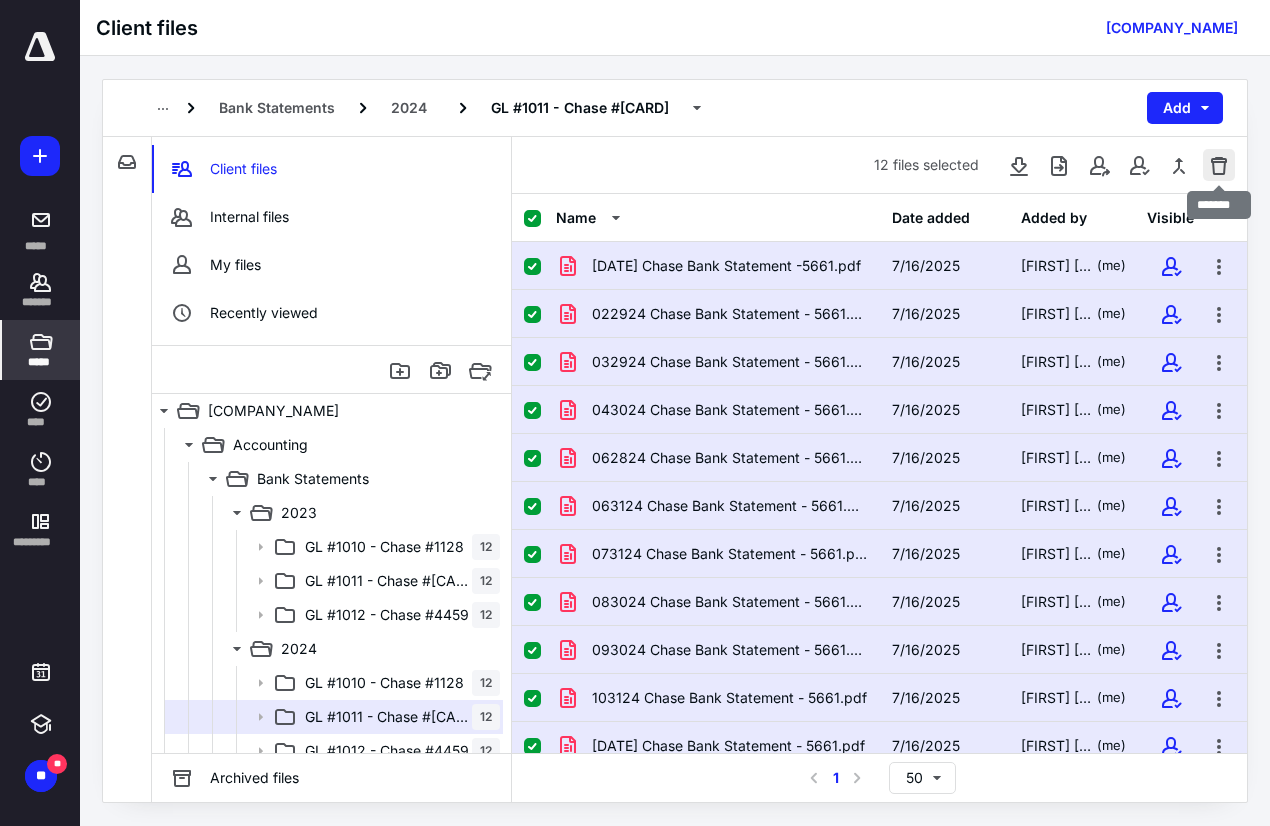 click at bounding box center (1219, 165) 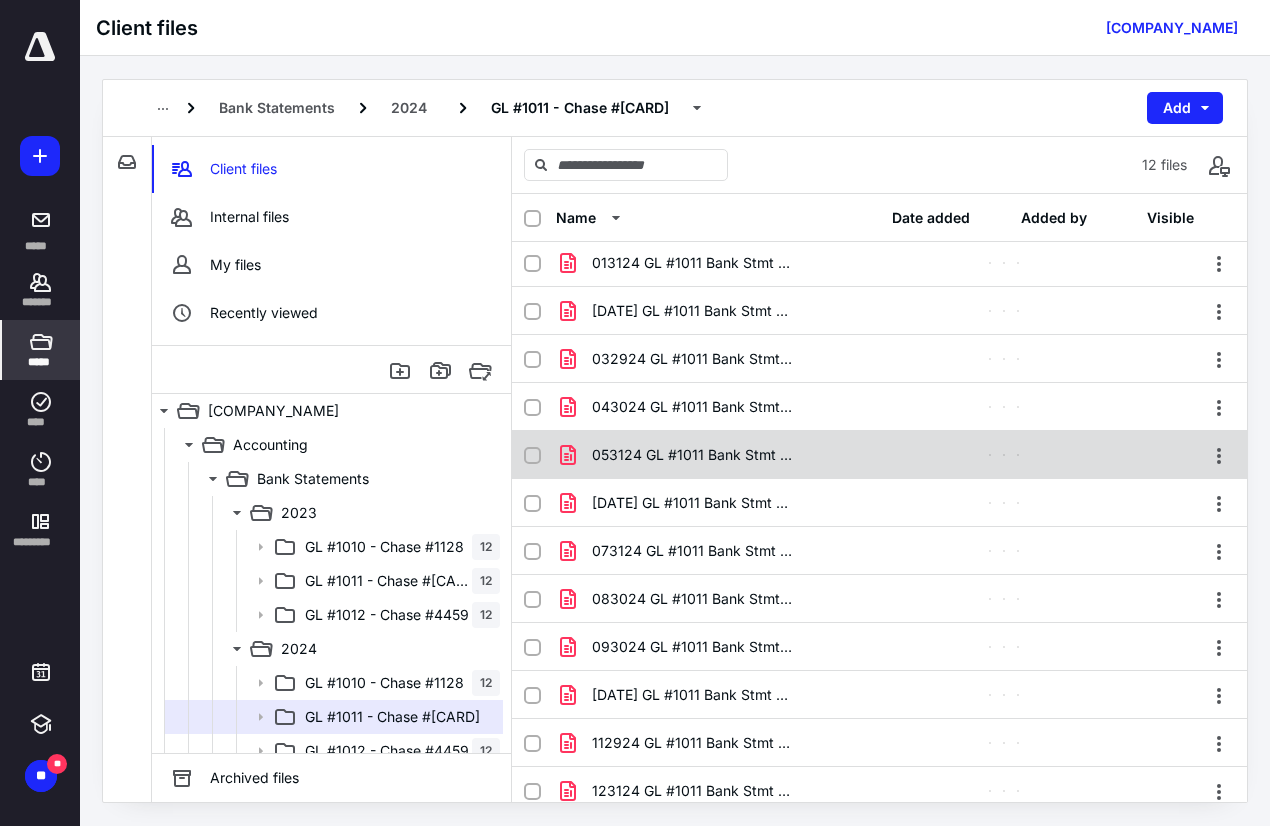scroll, scrollTop: 0, scrollLeft: 0, axis: both 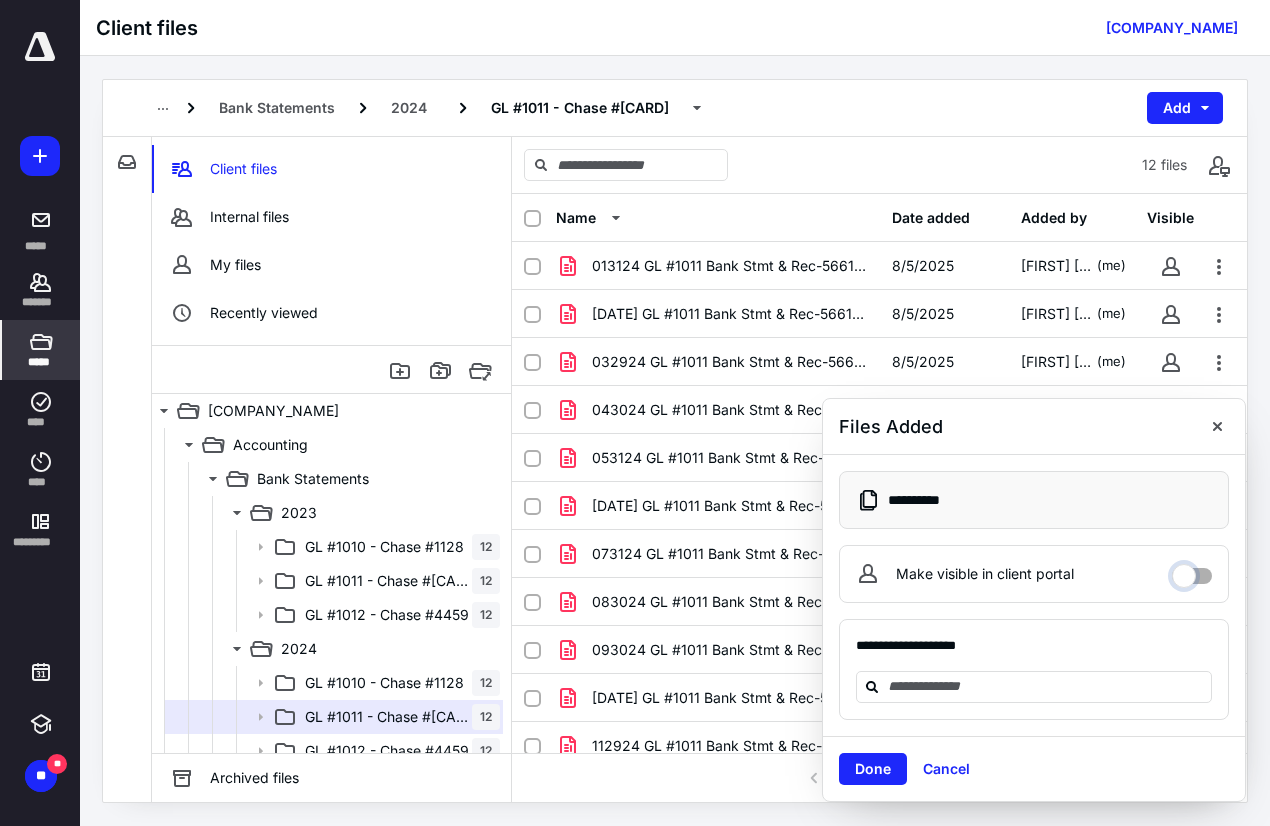 click on "Make visible in client portal" at bounding box center [1192, 571] 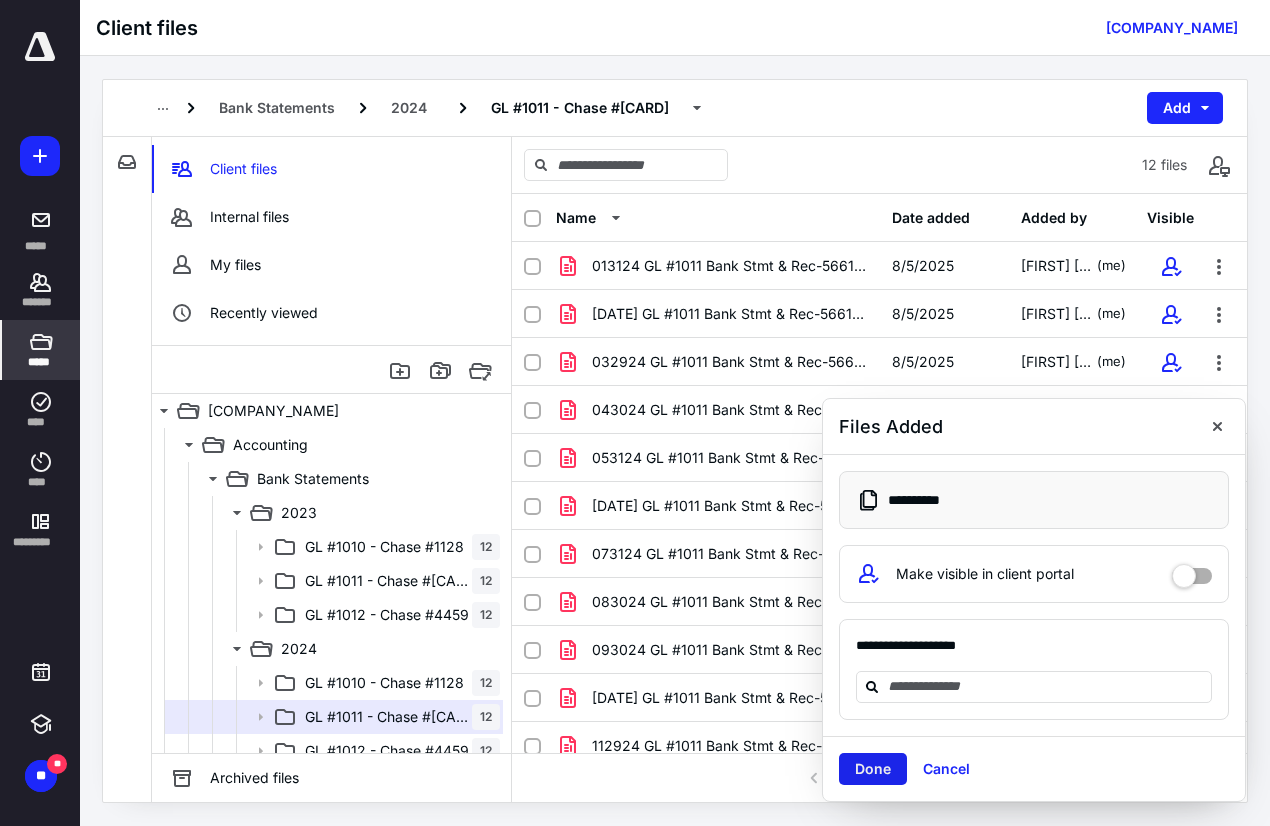 click on "Done" at bounding box center (873, 769) 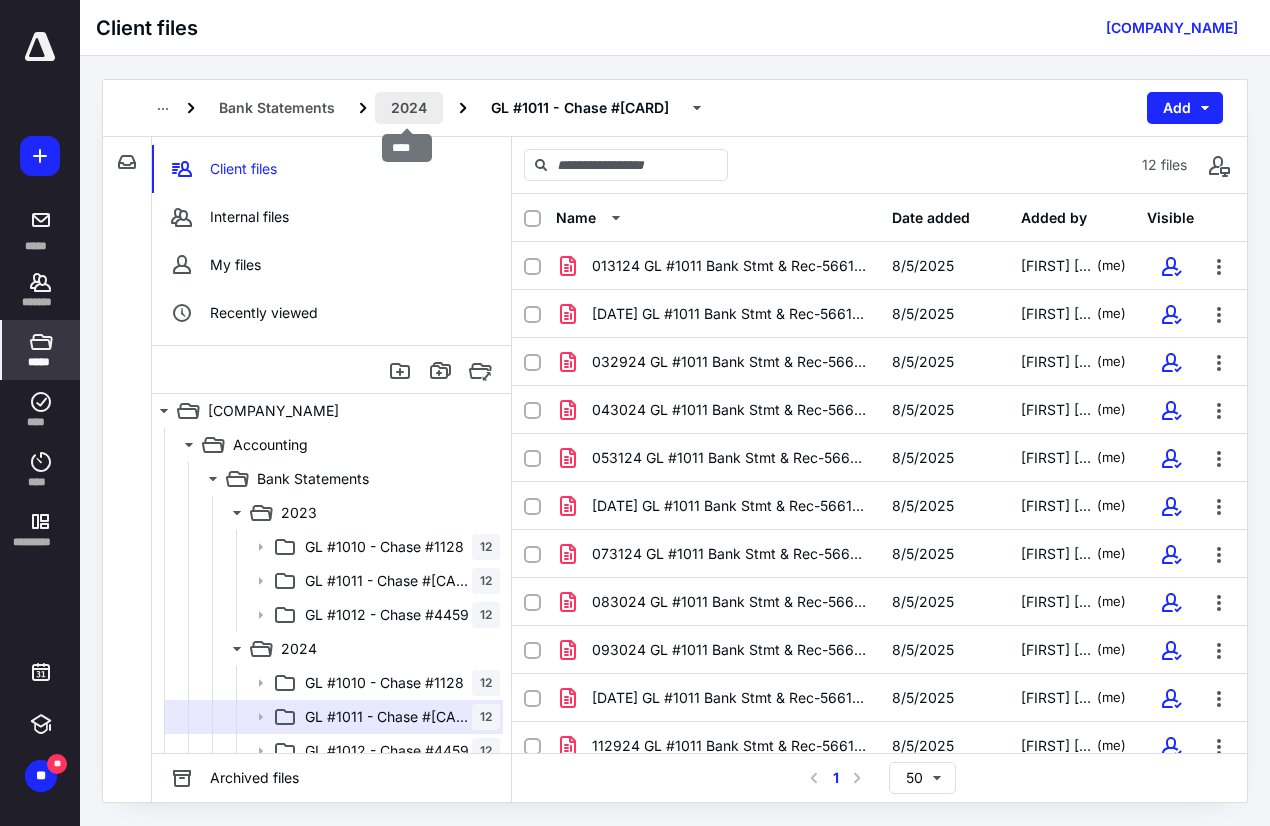 click on "2024" at bounding box center [409, 108] 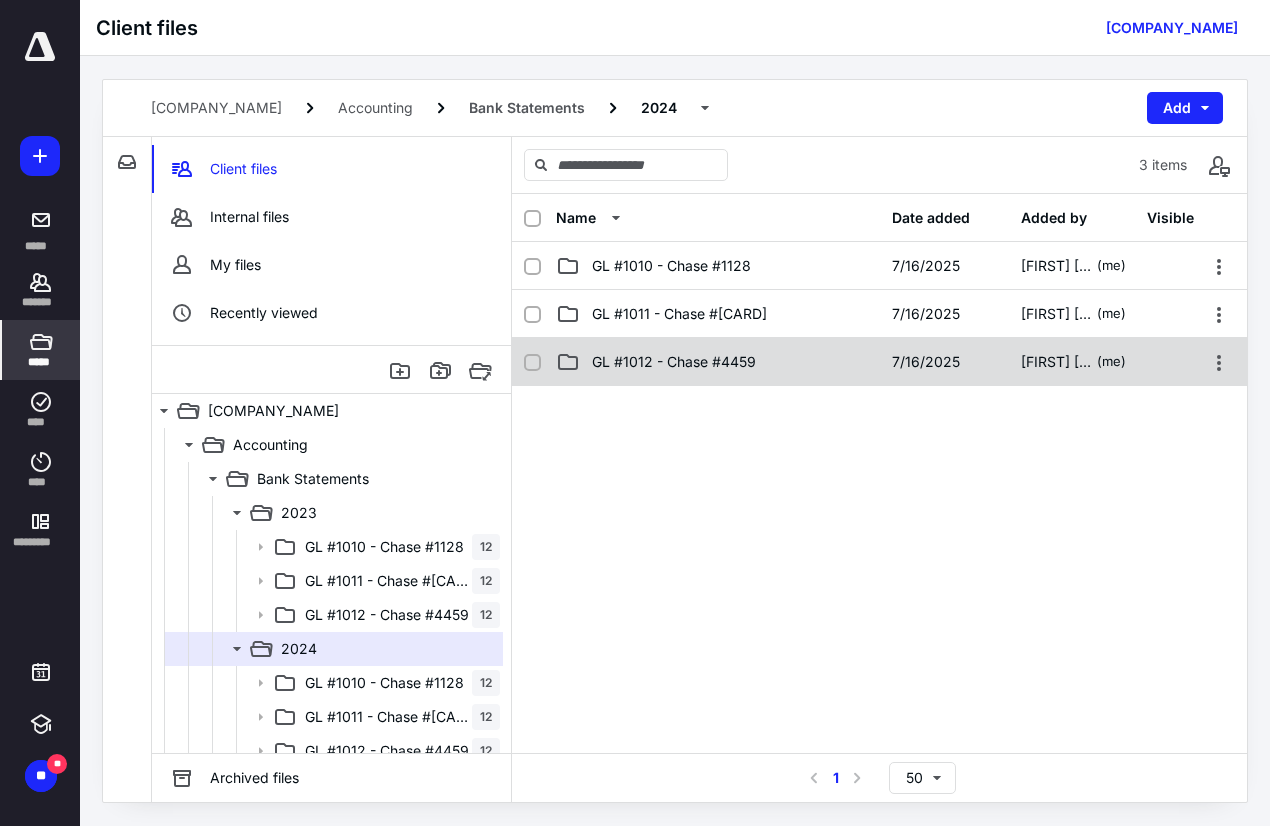 click on "GL #1012 - Chase #4459 7/[DATE] [FIRST] [LAST] (me)" at bounding box center (879, 362) 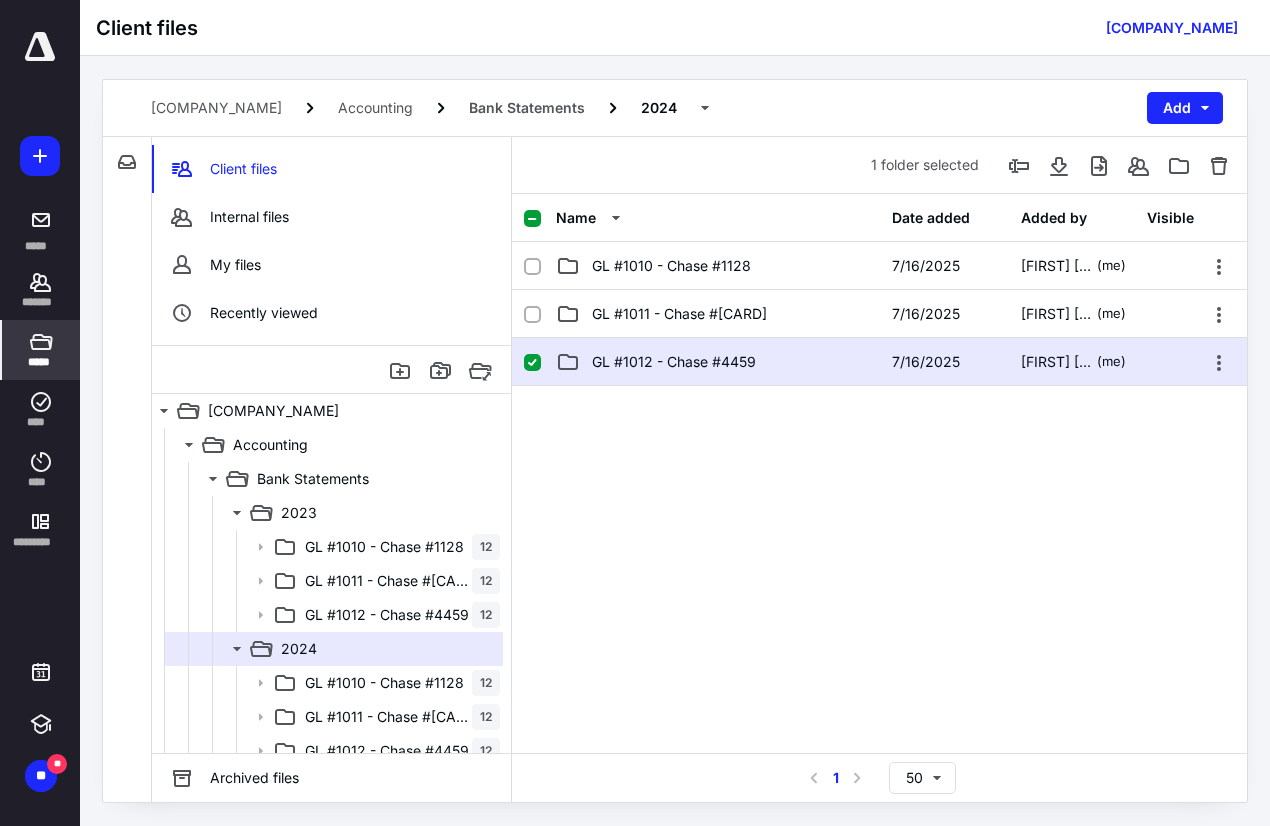 click on "GL #1012 - Chase #4459 7/[DATE] [FIRST] [LAST] (me)" at bounding box center [879, 362] 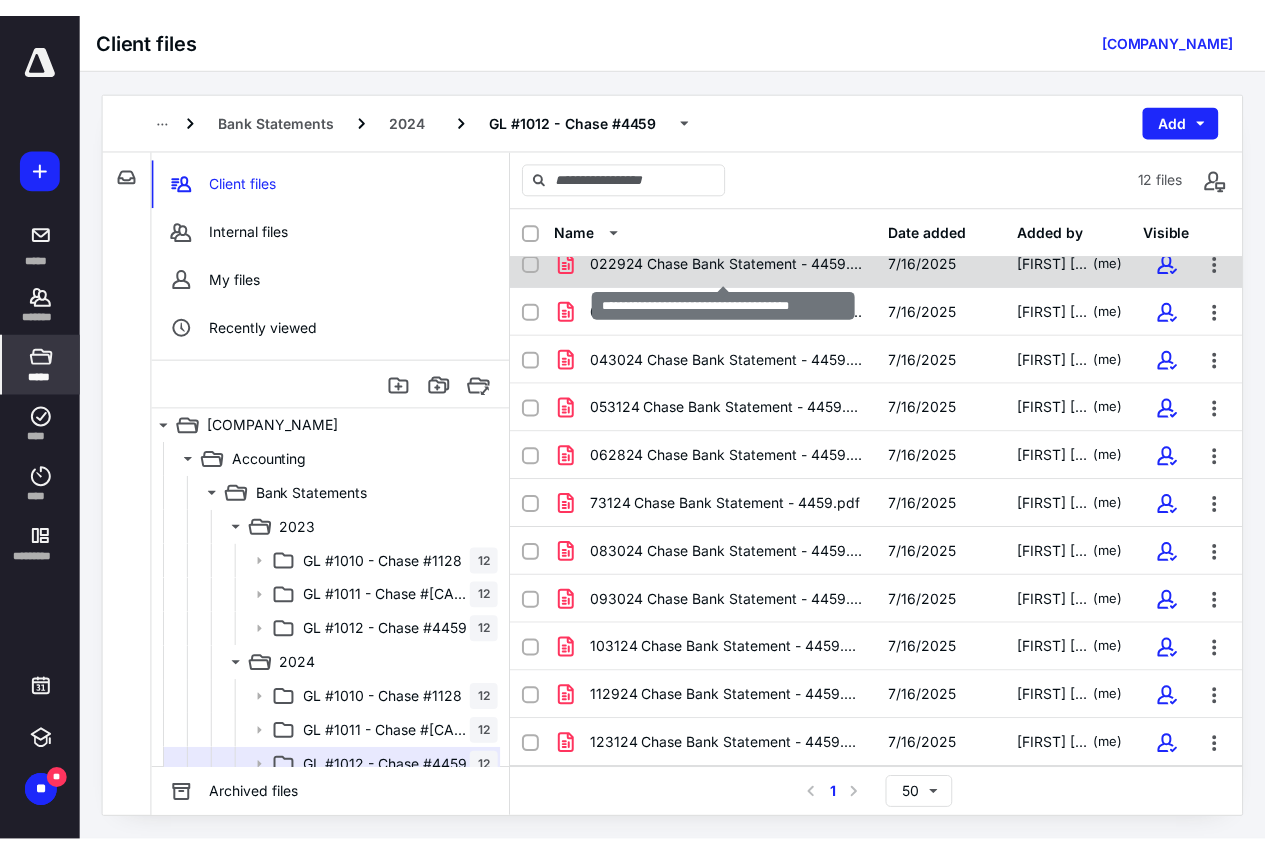 scroll, scrollTop: 0, scrollLeft: 0, axis: both 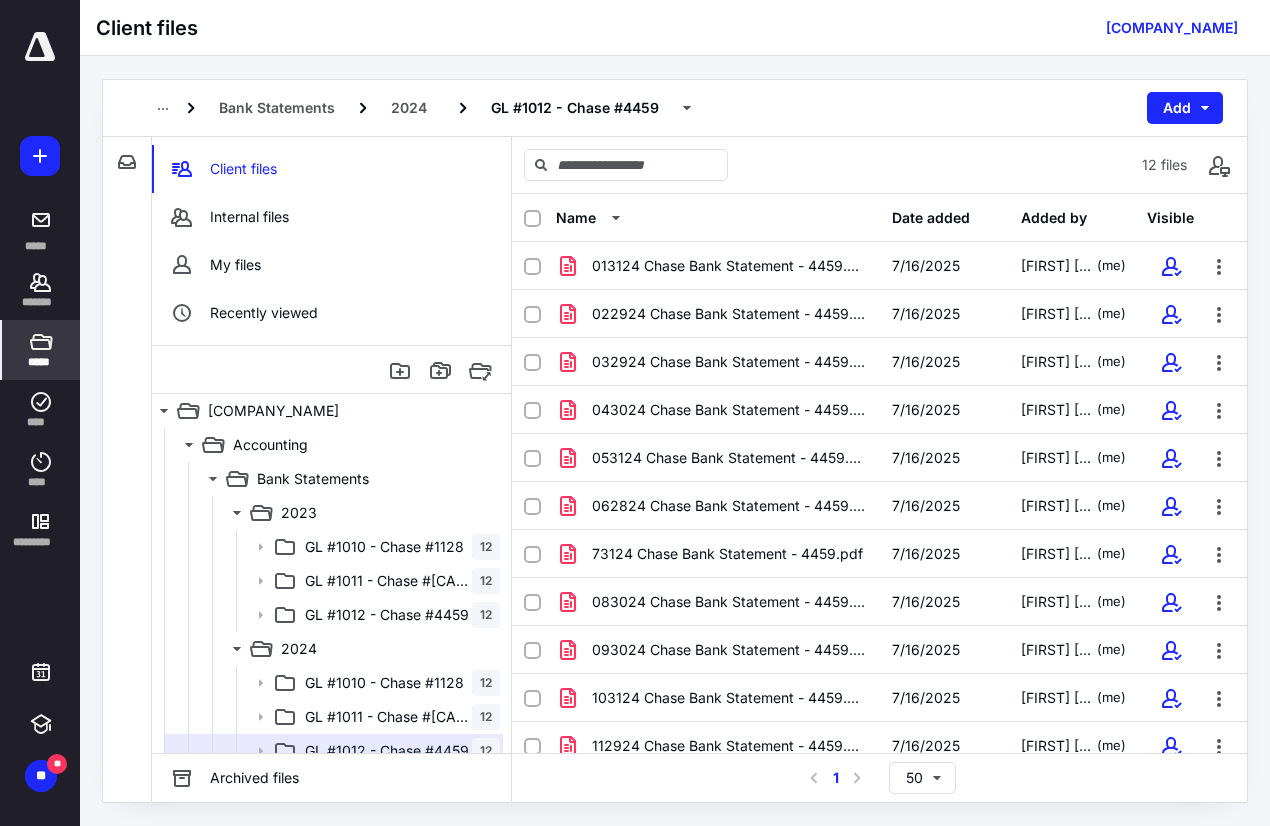 click 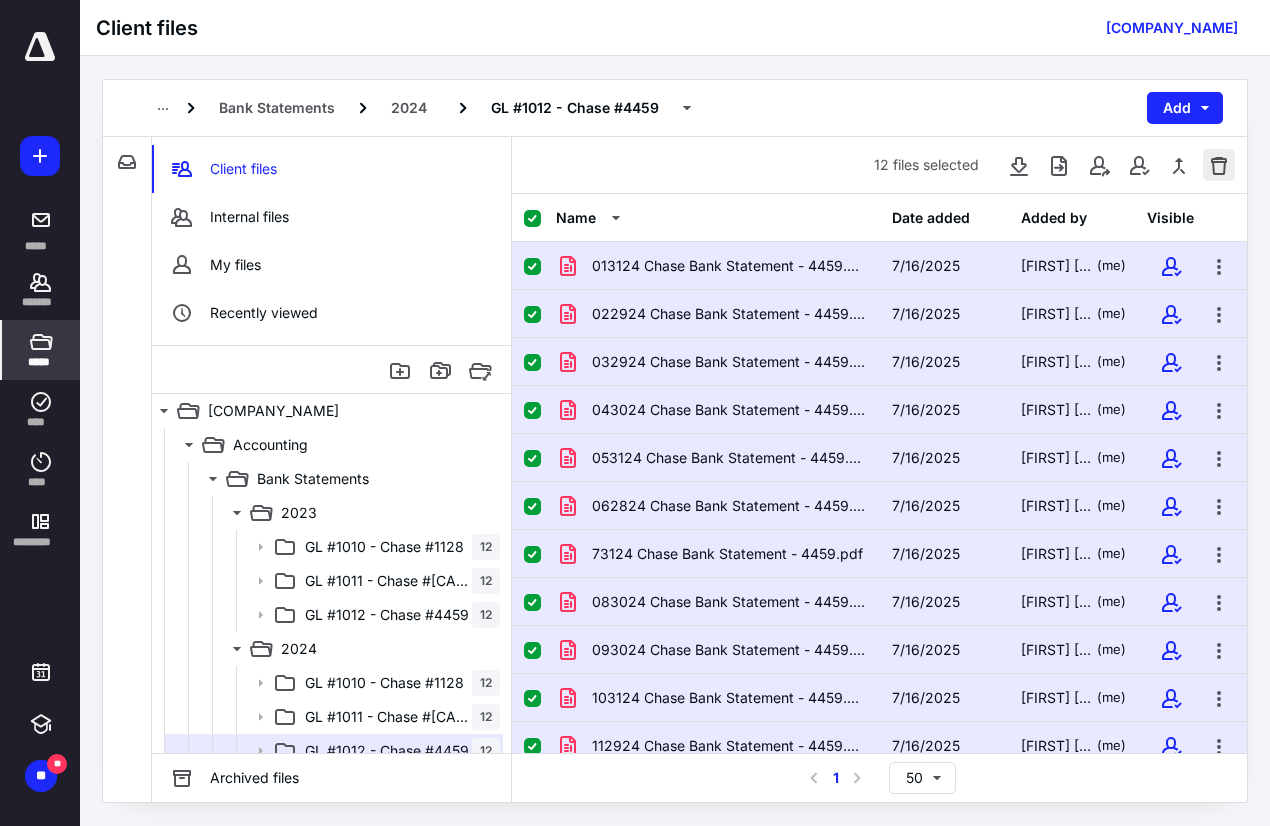 click at bounding box center (1219, 165) 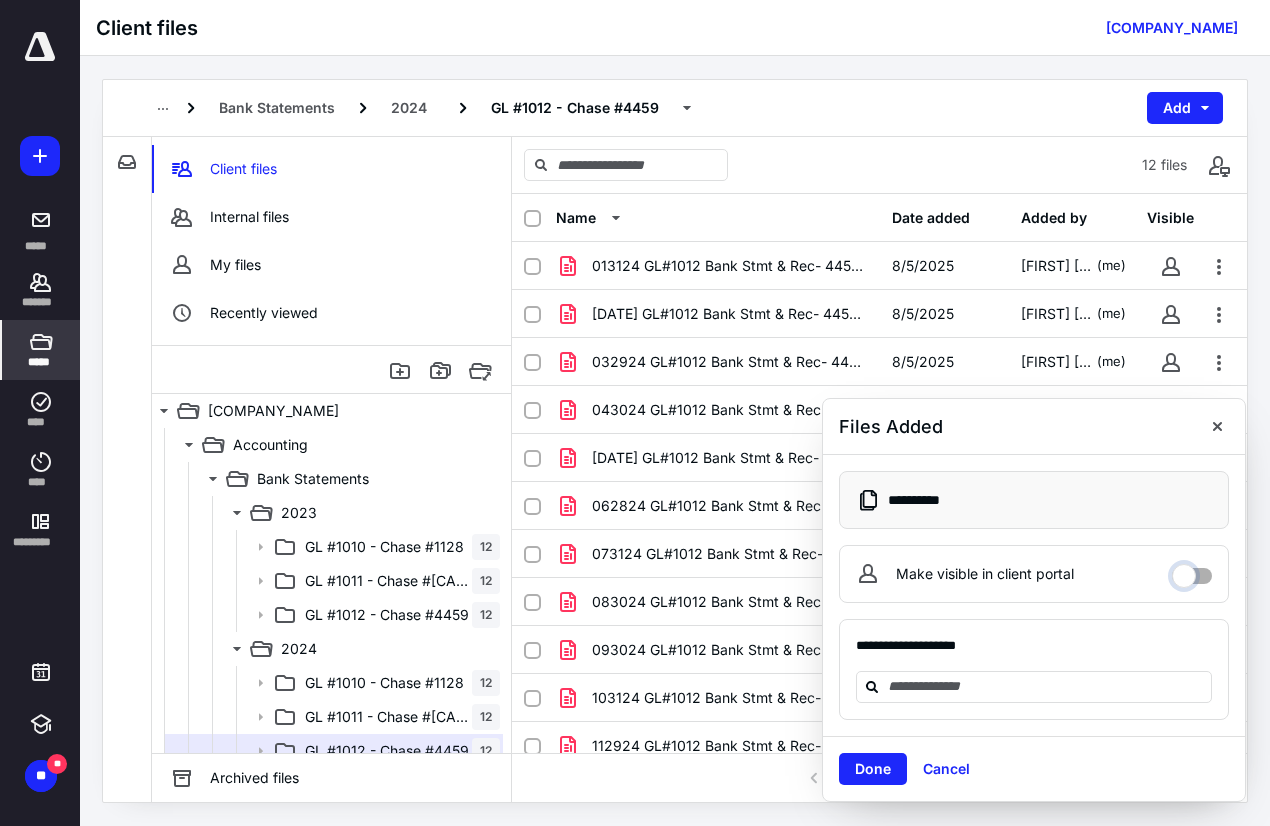 click on "Make visible in client portal" at bounding box center [1192, 571] 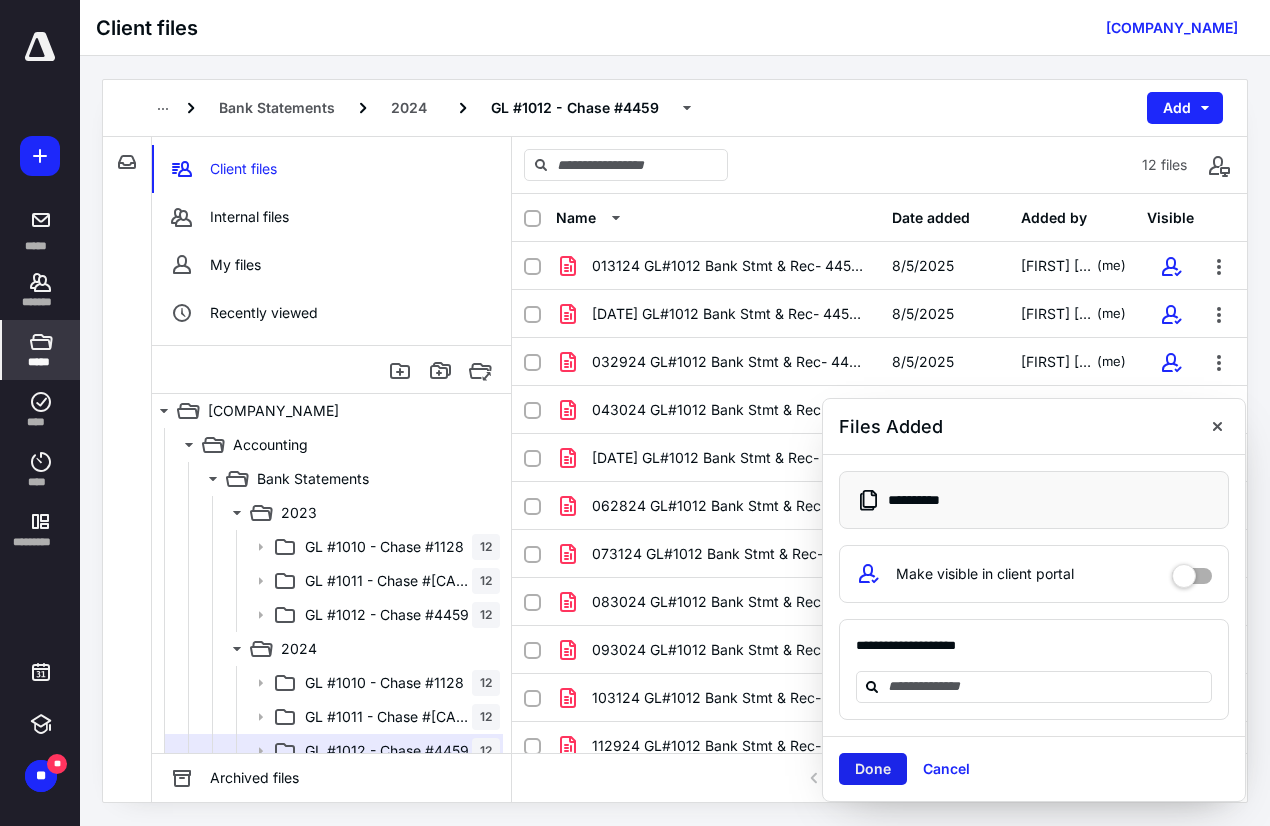 click on "Done" at bounding box center [873, 769] 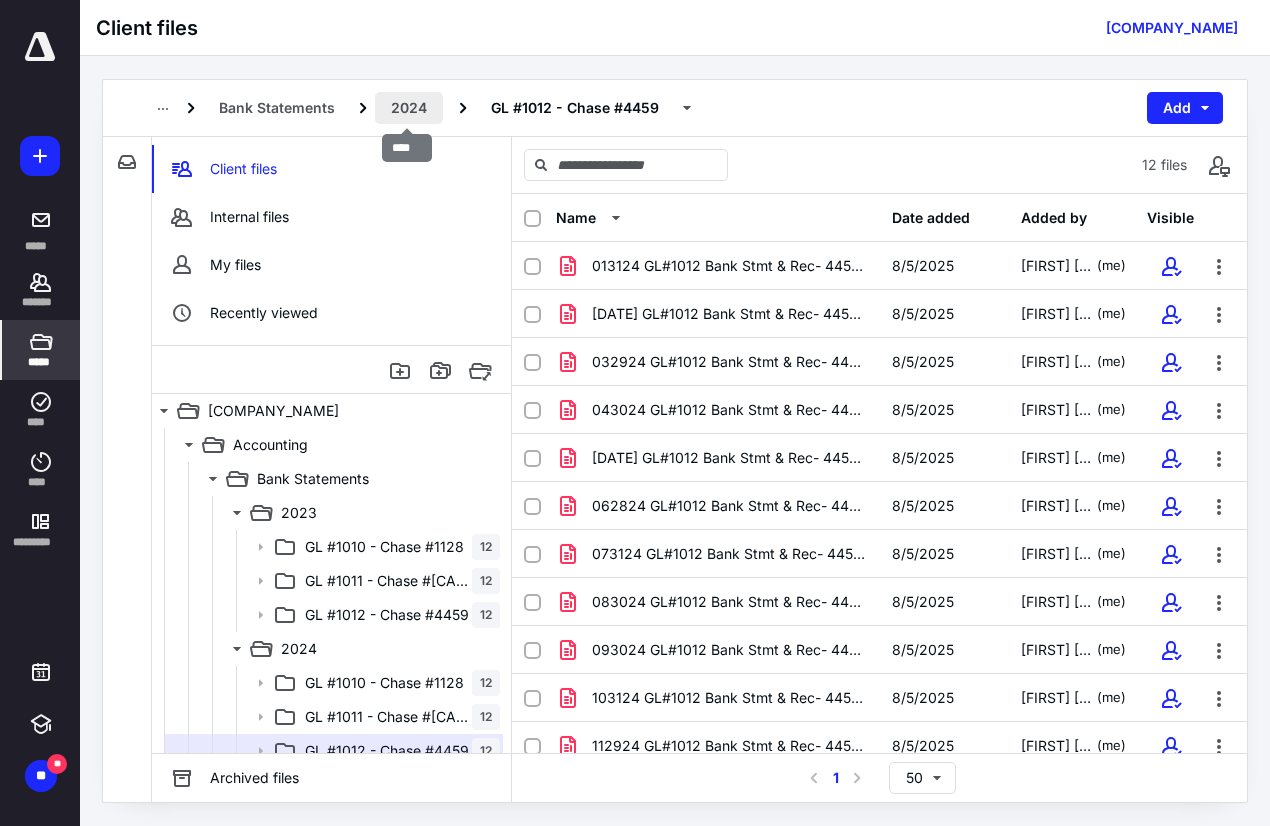 click on "2024" at bounding box center (409, 108) 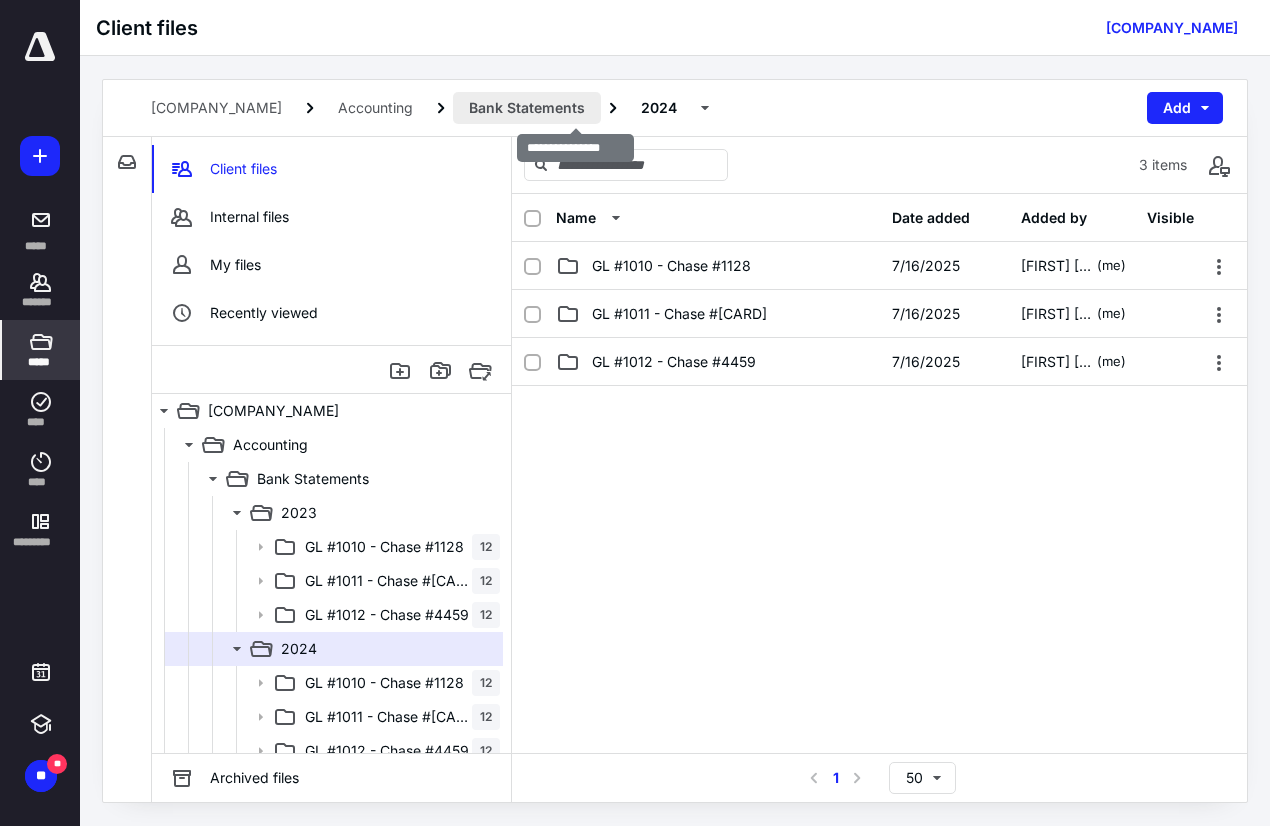 click on "Bank Statements" at bounding box center [527, 108] 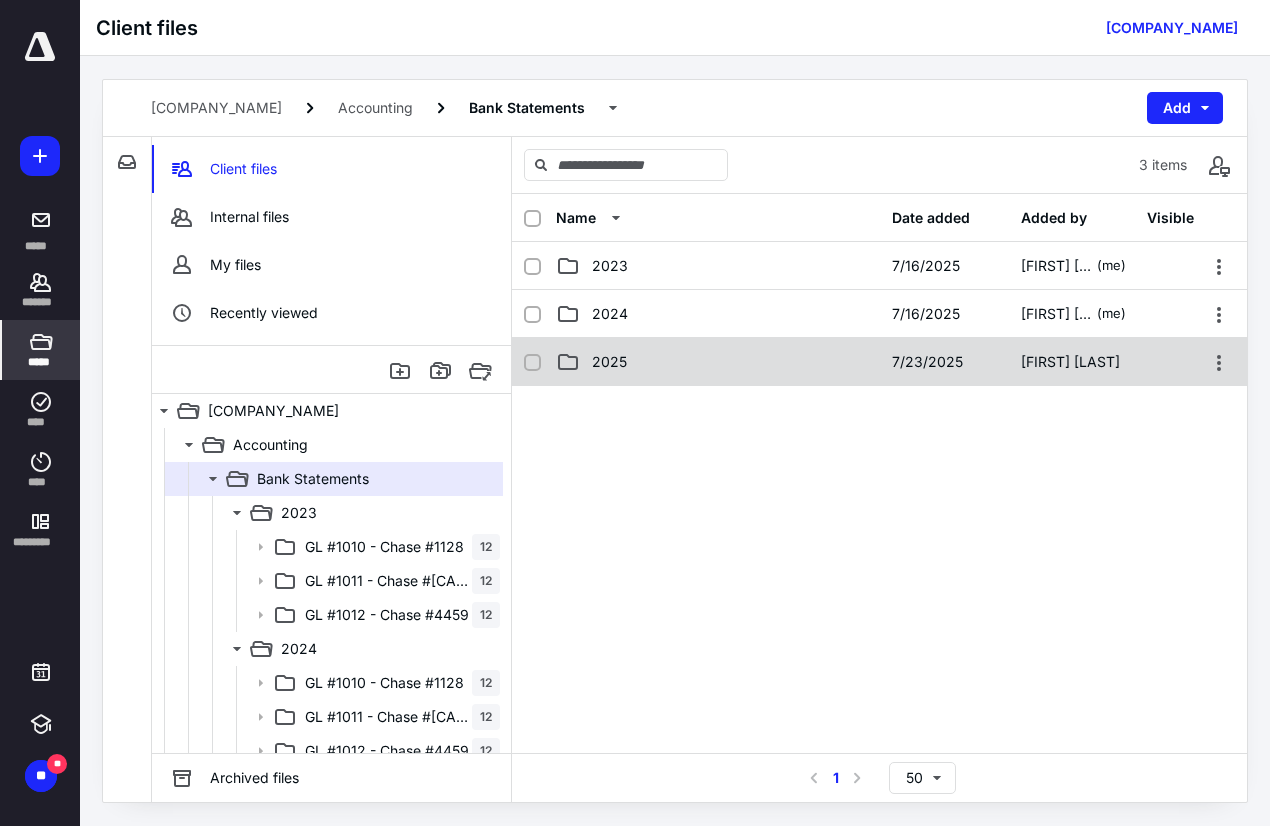 click on "2025" at bounding box center (609, 362) 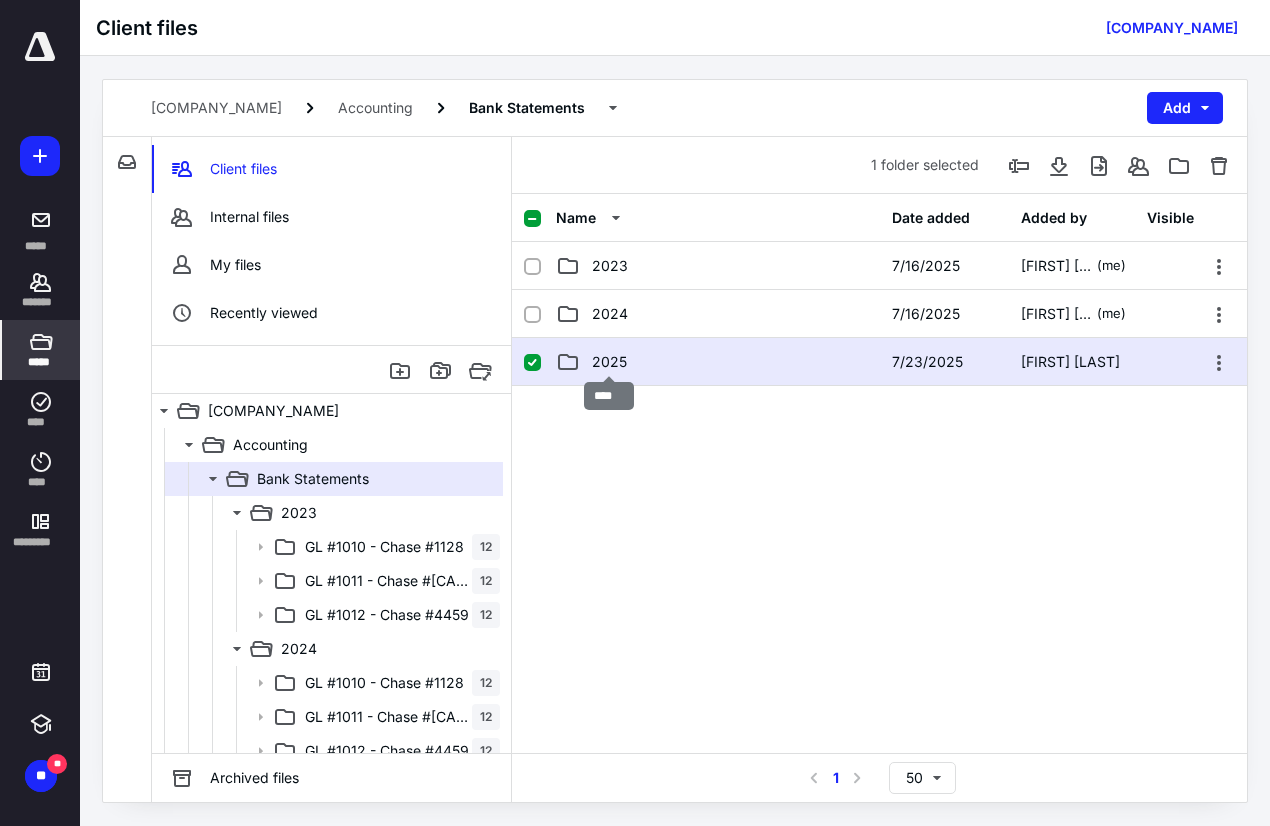 click on "2025" at bounding box center [609, 362] 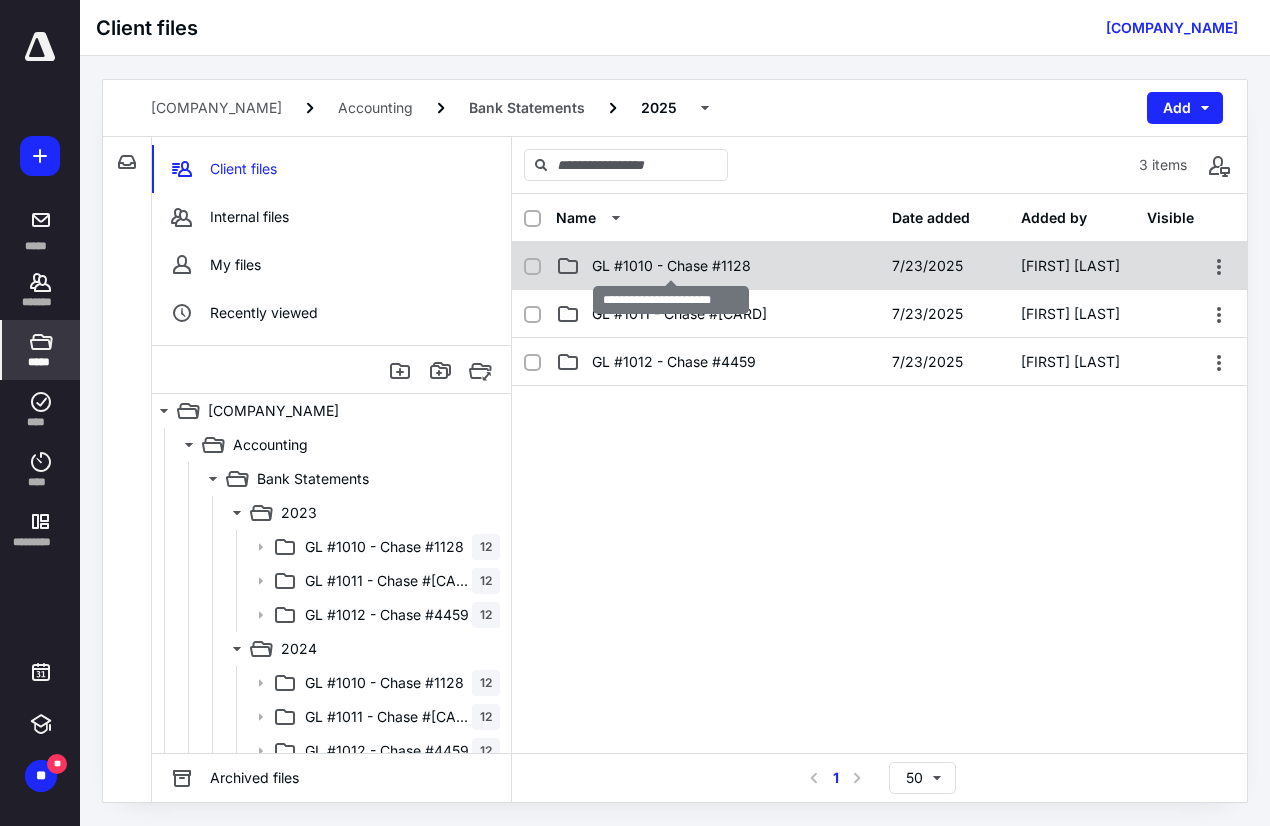 click on "GL #1010 - Chase #1128" at bounding box center [671, 266] 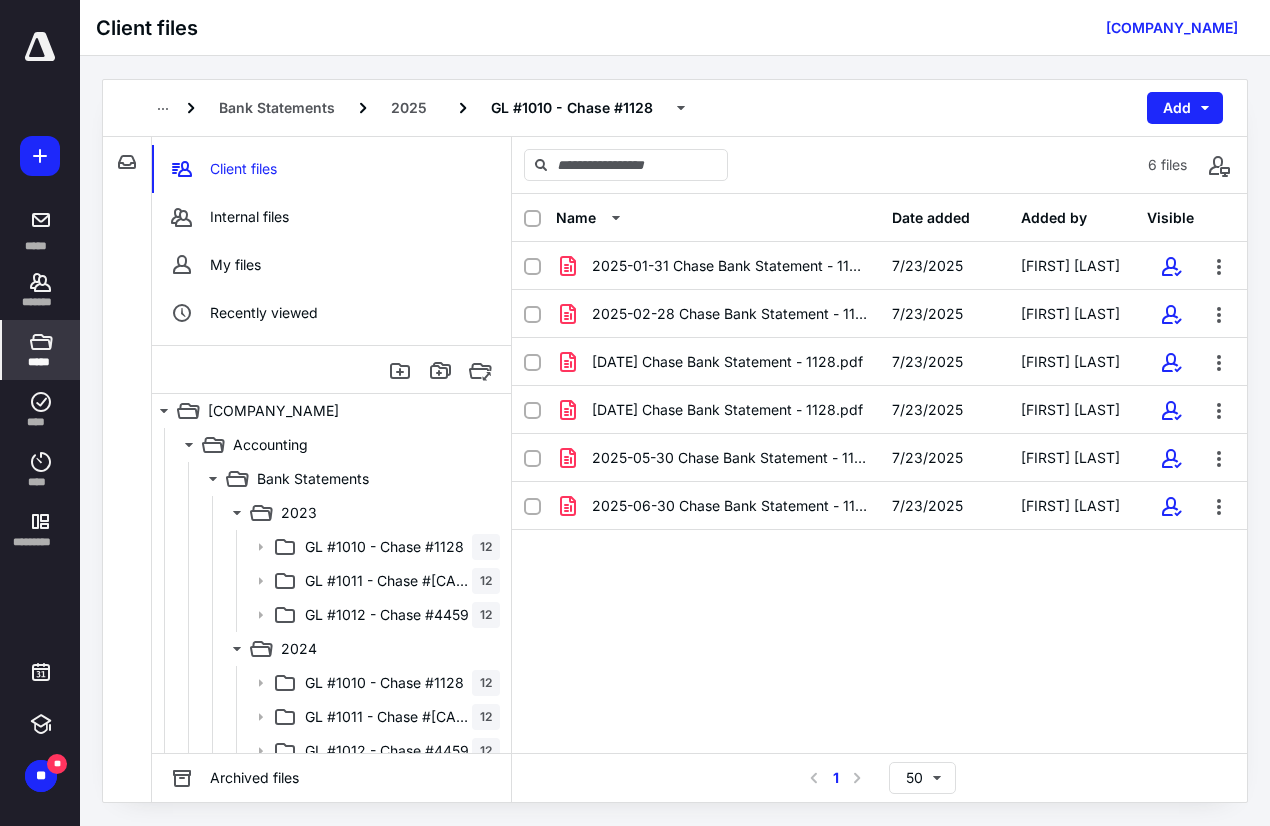 click at bounding box center [532, 219] 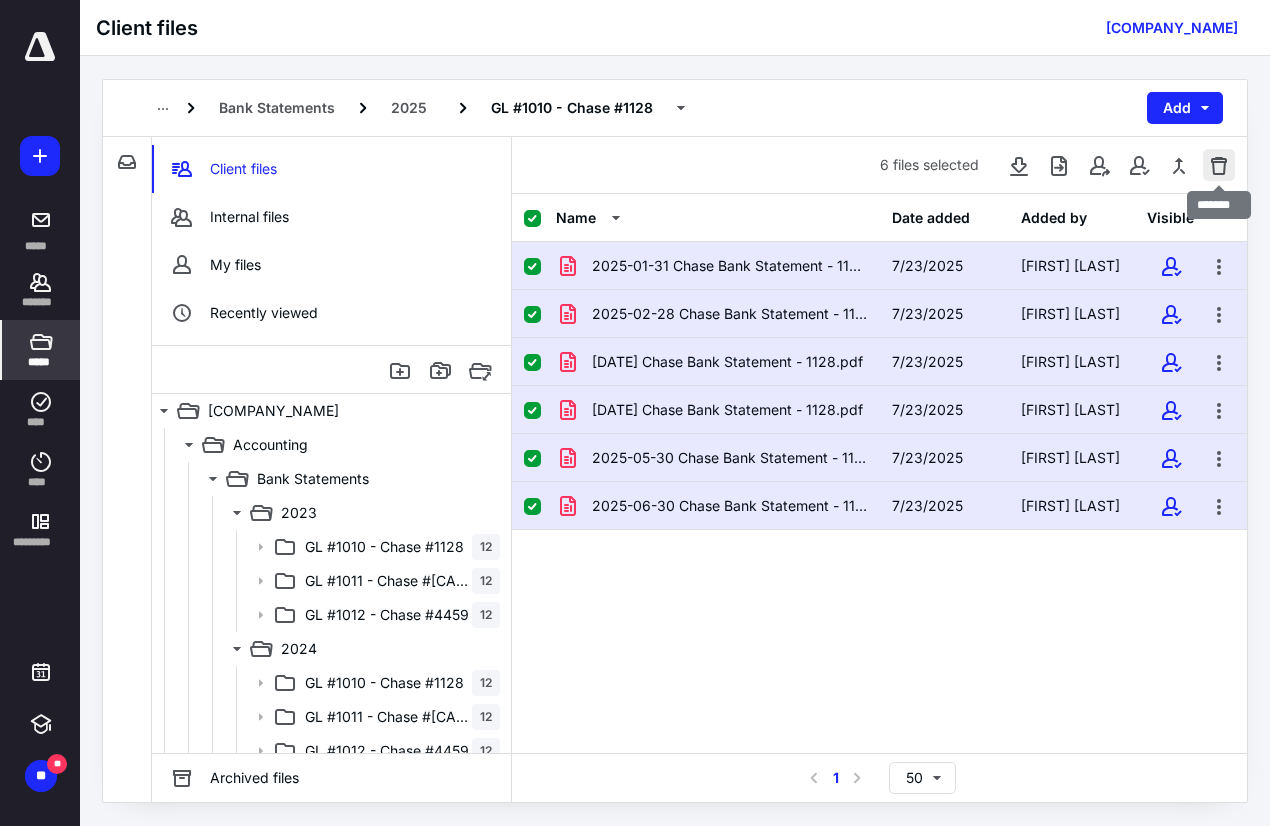click at bounding box center (1219, 165) 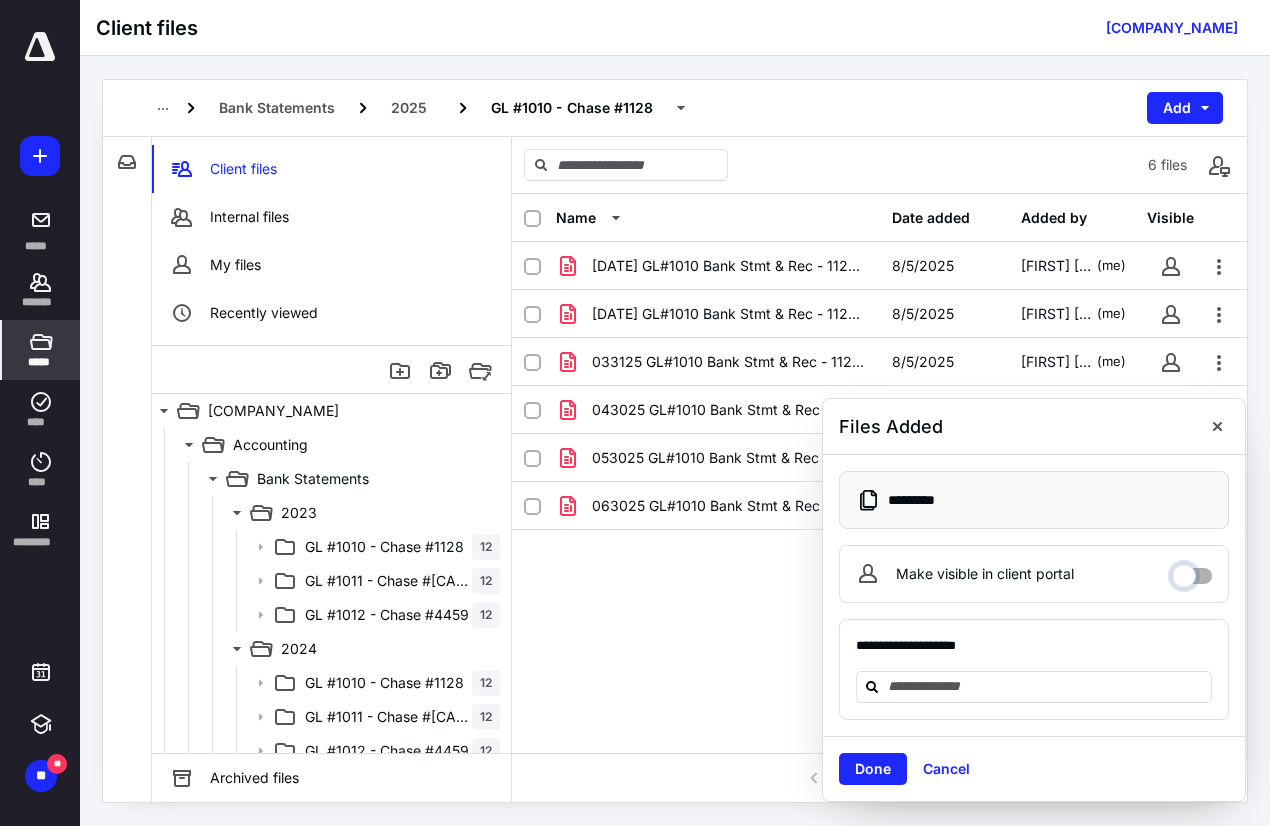 drag, startPoint x: 1184, startPoint y: 577, endPoint x: 1166, endPoint y: 580, distance: 18.248287 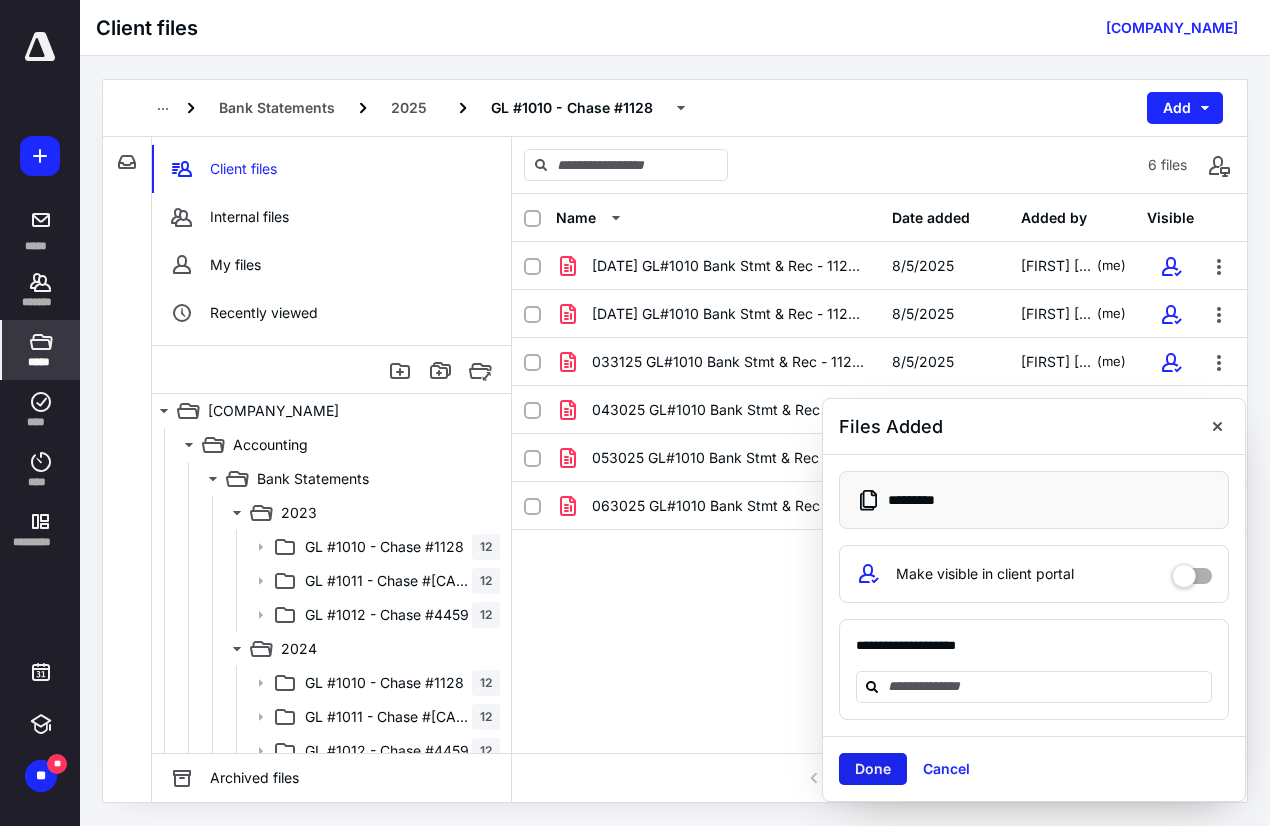 click on "Done" at bounding box center [873, 769] 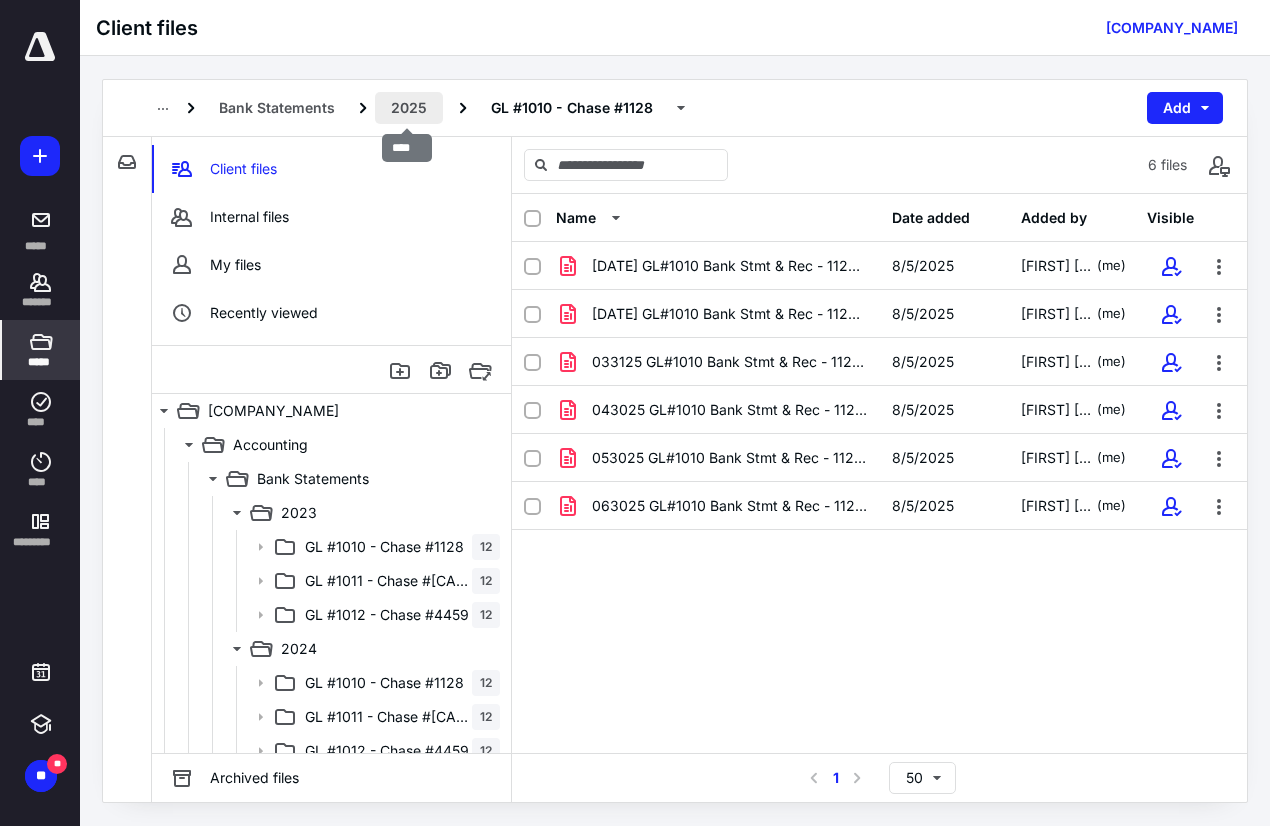 click on "2025" at bounding box center [409, 108] 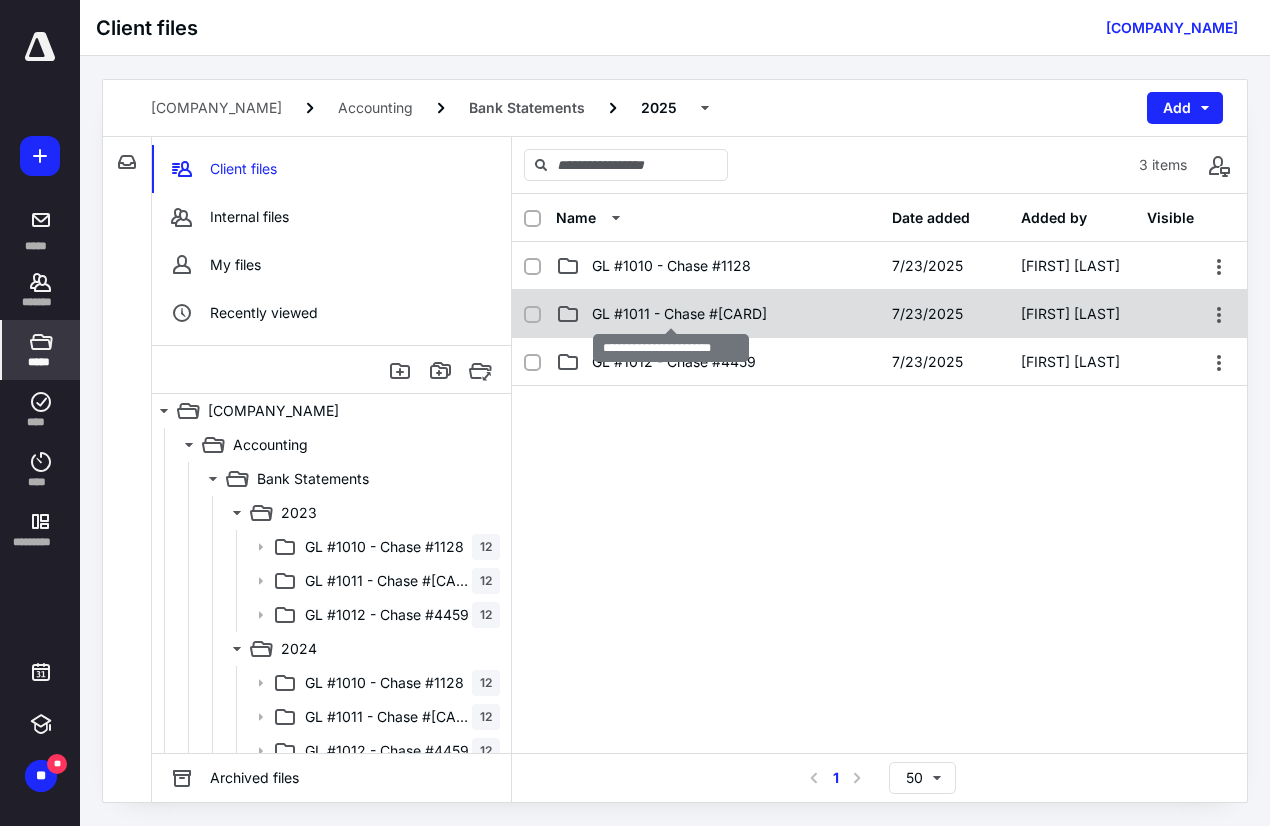 click on "GL #1011 - Chase #[CARD]" at bounding box center (679, 314) 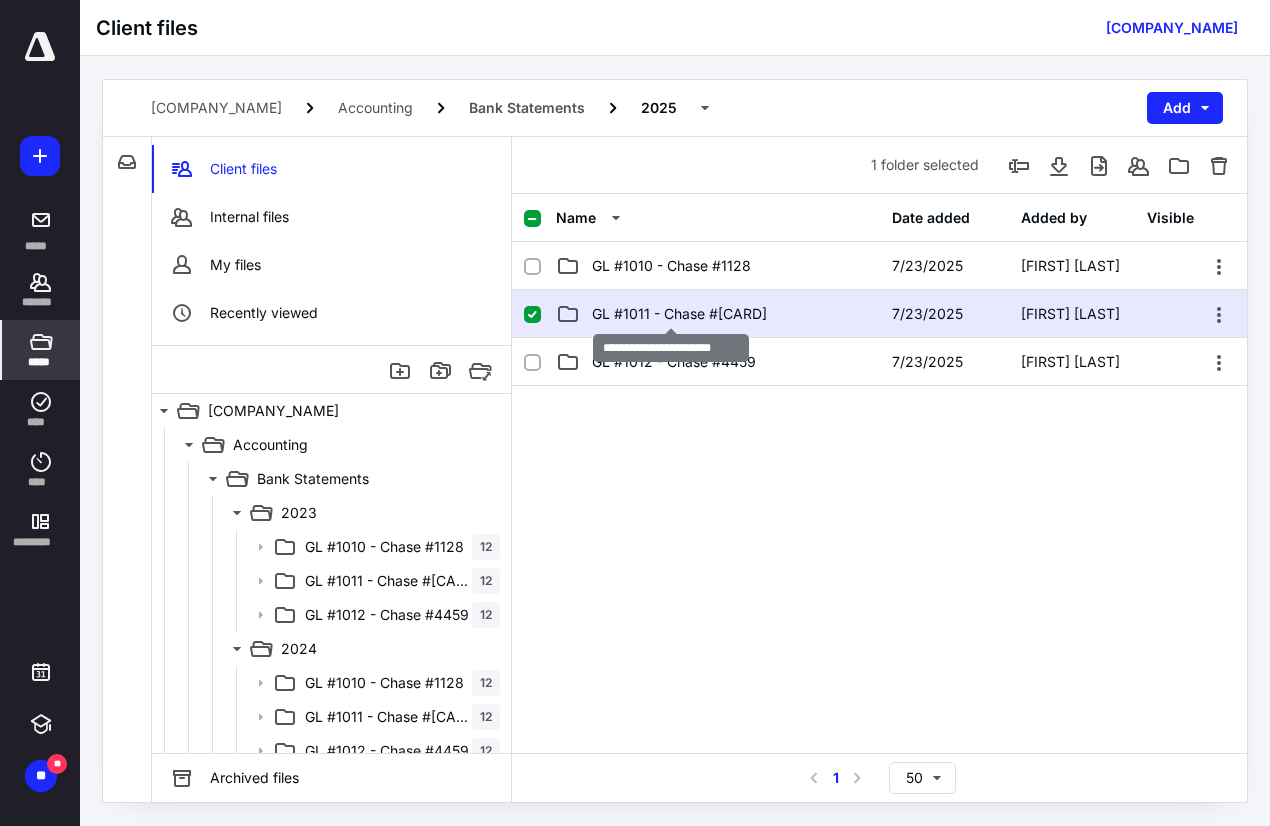 click on "GL #1011 - Chase #[CARD]" at bounding box center [679, 314] 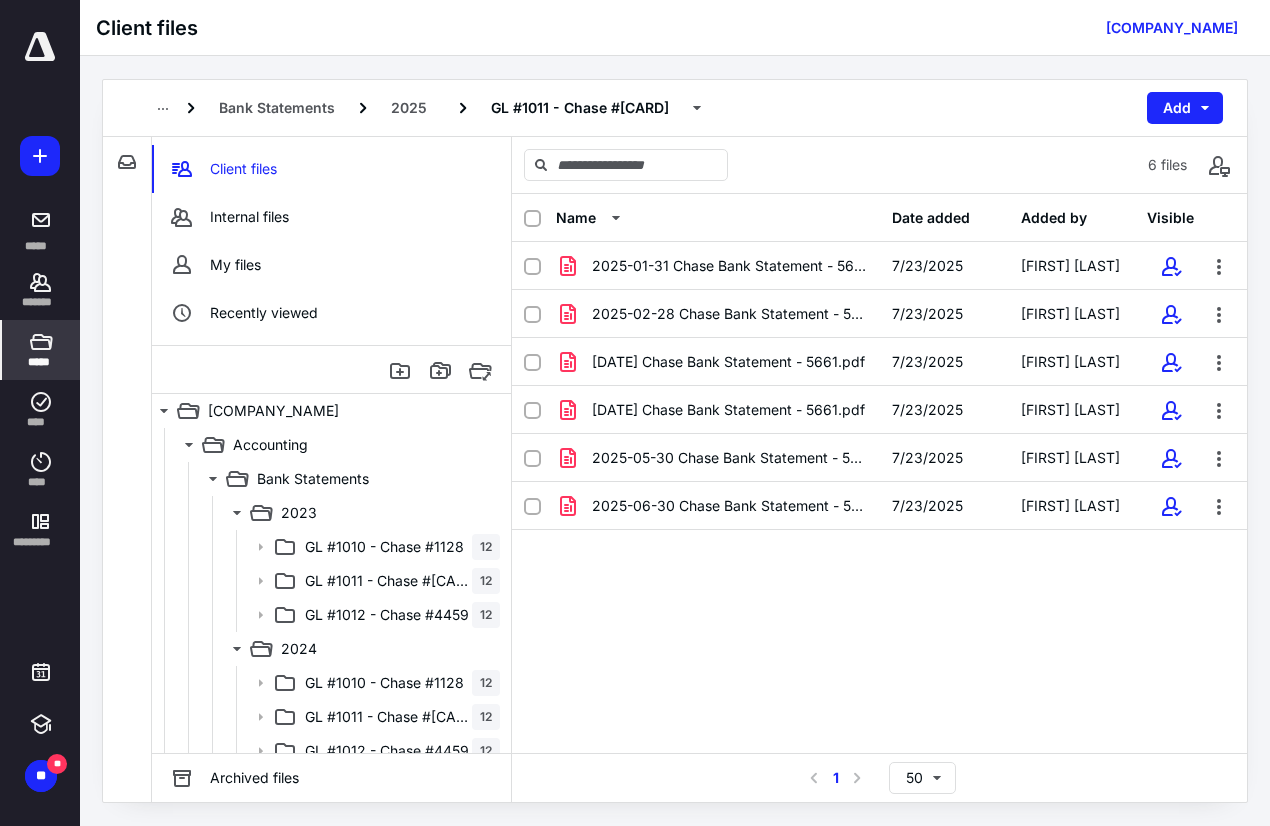 click 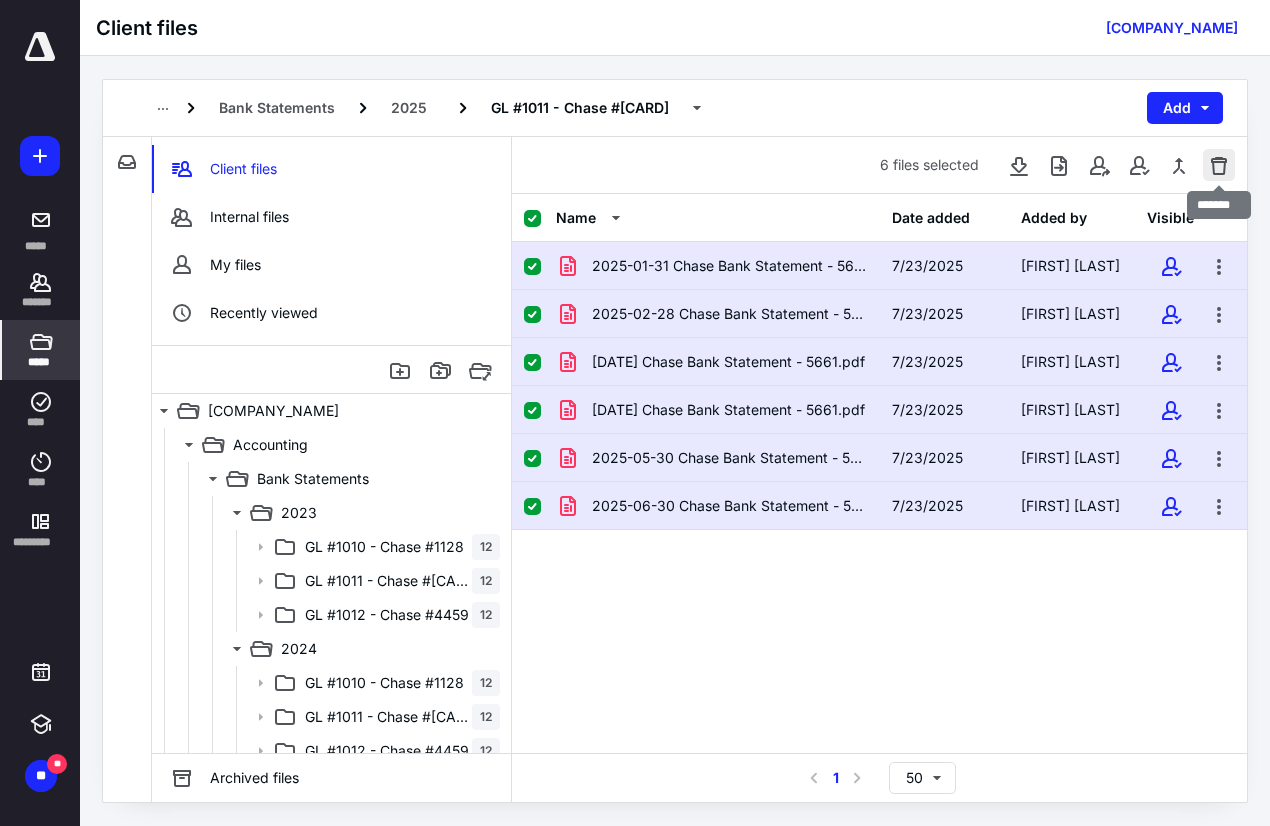 click at bounding box center [1219, 165] 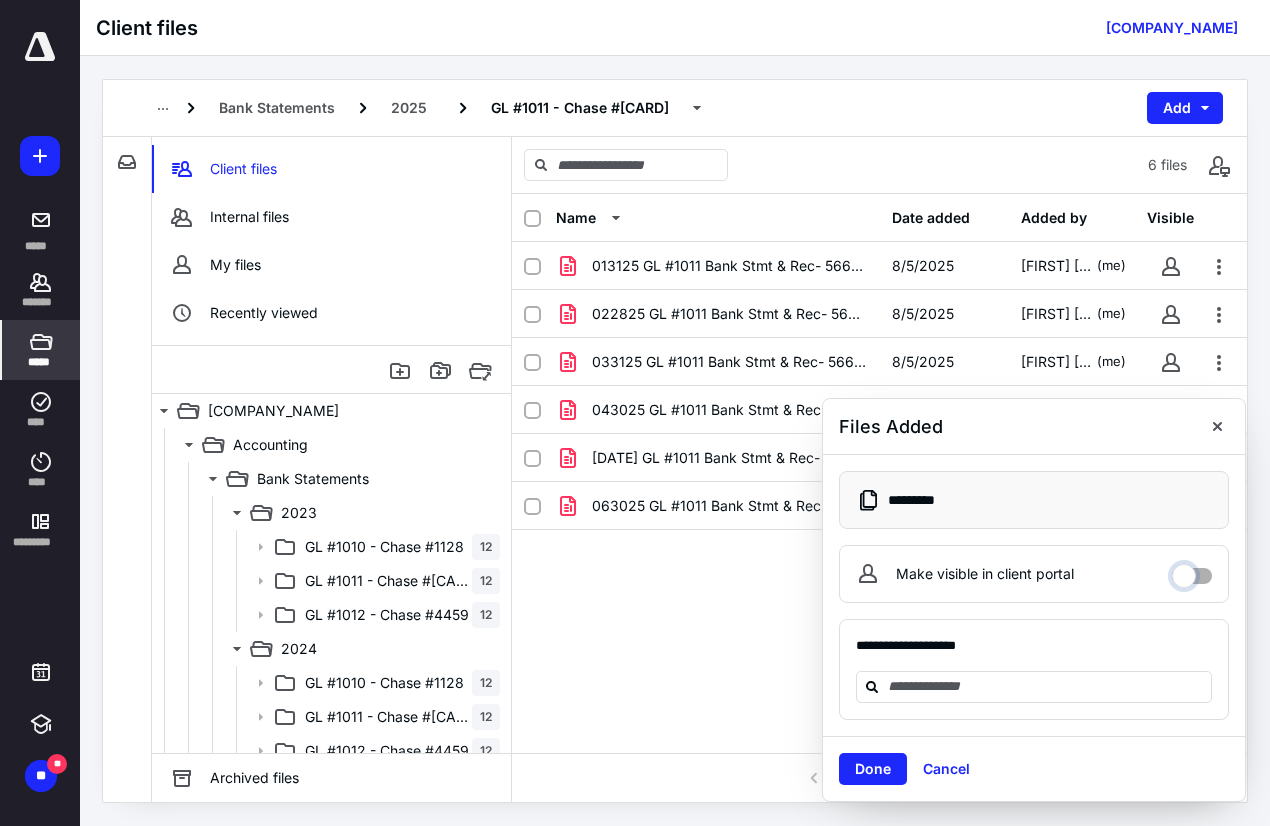 click on "Make visible in client portal" at bounding box center (1192, 571) 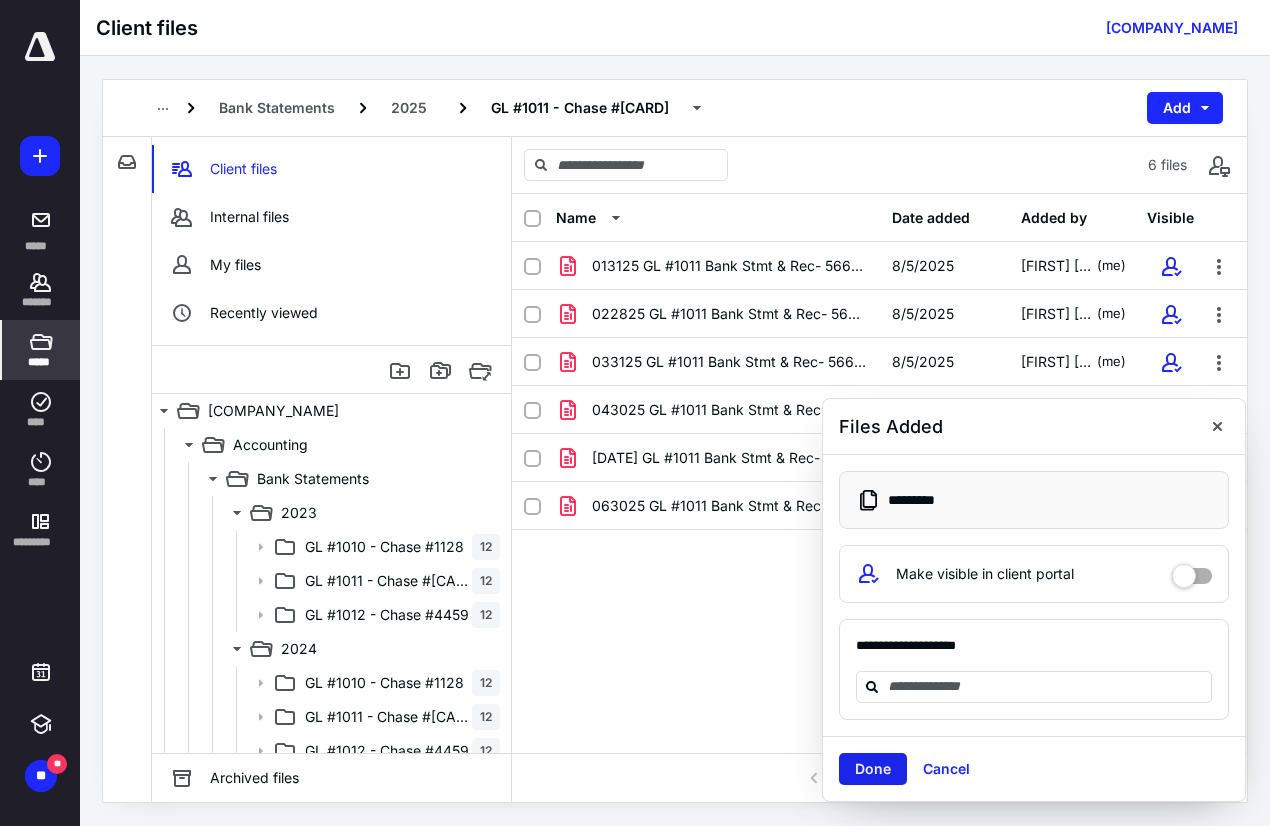 click on "Done" at bounding box center [873, 769] 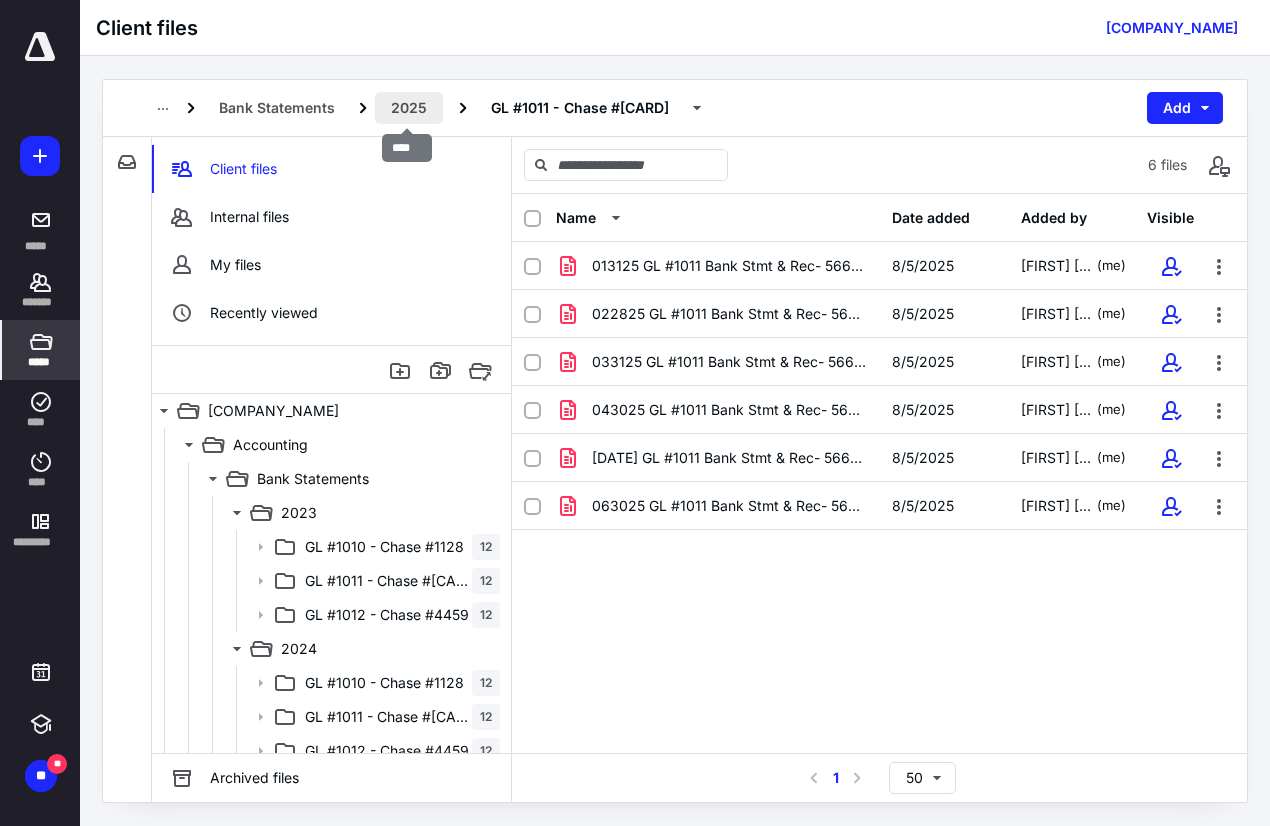 click on "2025" at bounding box center (409, 108) 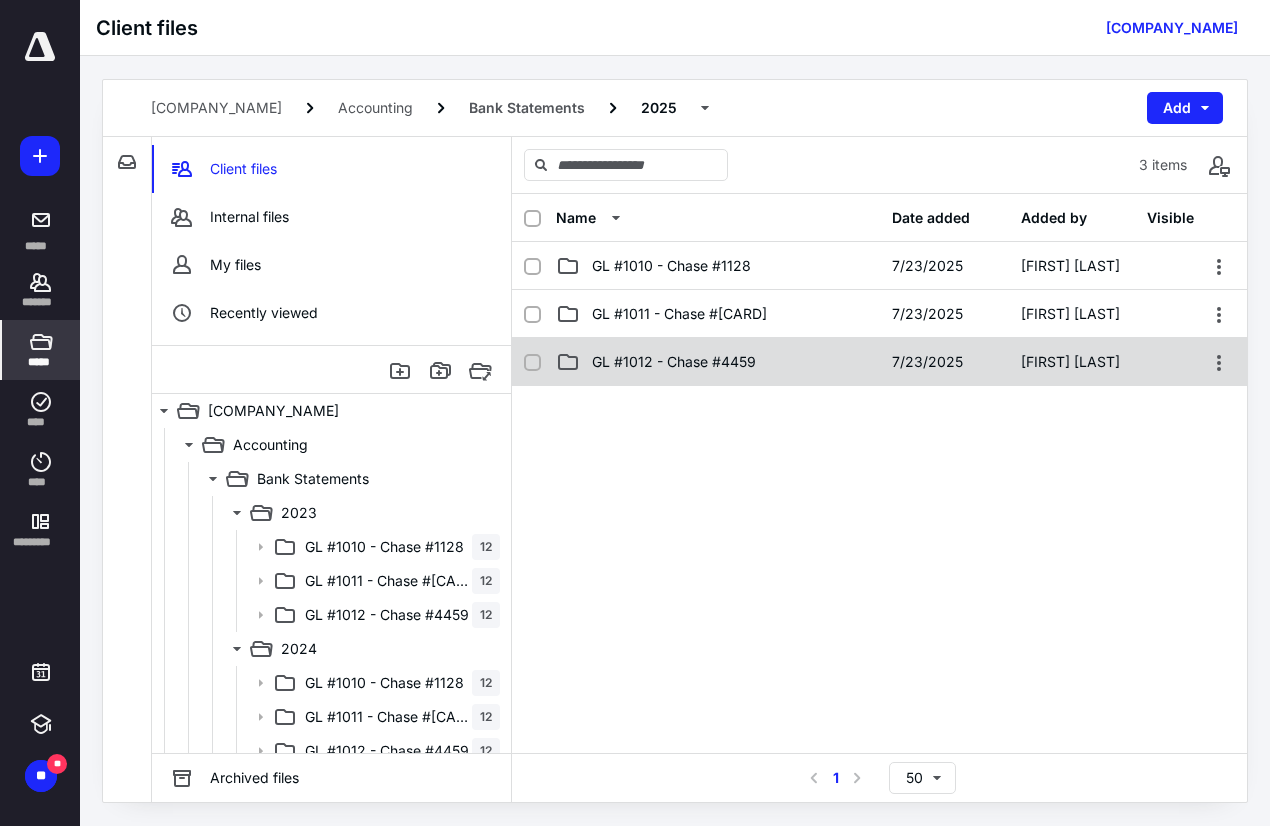 click on "GL #1012 - Chase #4459 7/[DATE] [FIRST] [LAST]" at bounding box center (879, 362) 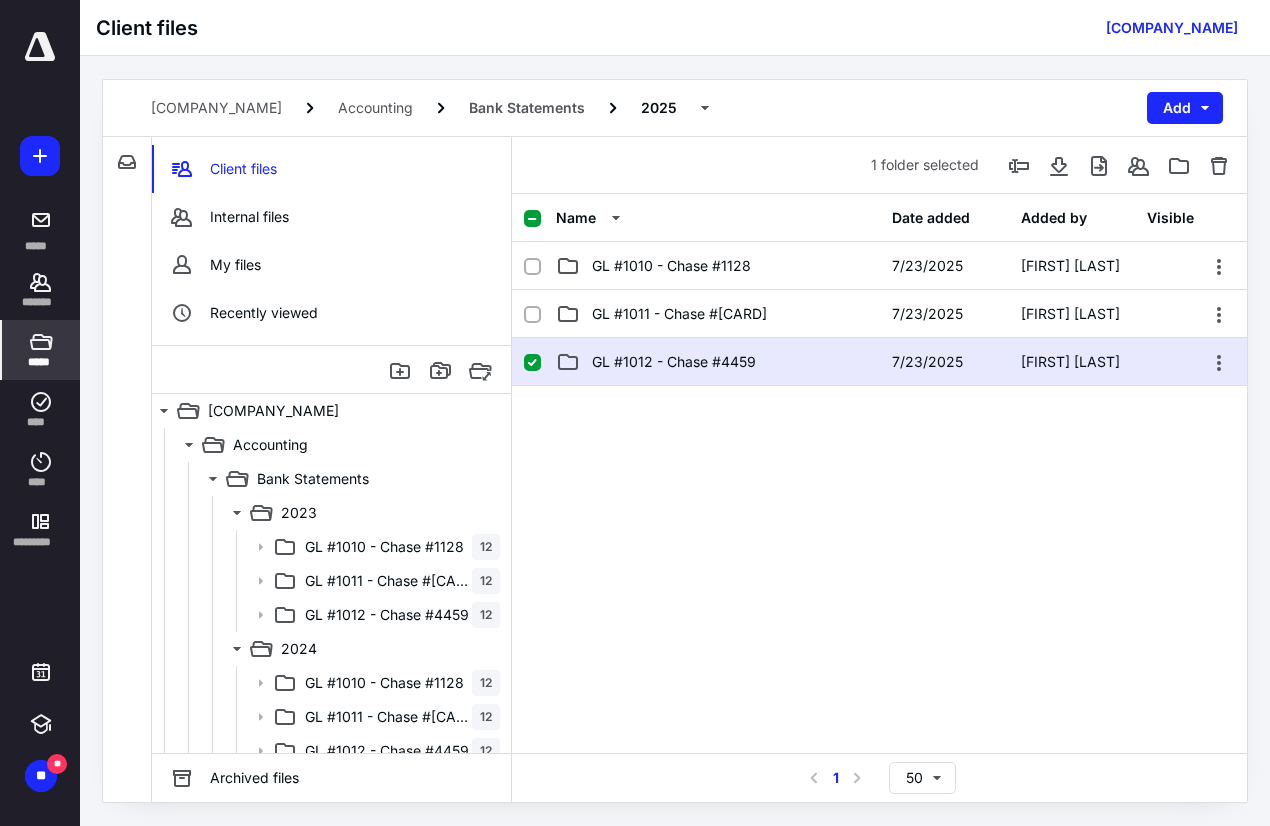 click on "GL #1012 - Chase #4459 7/[DATE] [FIRST] [LAST]" at bounding box center (879, 362) 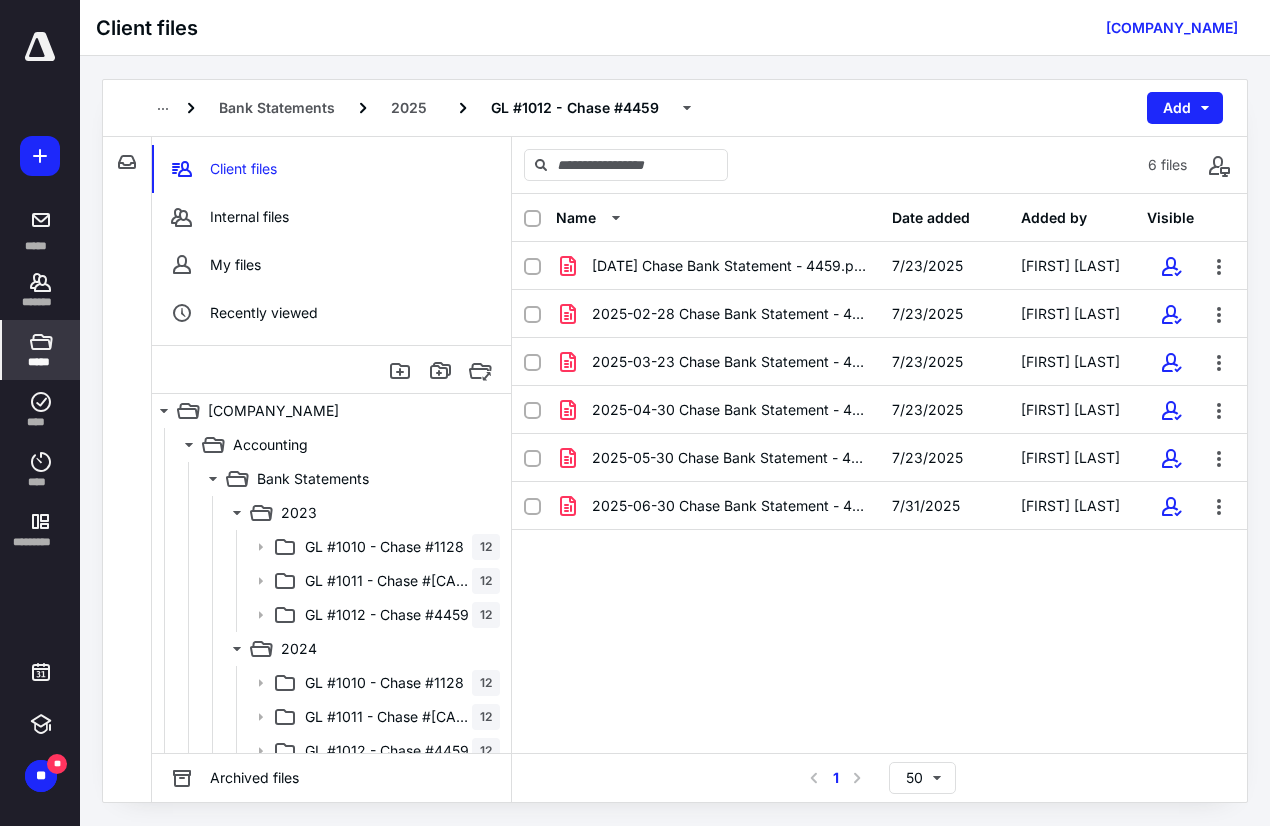 drag, startPoint x: 526, startPoint y: 220, endPoint x: 551, endPoint y: 220, distance: 25 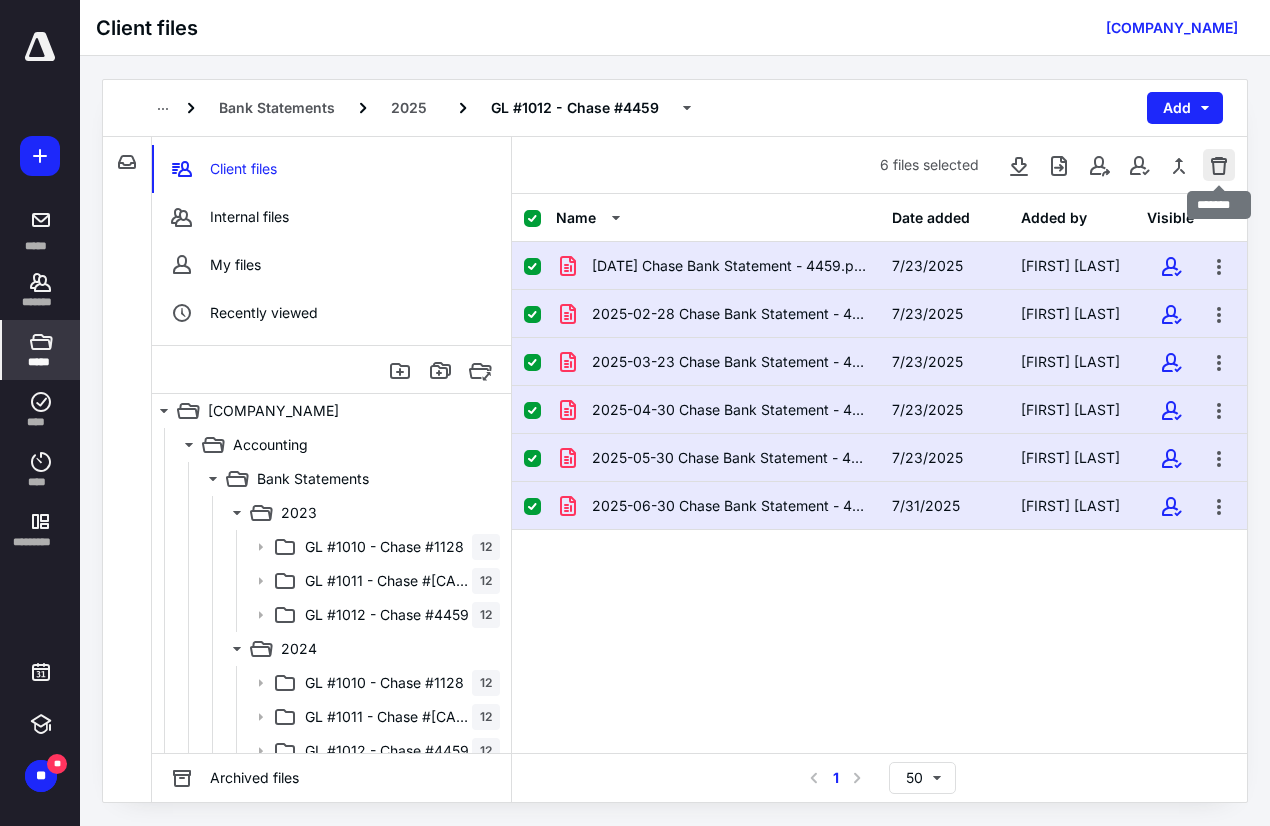 click at bounding box center (1219, 165) 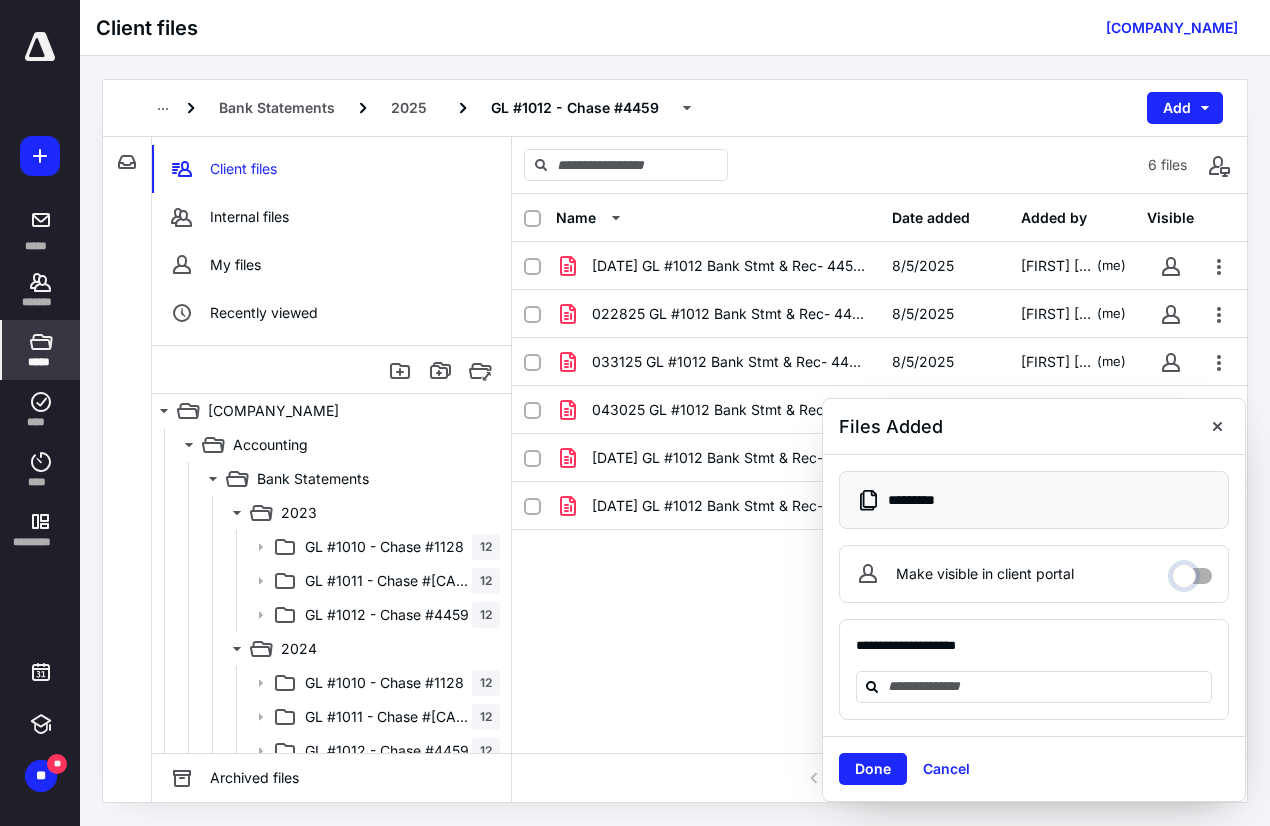 click on "Make visible in client portal" at bounding box center [1192, 571] 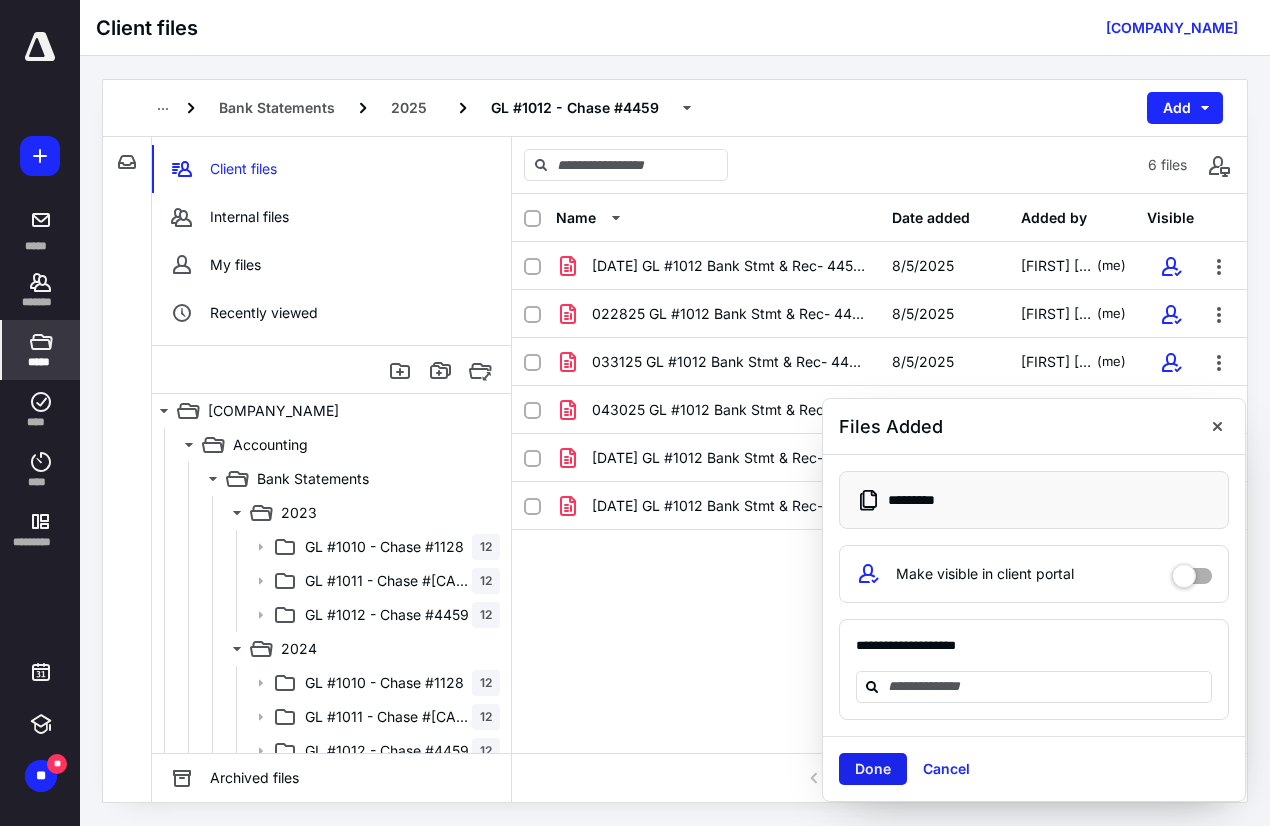 click on "Done" at bounding box center (873, 769) 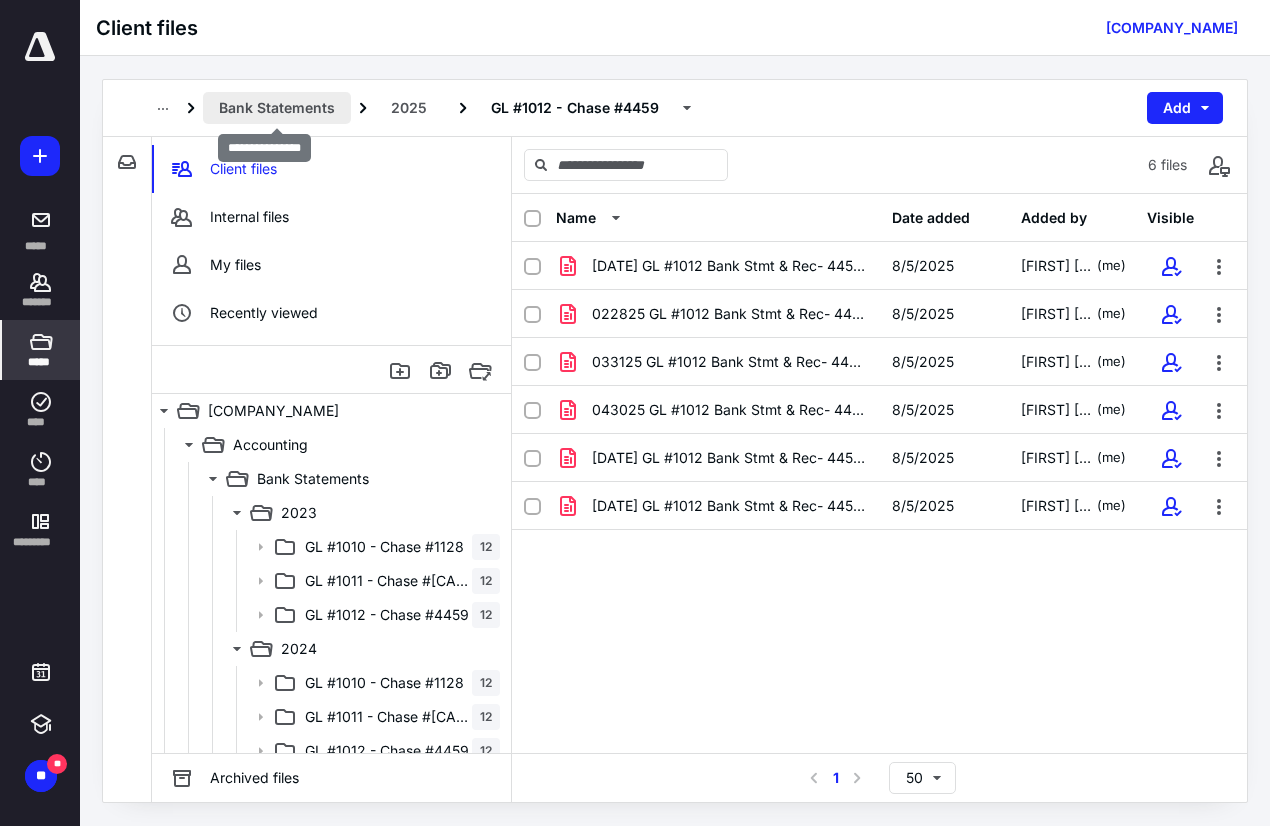 click on "Bank Statements" at bounding box center (277, 108) 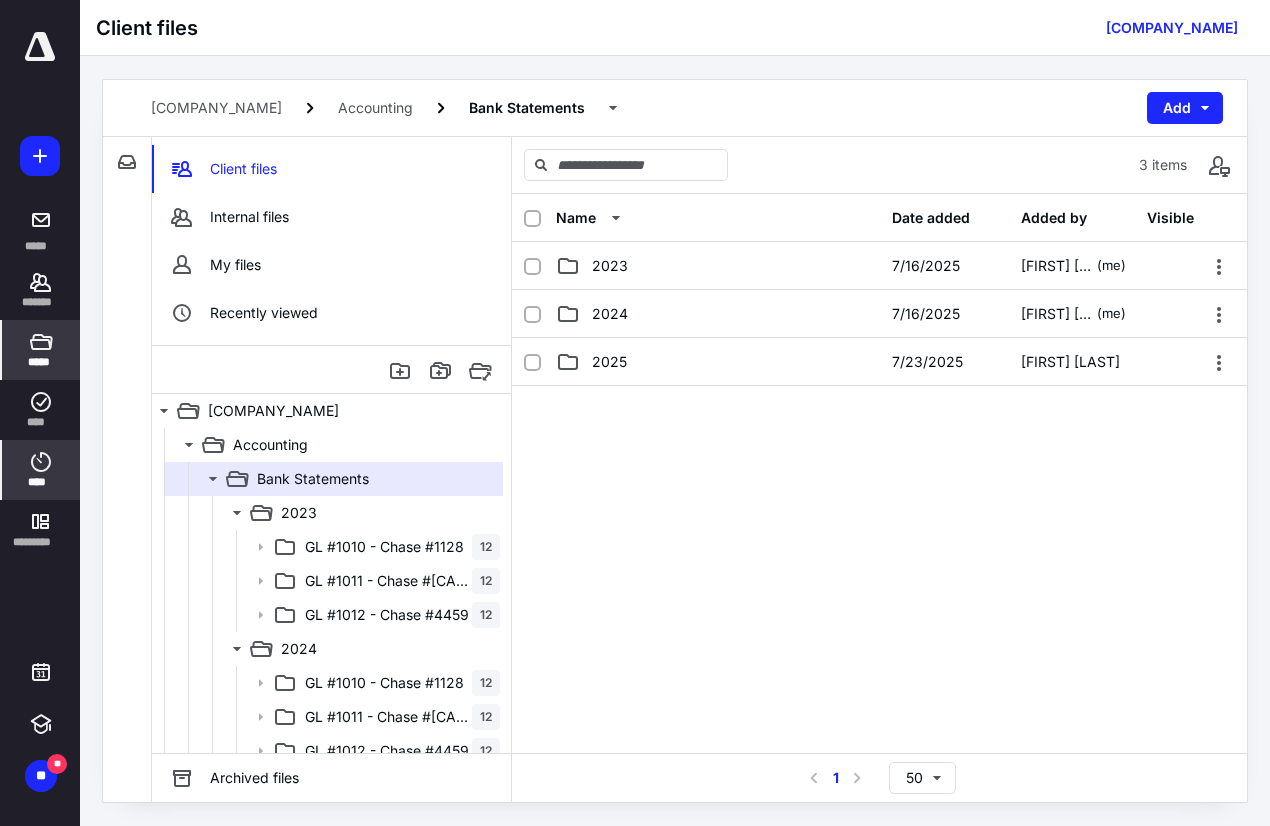 click 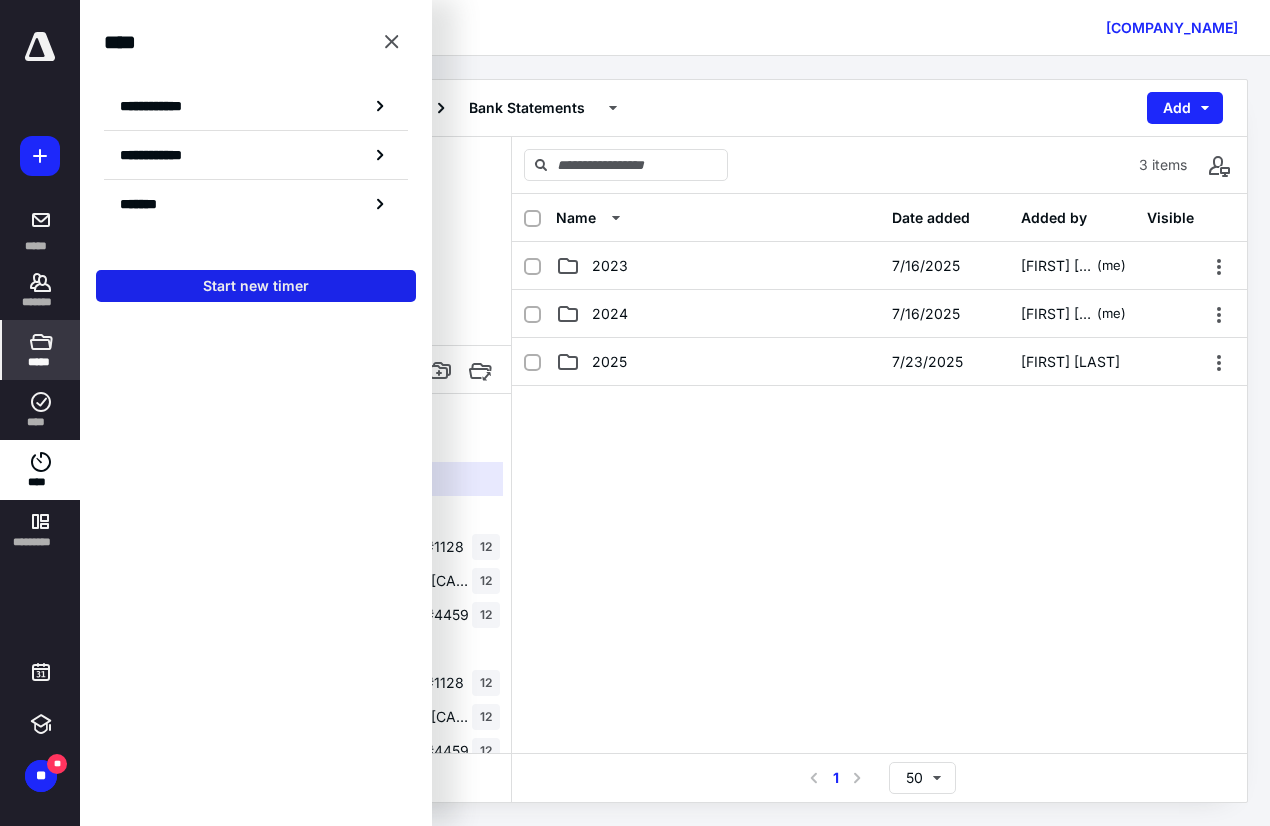 click on "Start new timer" at bounding box center (256, 286) 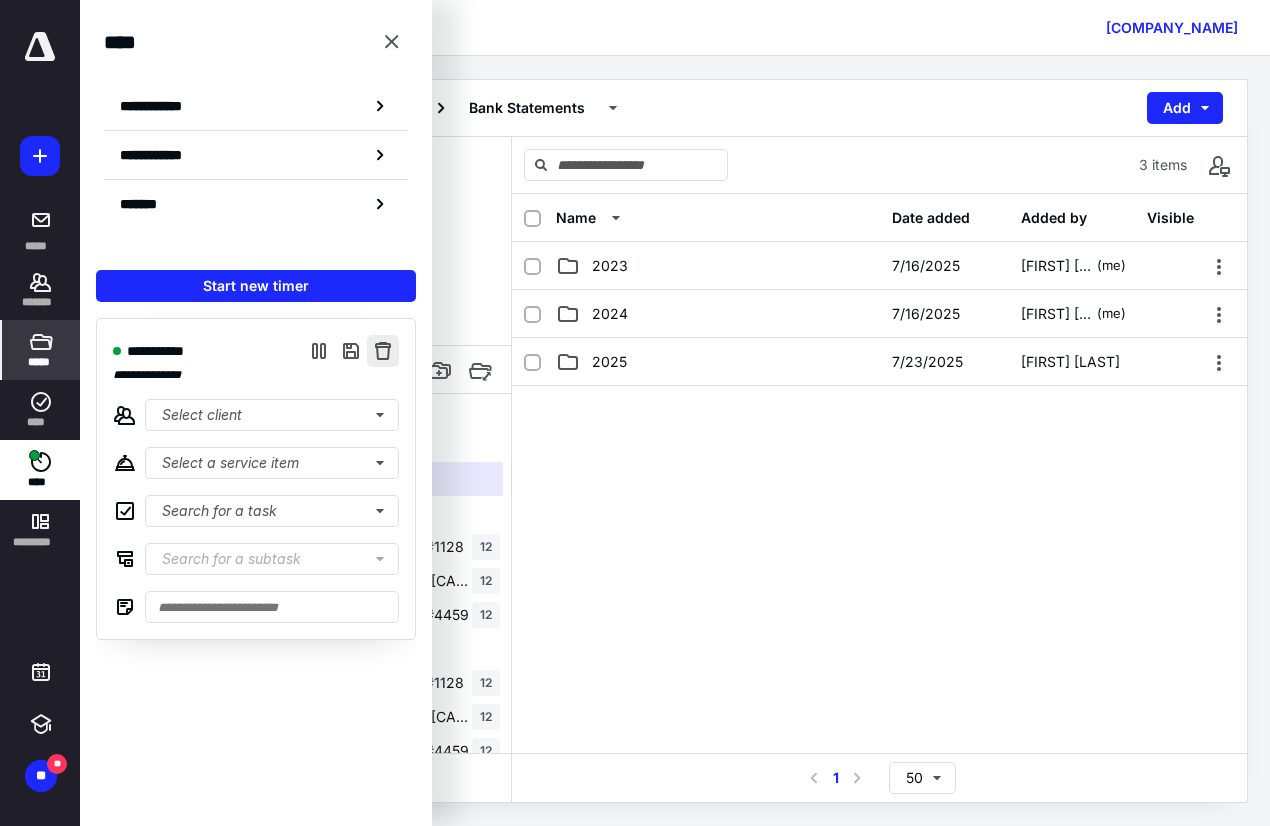 click at bounding box center [383, 351] 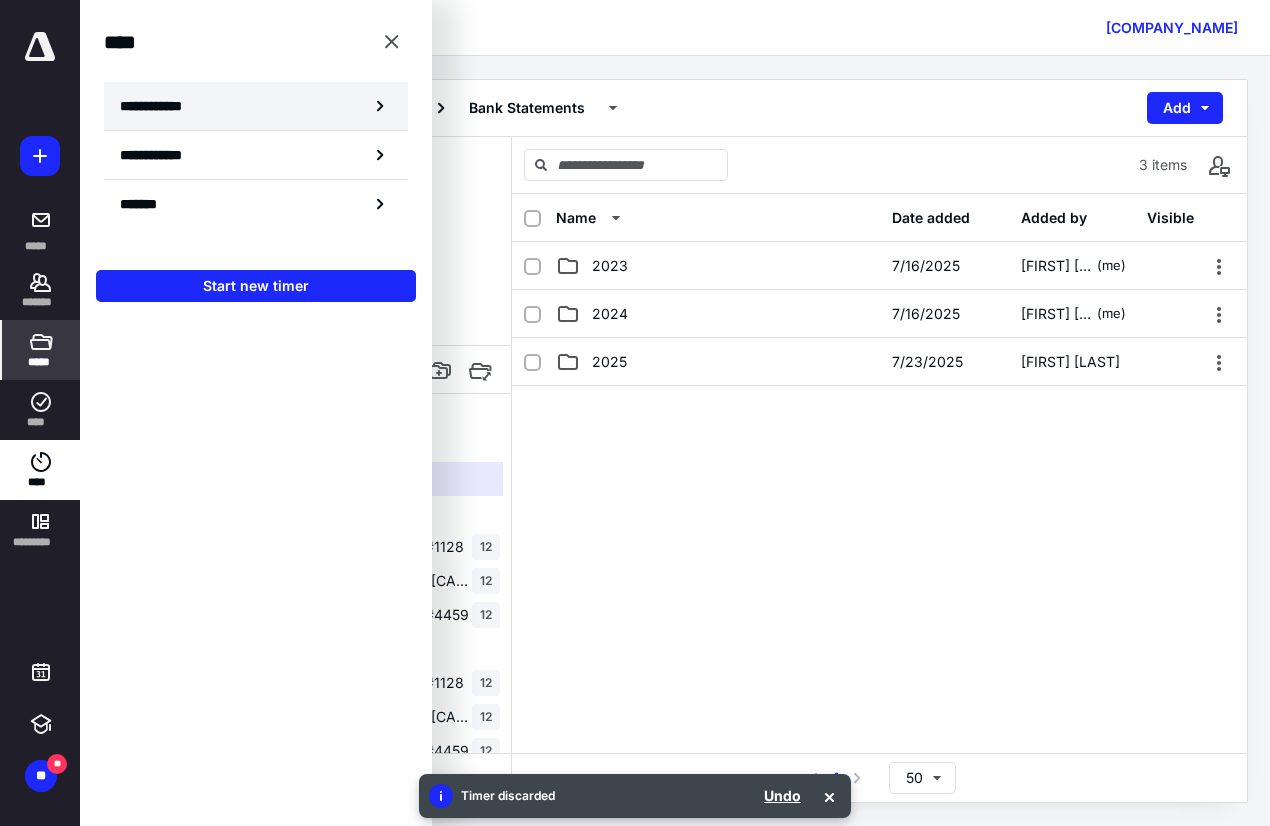 click on "**********" at bounding box center [256, 106] 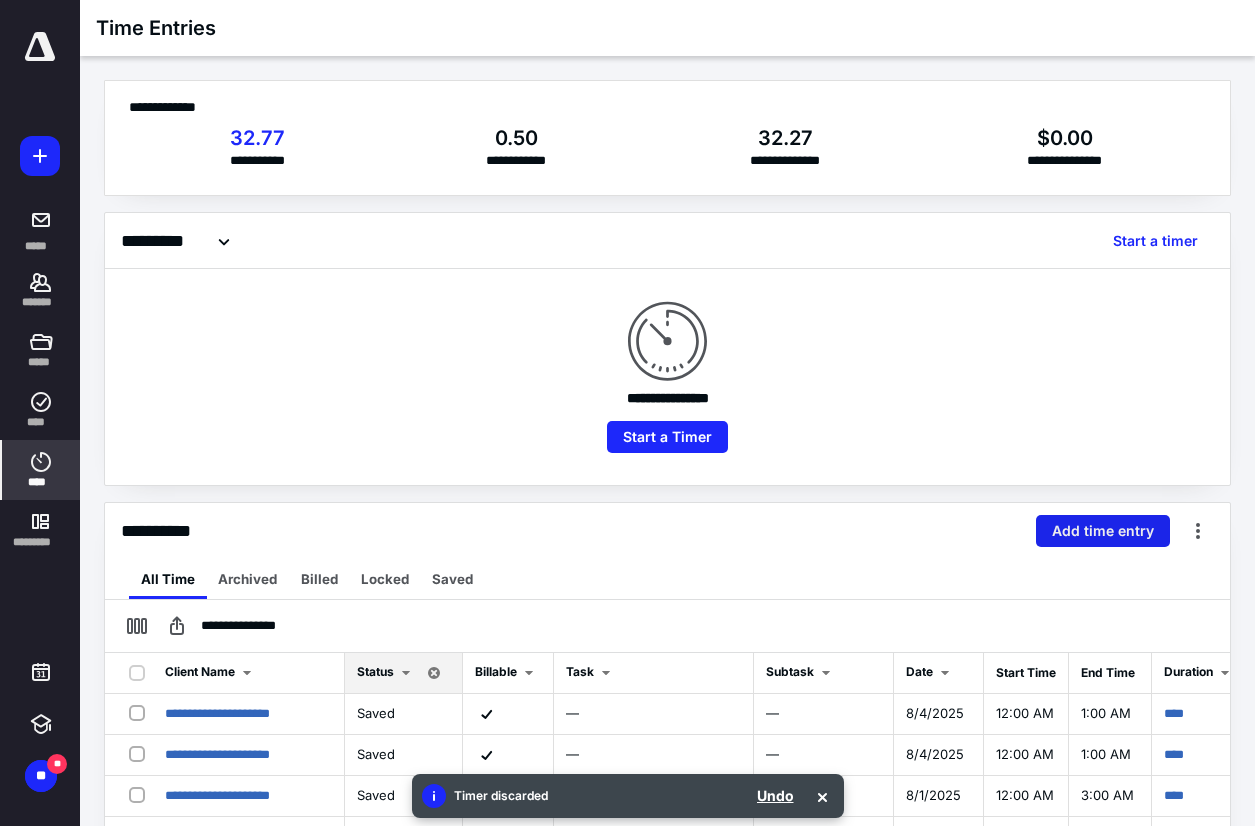 click on "Add time entry" at bounding box center (1103, 531) 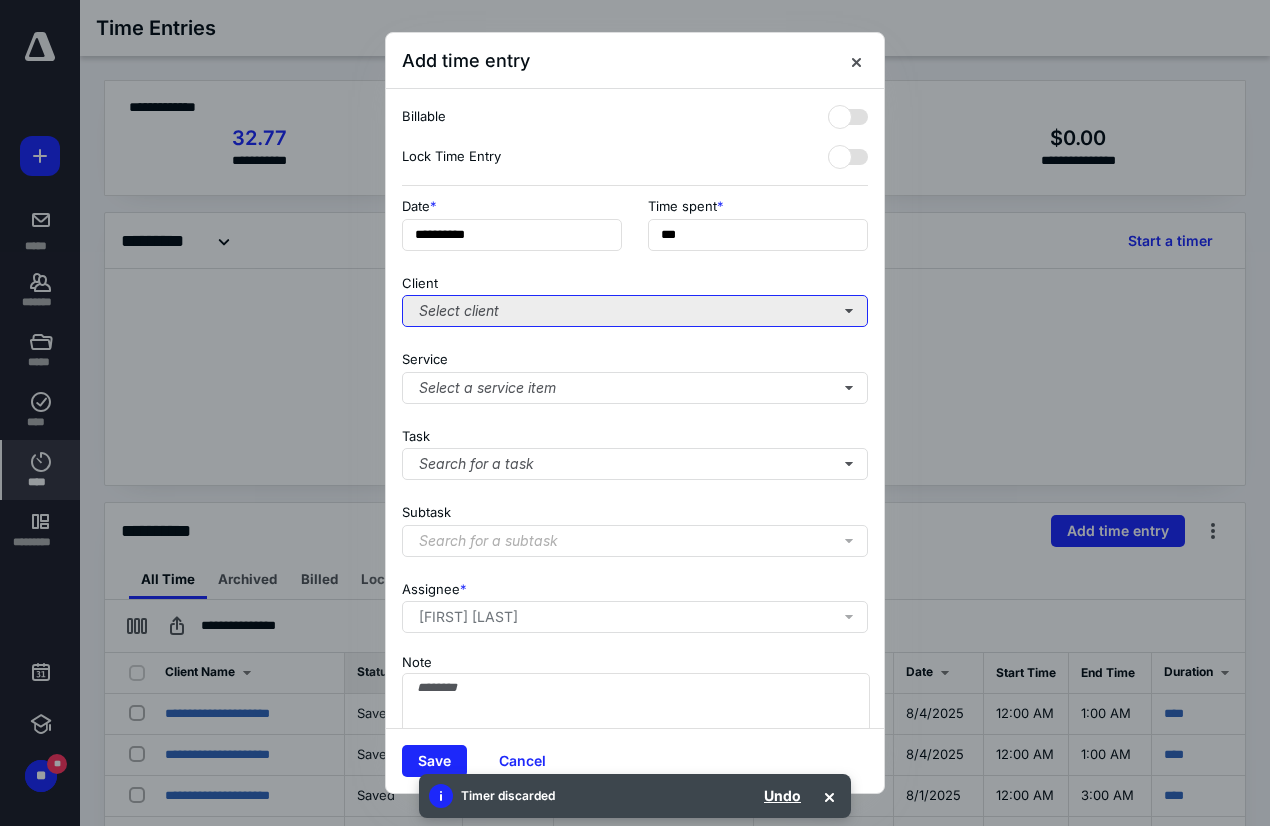 click on "Select client" at bounding box center (635, 311) 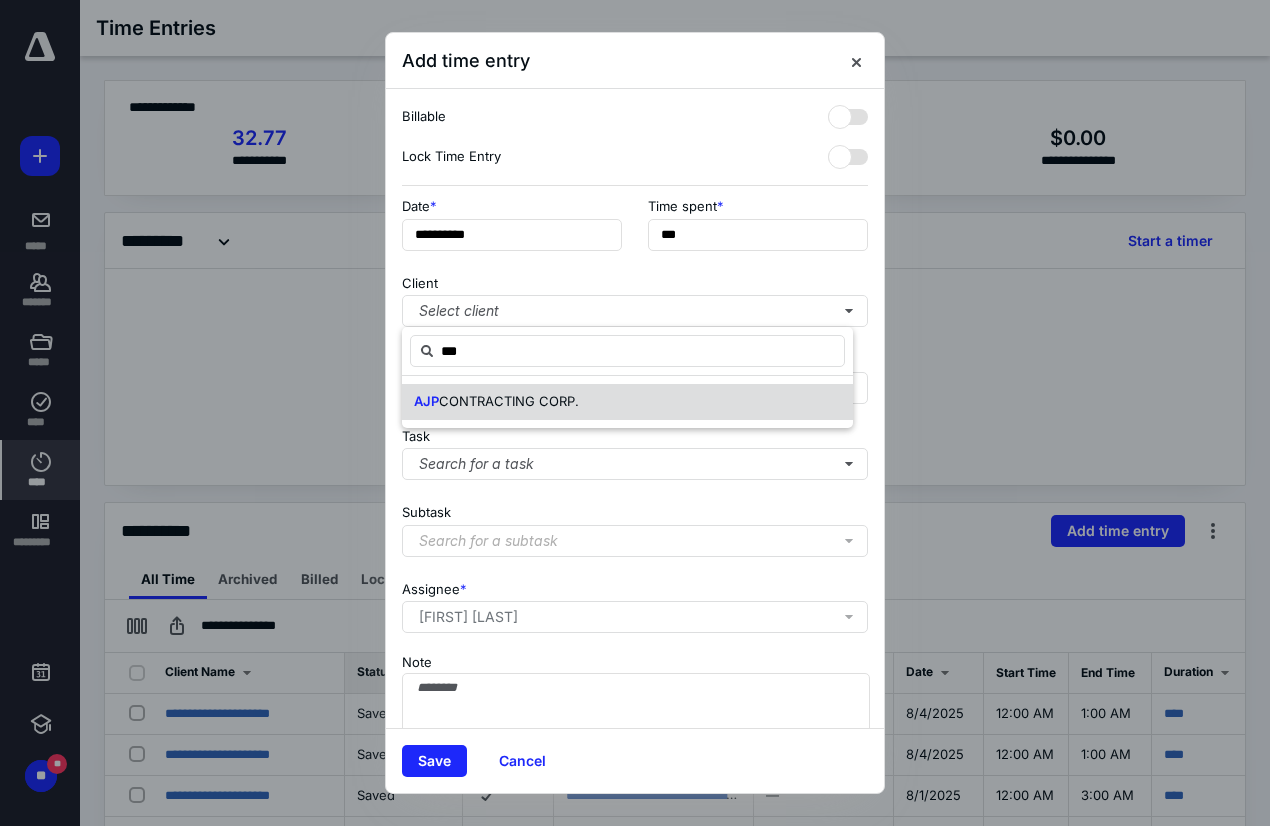 click on "CONTRACTING CORP." at bounding box center (509, 401) 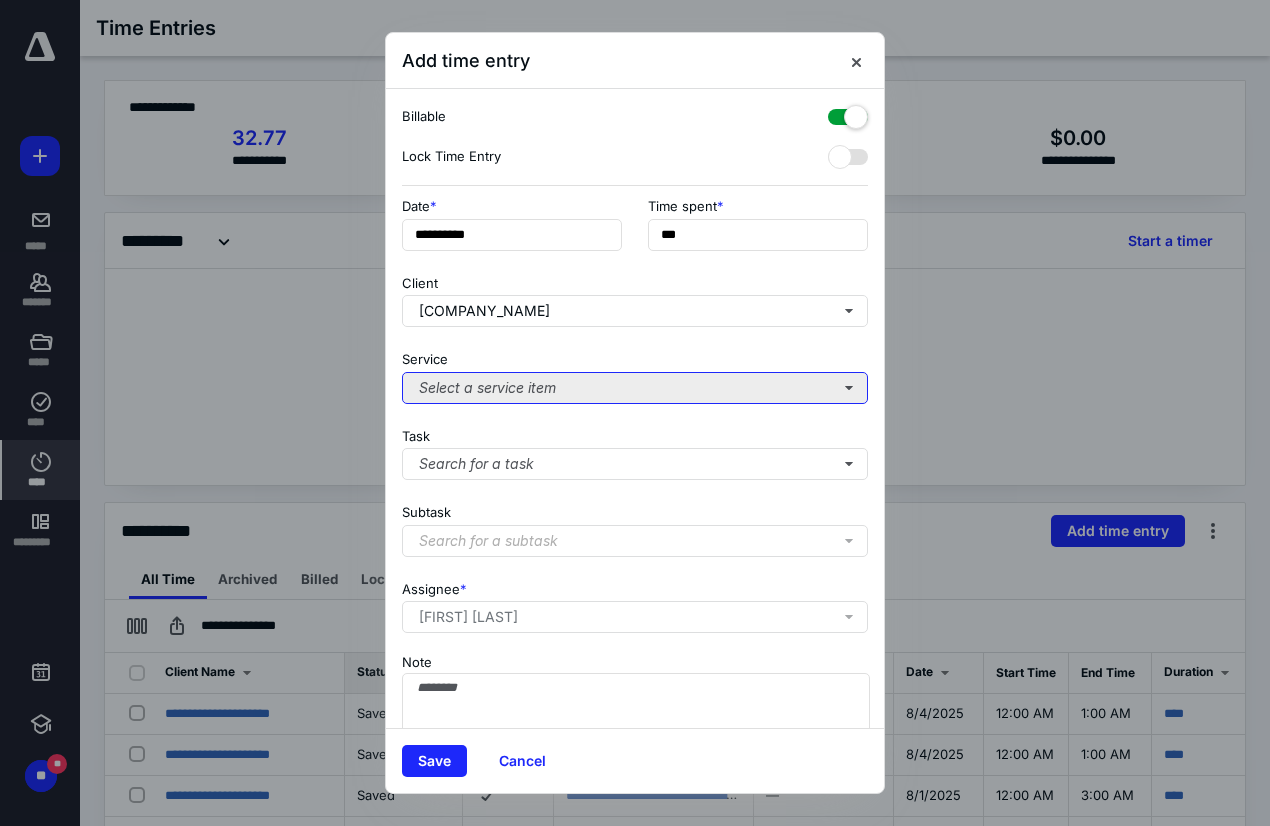 click on "Select a service item" at bounding box center (635, 388) 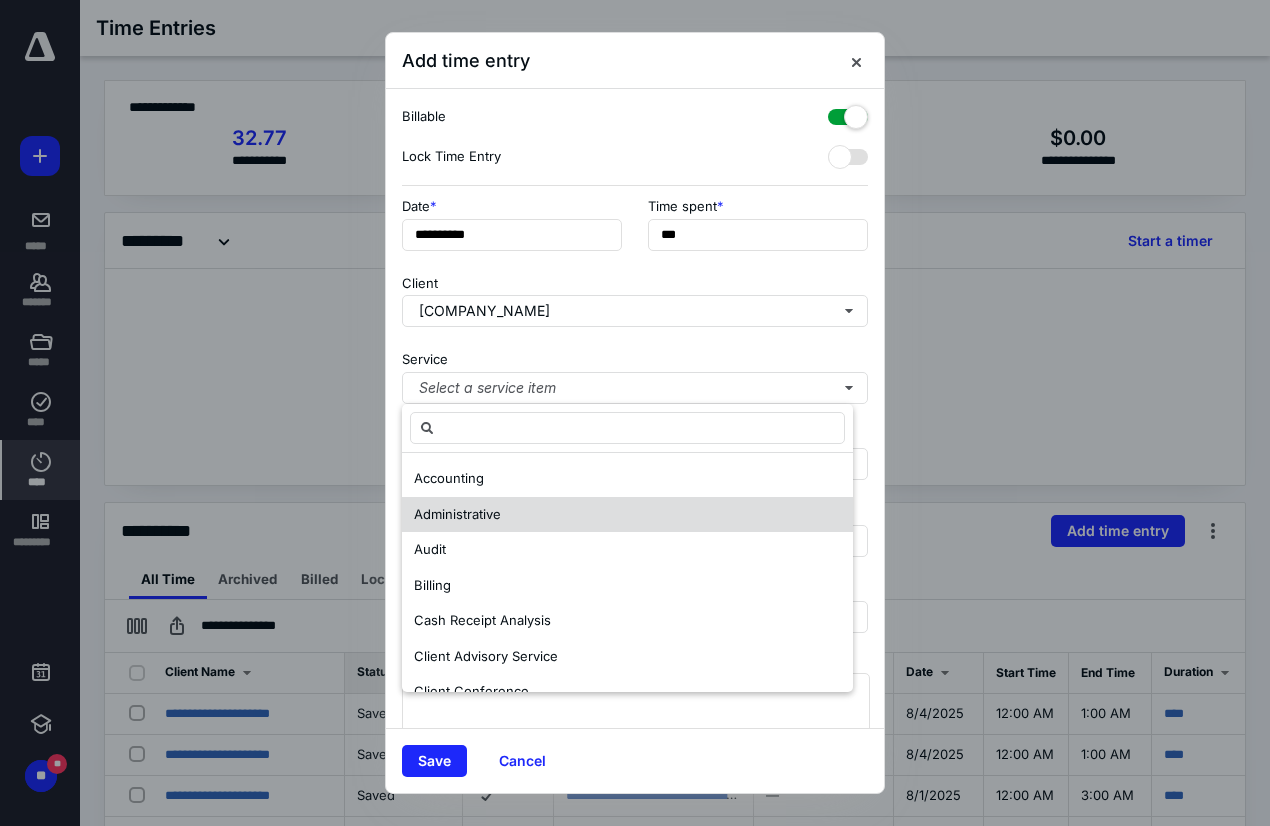 click on "Administrative" at bounding box center [457, 514] 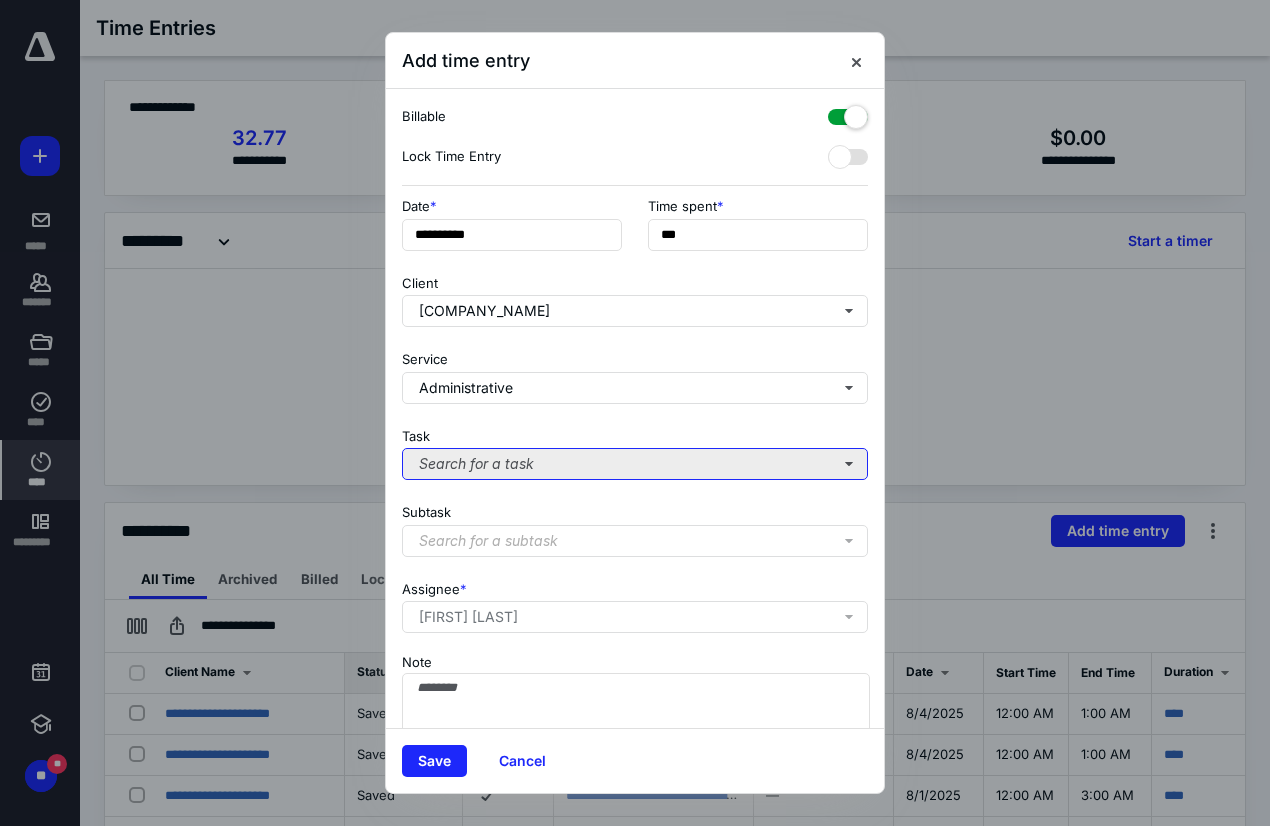 click on "Search for a task" at bounding box center [635, 464] 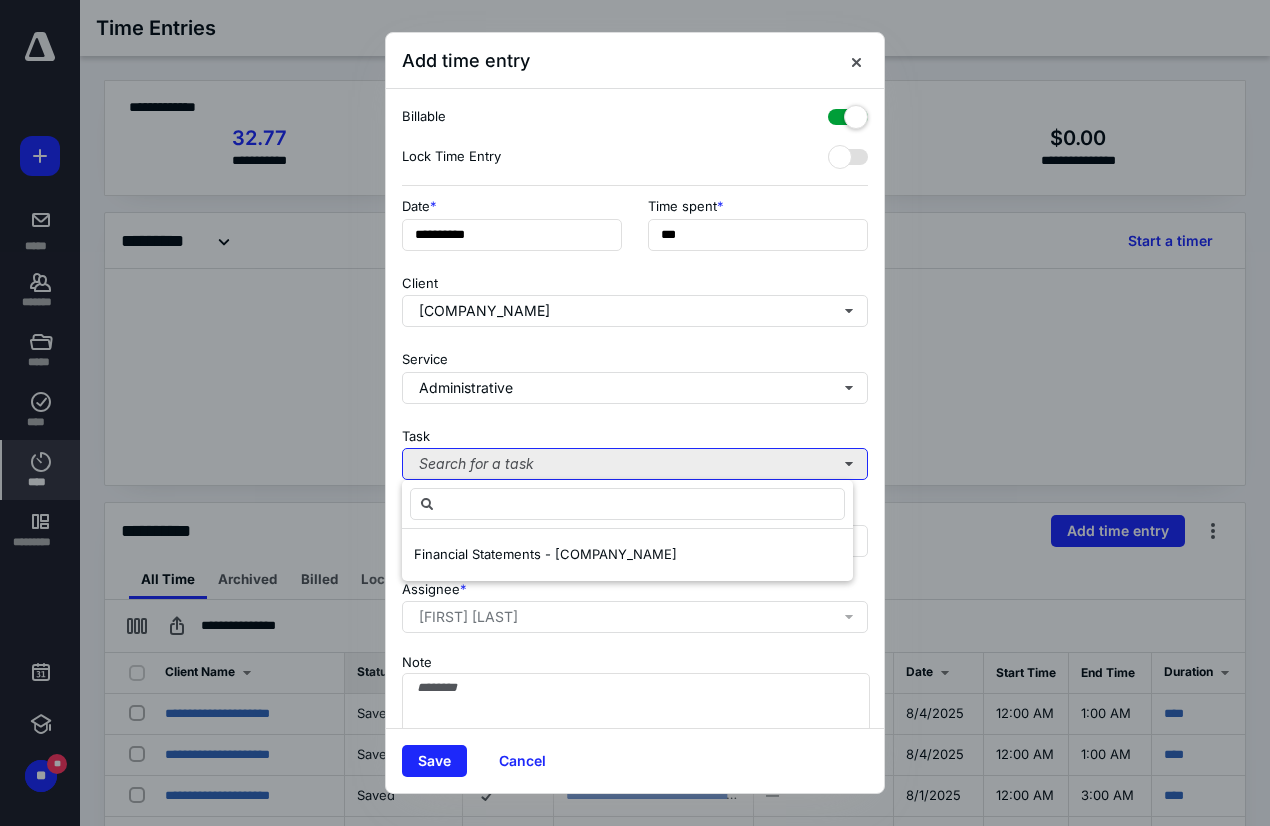click on "Search for a task" at bounding box center (635, 464) 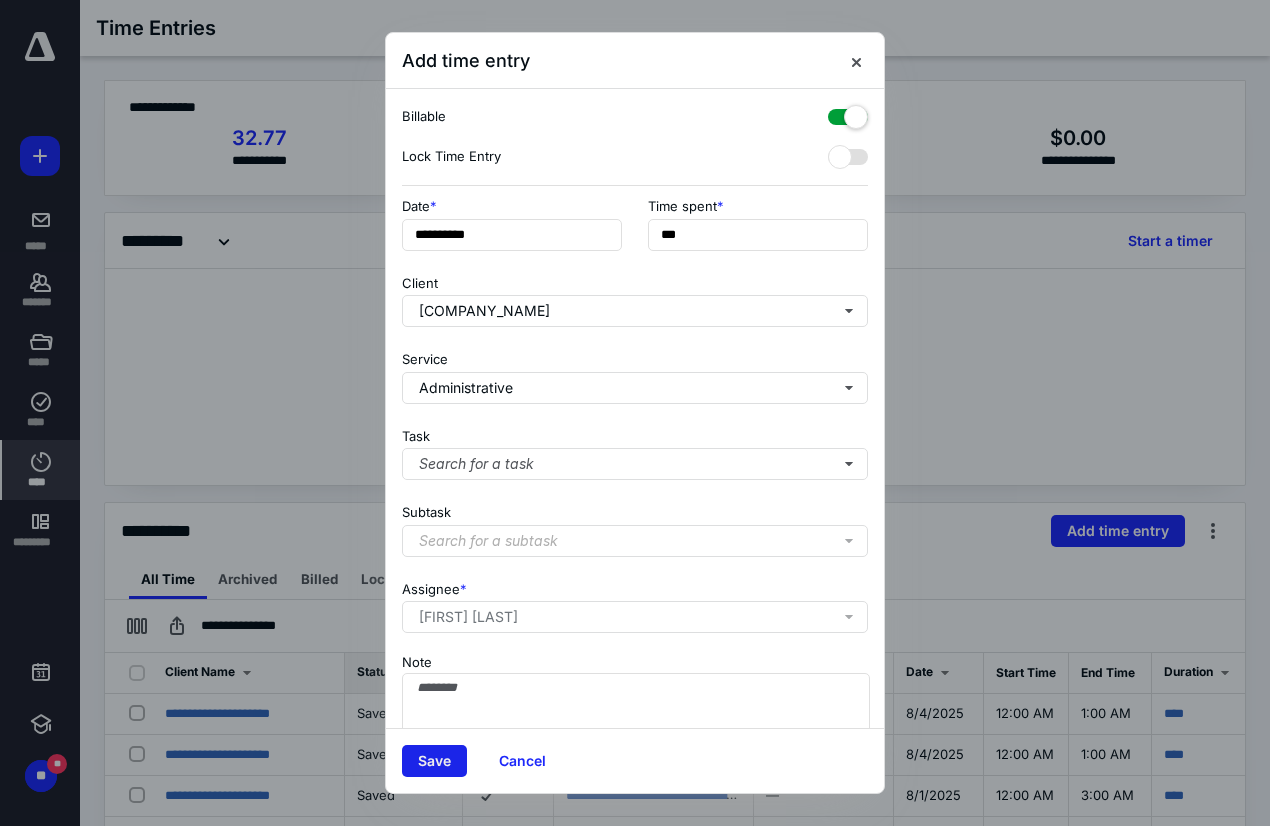 click on "Save" at bounding box center [434, 761] 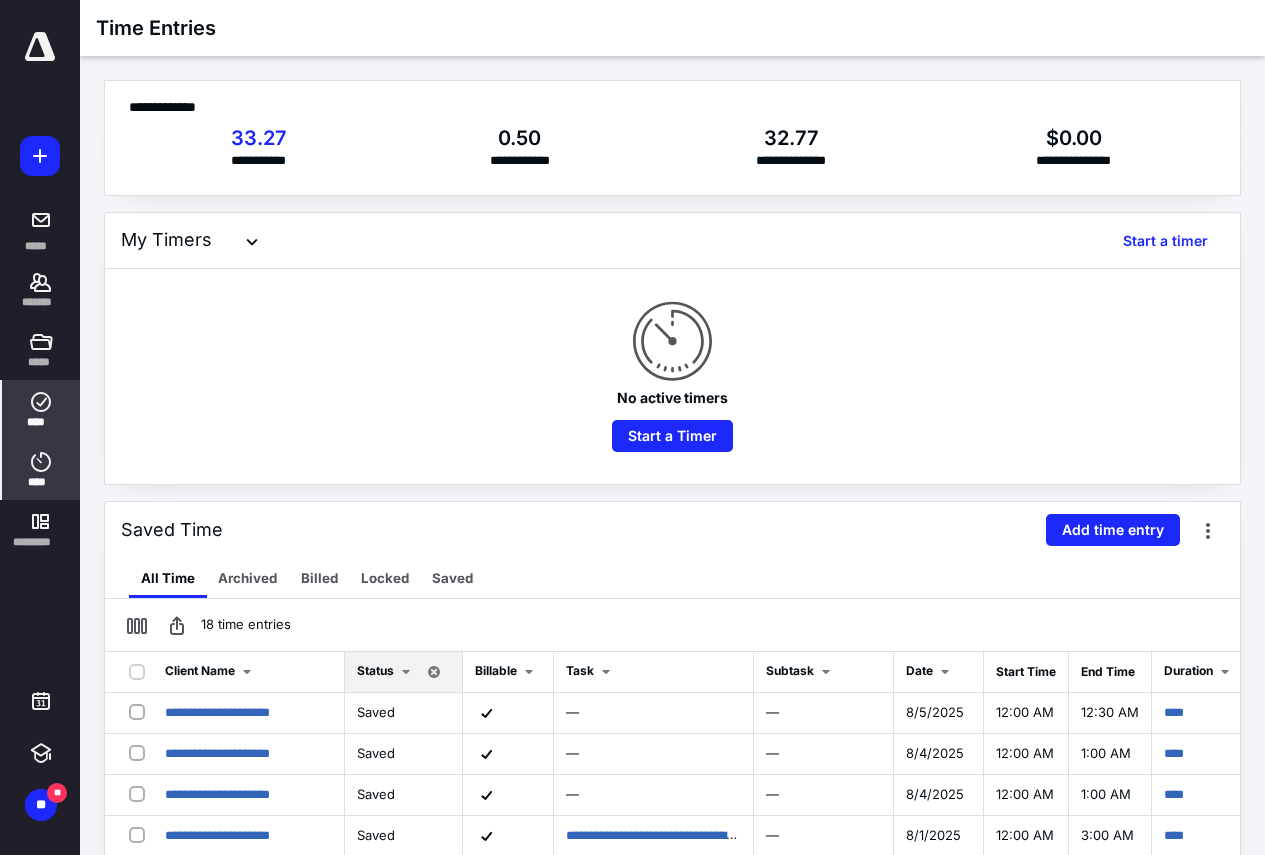 click 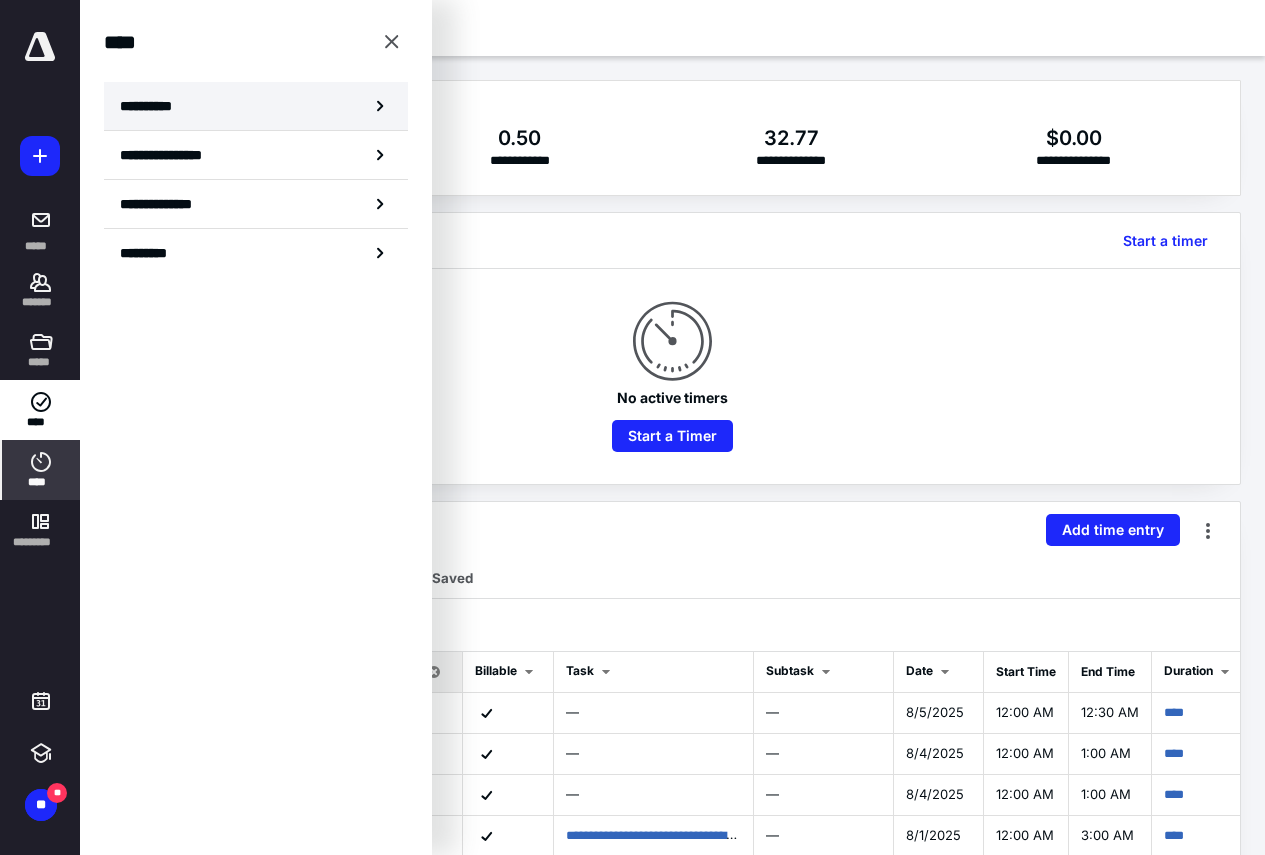 click on "**********" at bounding box center (256, 106) 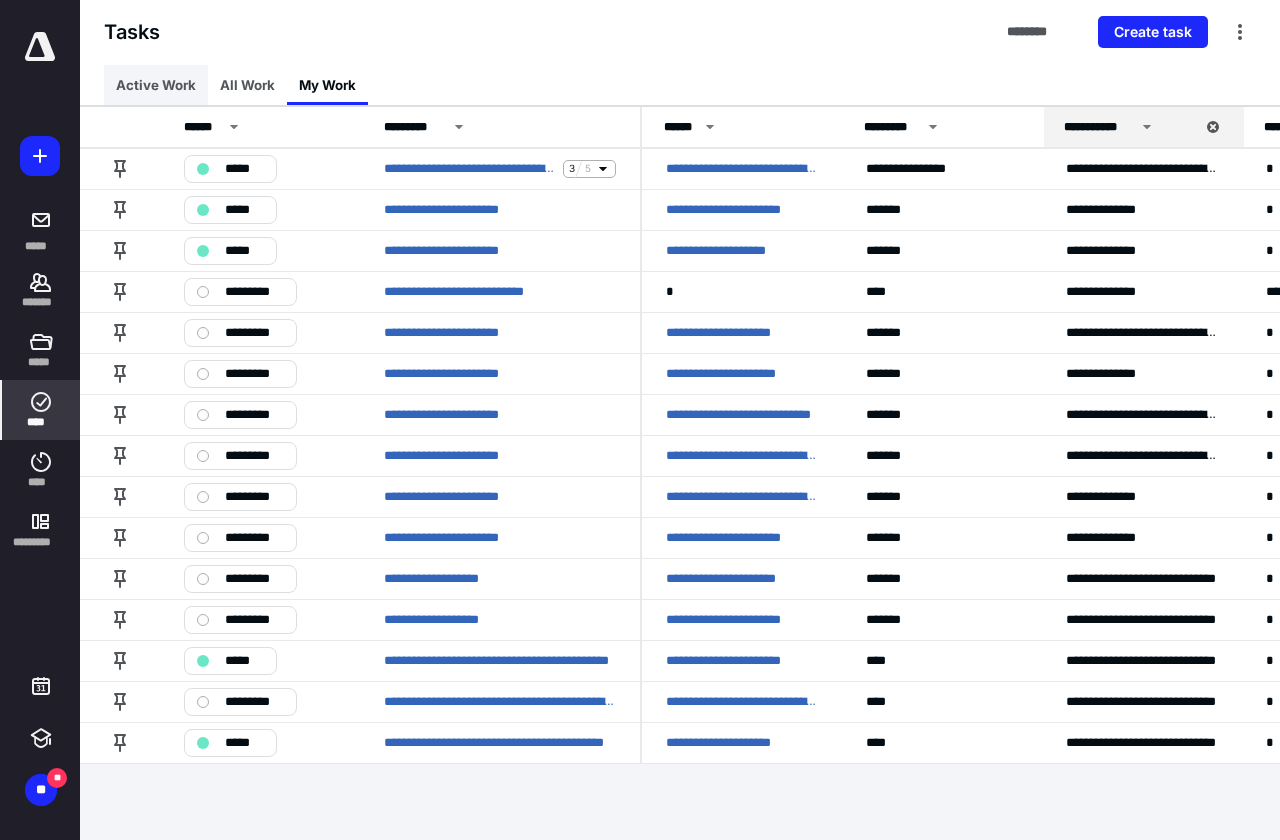 click on "Active Work" at bounding box center [156, 85] 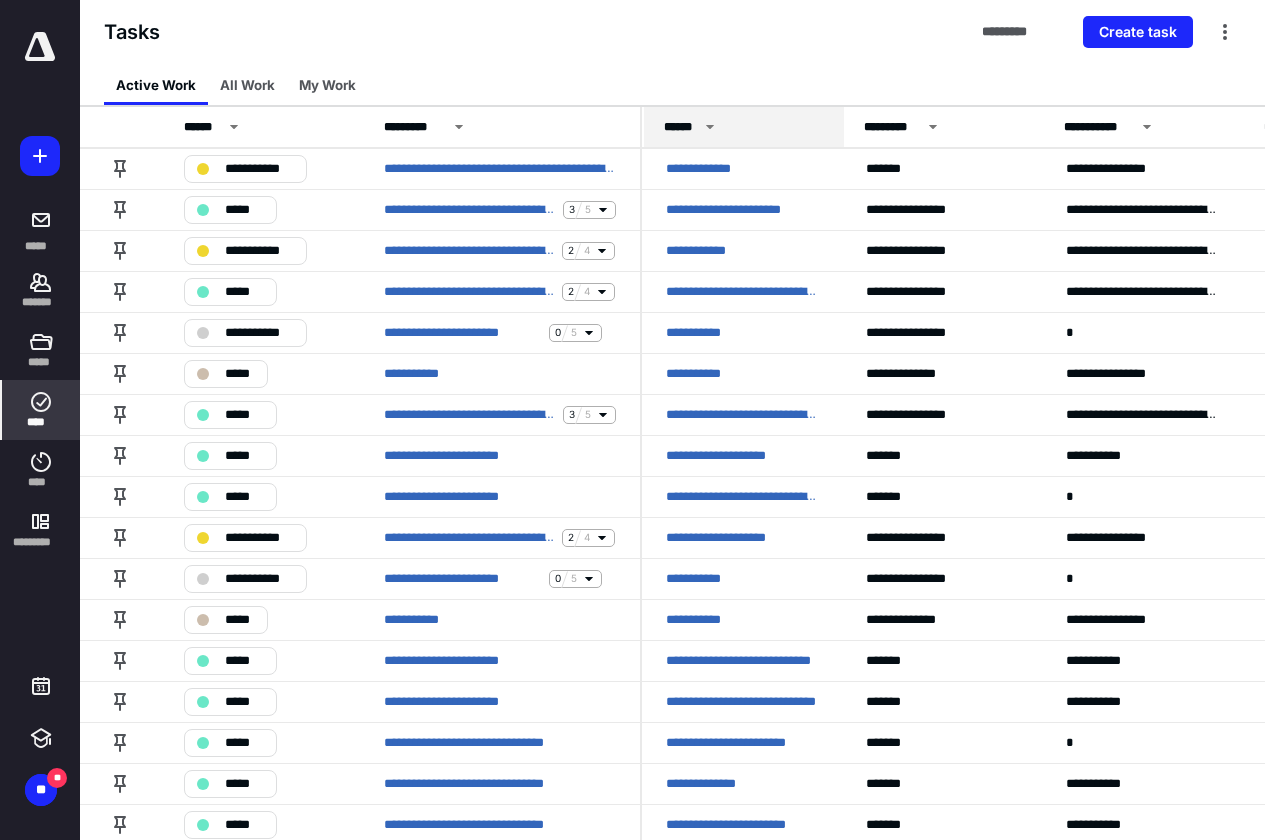 click 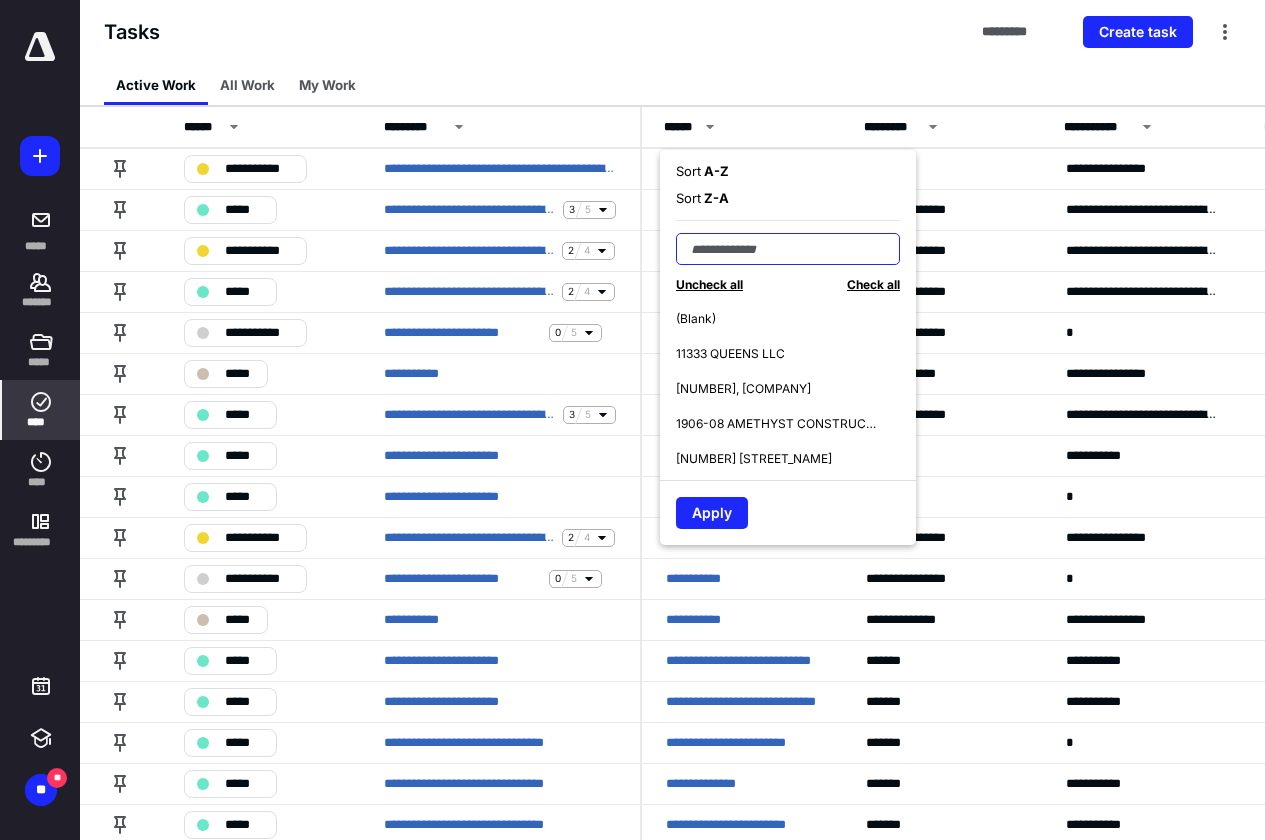 click at bounding box center [788, 249] 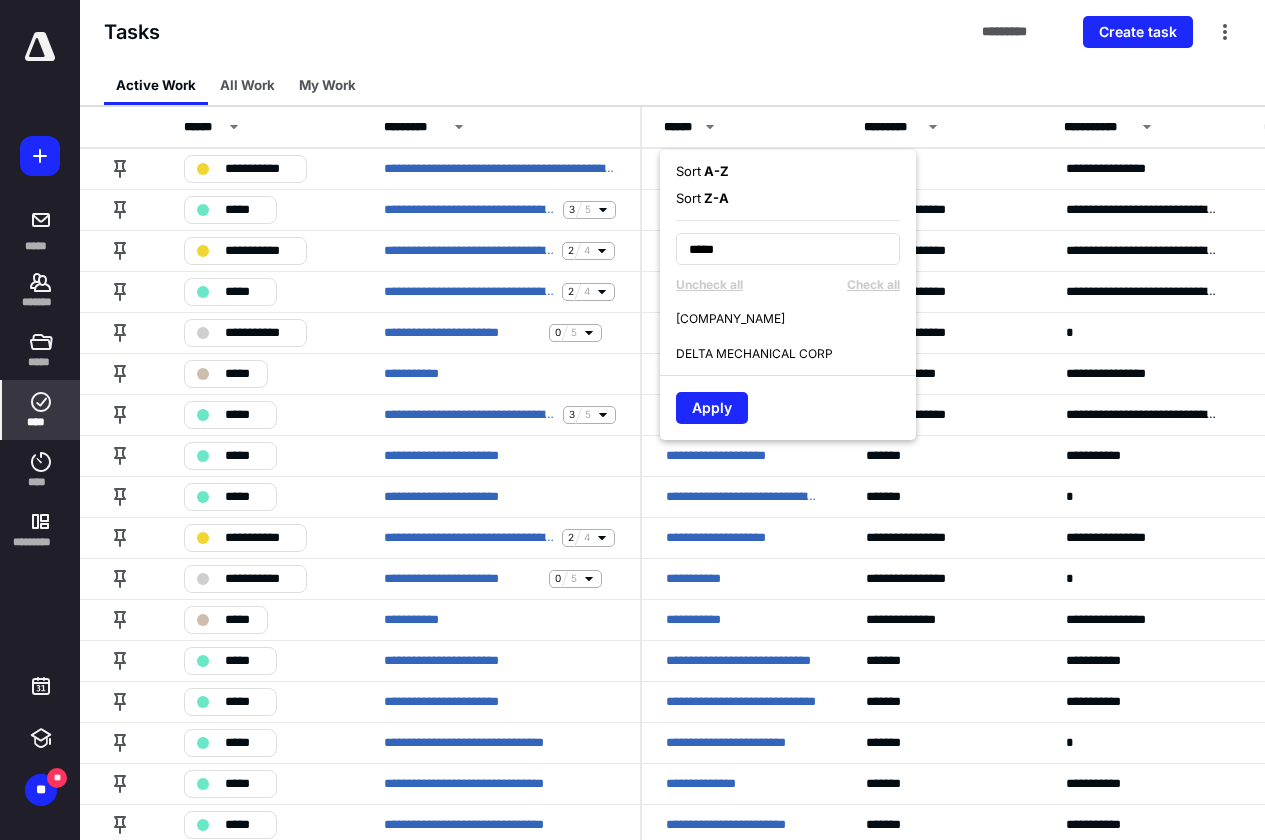 click on "[COMPANY_NAME]" at bounding box center [730, 319] 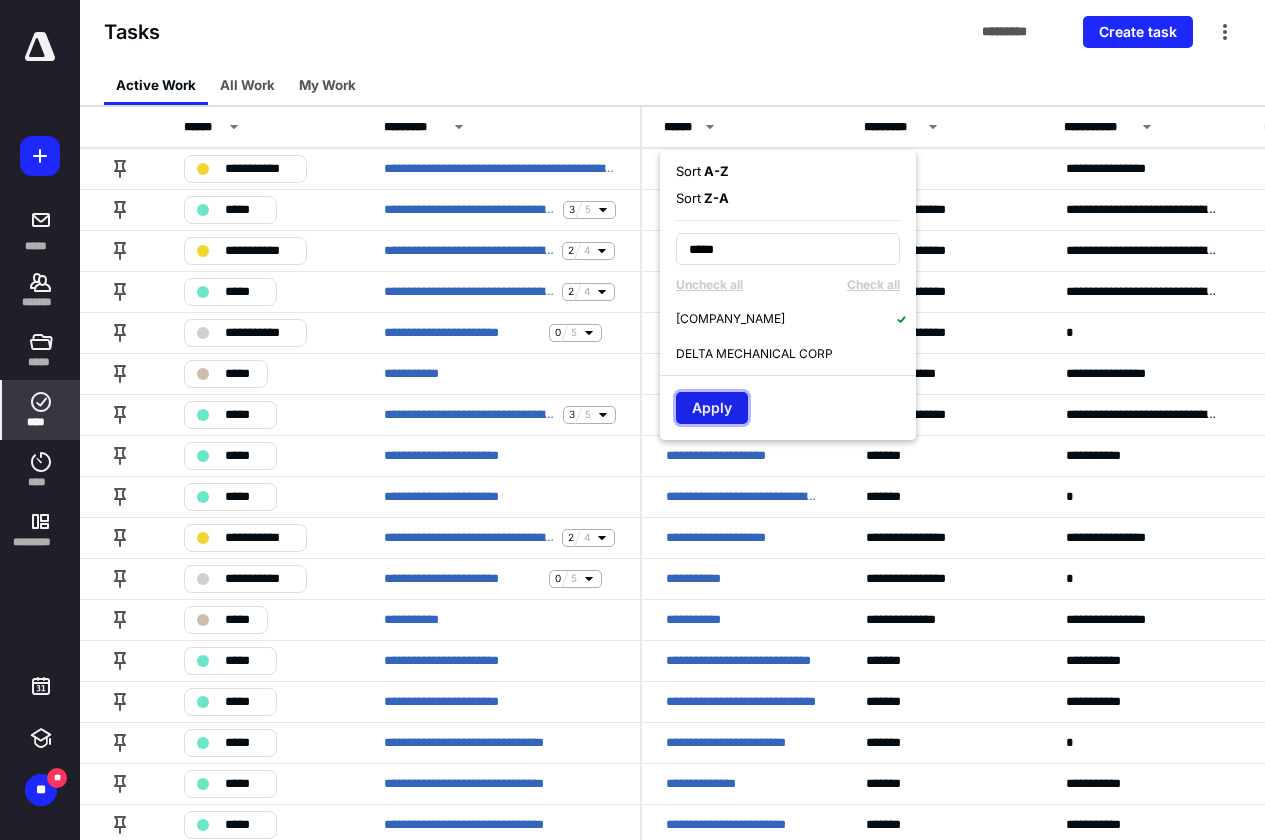 click on "Apply" at bounding box center (712, 408) 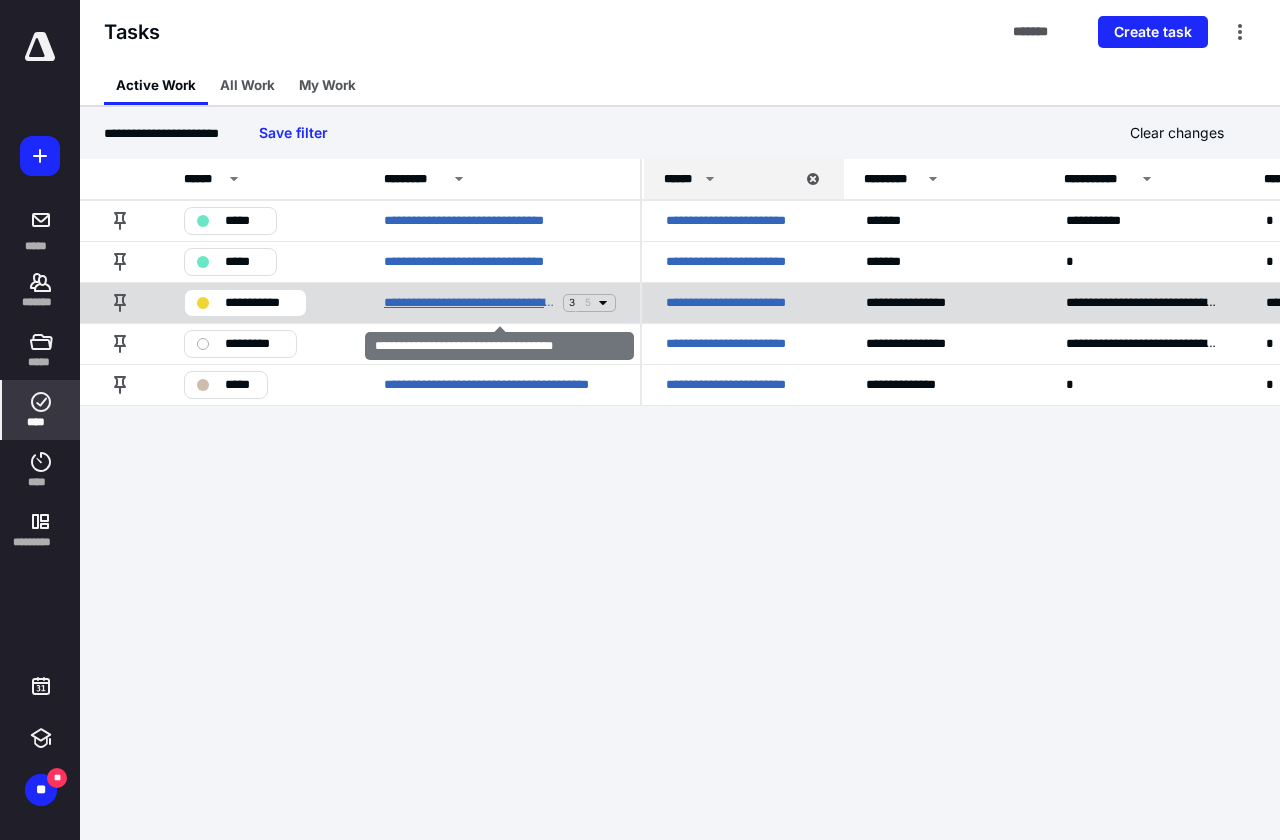 click on "**********" at bounding box center (469, 303) 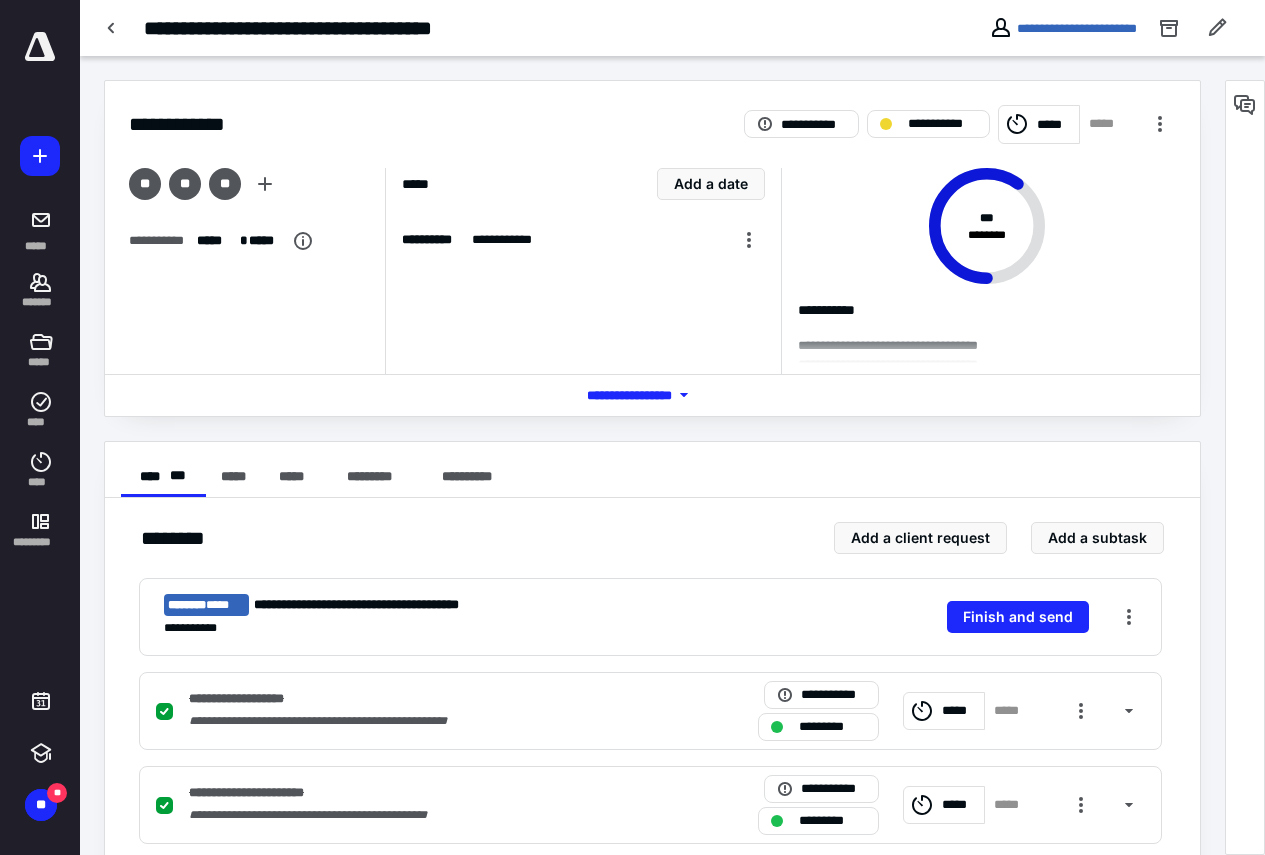 scroll, scrollTop: 226, scrollLeft: 0, axis: vertical 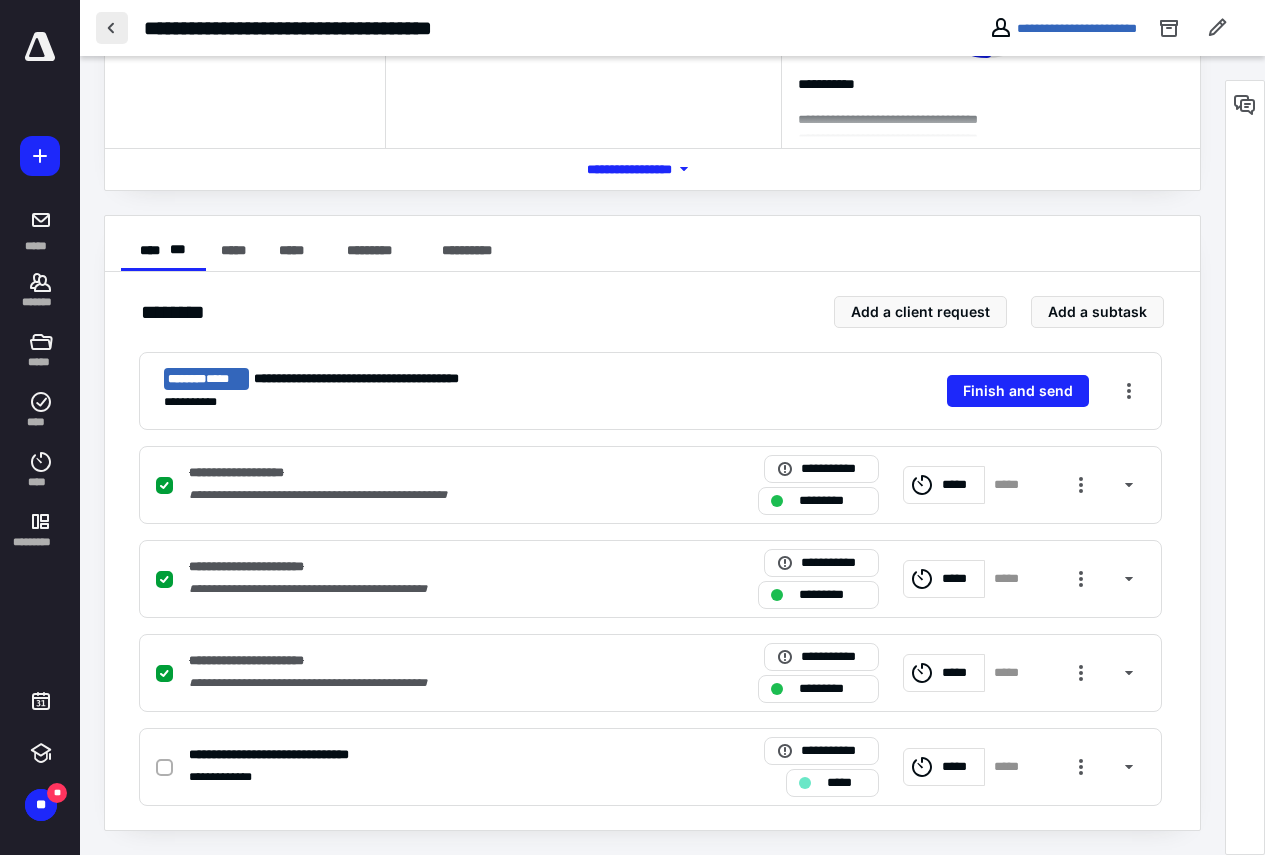 click at bounding box center [112, 28] 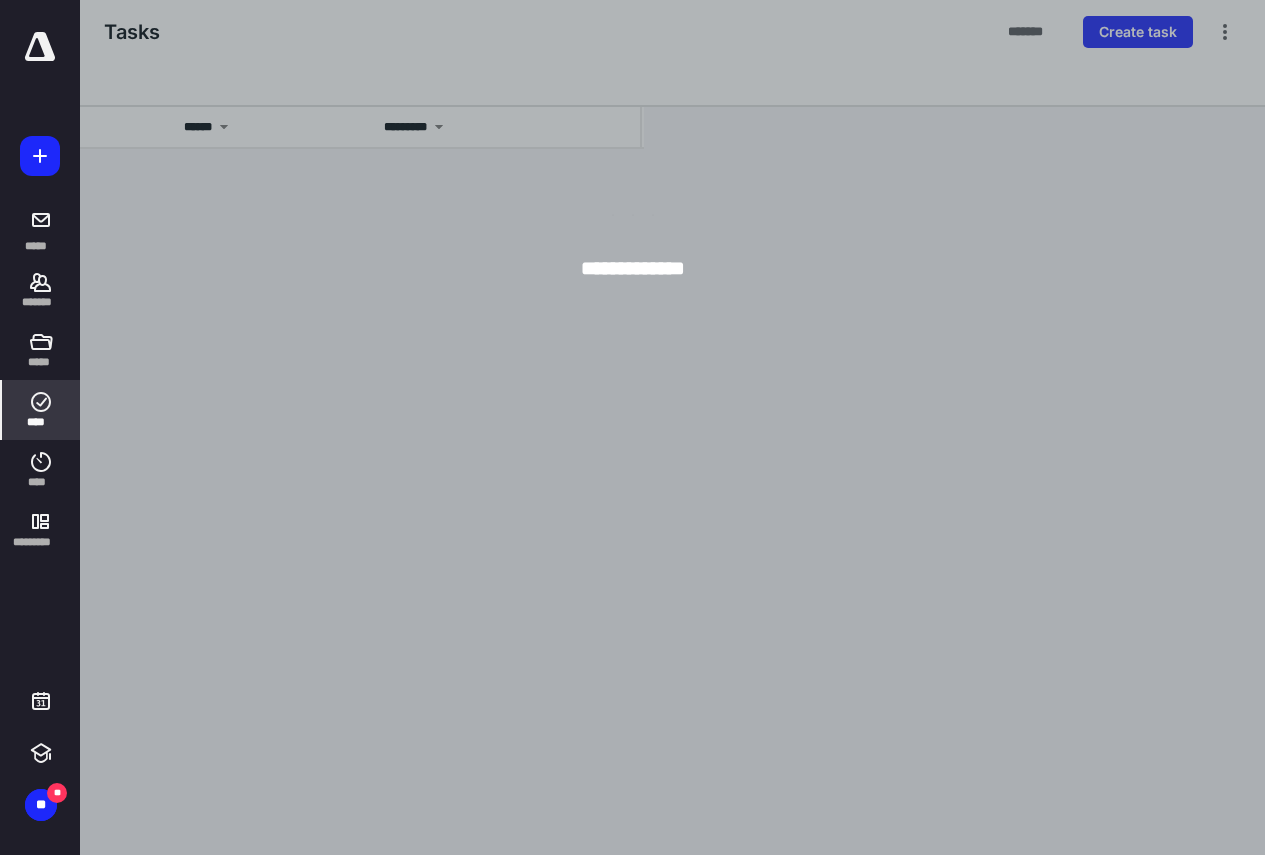 scroll, scrollTop: 0, scrollLeft: 0, axis: both 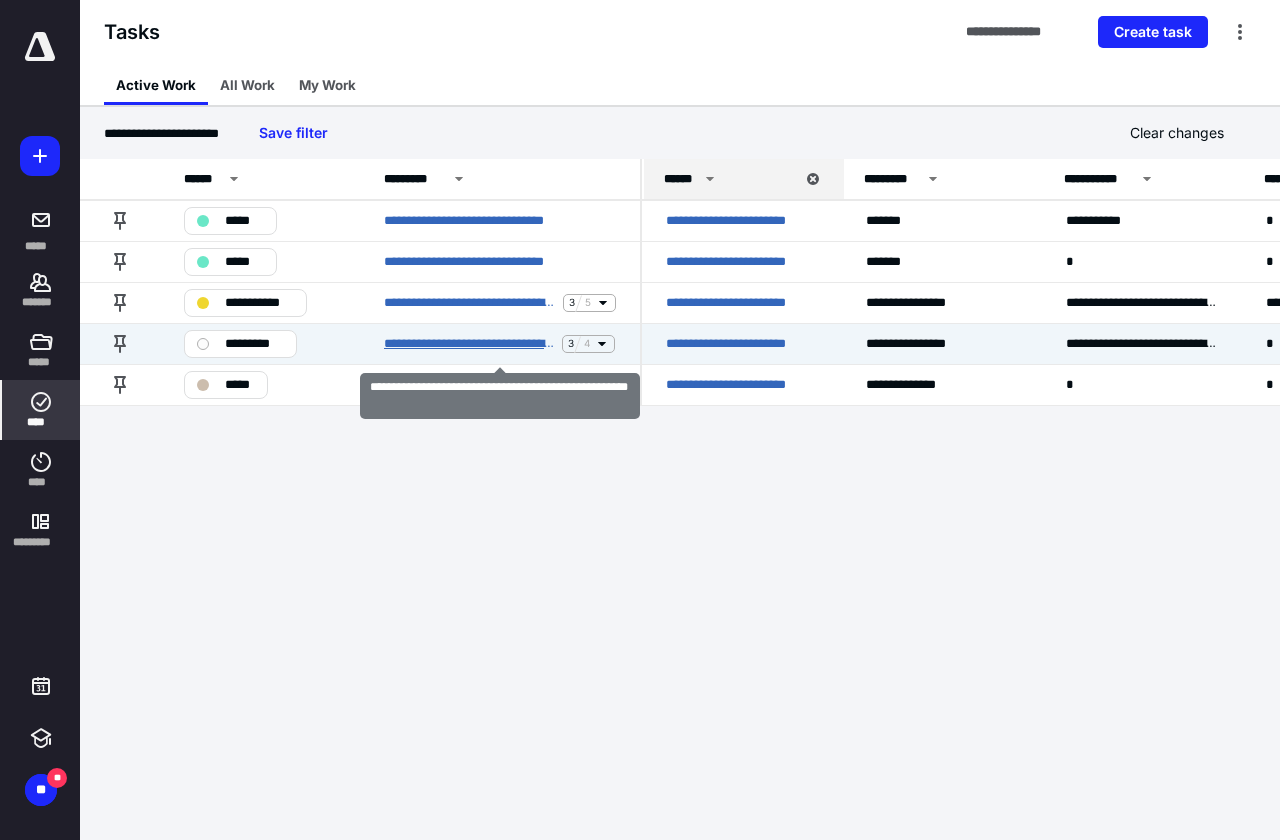 click on "**********" at bounding box center [469, 344] 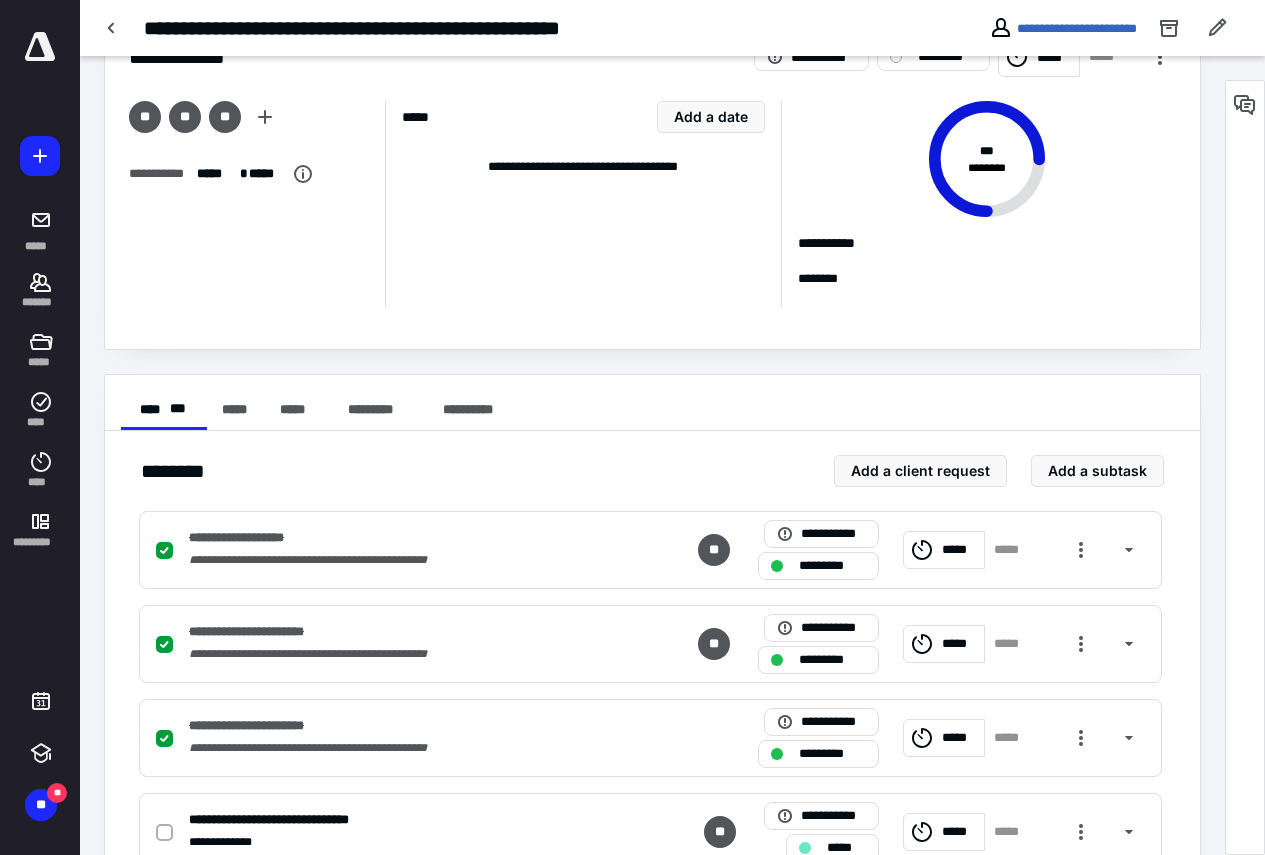 scroll, scrollTop: 0, scrollLeft: 0, axis: both 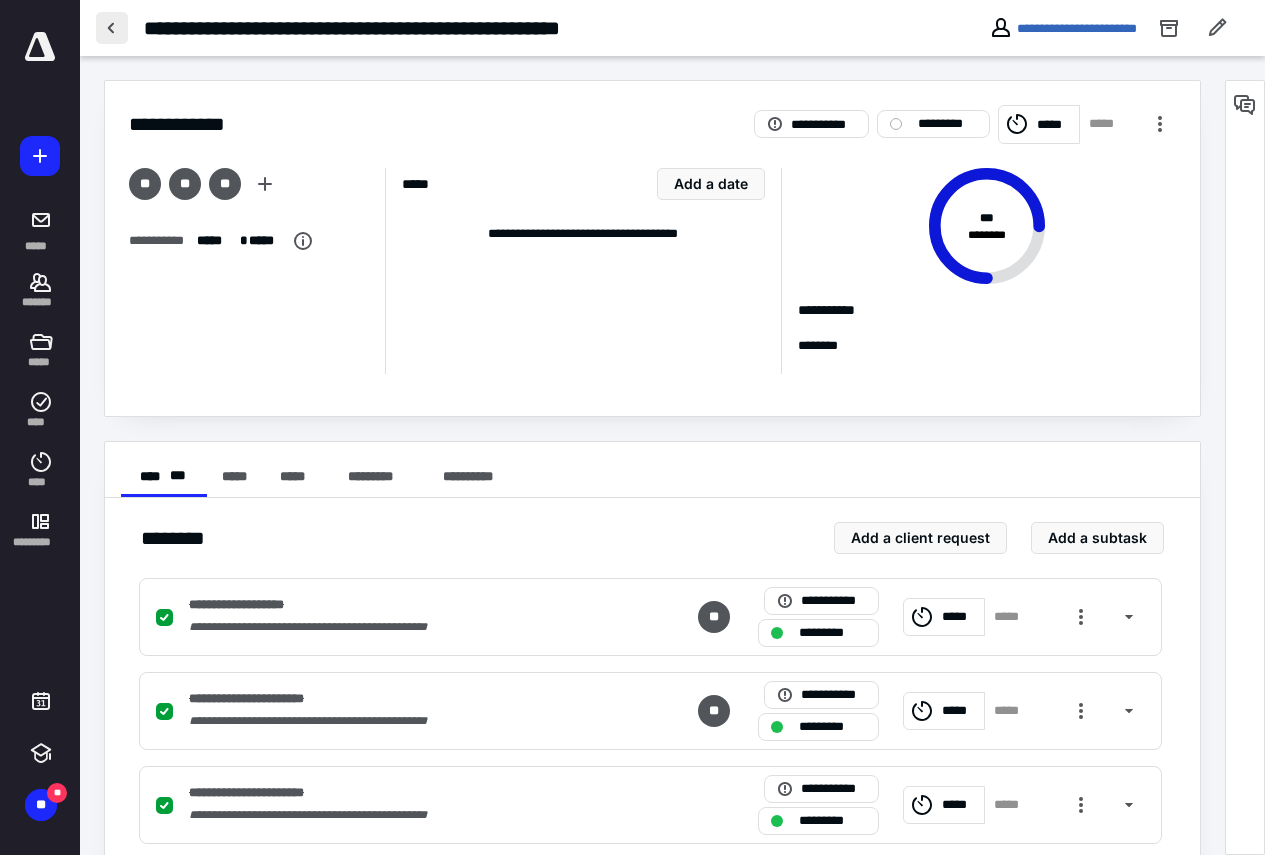 click at bounding box center (112, 28) 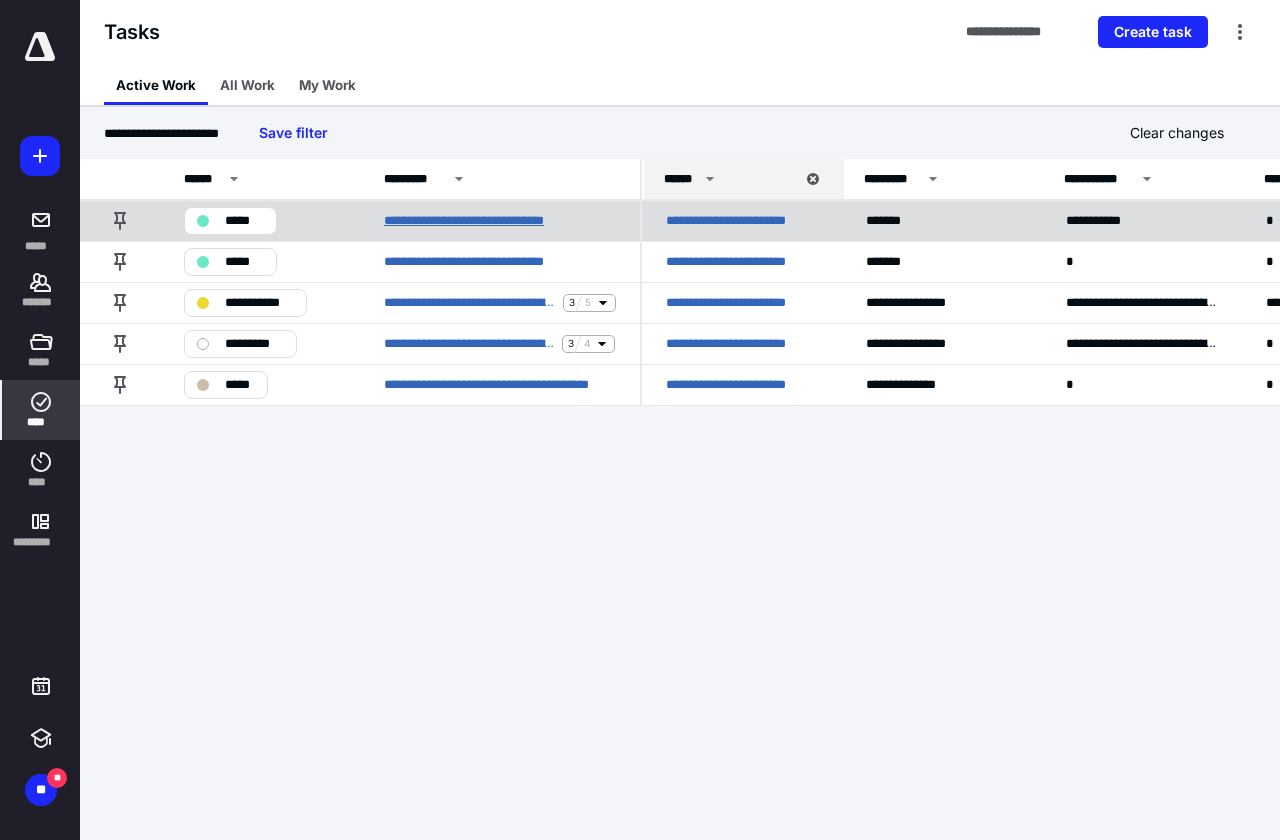 click on "**********" at bounding box center [484, 221] 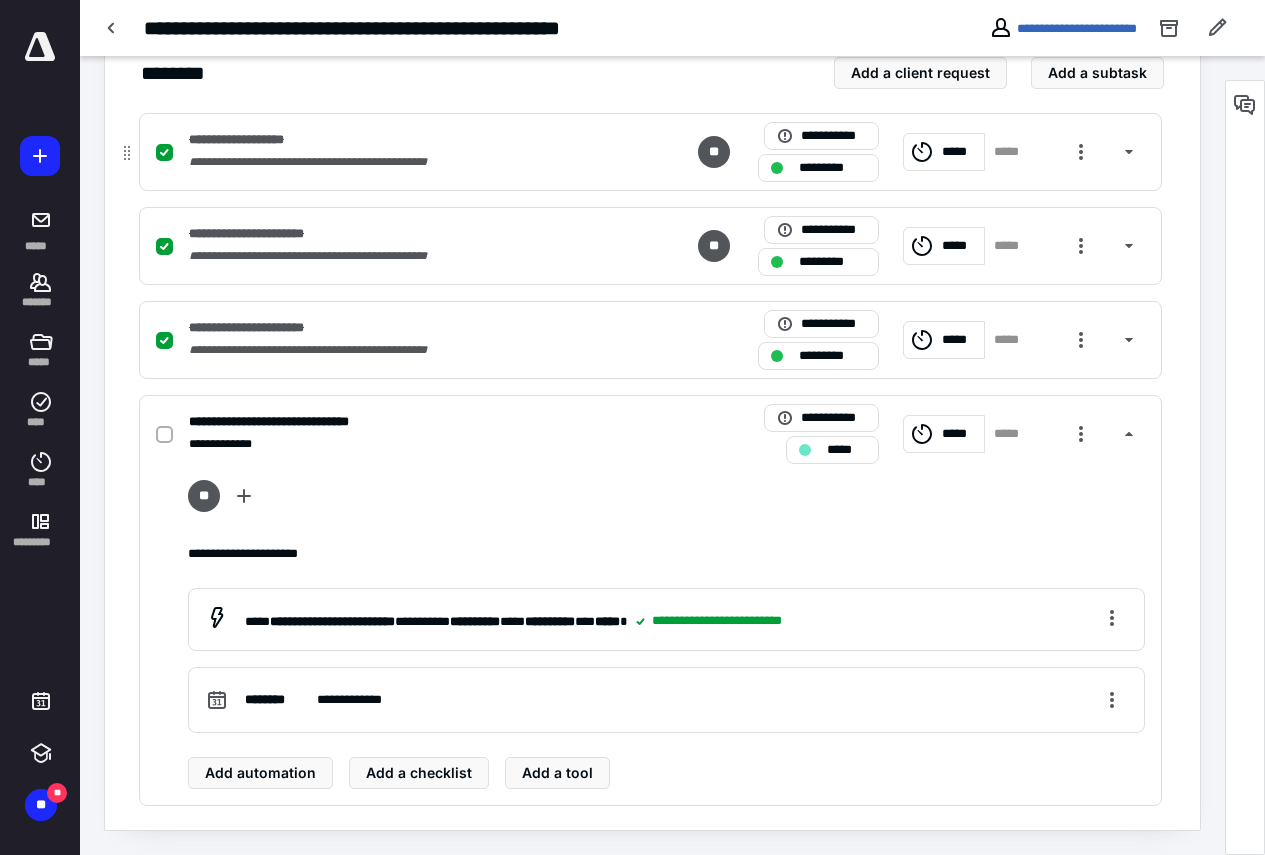 scroll, scrollTop: 0, scrollLeft: 0, axis: both 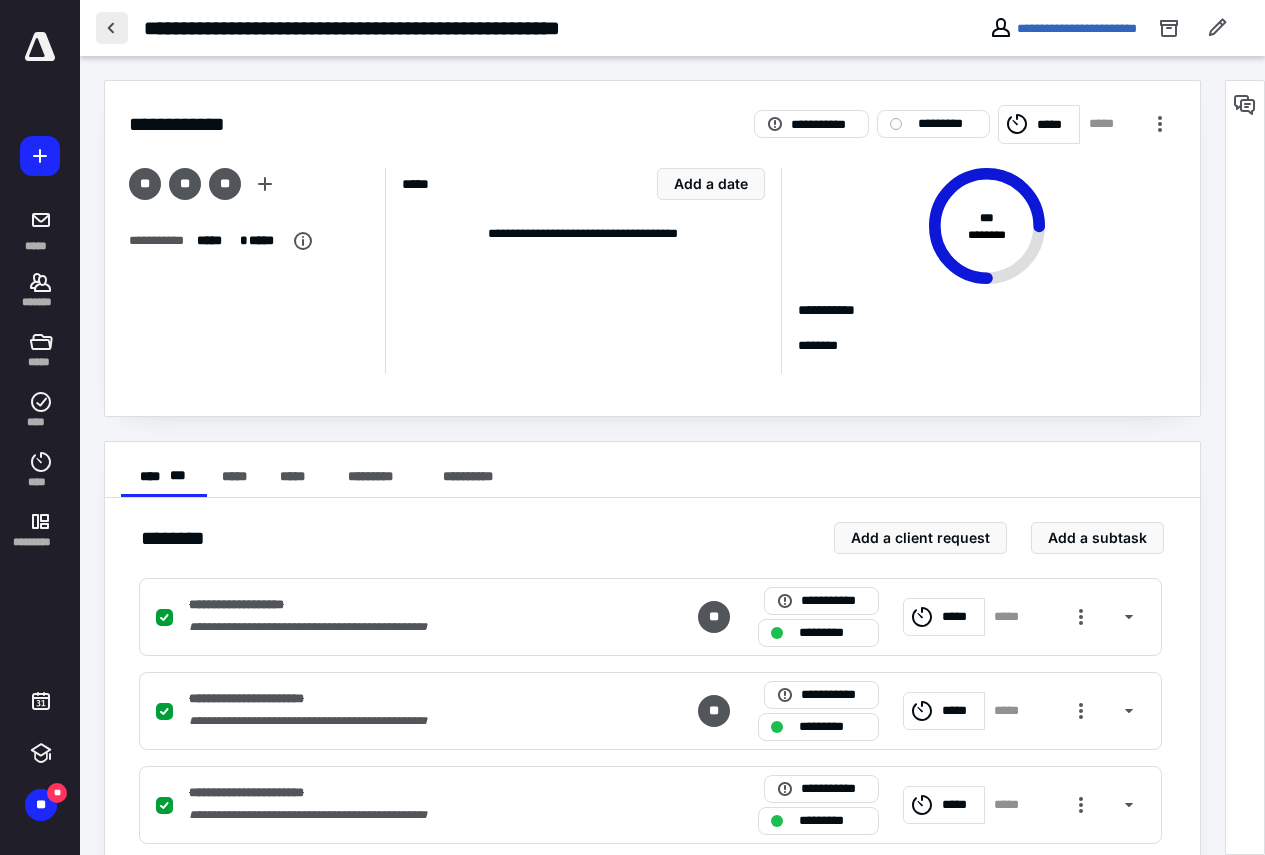 click at bounding box center [112, 28] 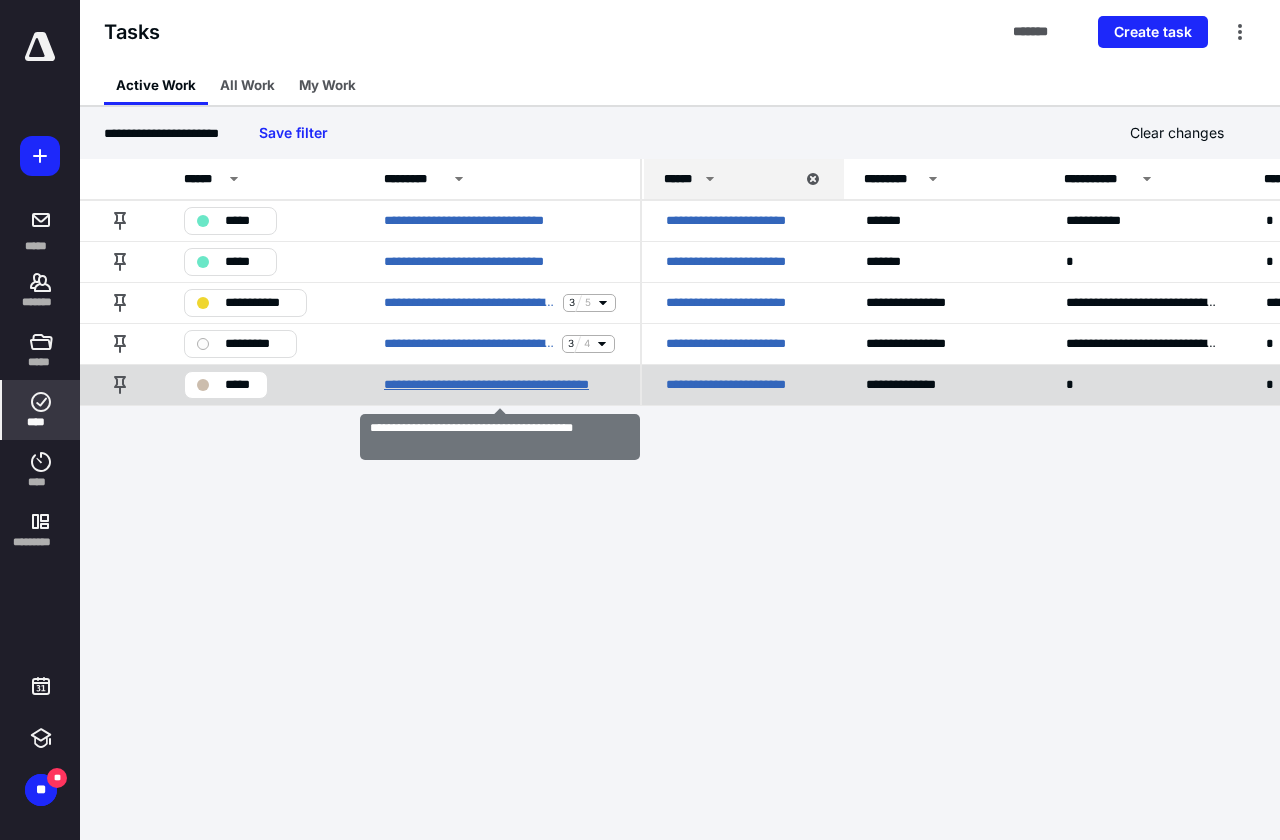 click on "**********" at bounding box center [500, 385] 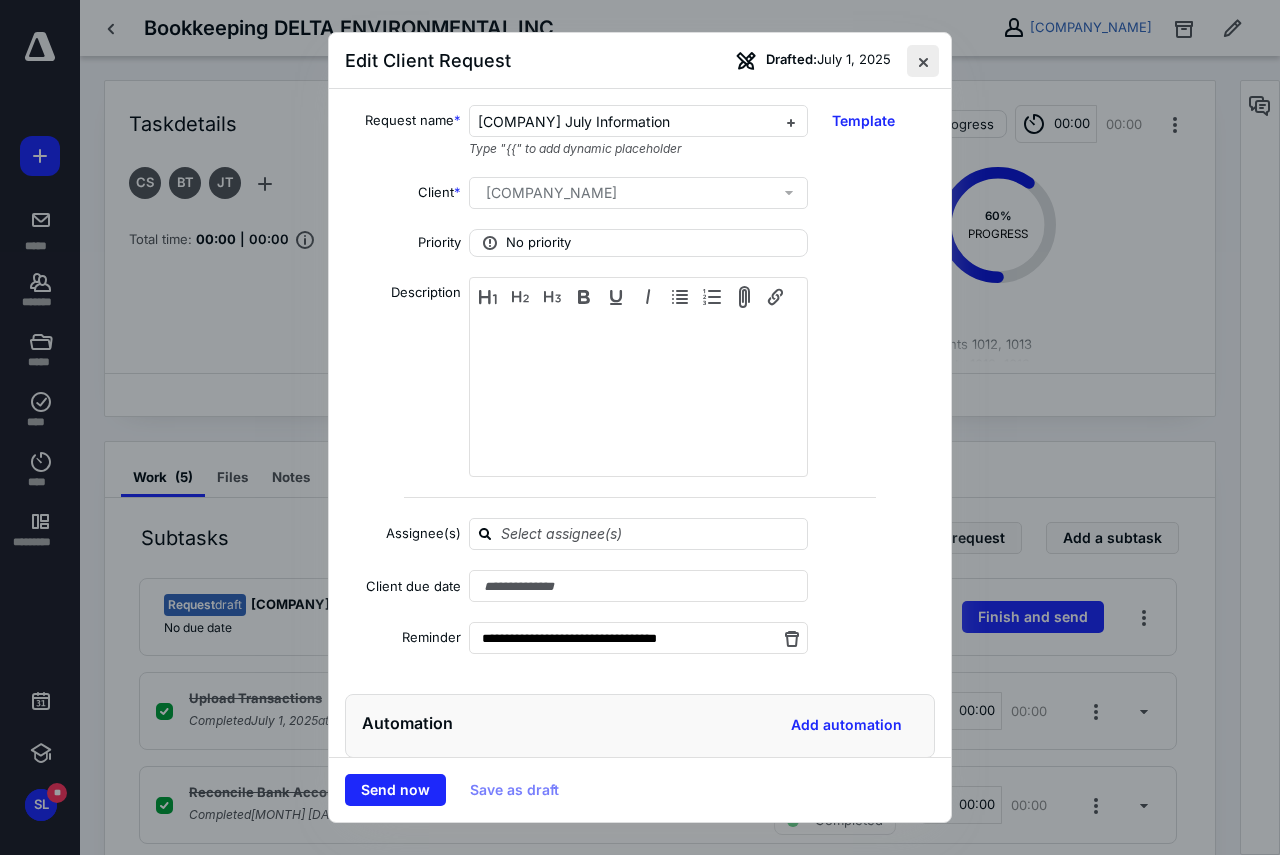 click at bounding box center (923, 61) 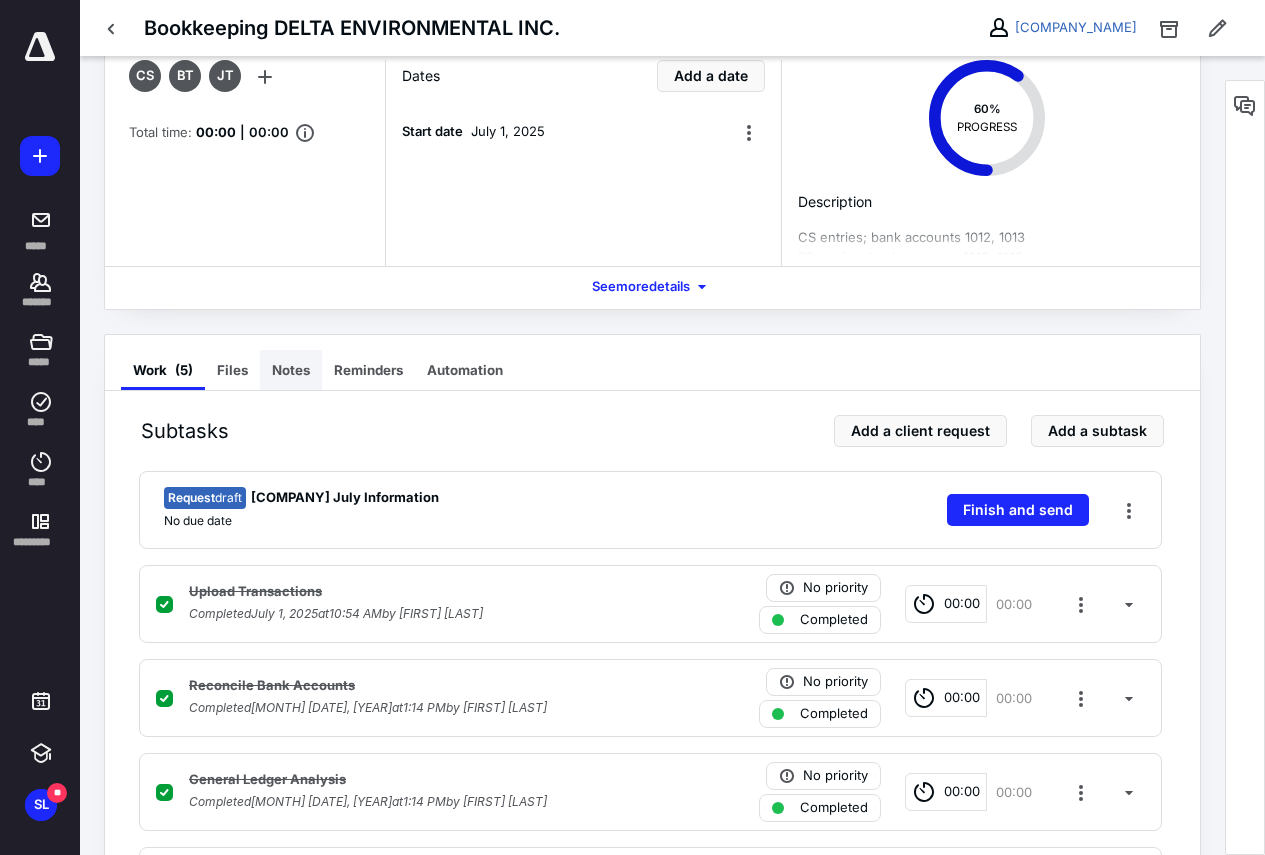 scroll, scrollTop: 0, scrollLeft: 0, axis: both 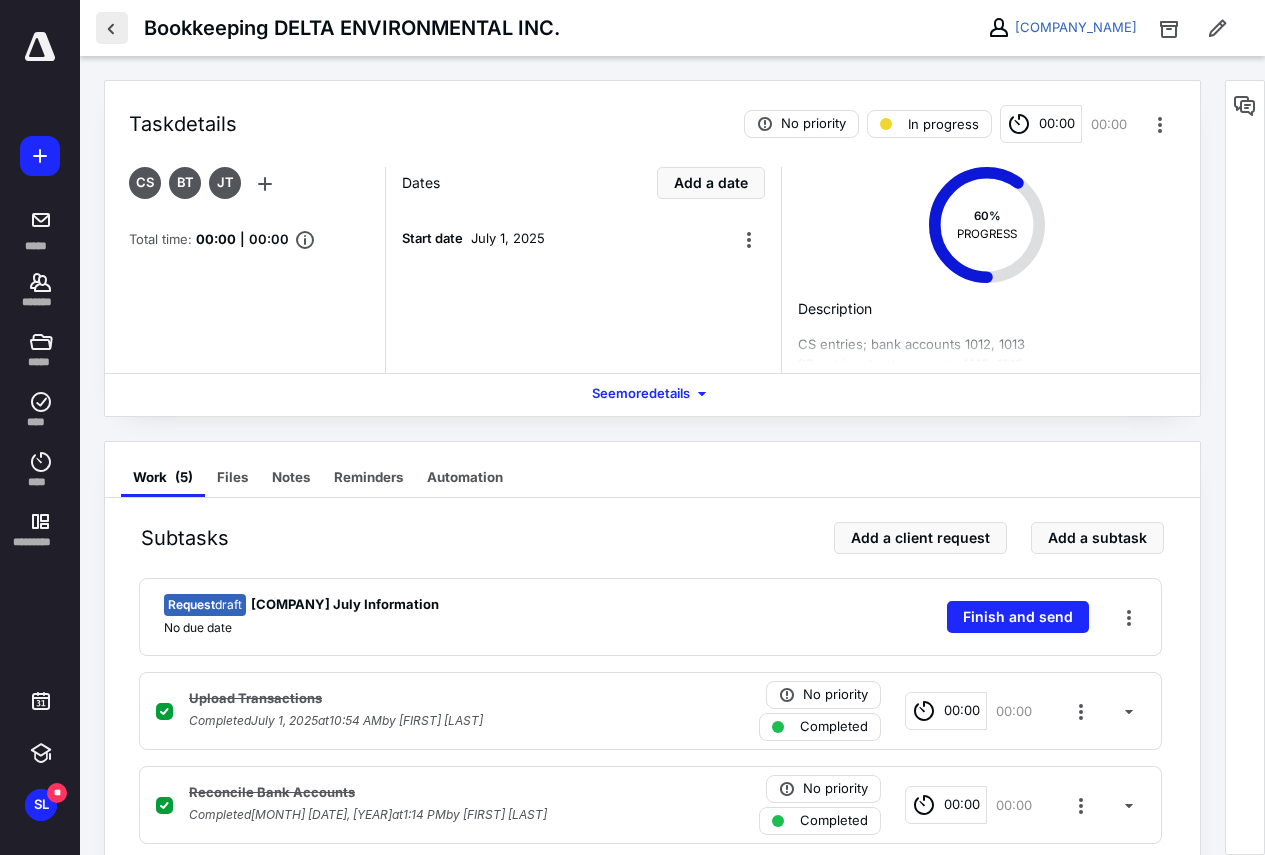 click at bounding box center (112, 28) 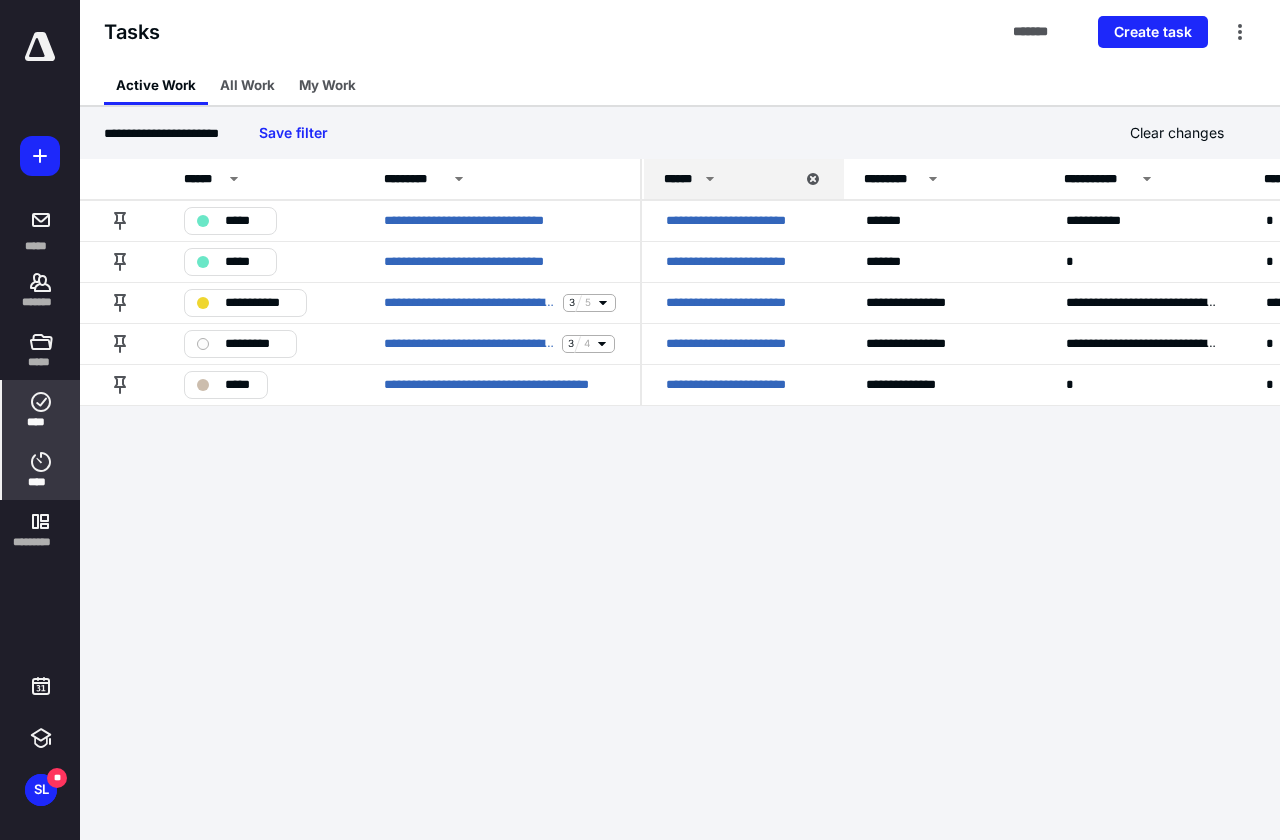 click on "****" at bounding box center (41, 482) 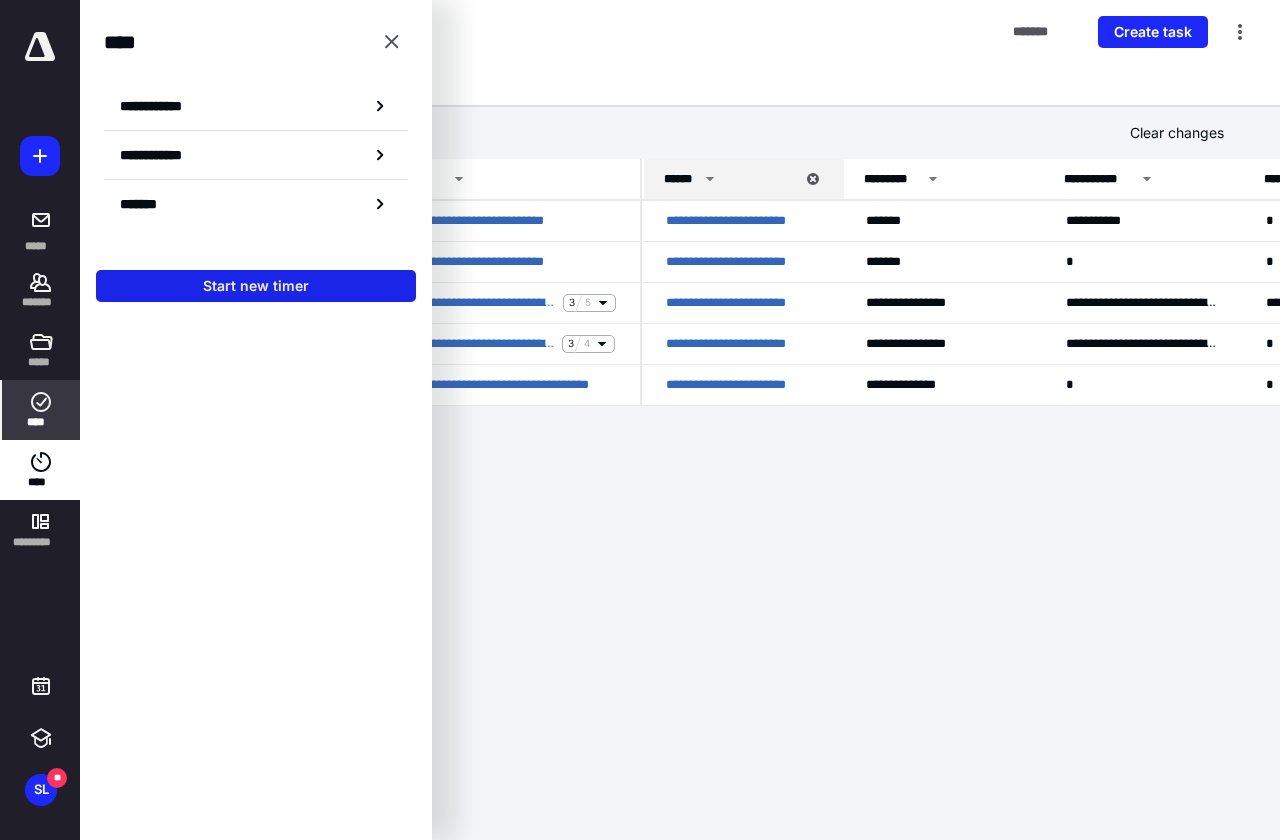 click on "Start new timer" at bounding box center (256, 286) 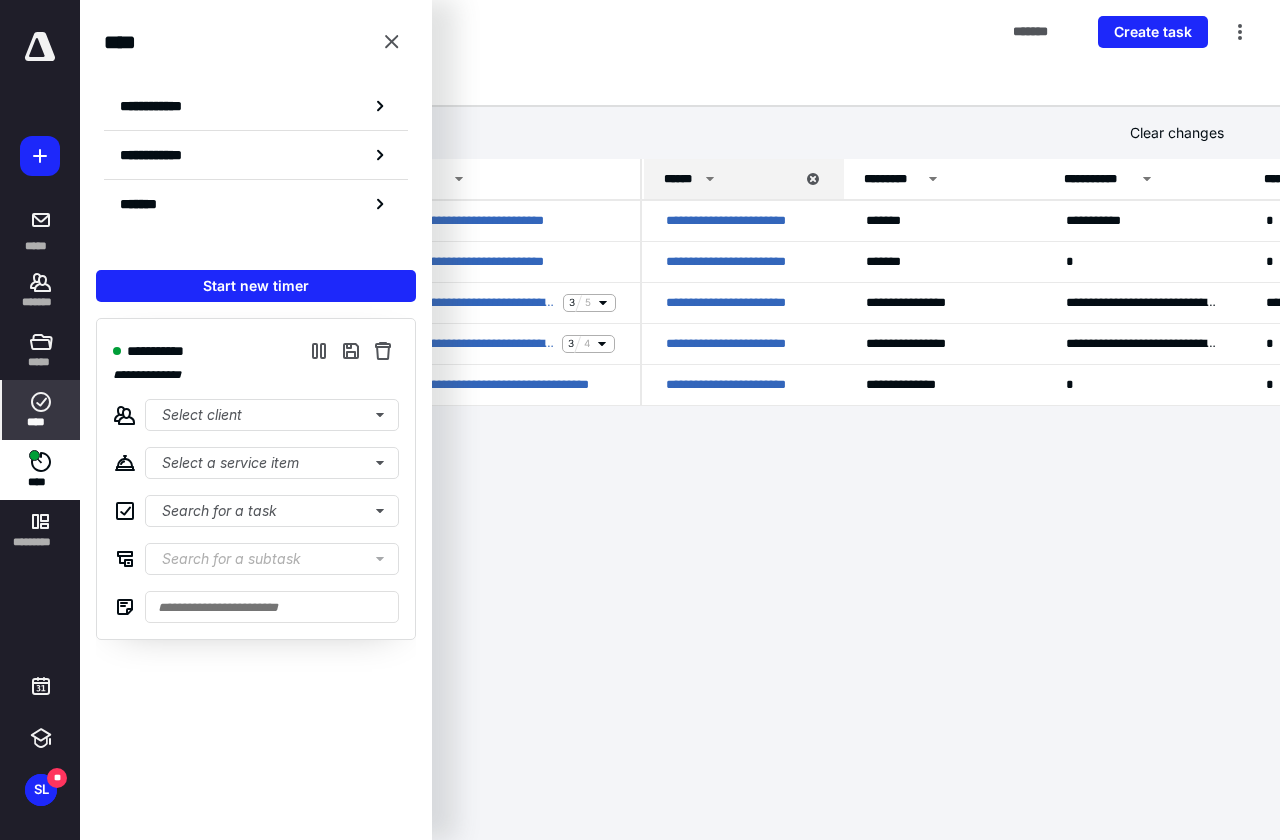 click on "**********" at bounding box center (256, 479) 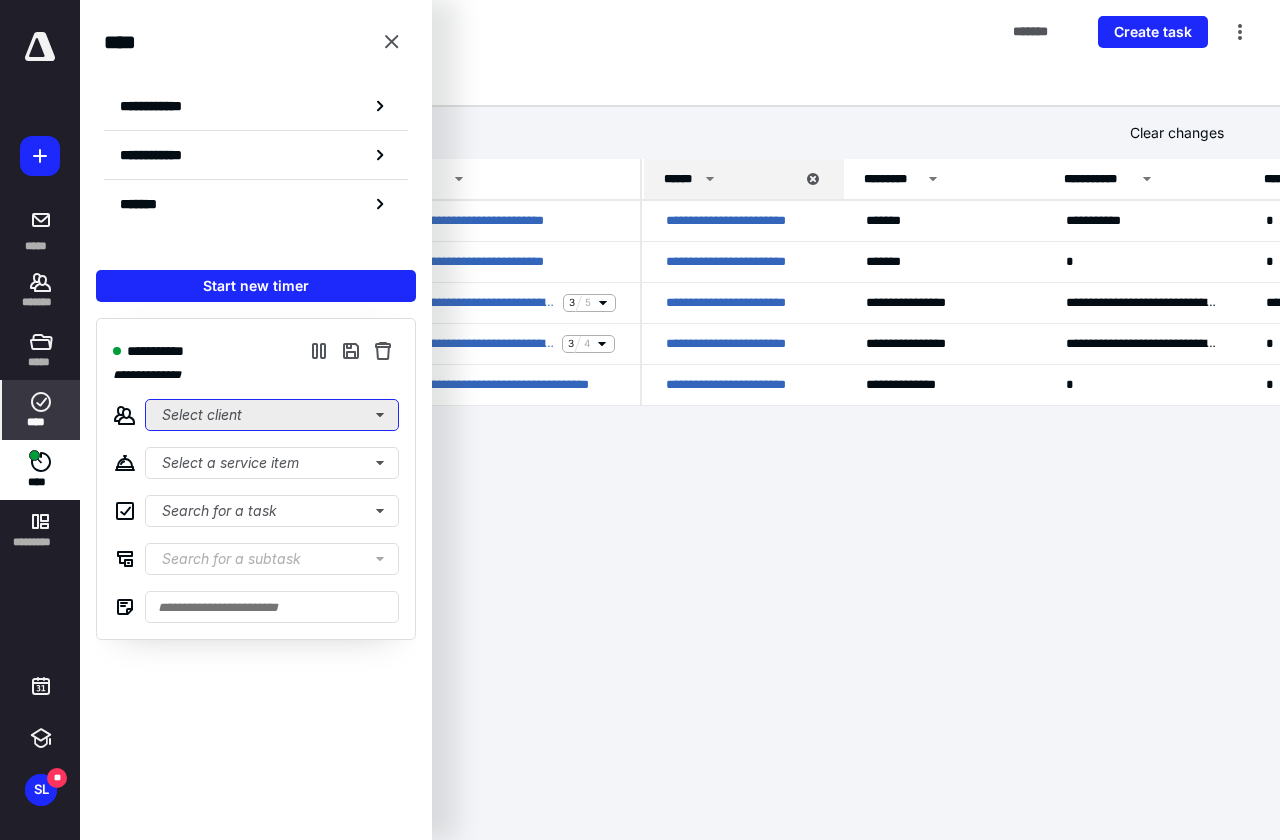 click on "Select client" at bounding box center (272, 415) 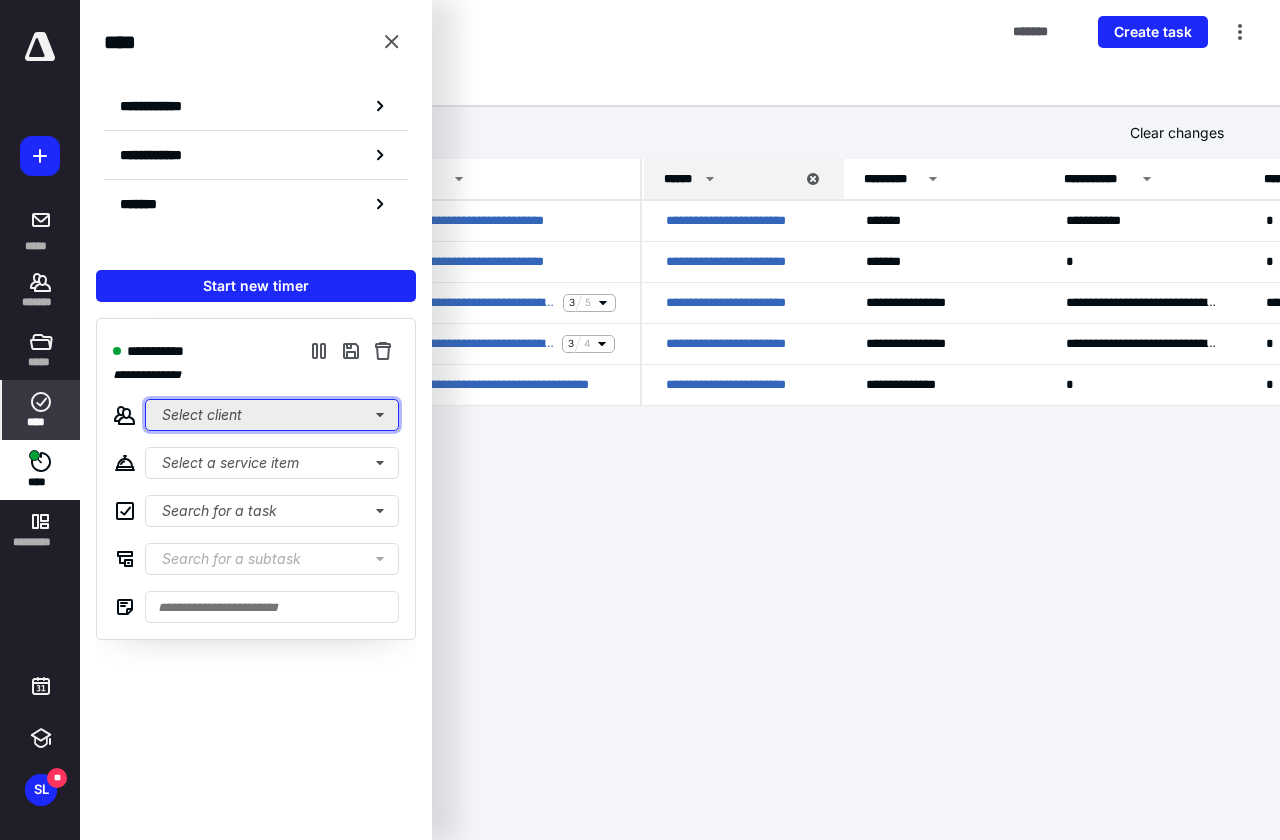 click on "Select client" at bounding box center (272, 415) 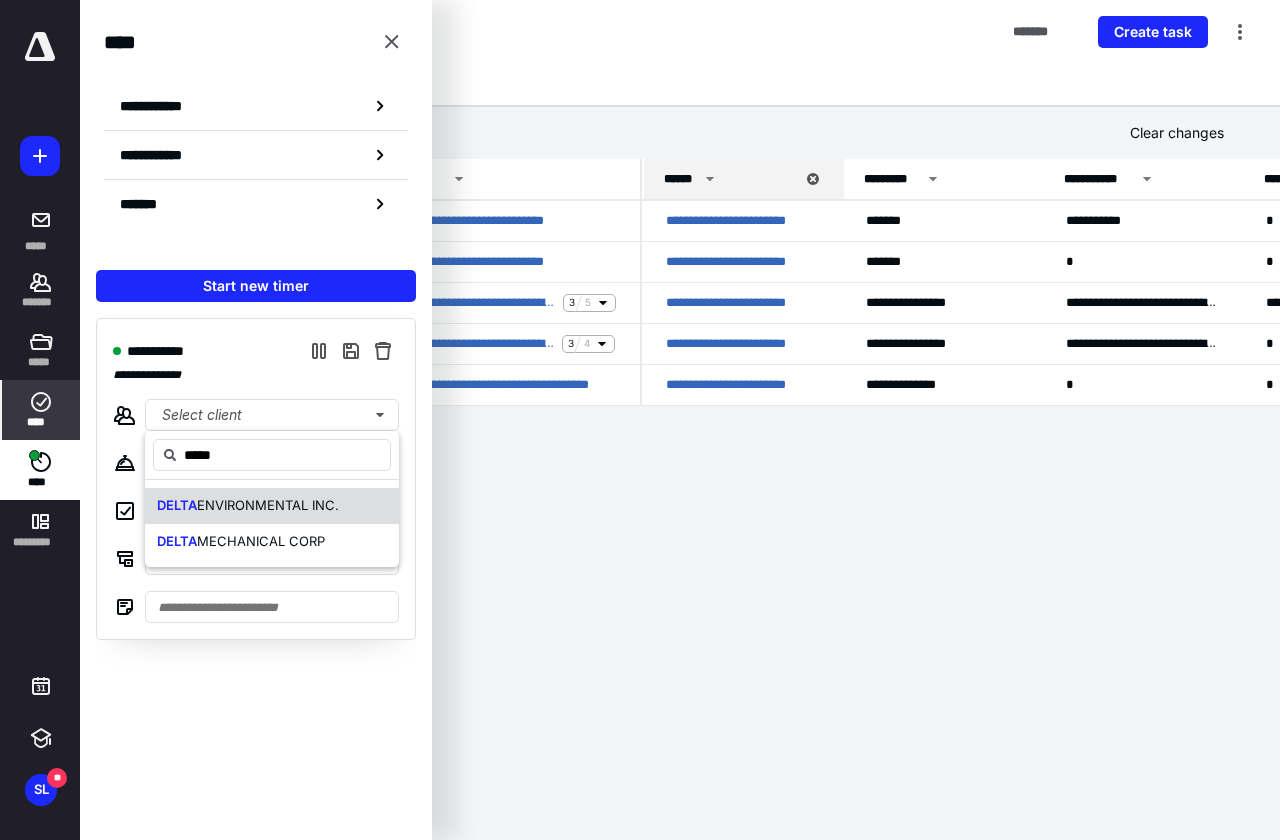 click on "ENVIRONMENTAL INC." at bounding box center [268, 505] 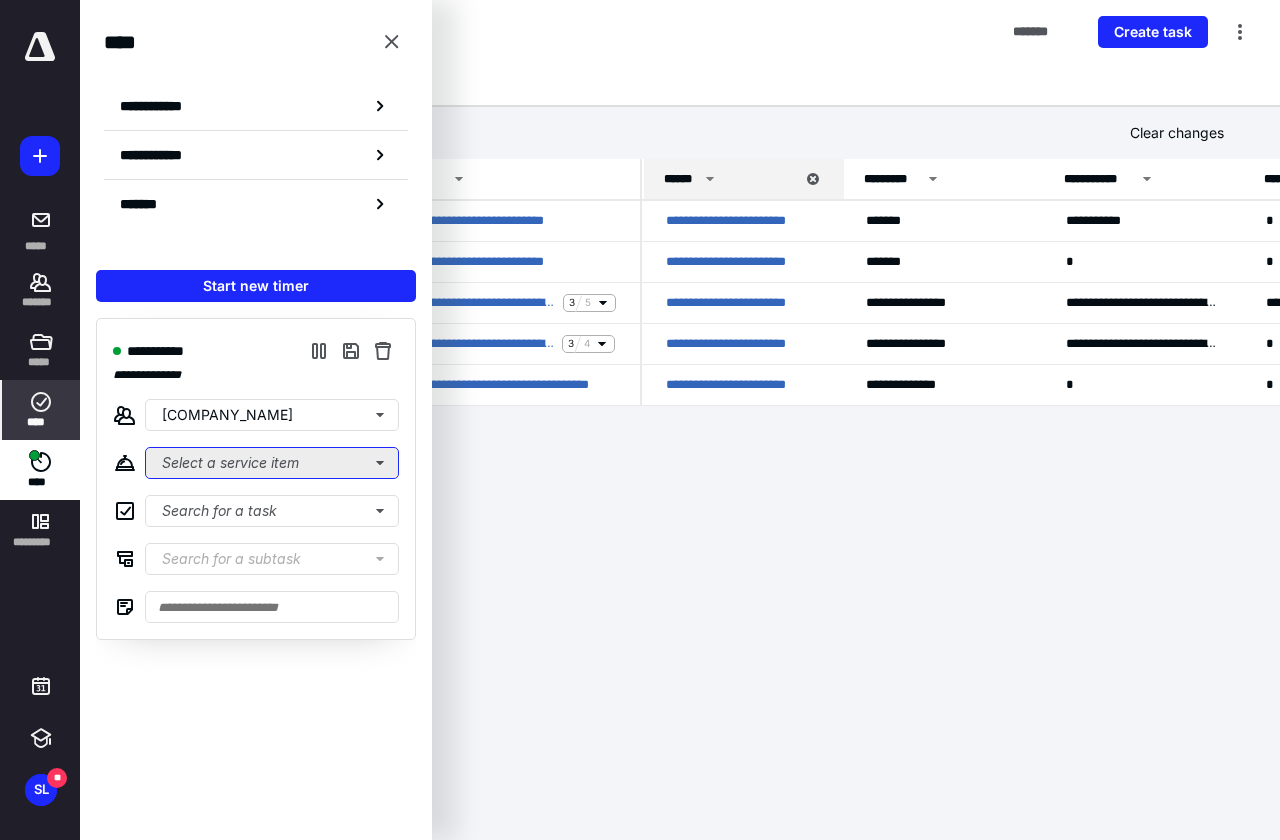 click on "Select a service item" at bounding box center [272, 463] 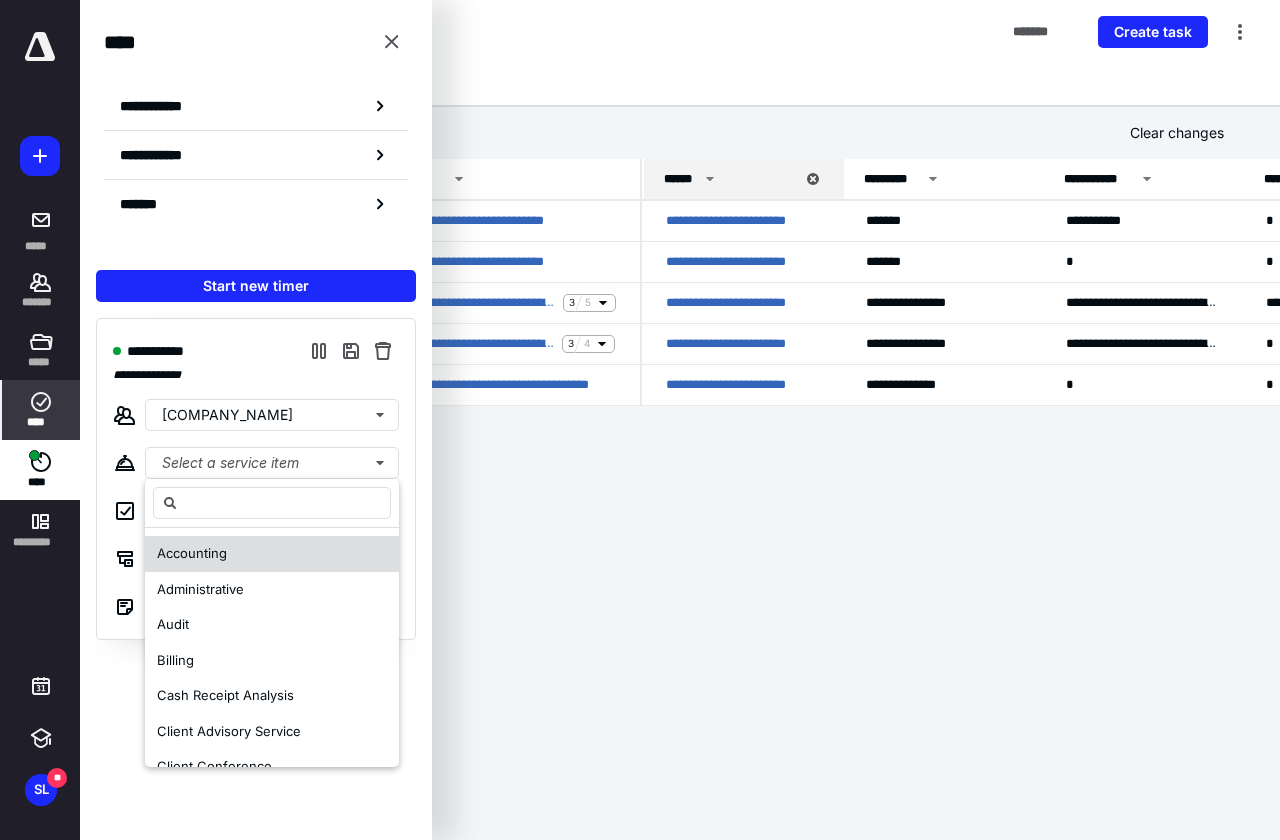 click on "Accounting" at bounding box center (192, 553) 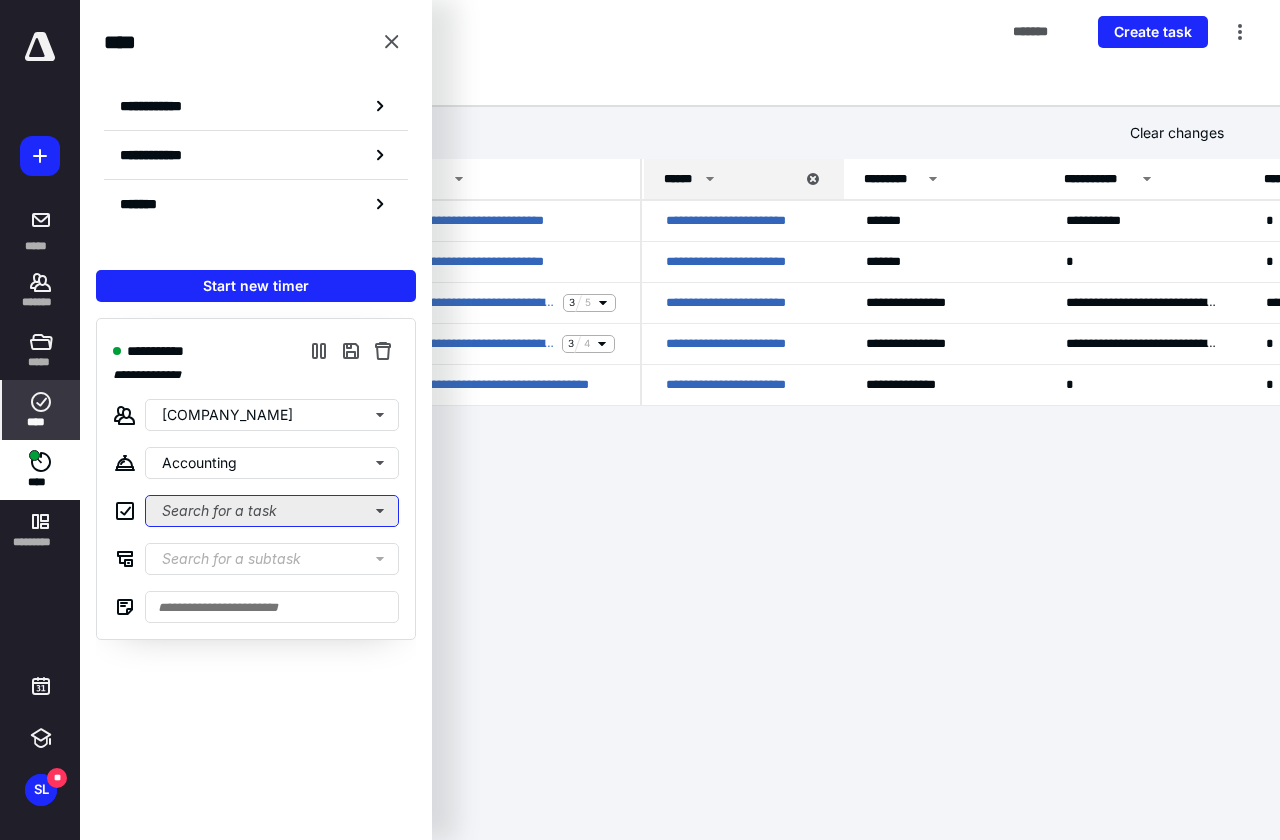 click on "Search for a task" at bounding box center [272, 511] 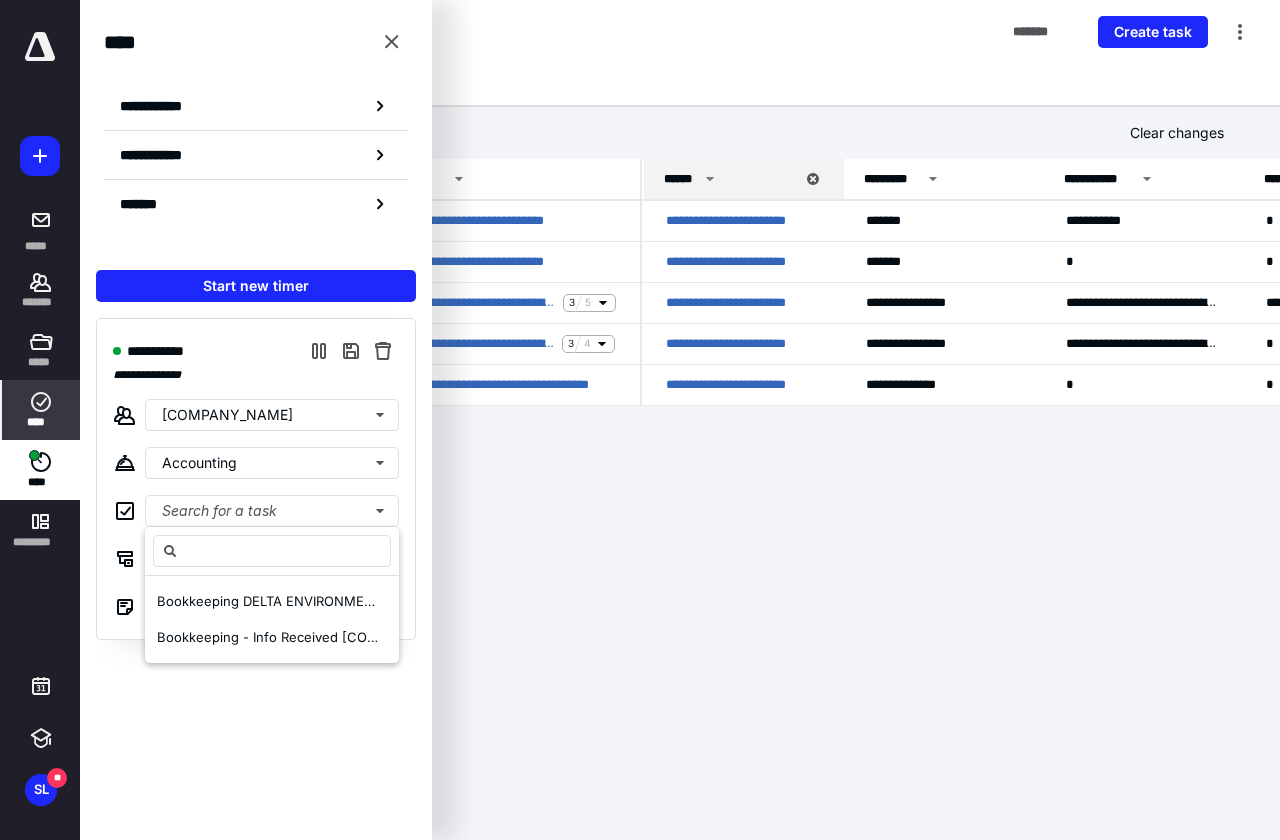 click on "**********" at bounding box center (256, 479) 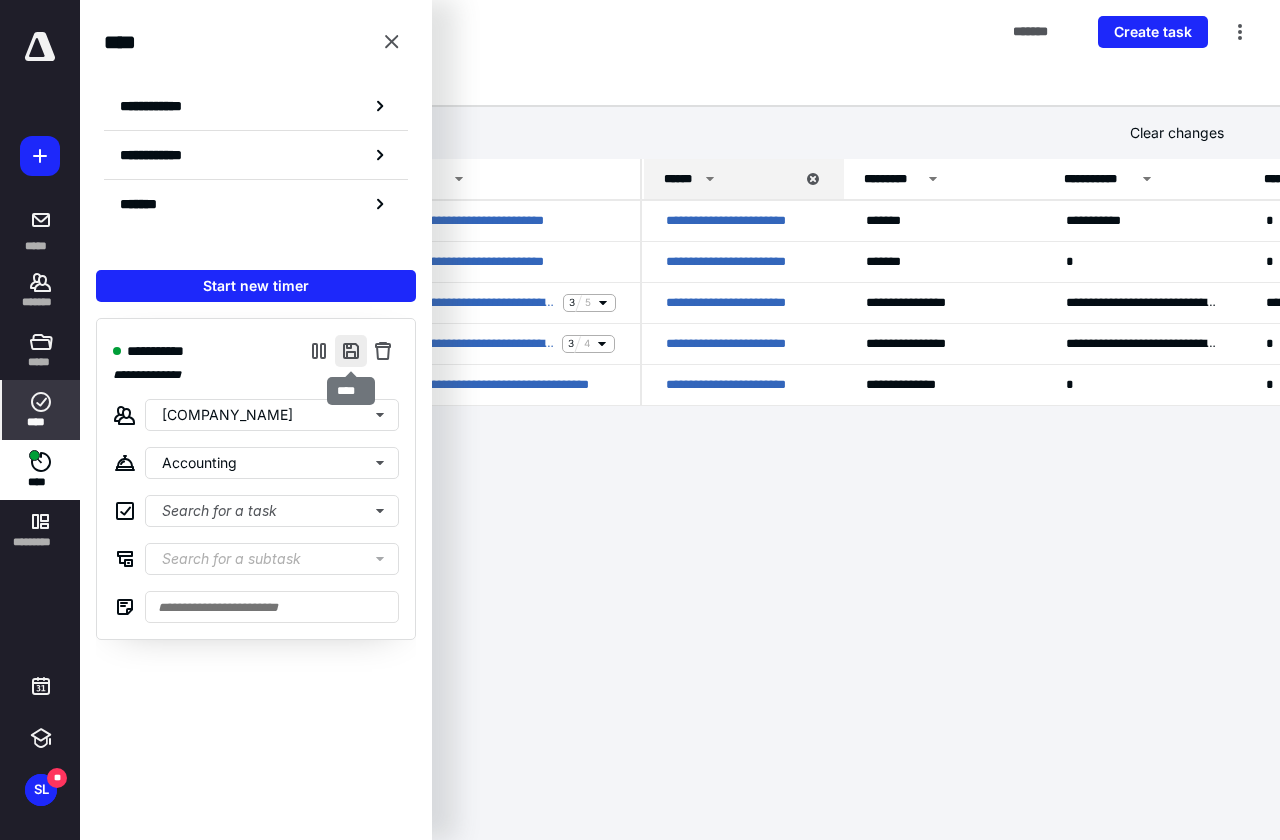 click at bounding box center (351, 351) 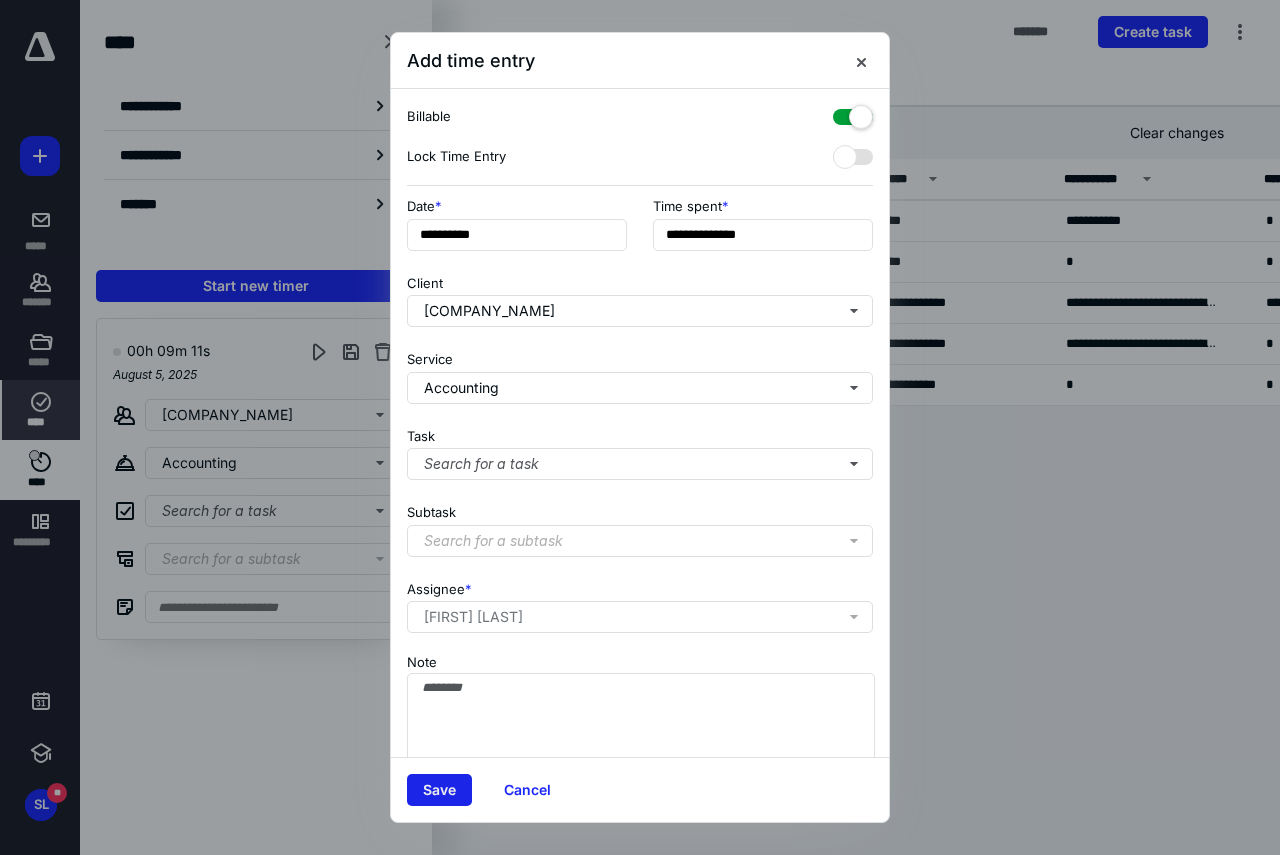 click on "Save" at bounding box center (439, 790) 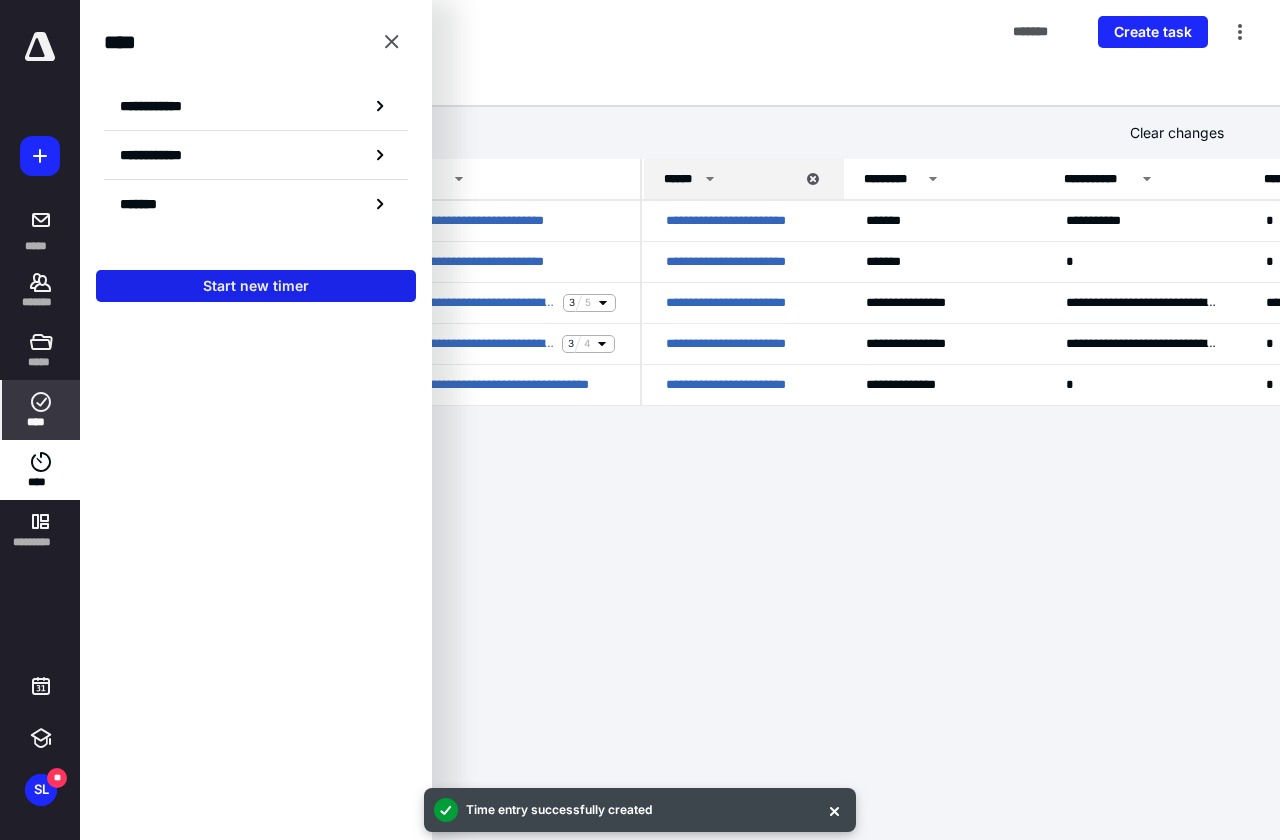 click on "Start new timer" at bounding box center (256, 286) 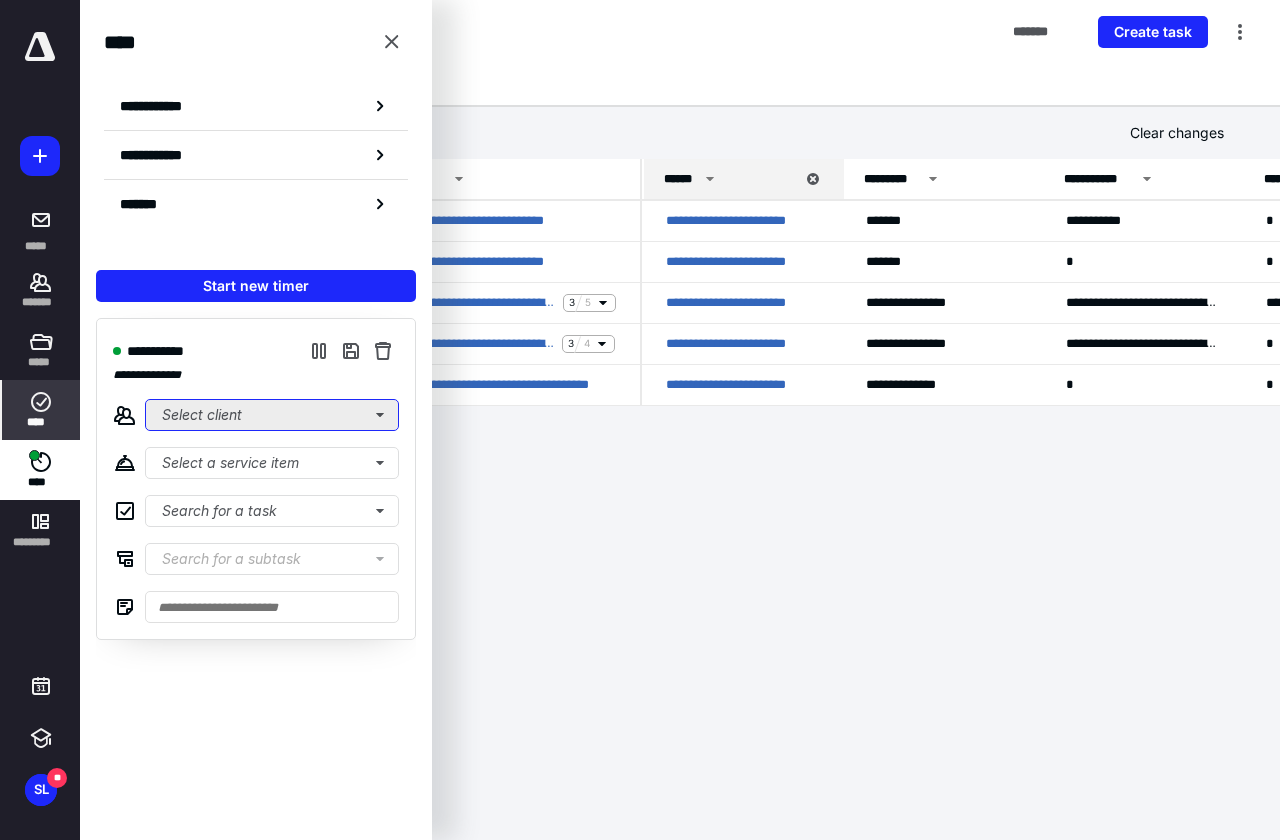 click on "Select client" at bounding box center [272, 415] 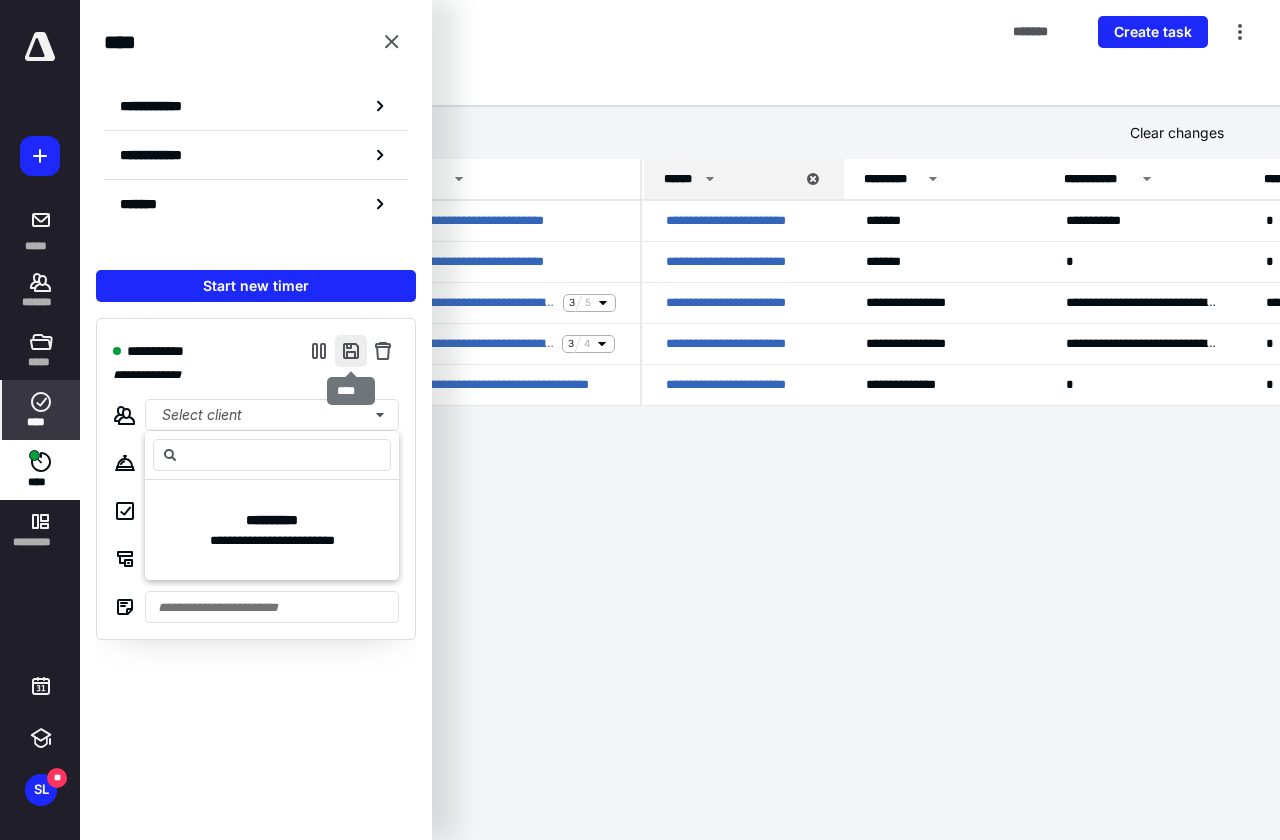 click at bounding box center [351, 351] 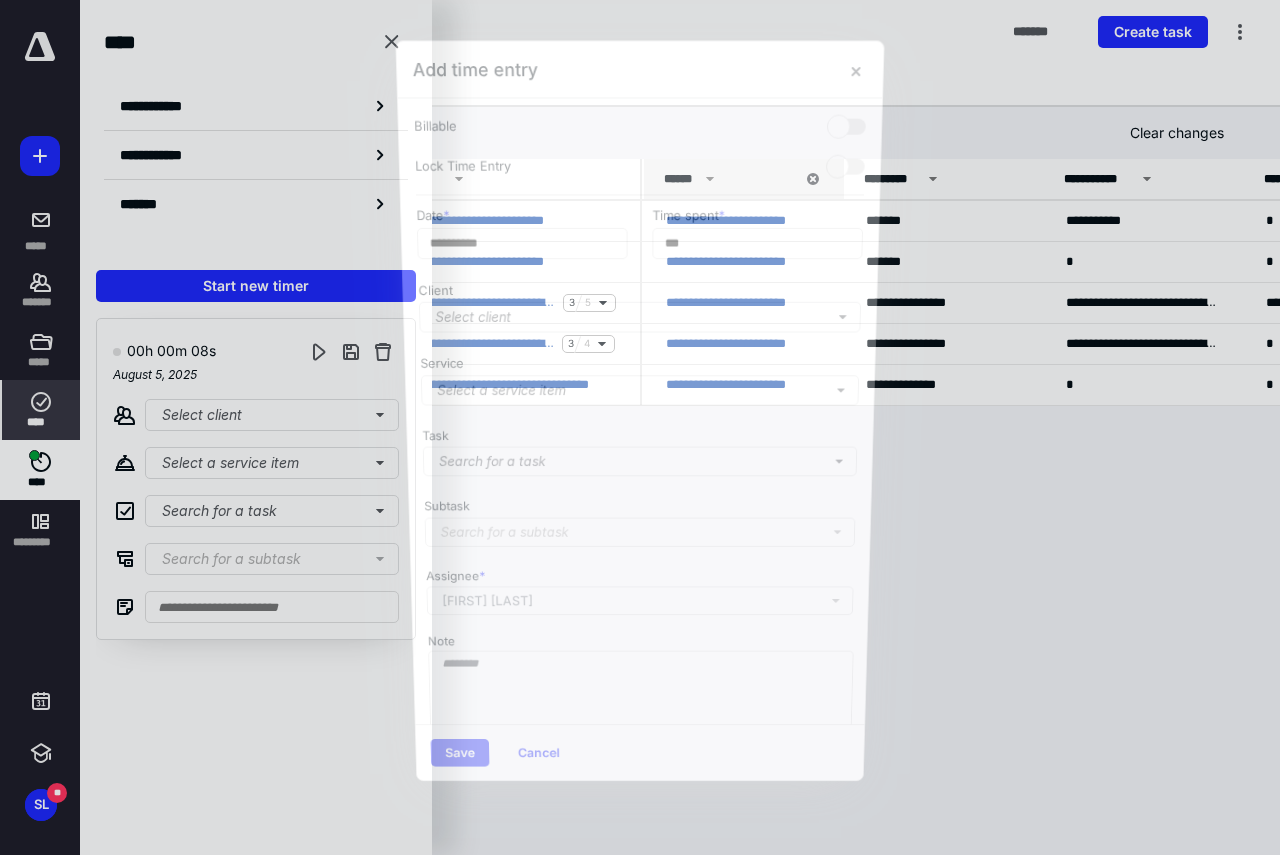click at bounding box center [640, 427] 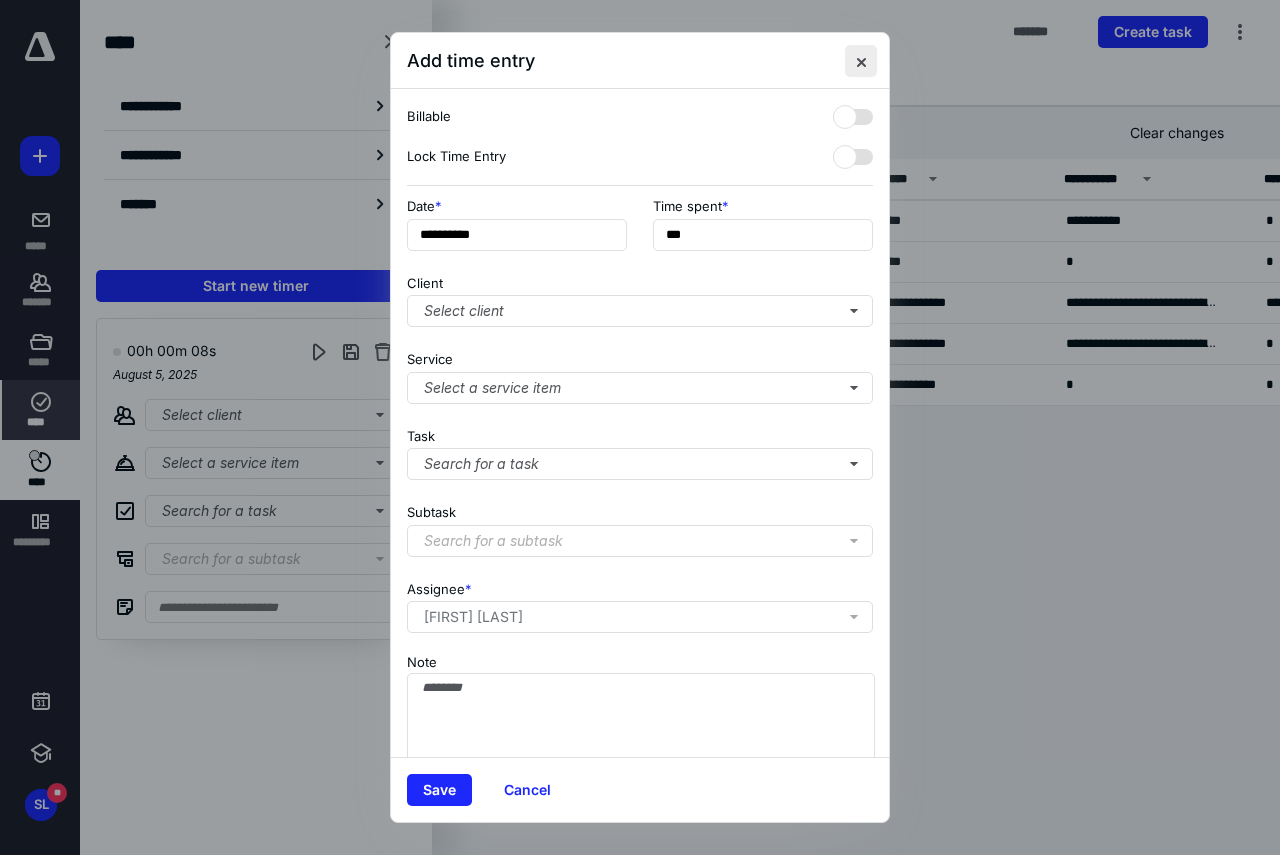 click at bounding box center [861, 61] 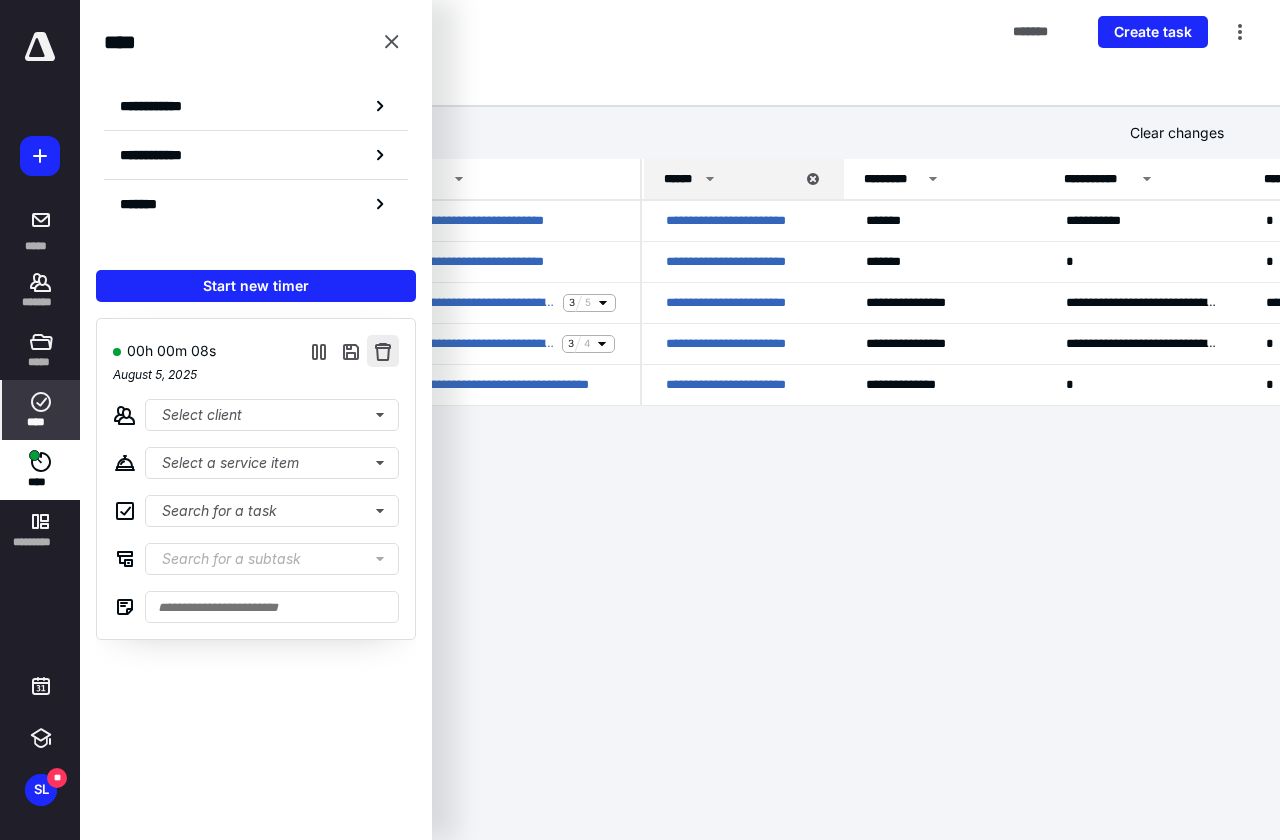 click at bounding box center [383, 351] 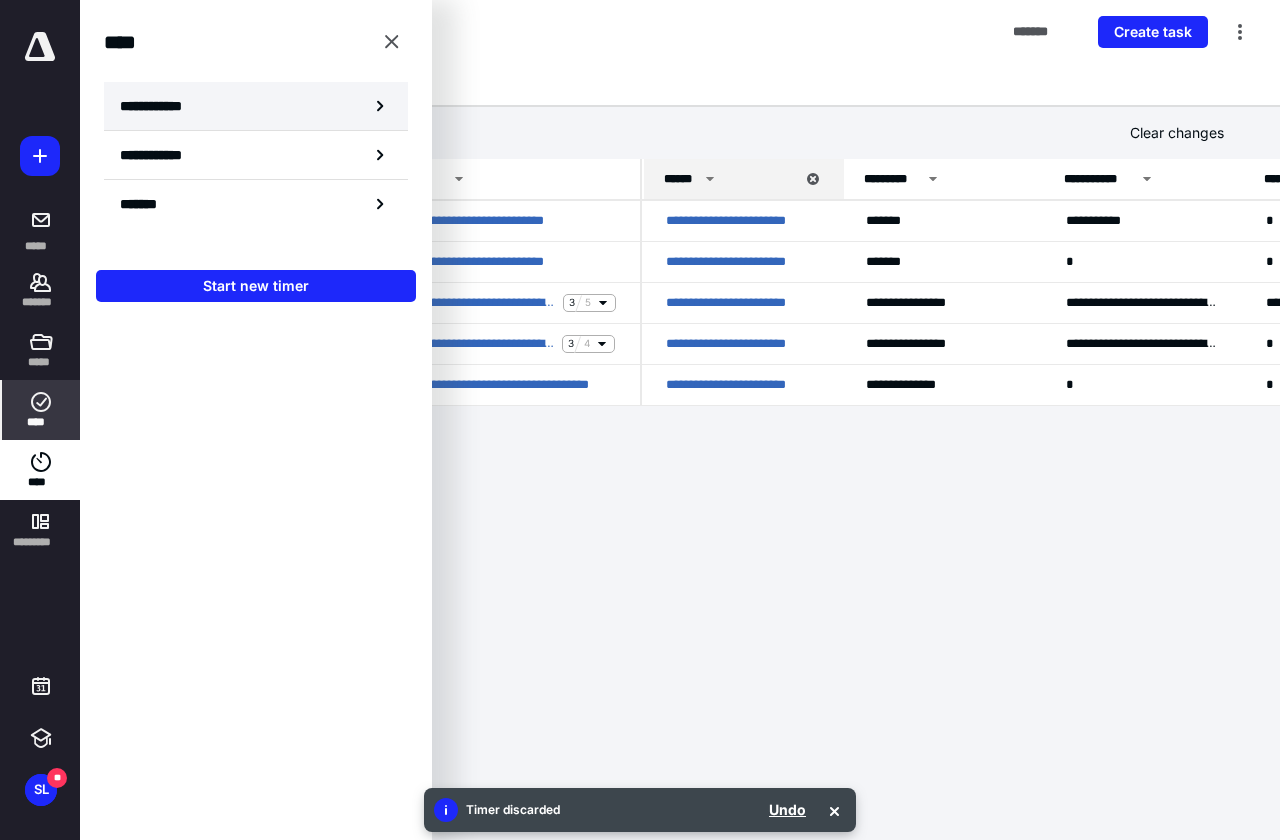 click on "**********" at bounding box center [256, 106] 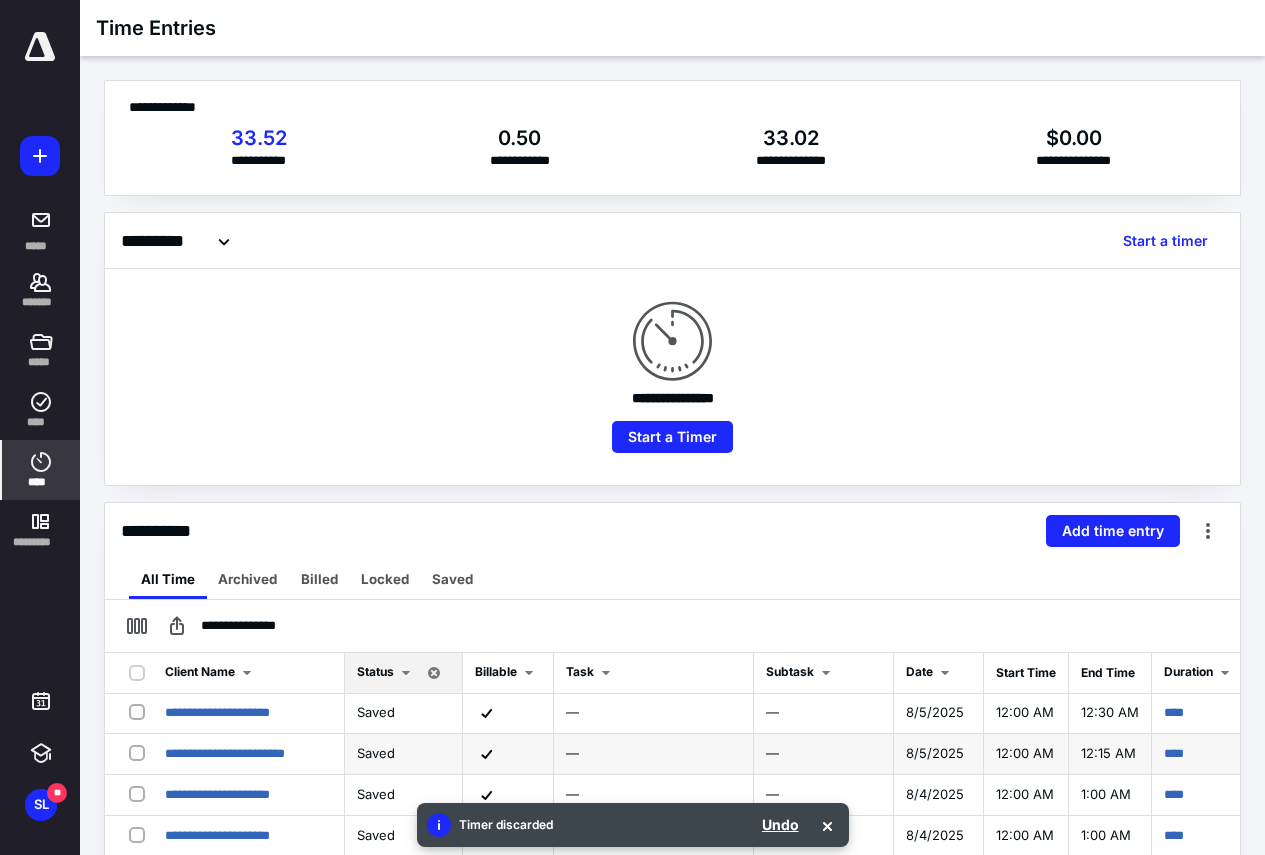 scroll, scrollTop: 0, scrollLeft: 0, axis: both 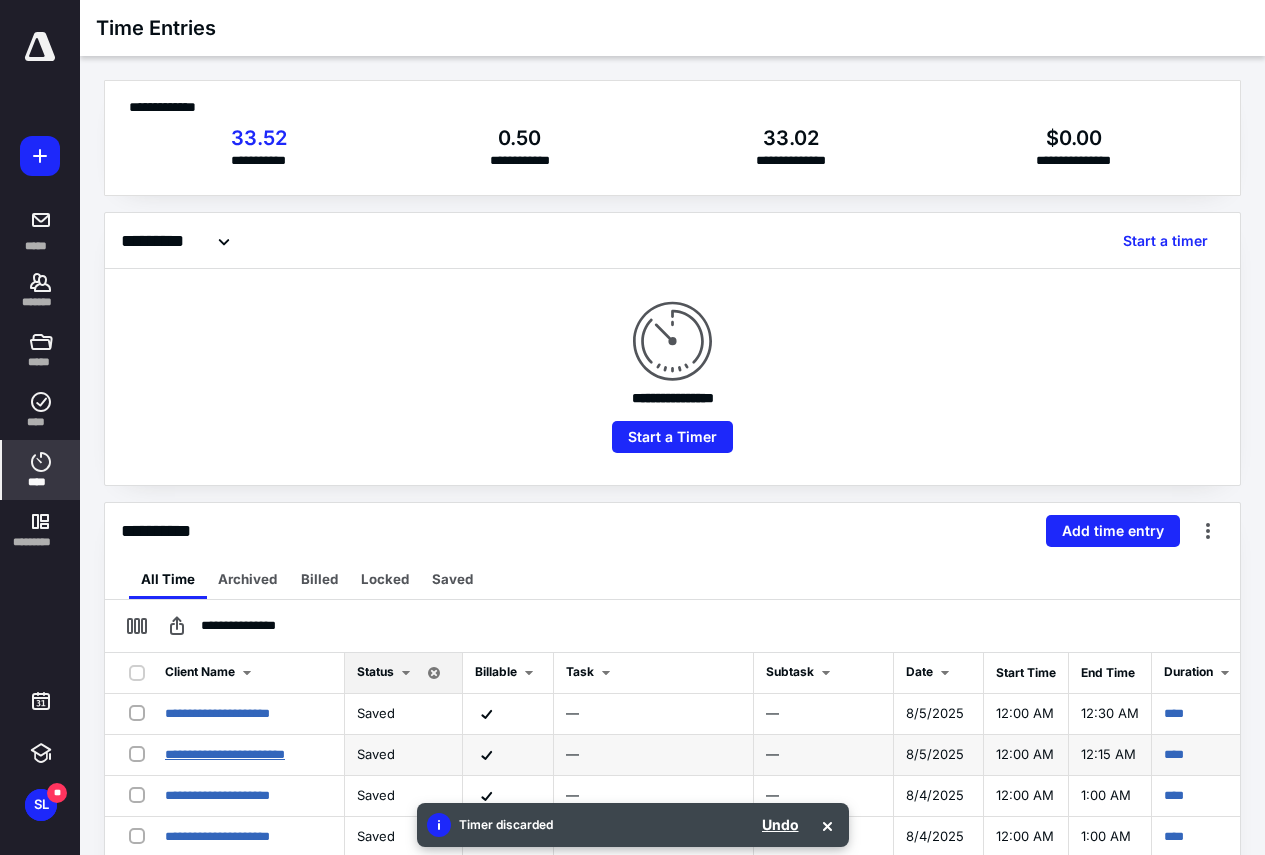 click on "**********" at bounding box center (225, 754) 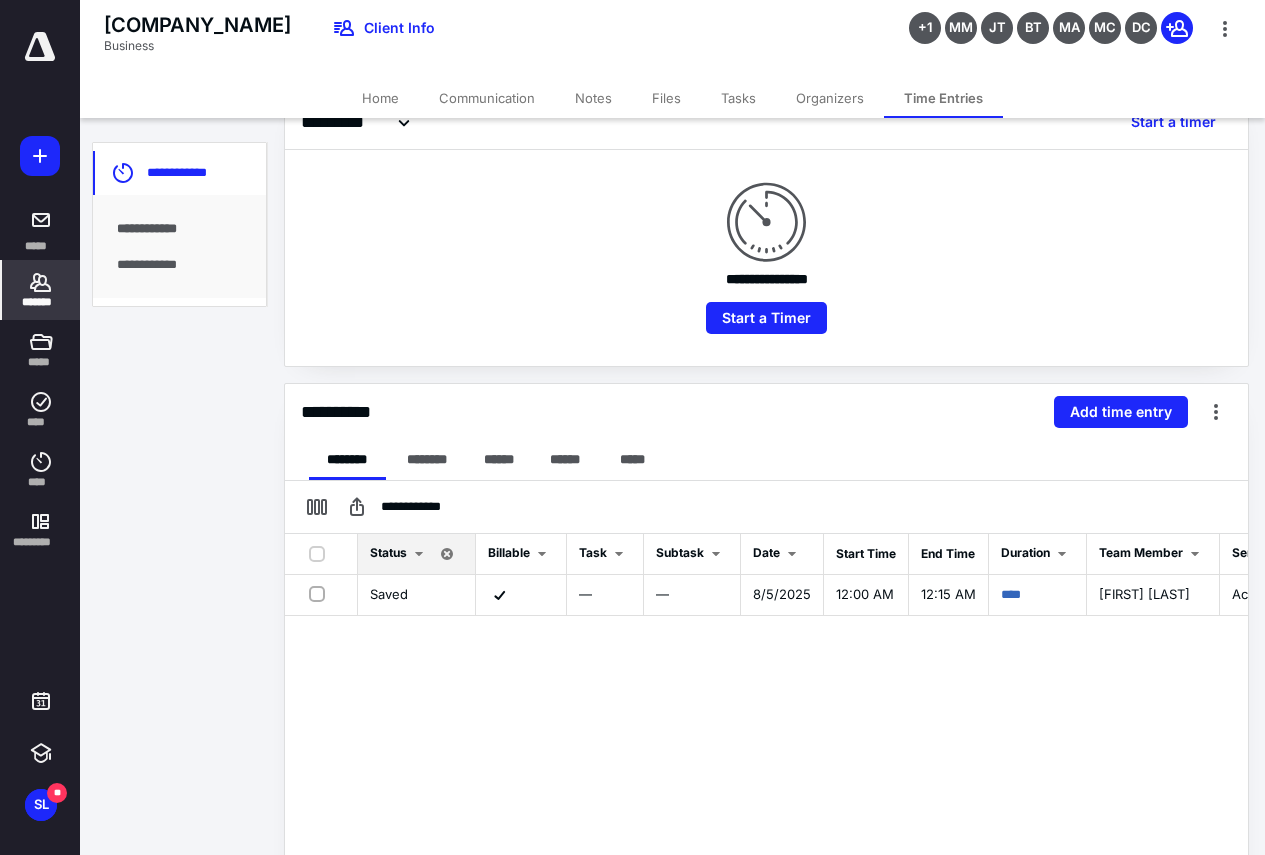 scroll, scrollTop: 200, scrollLeft: 0, axis: vertical 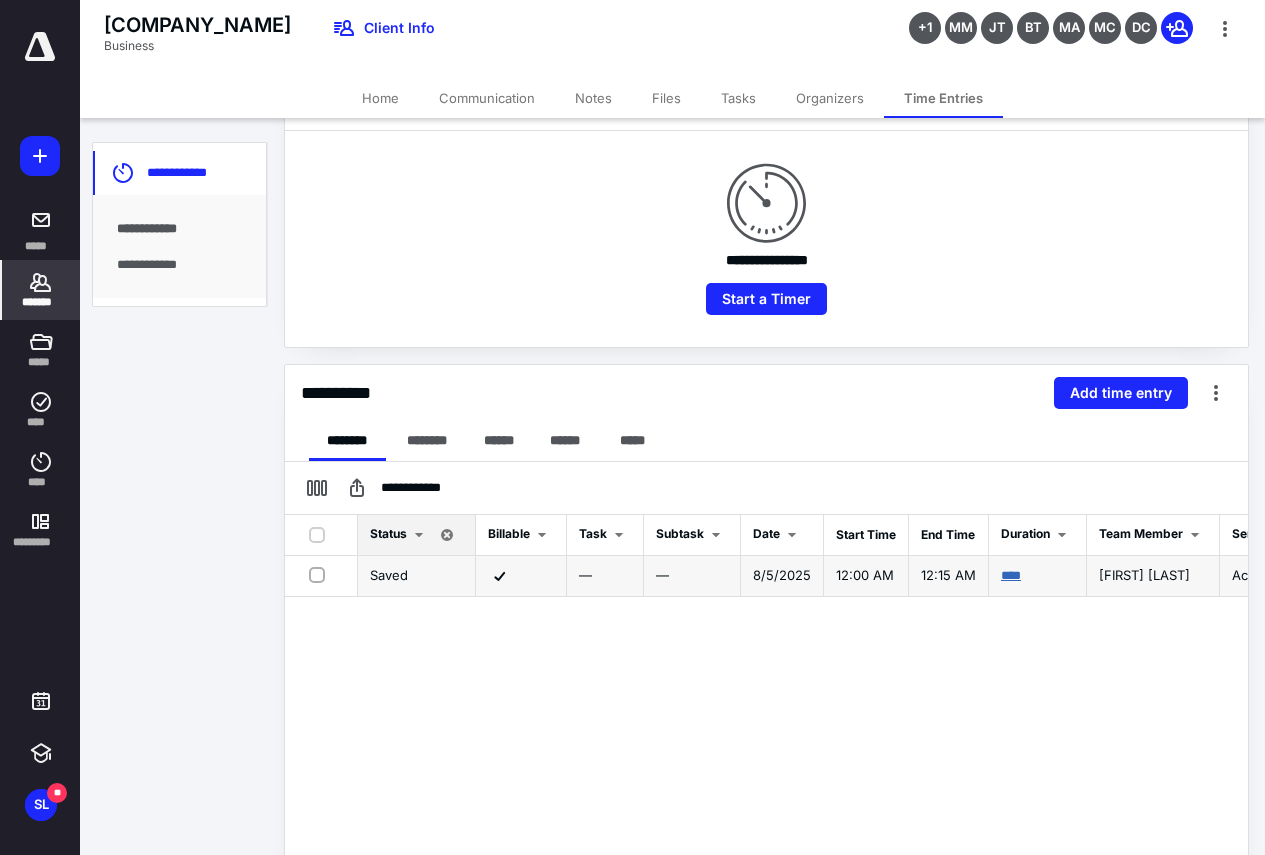 click on "****" at bounding box center [1011, 575] 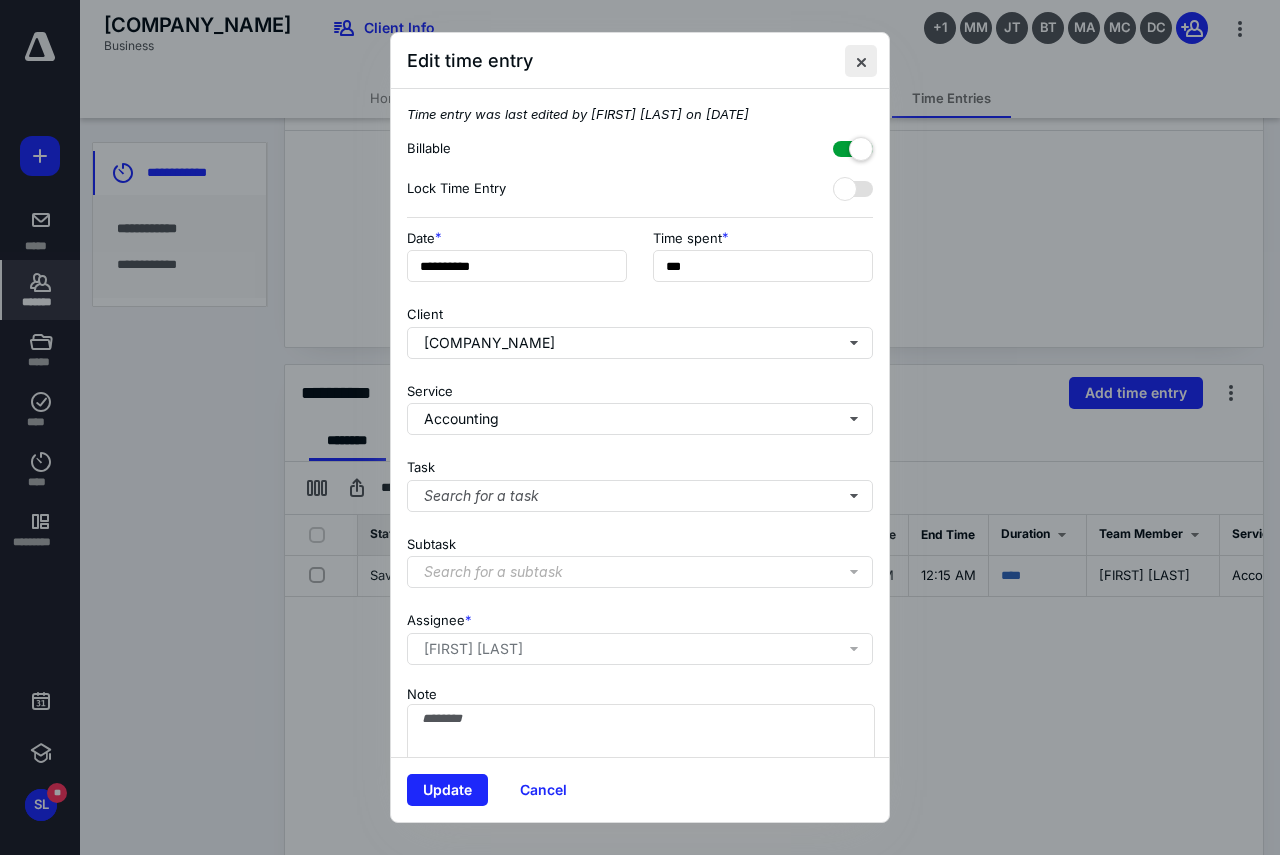 click at bounding box center [861, 61] 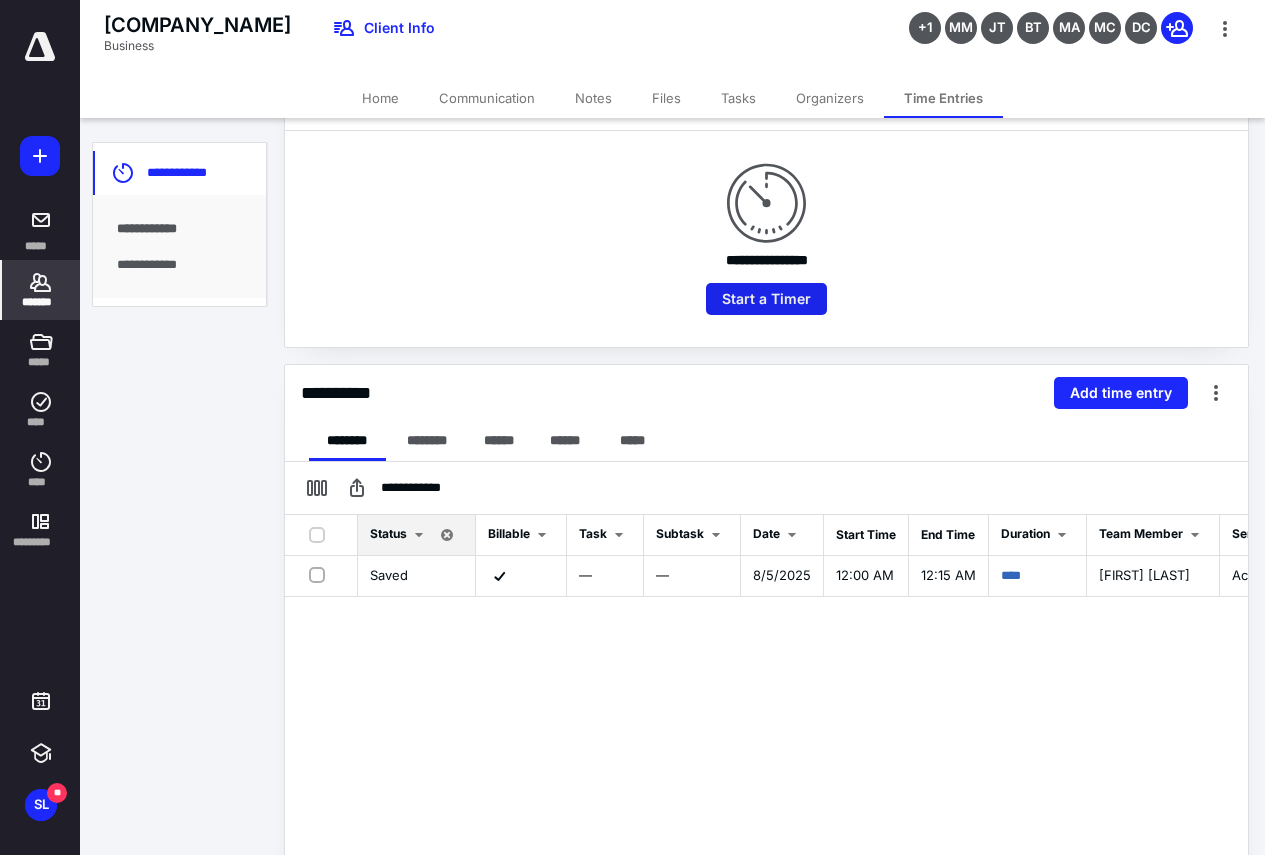 click on "Start a Timer" at bounding box center (766, 299) 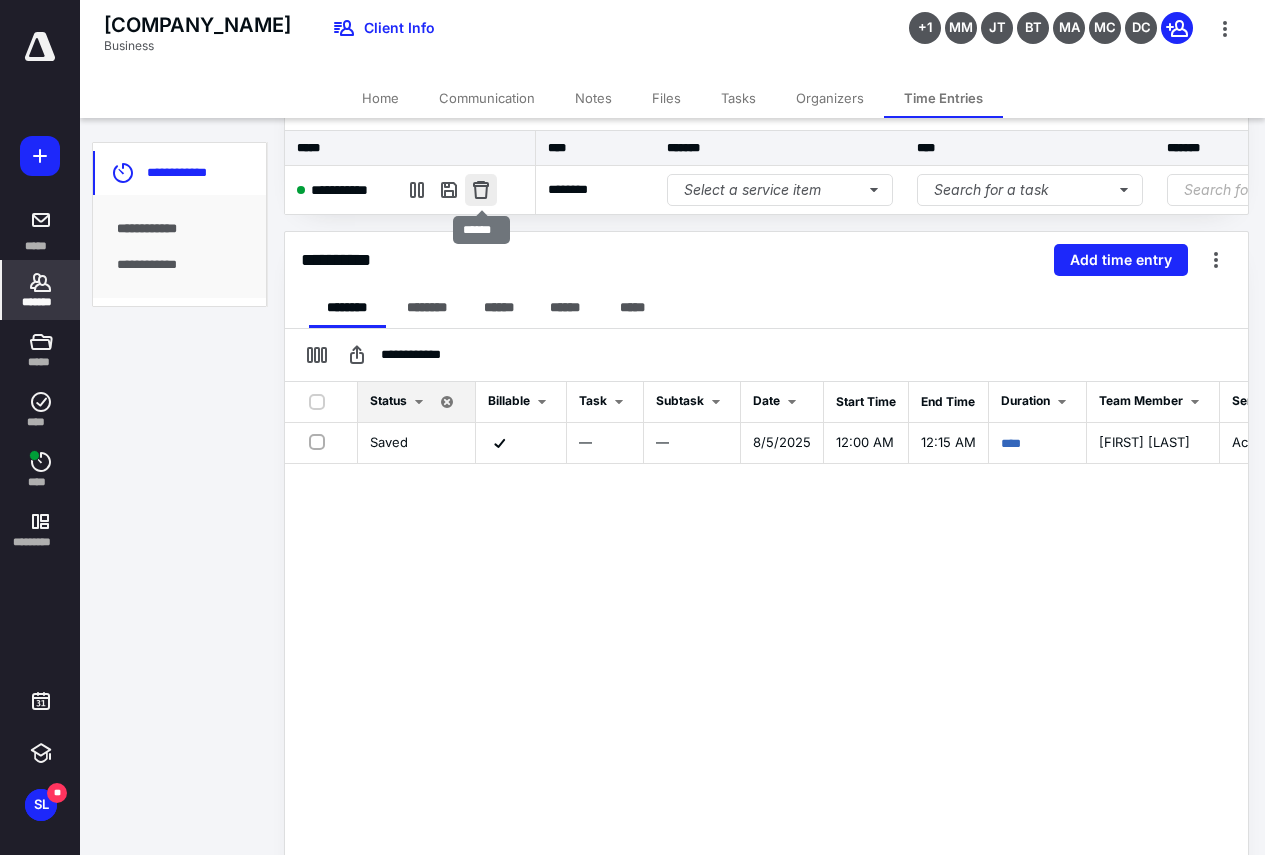 click at bounding box center [481, 190] 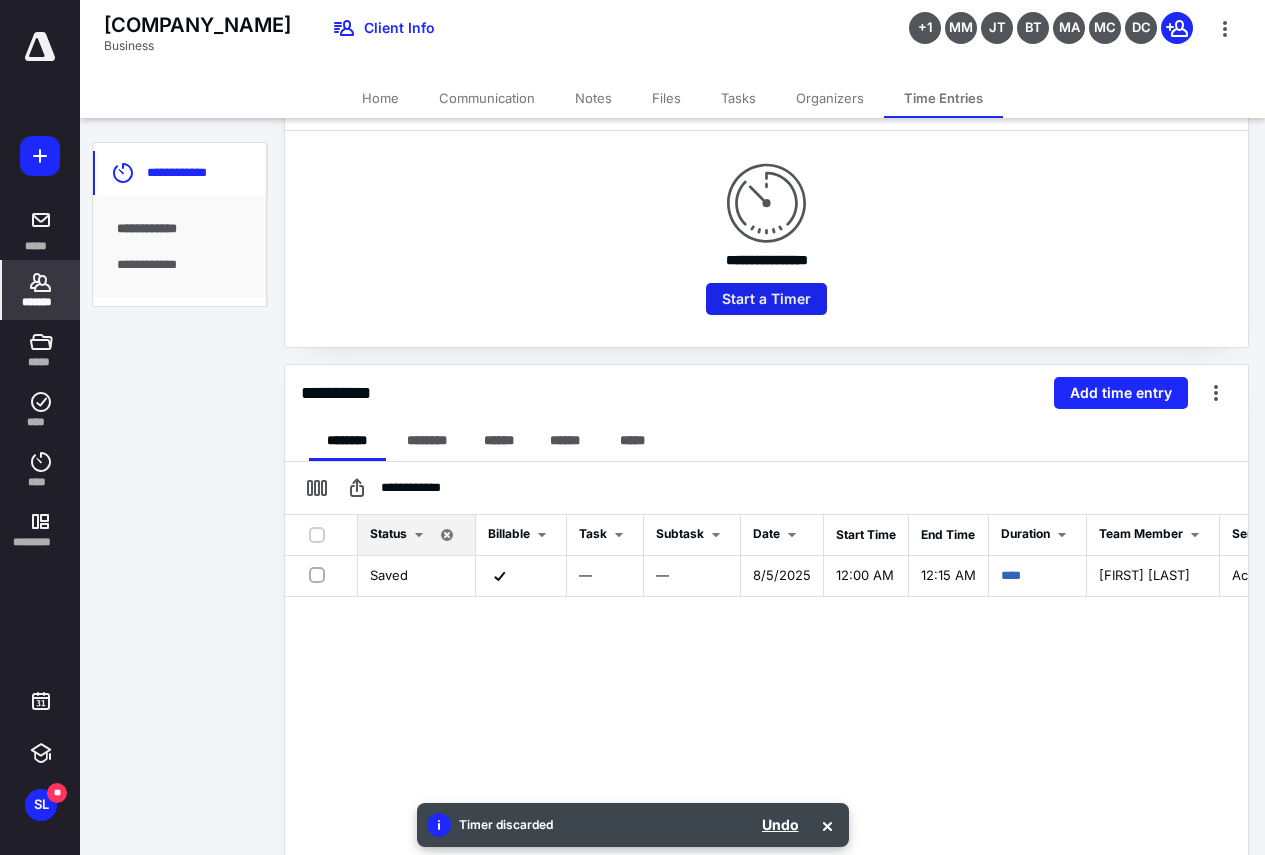 click on "Start a Timer" at bounding box center [766, 299] 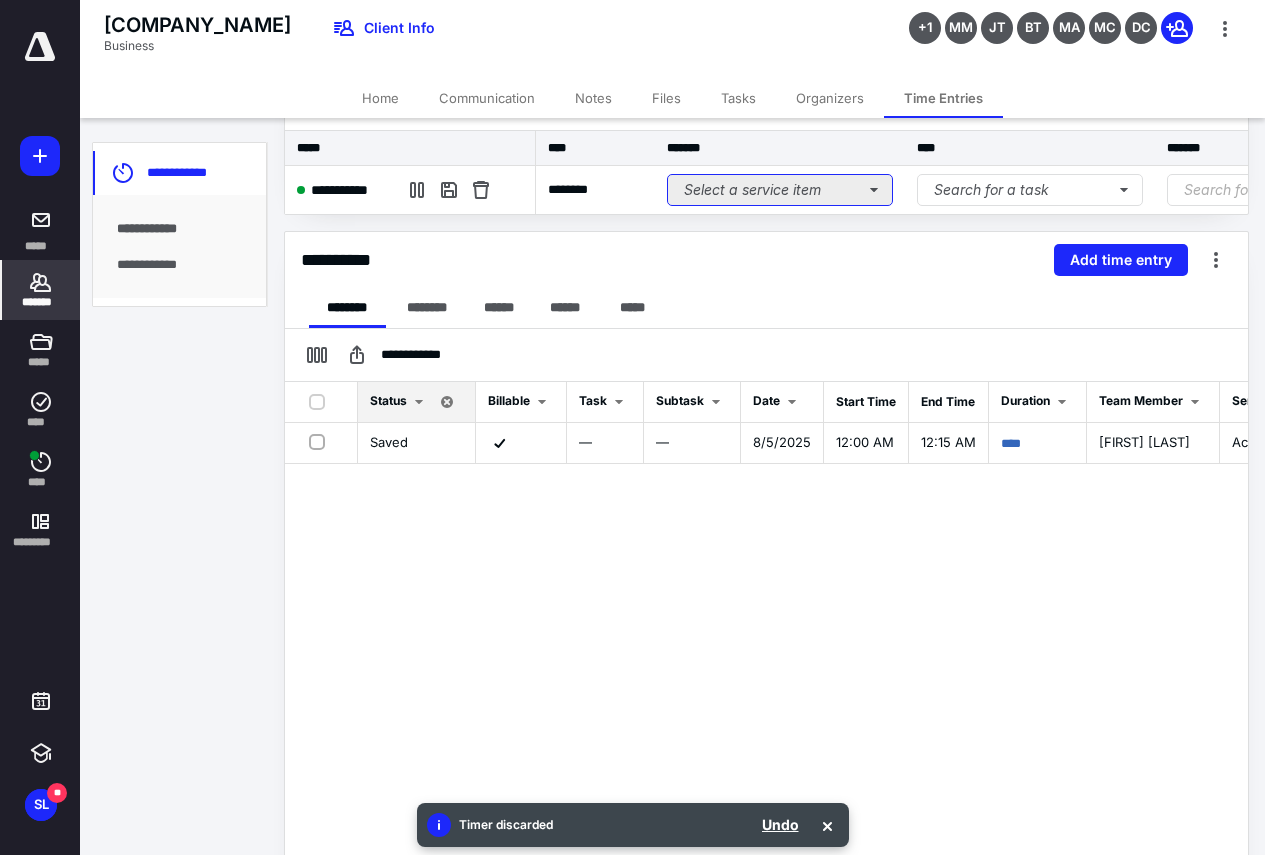 click on "Select a service item" at bounding box center [780, 190] 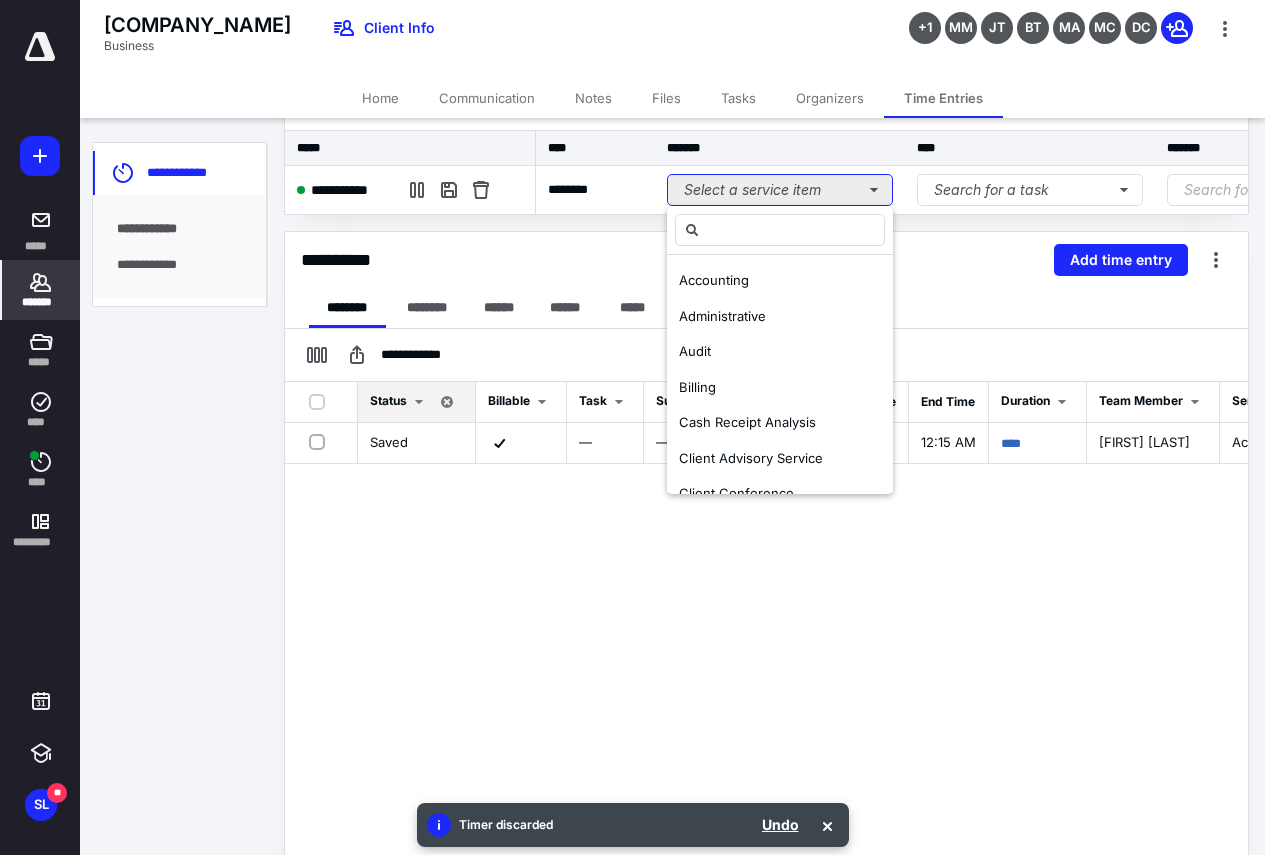 click on "Select a service item" at bounding box center (780, 190) 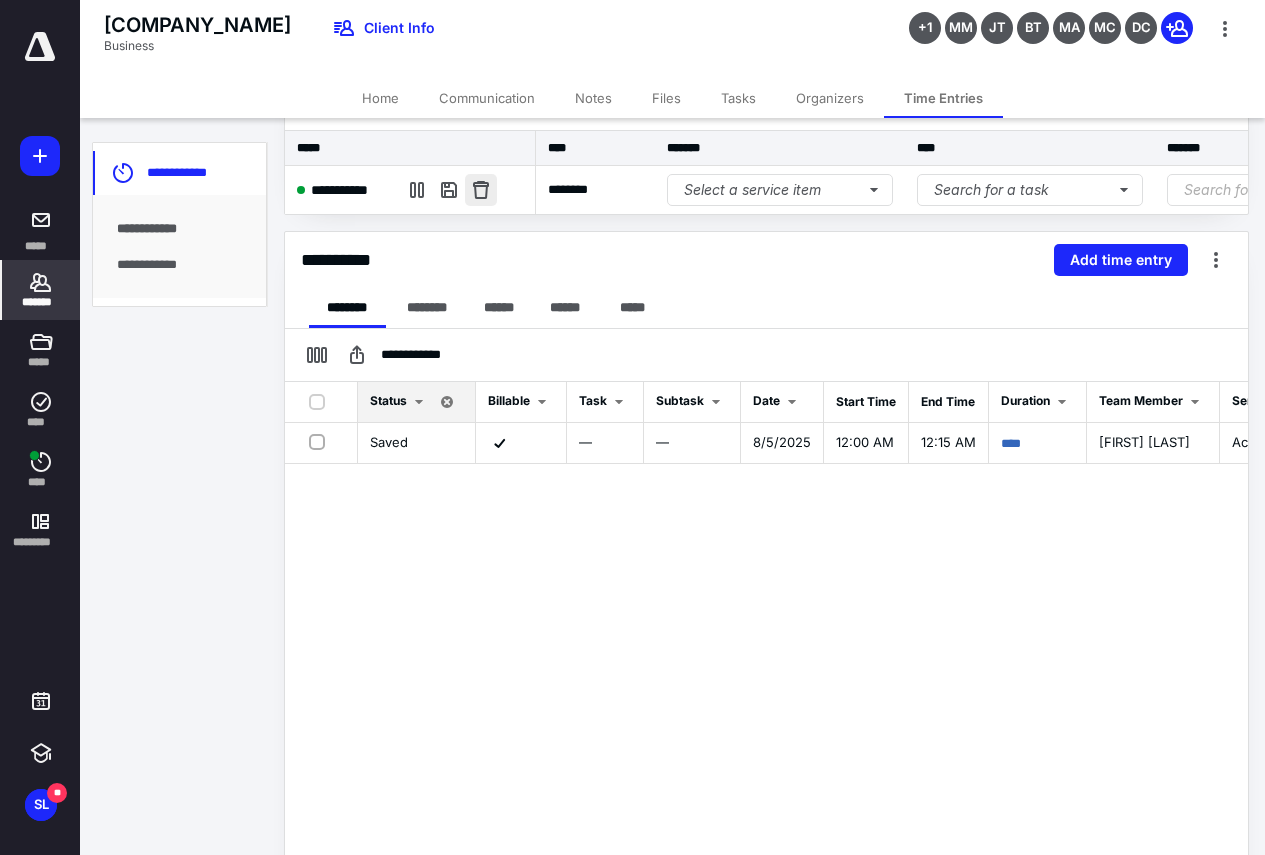 click at bounding box center [481, 190] 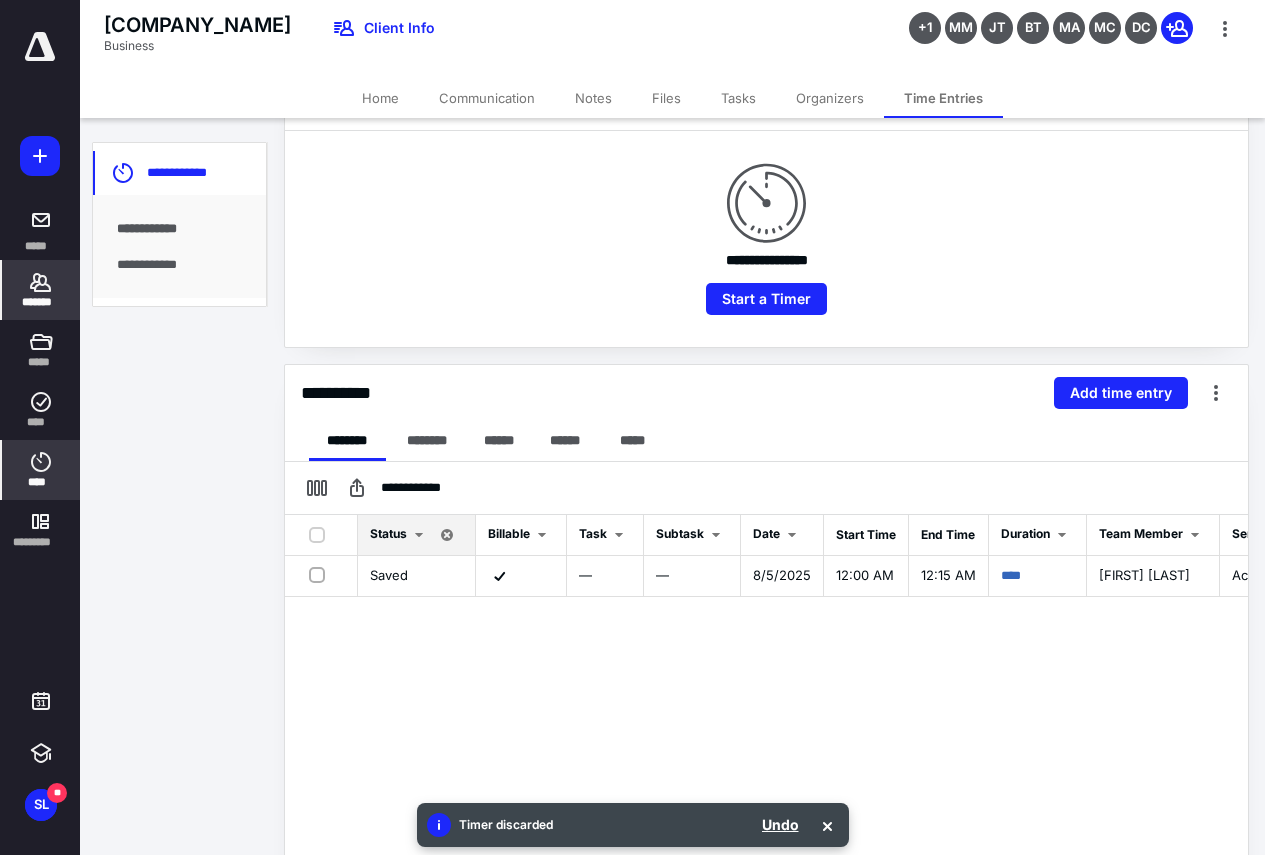 click on "****" at bounding box center [41, 470] 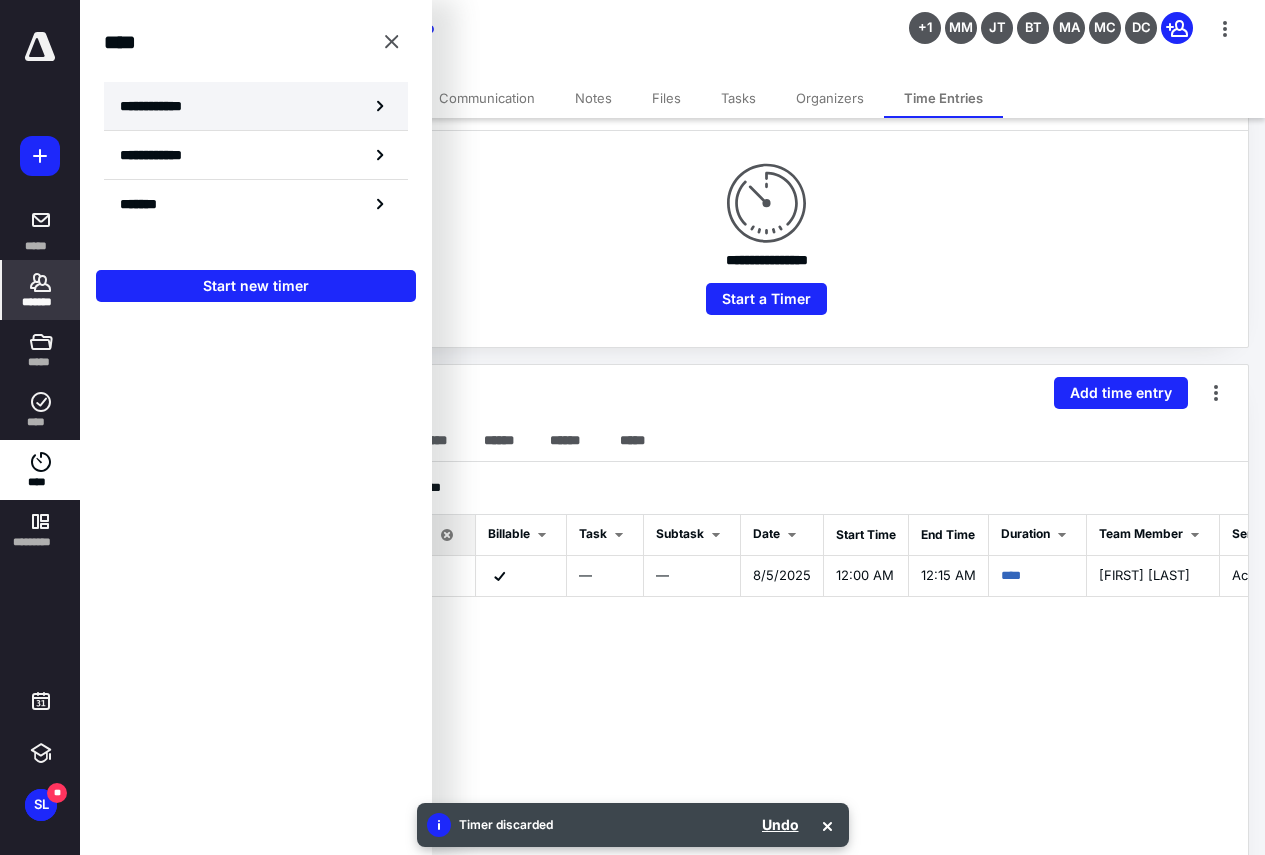 click on "**********" at bounding box center (256, 106) 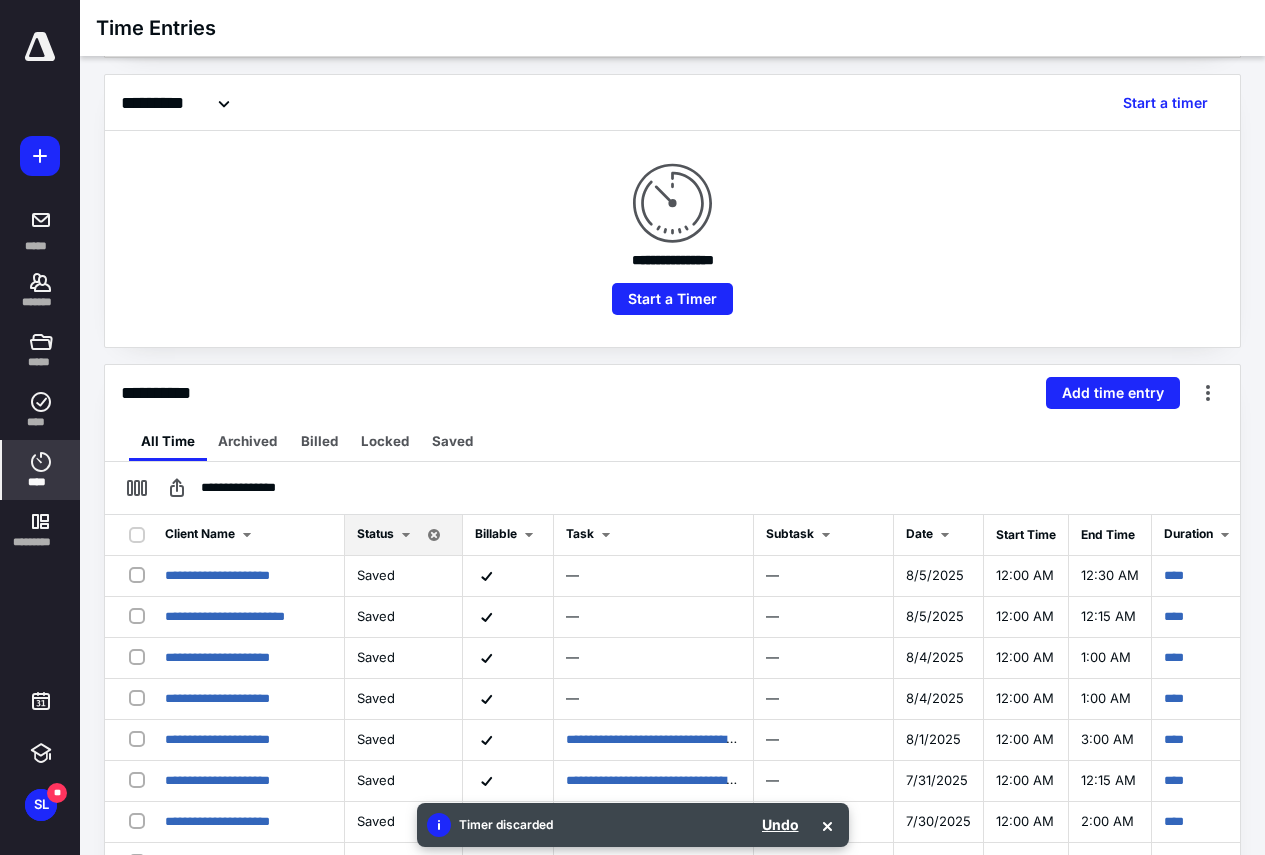 click 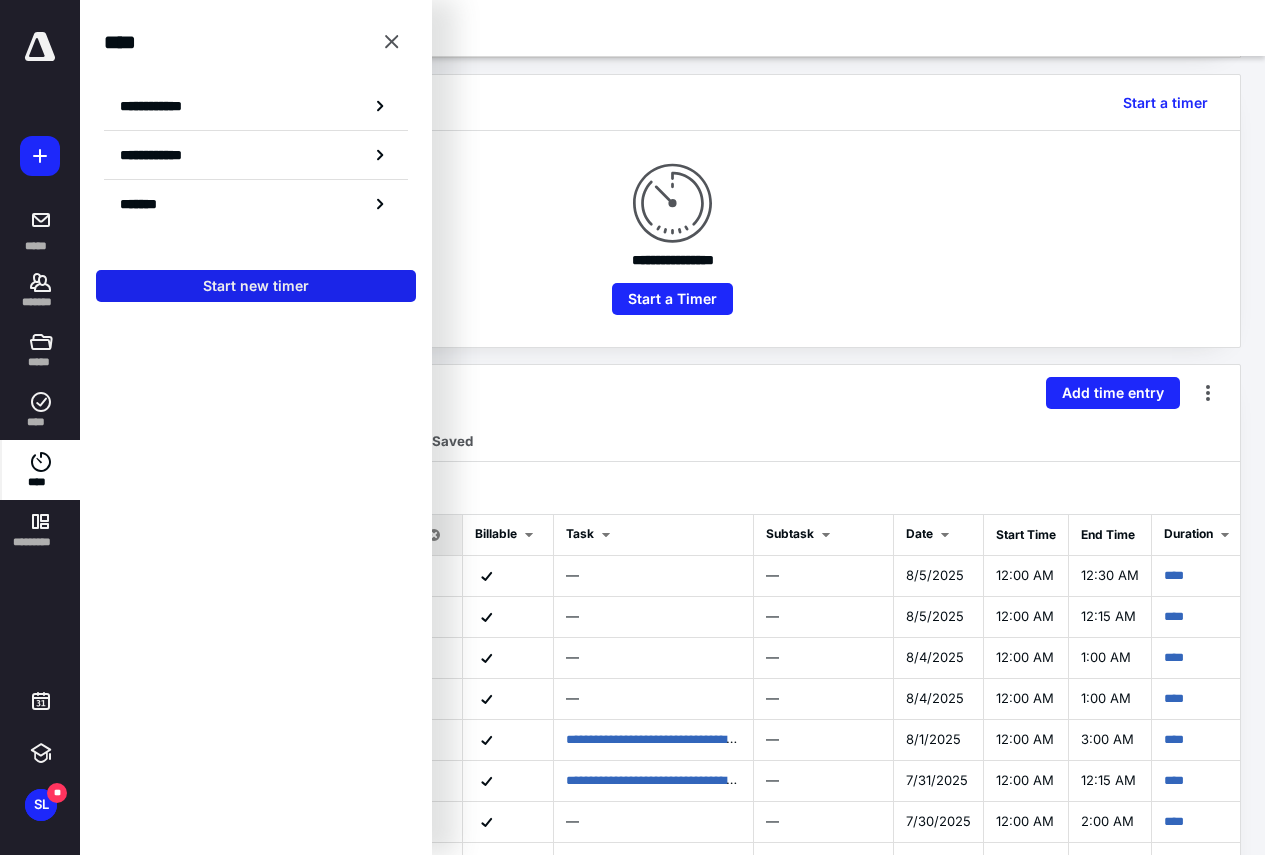 click on "Start new timer" at bounding box center [256, 286] 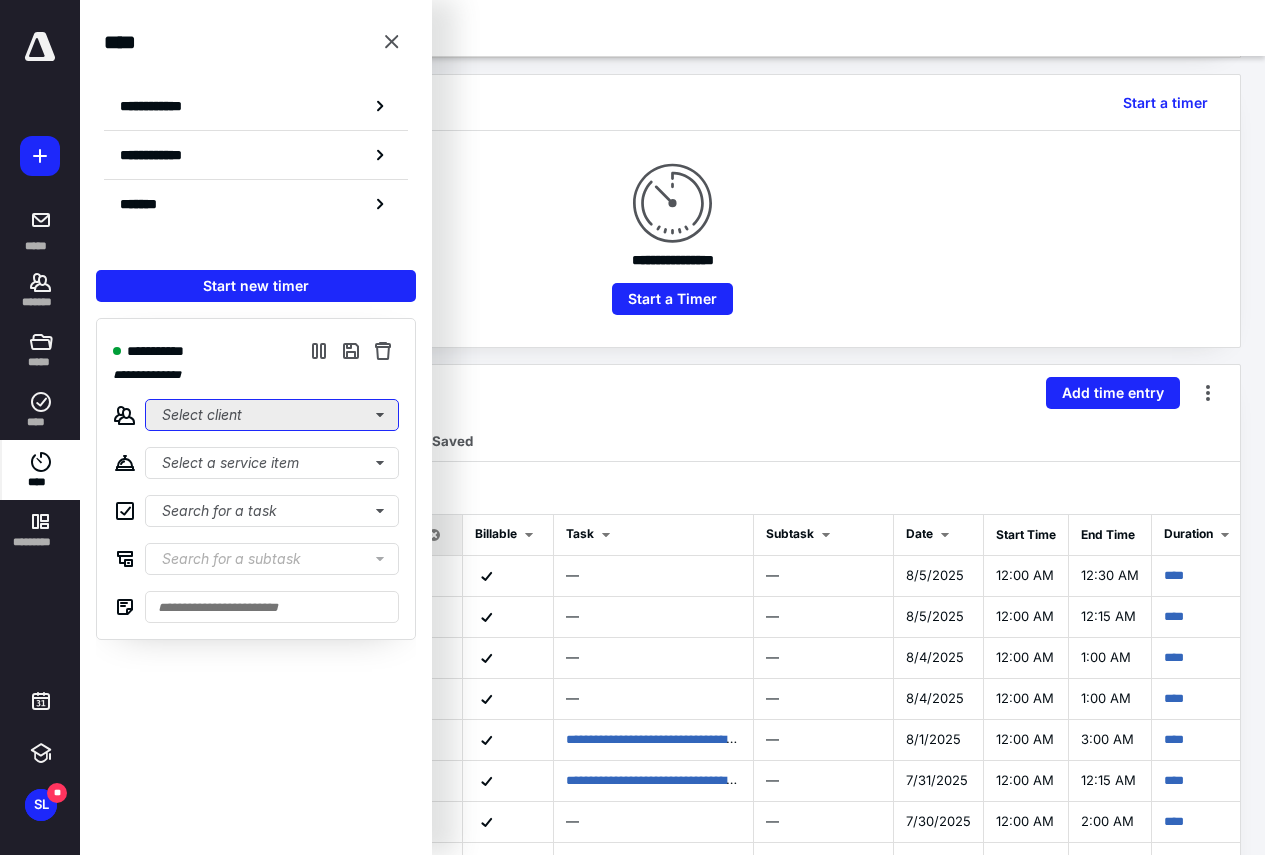 click on "Select client" at bounding box center (272, 415) 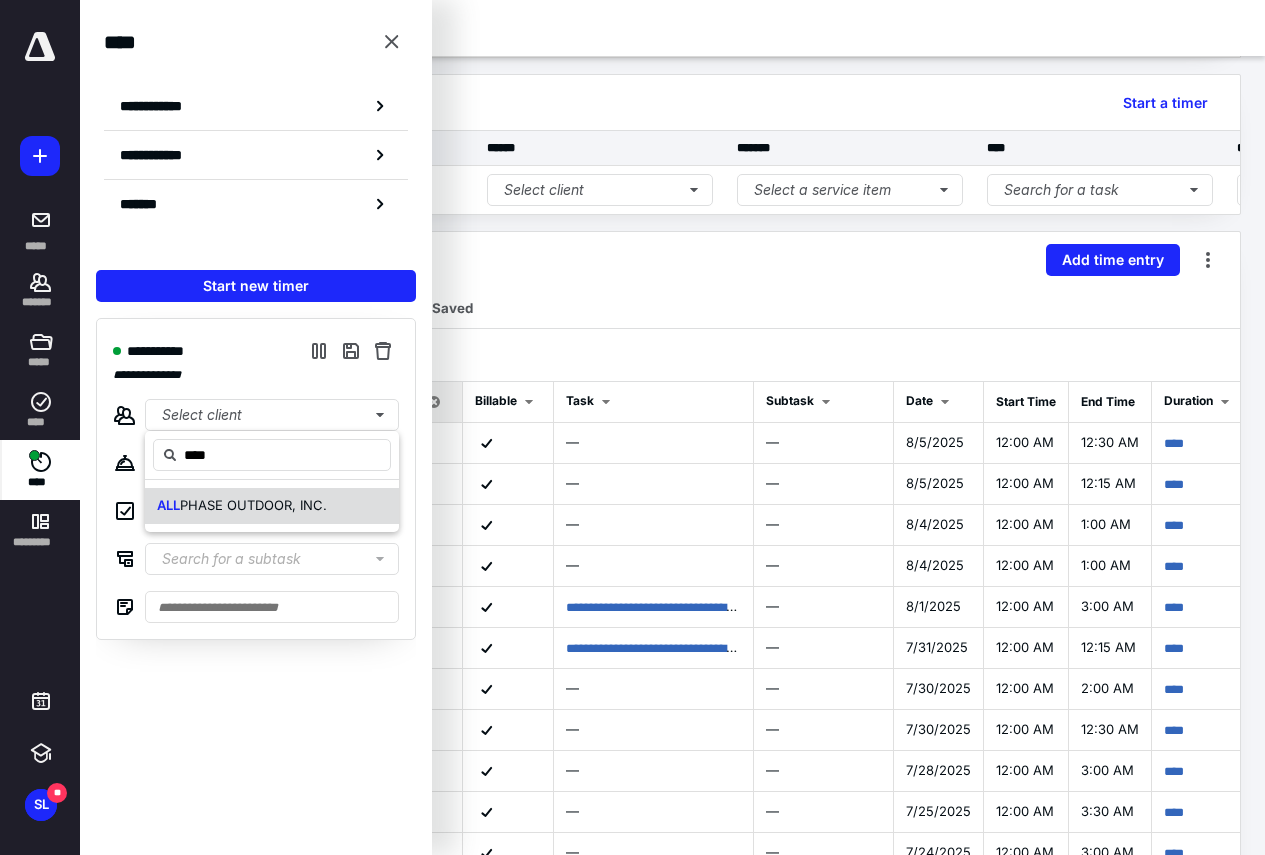 click on "PHASE OUTDOOR, INC." at bounding box center [253, 505] 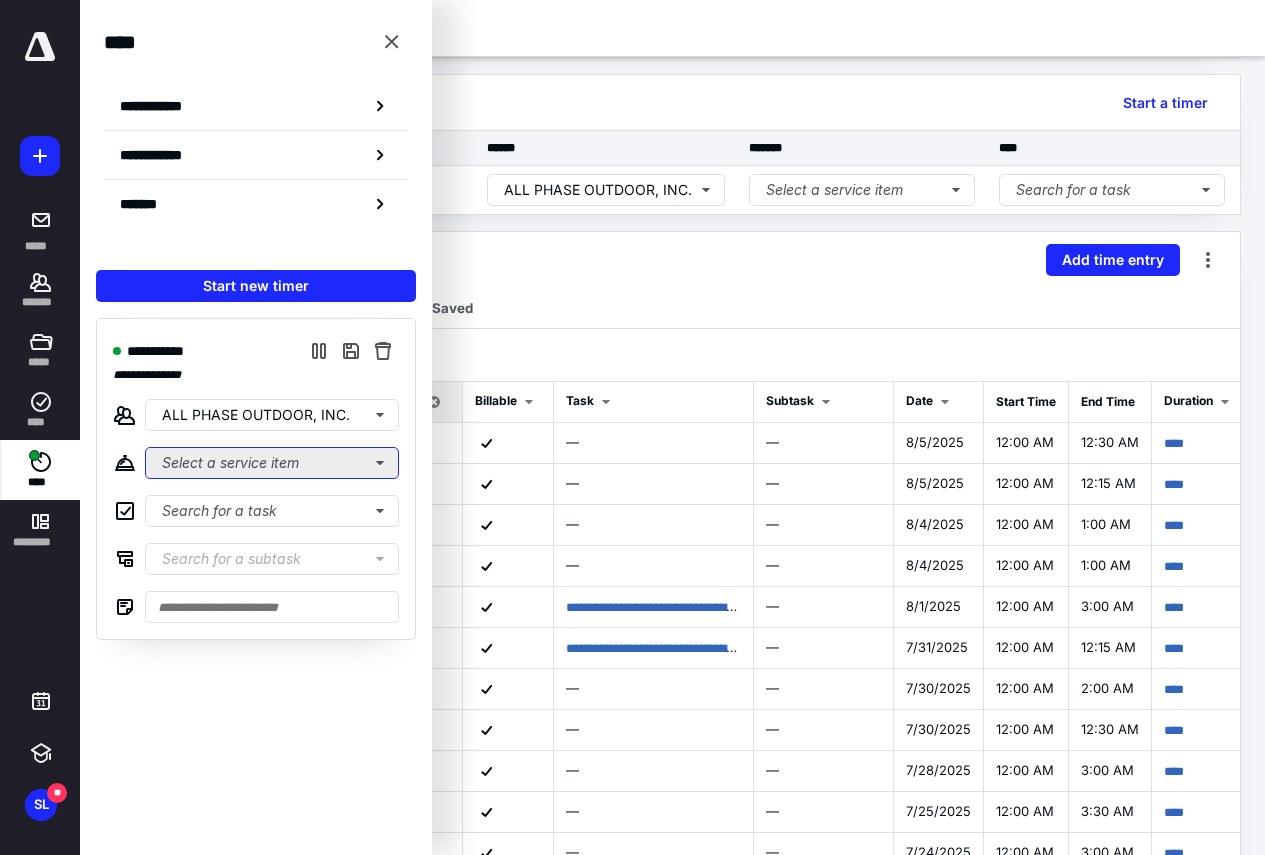 click on "Select a service item" at bounding box center (272, 463) 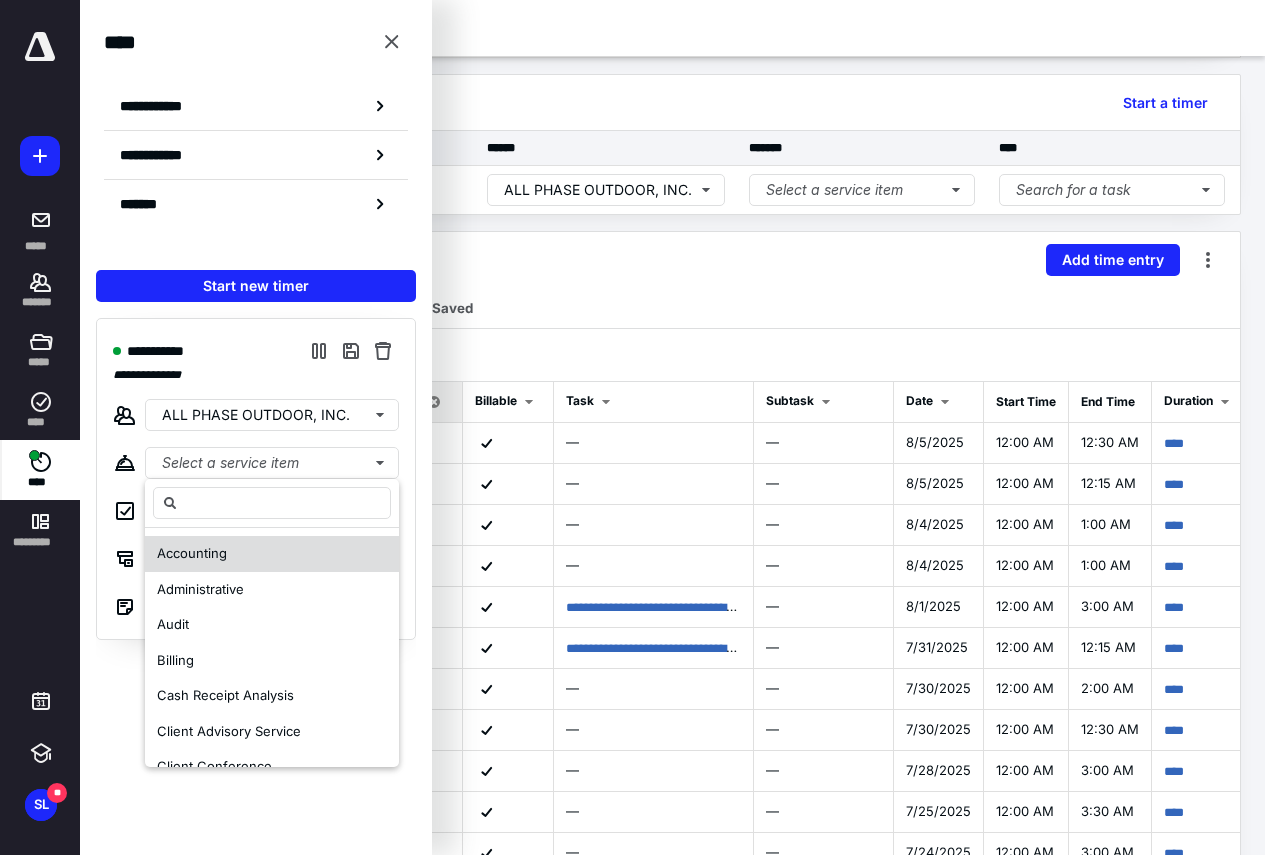 click on "Accounting" at bounding box center [192, 553] 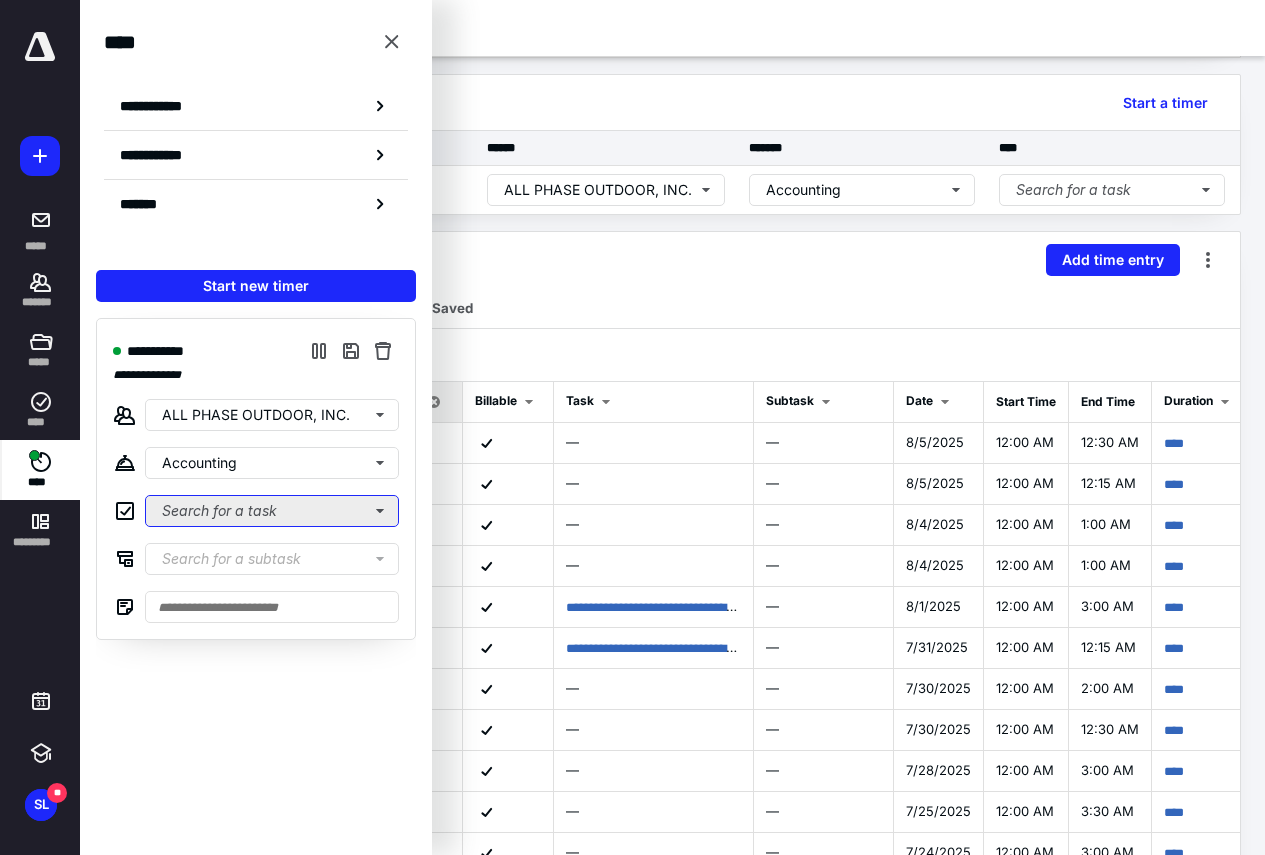 click on "Search for a task" at bounding box center [272, 511] 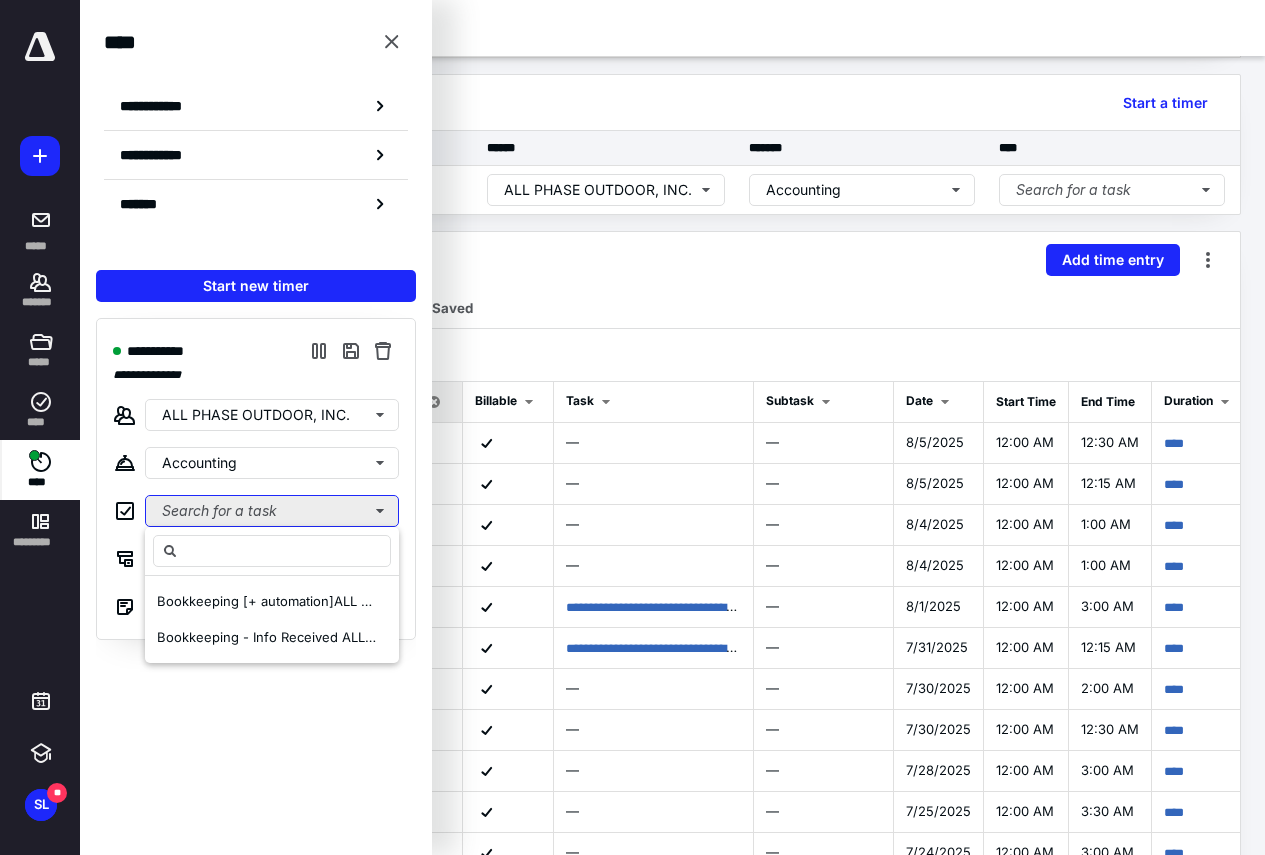 click on "Search for a task" at bounding box center [272, 511] 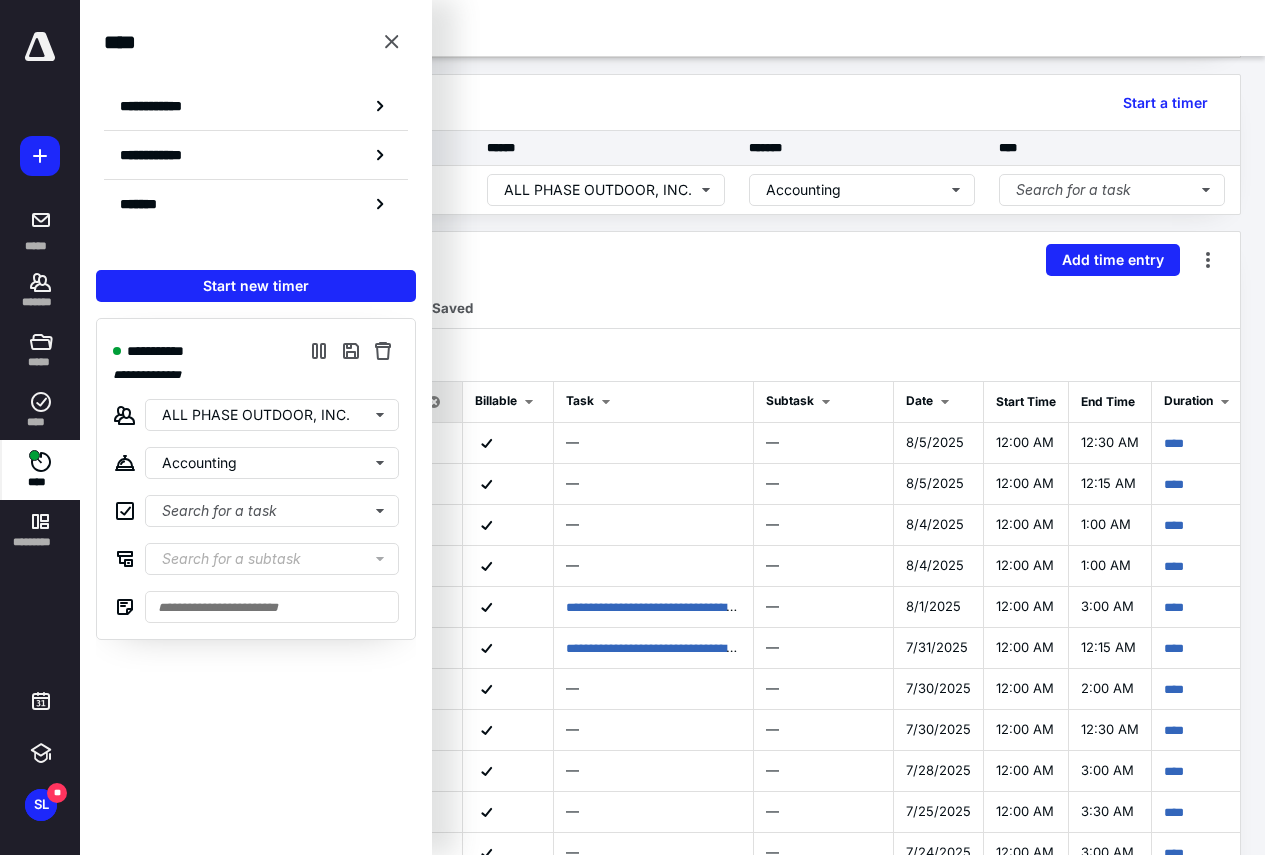 click on "Time Entries" at bounding box center [672, 28] 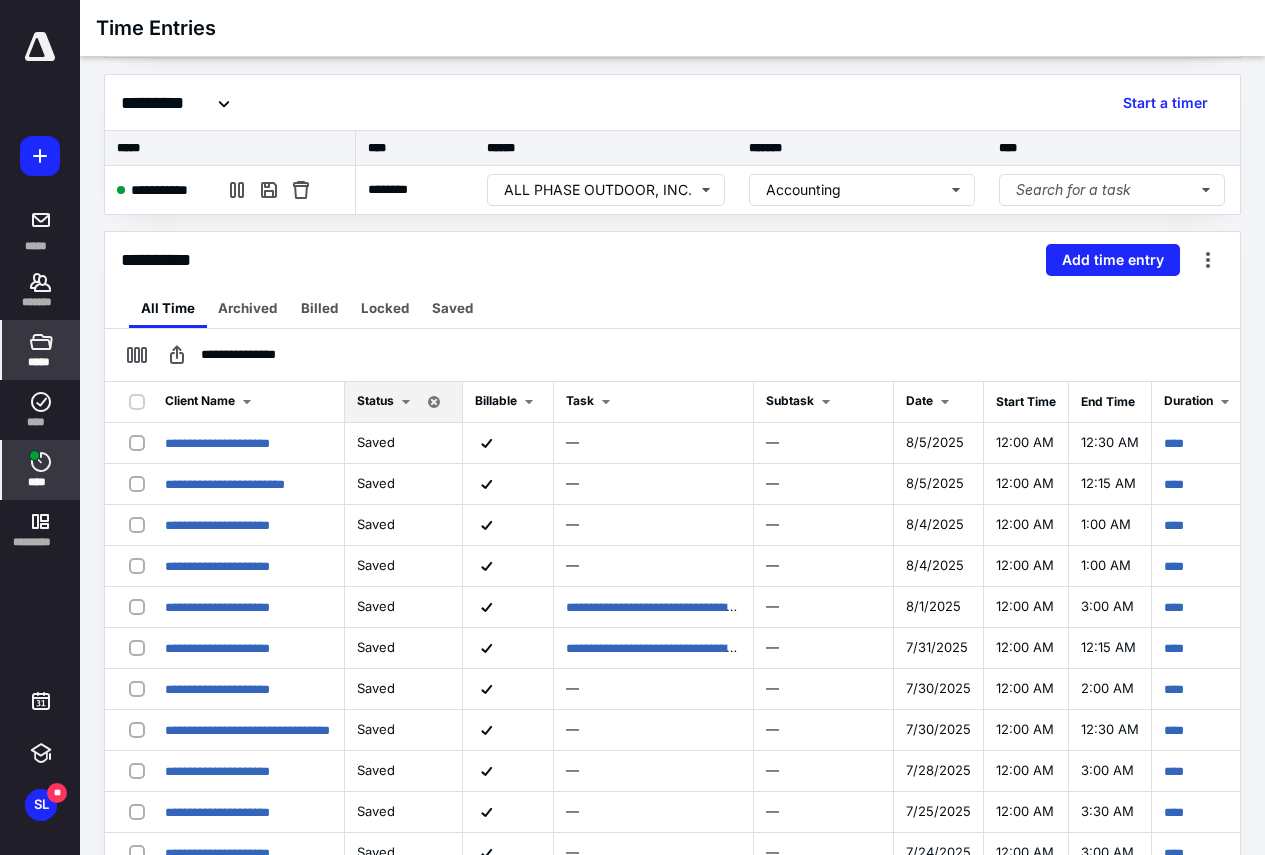 click on "*****" at bounding box center [41, 350] 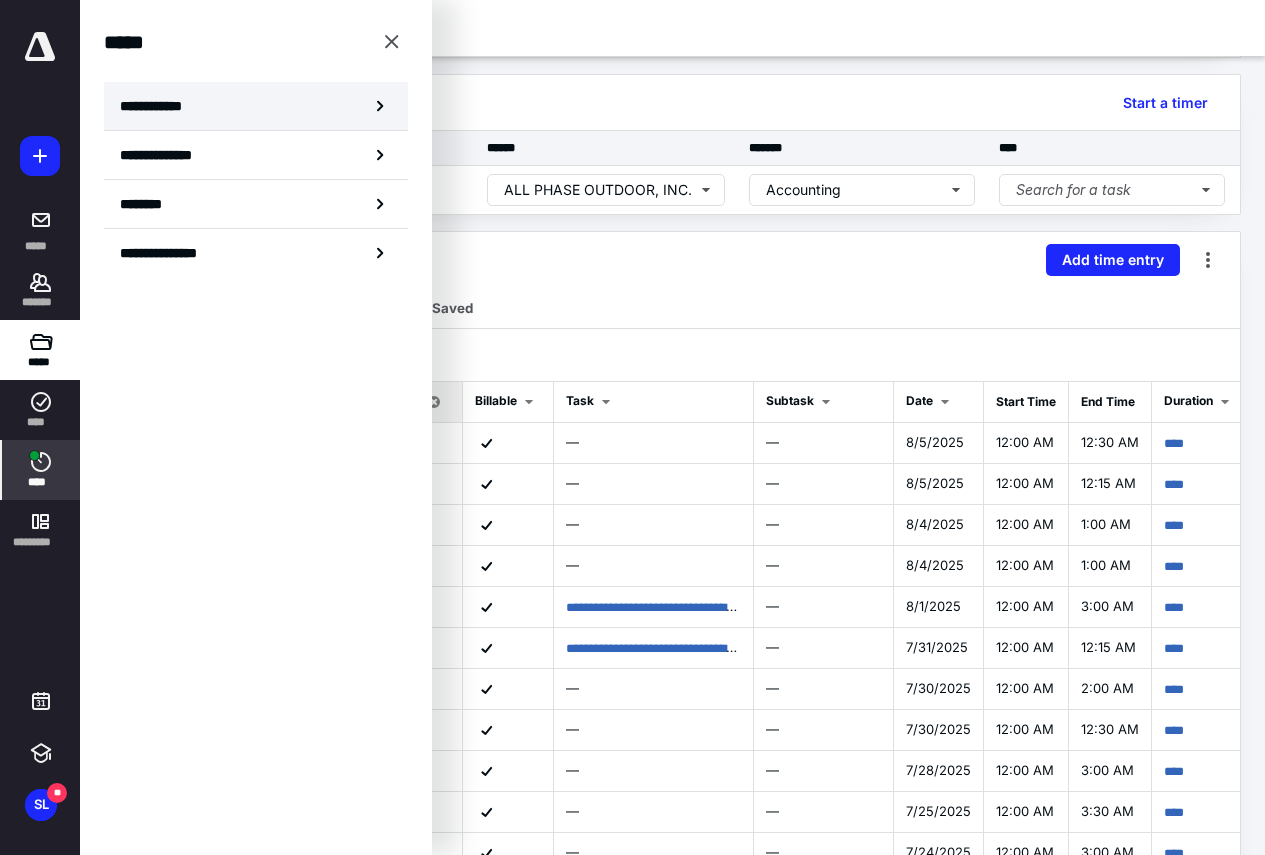 click on "**********" at bounding box center (256, 106) 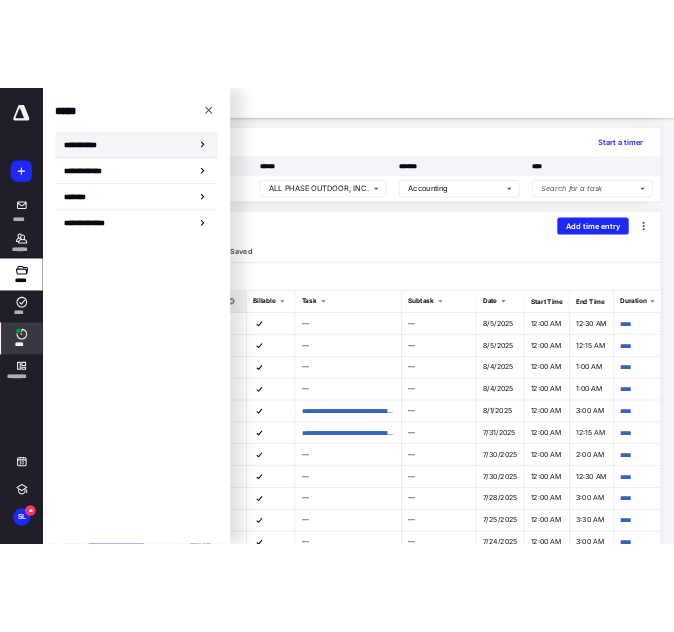 scroll, scrollTop: 0, scrollLeft: 0, axis: both 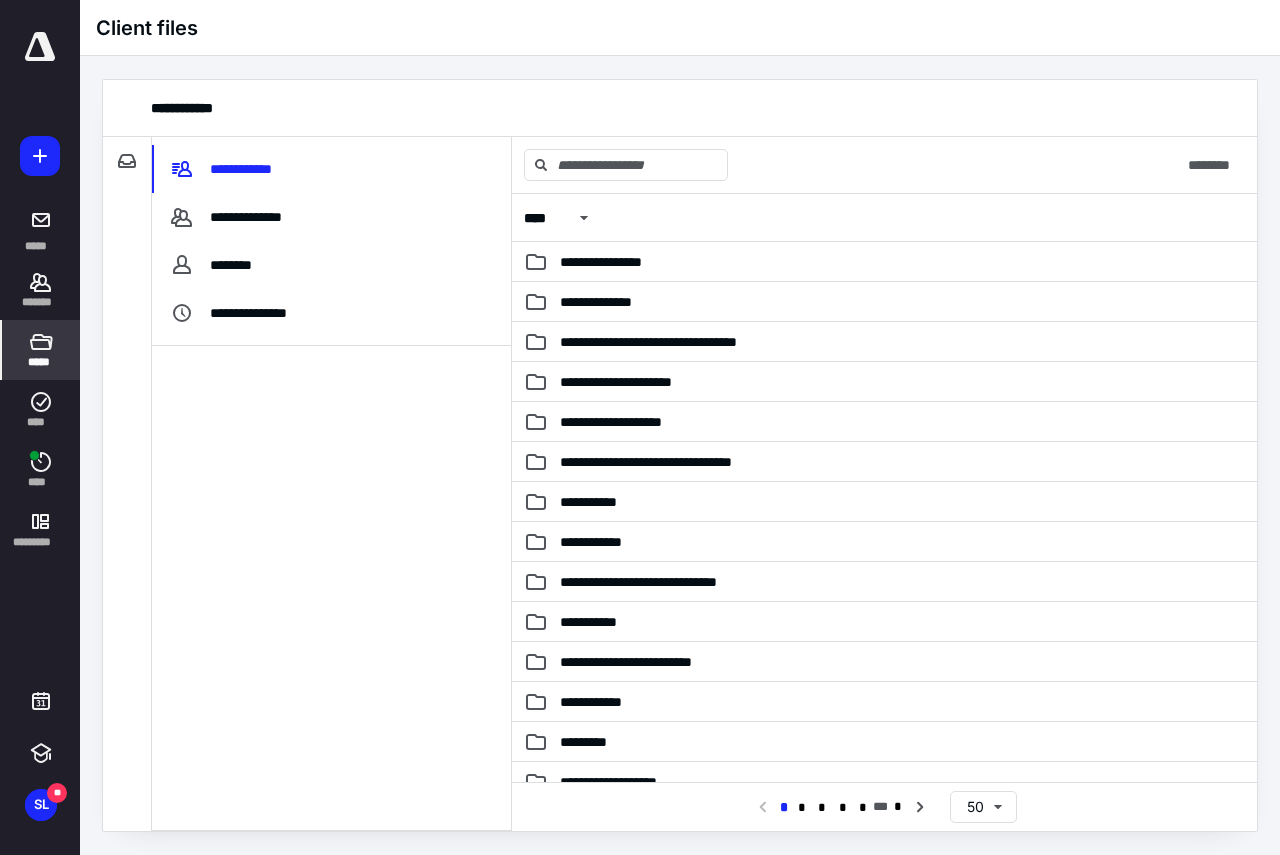 click on "********" at bounding box center [884, 165] 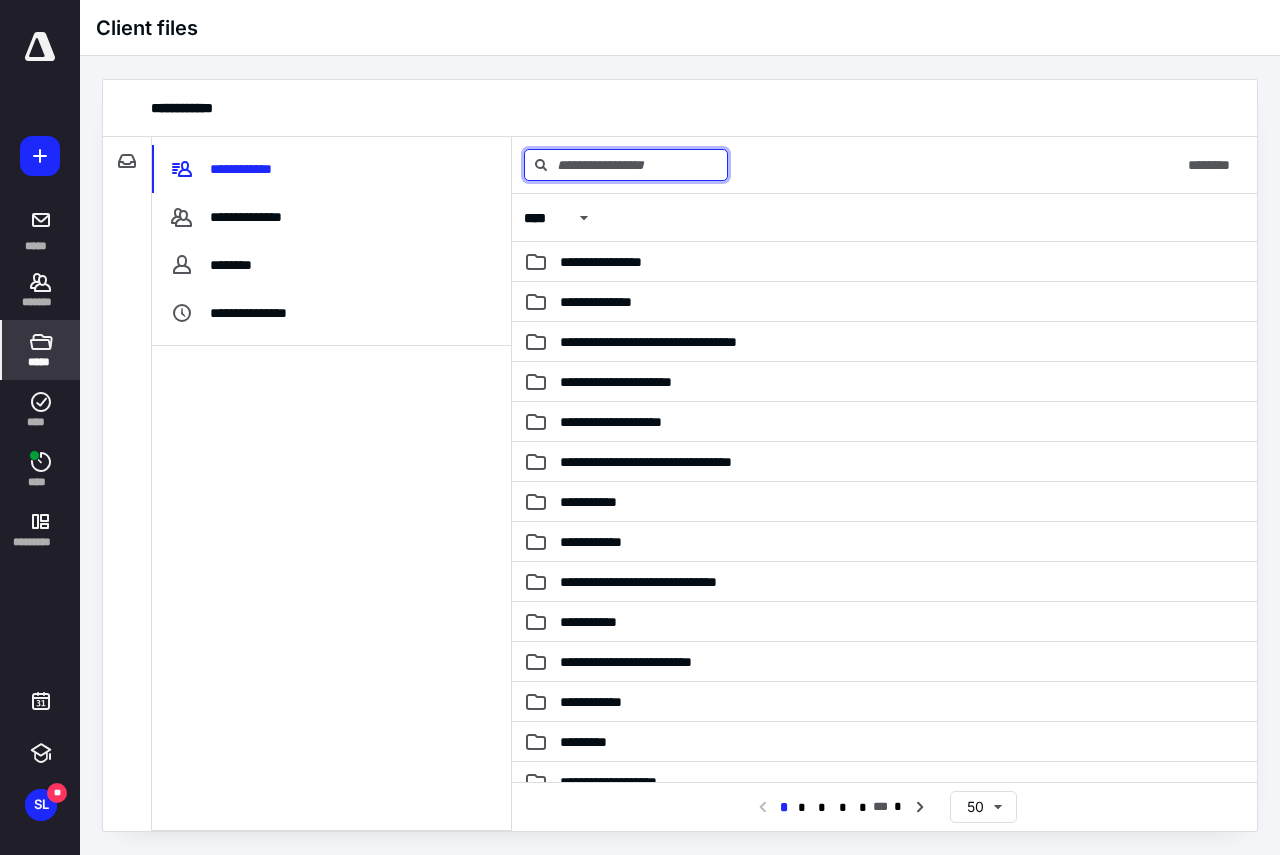 click at bounding box center [626, 165] 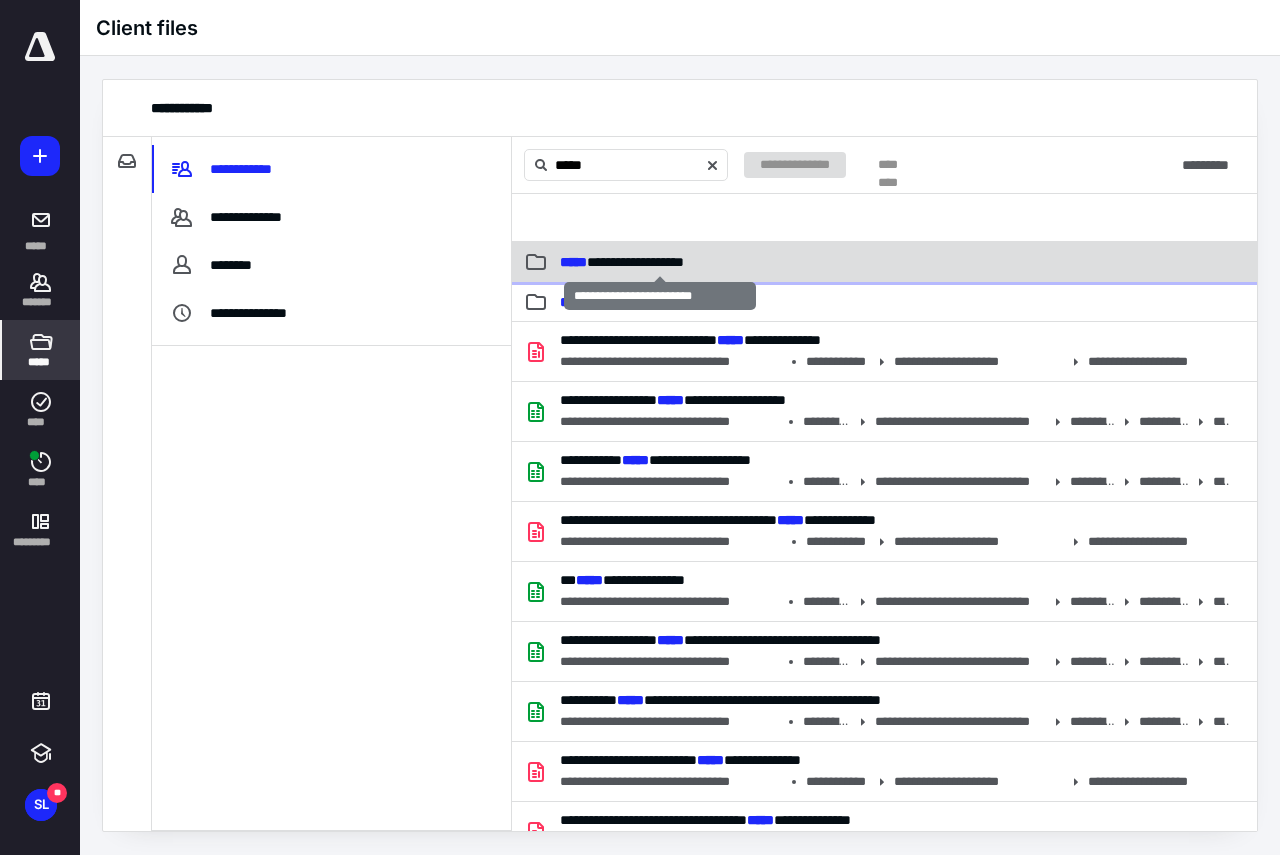 click on "**********" at bounding box center [622, 262] 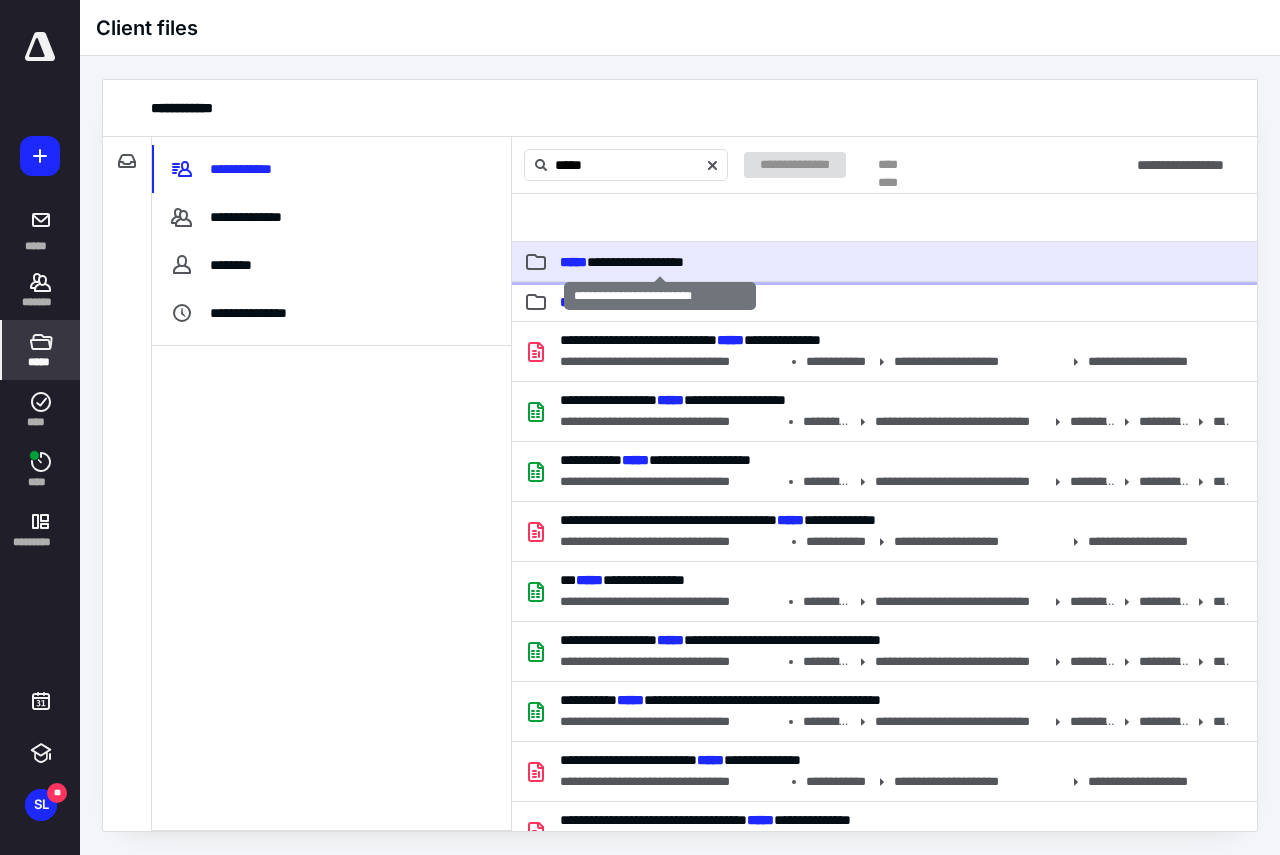 click on "**********" at bounding box center (622, 262) 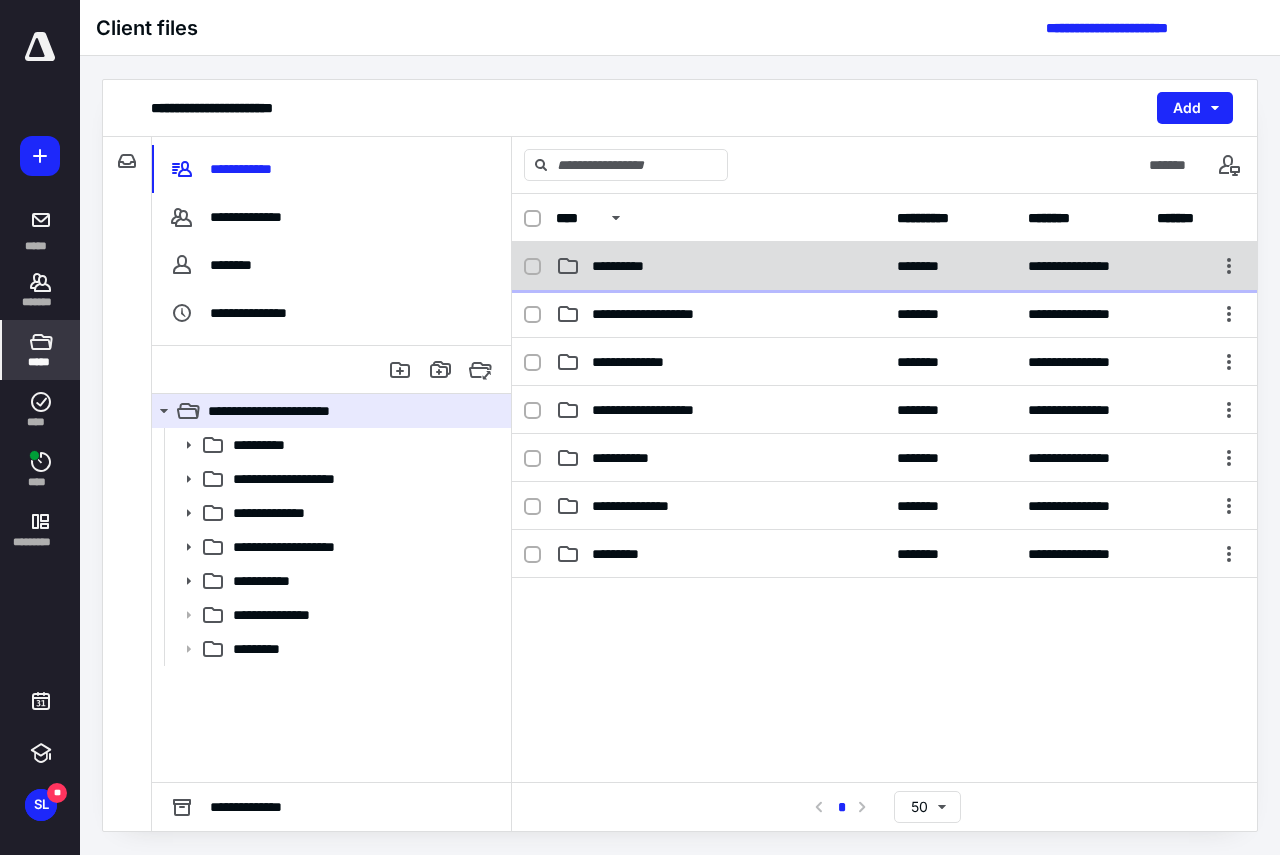 click on "**********" at bounding box center (720, 266) 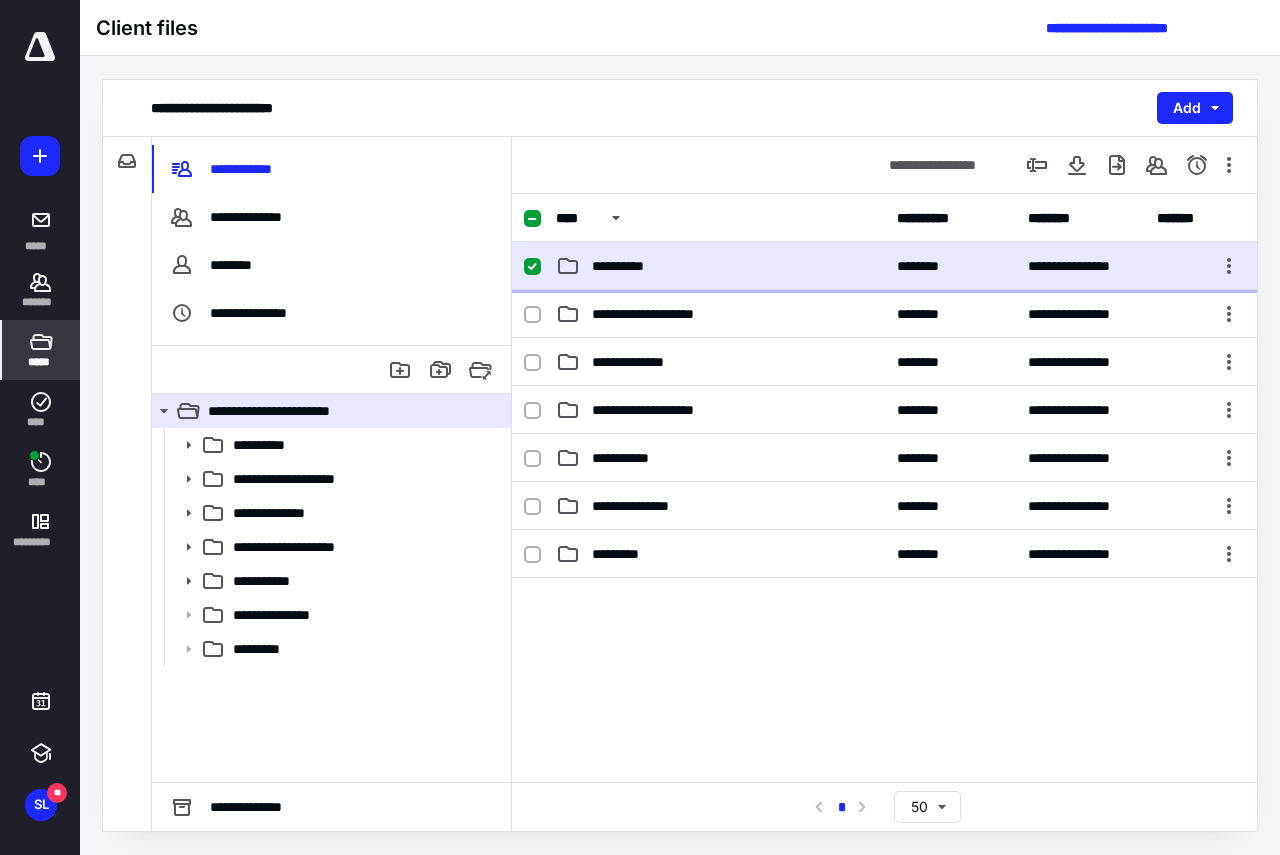 click on "**********" at bounding box center (720, 266) 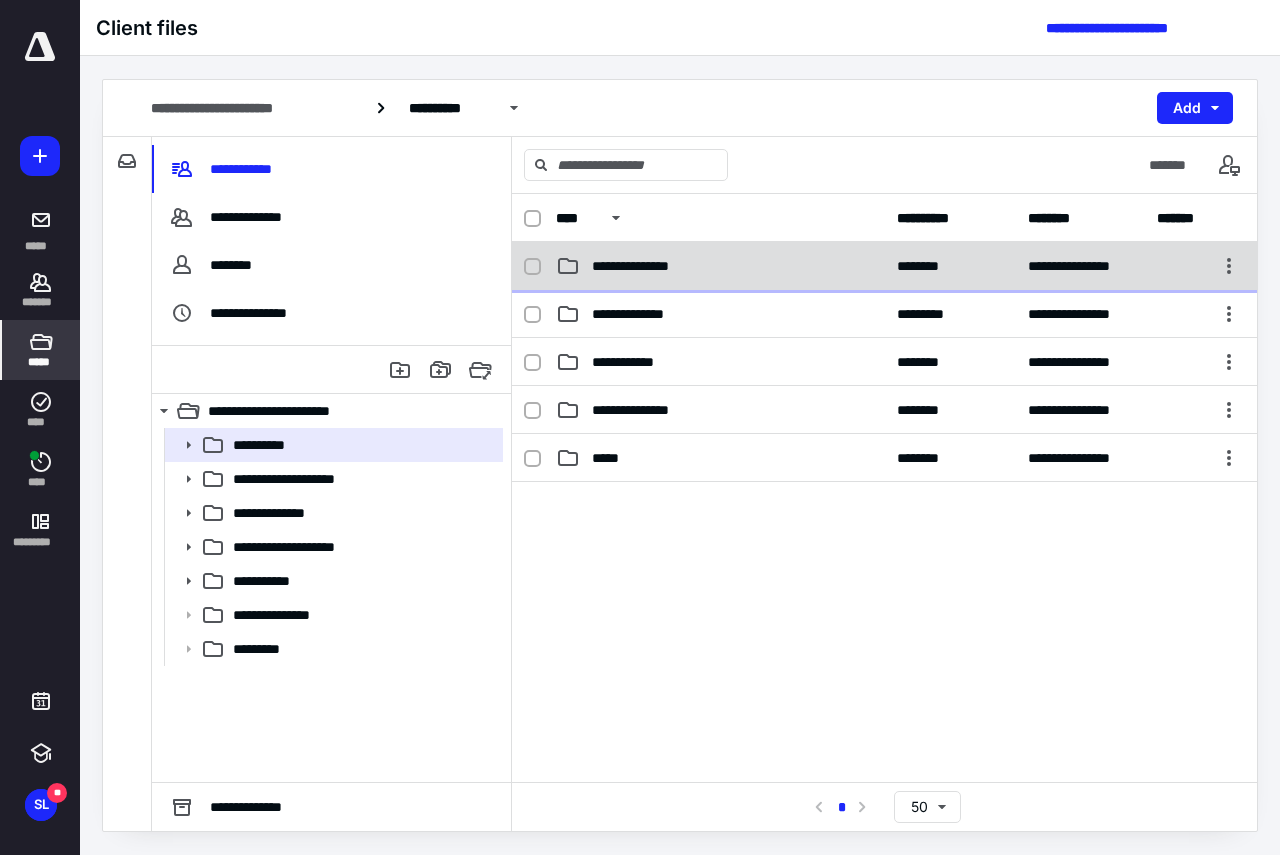 click on "**********" at bounding box center [720, 266] 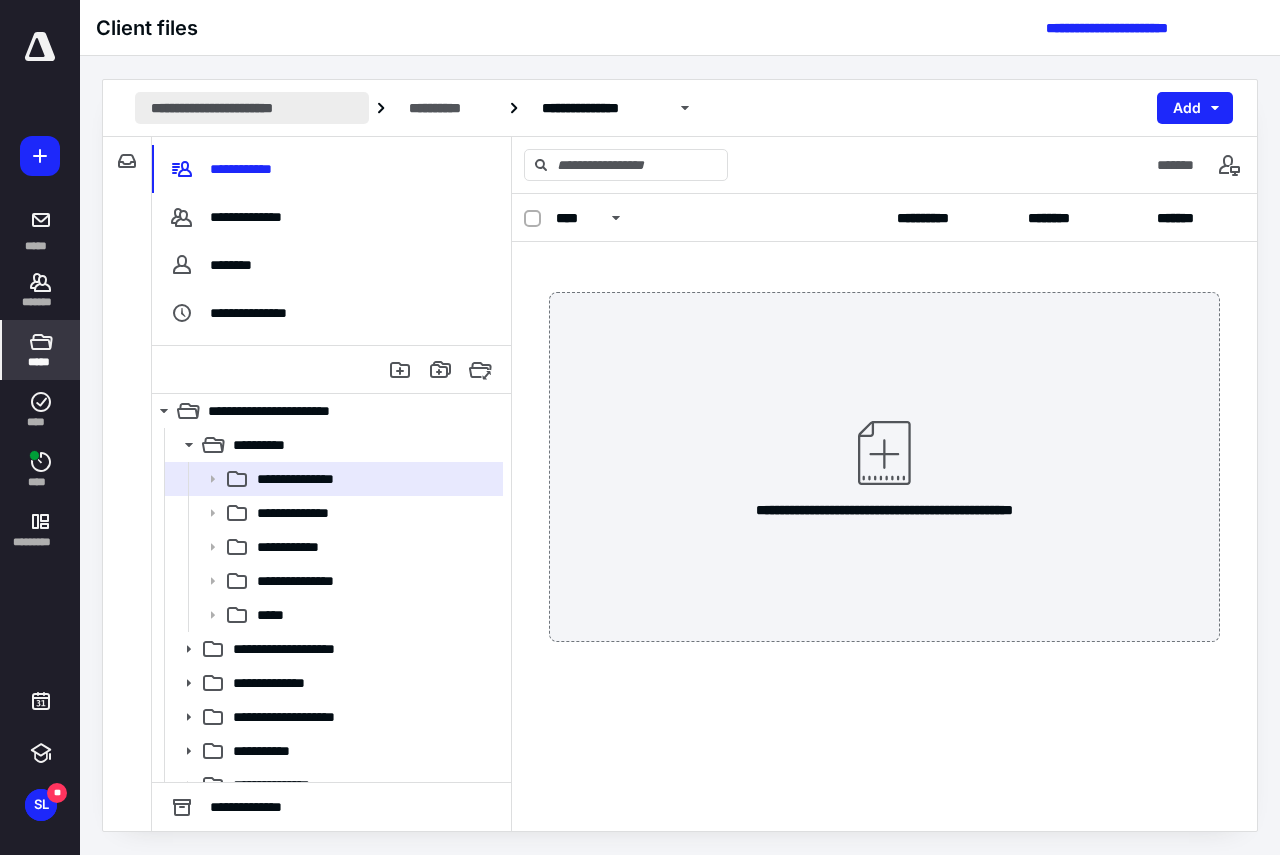 click on "**********" at bounding box center (252, 108) 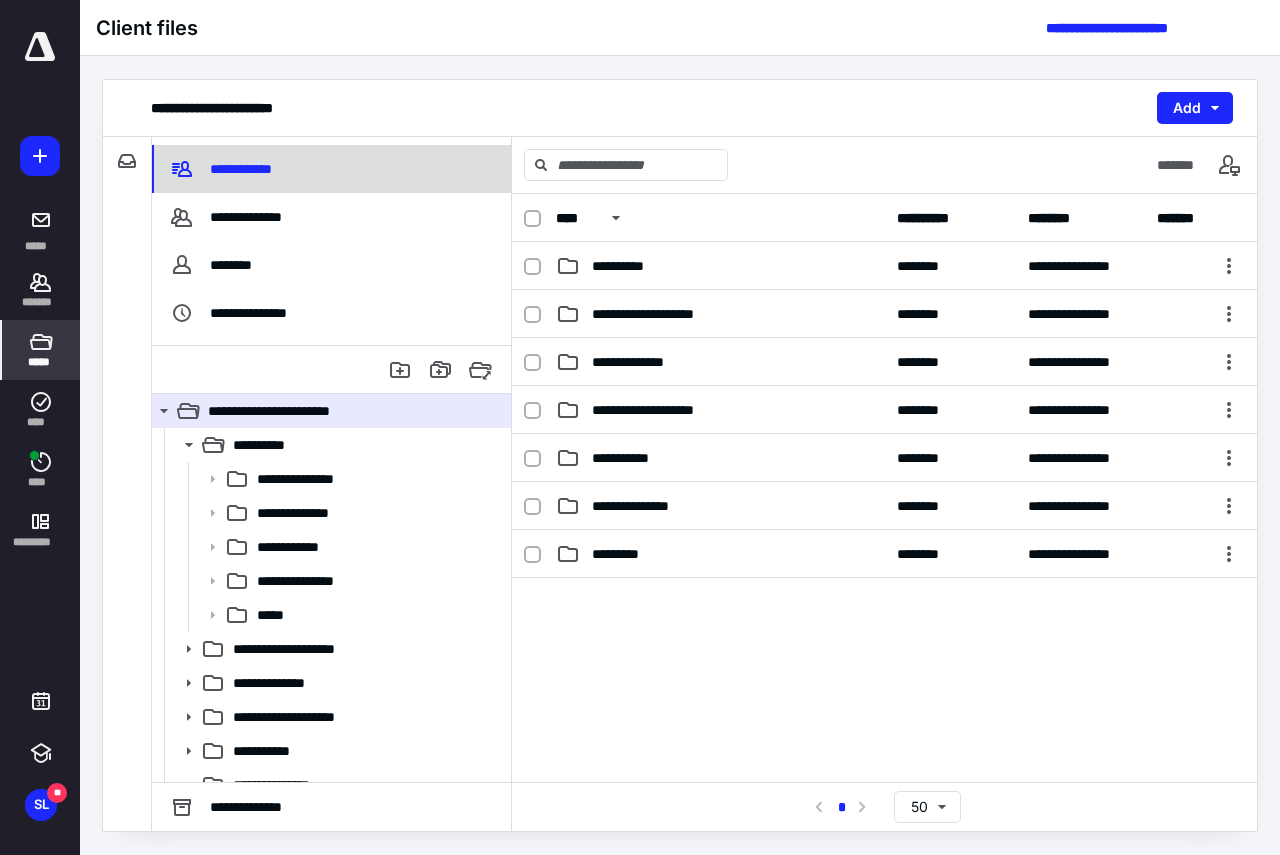 click on "**********" at bounding box center [244, 169] 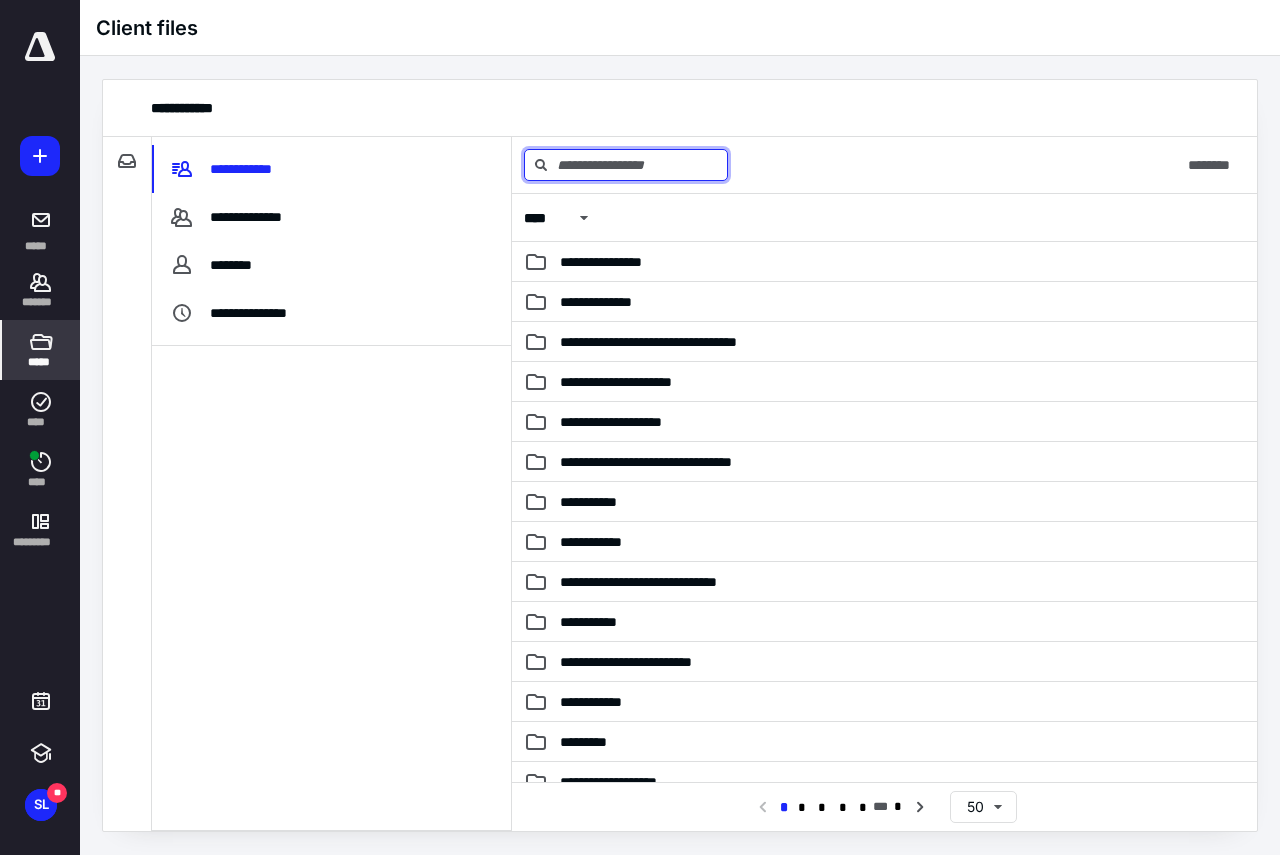 click at bounding box center [626, 165] 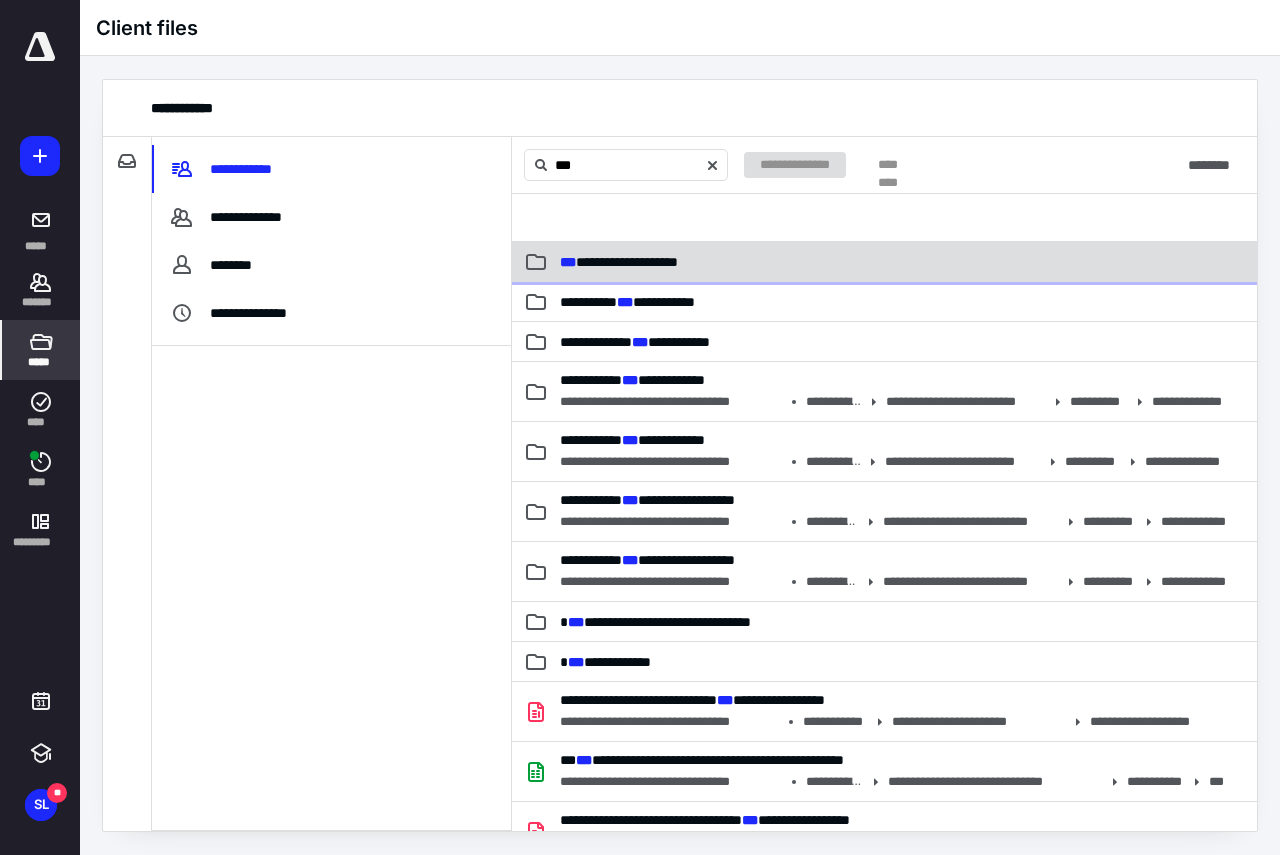 click on "**********" at bounding box center [884, 262] 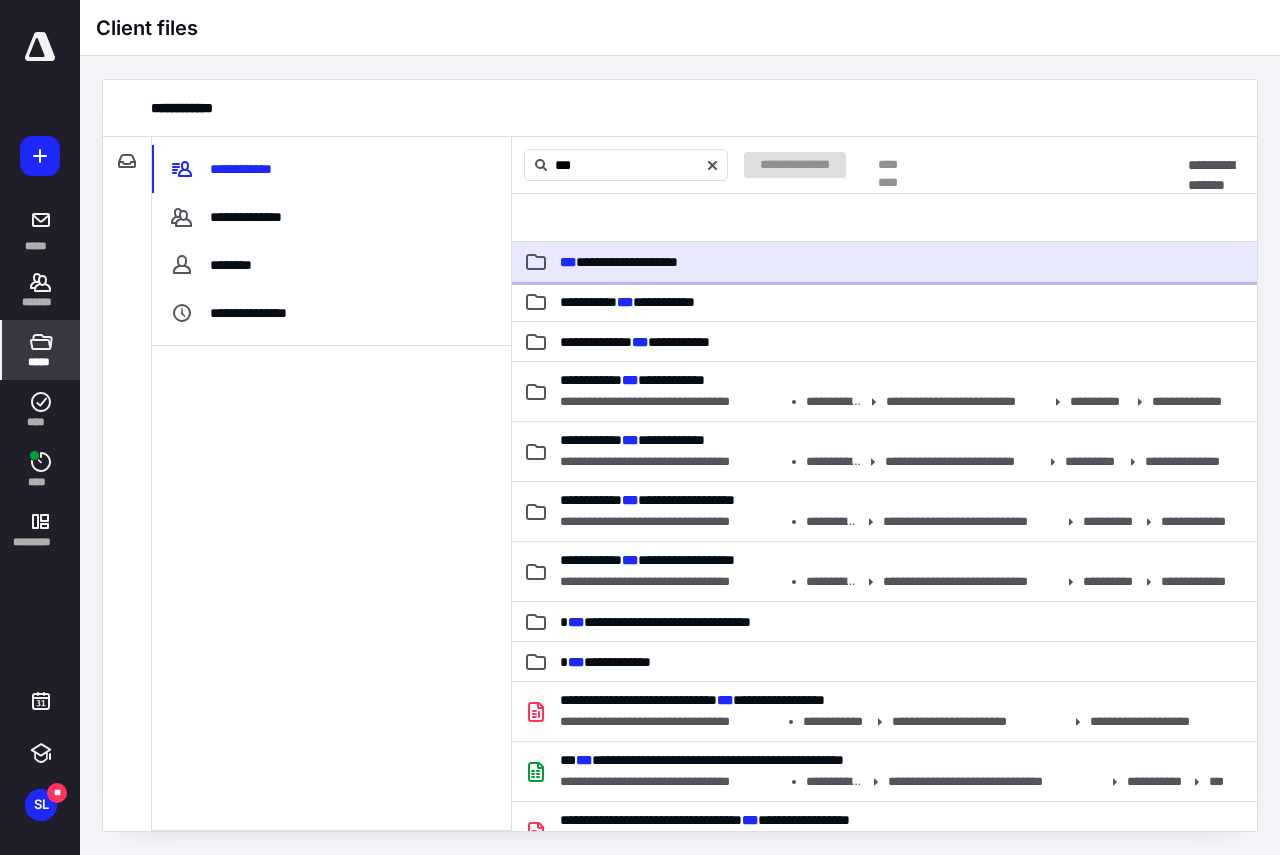 click on "**********" at bounding box center [884, 262] 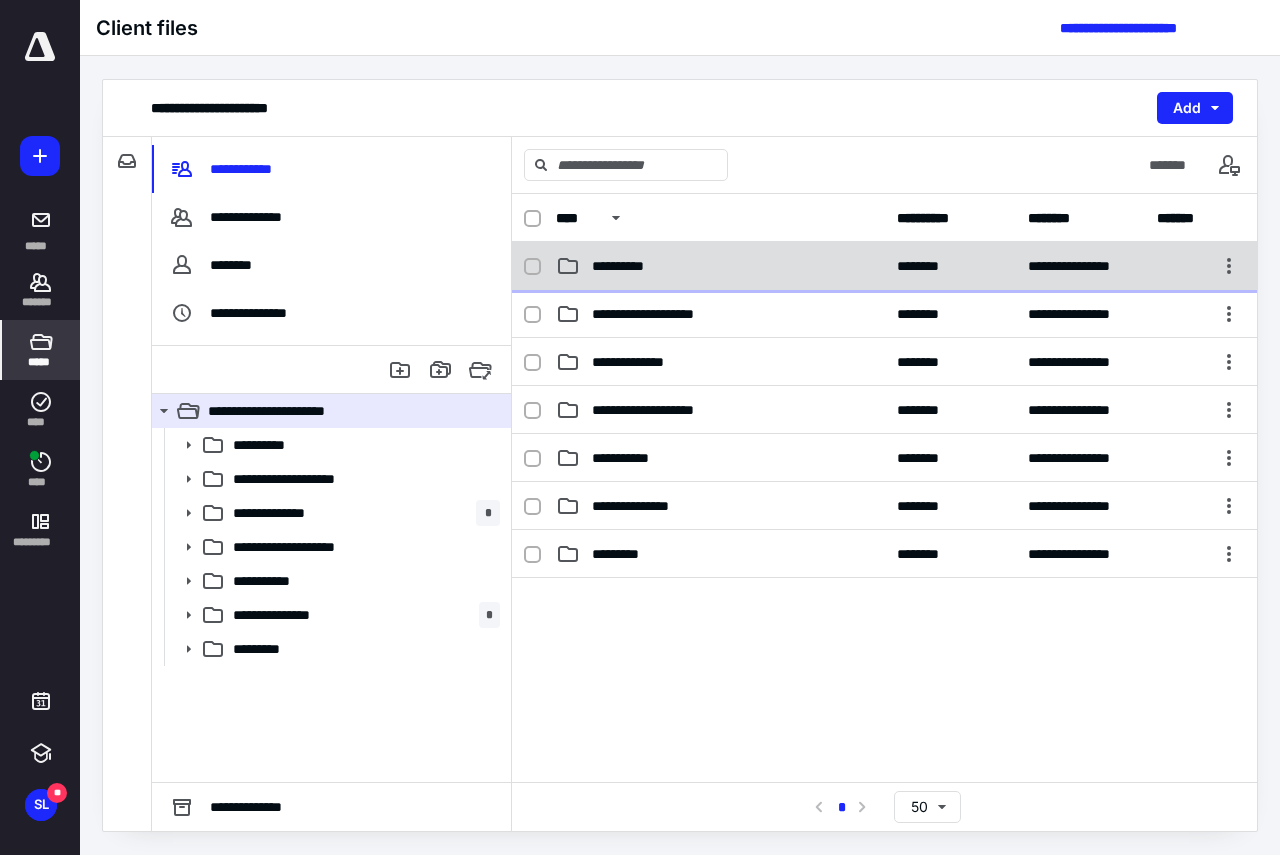 click on "**********" at bounding box center (720, 266) 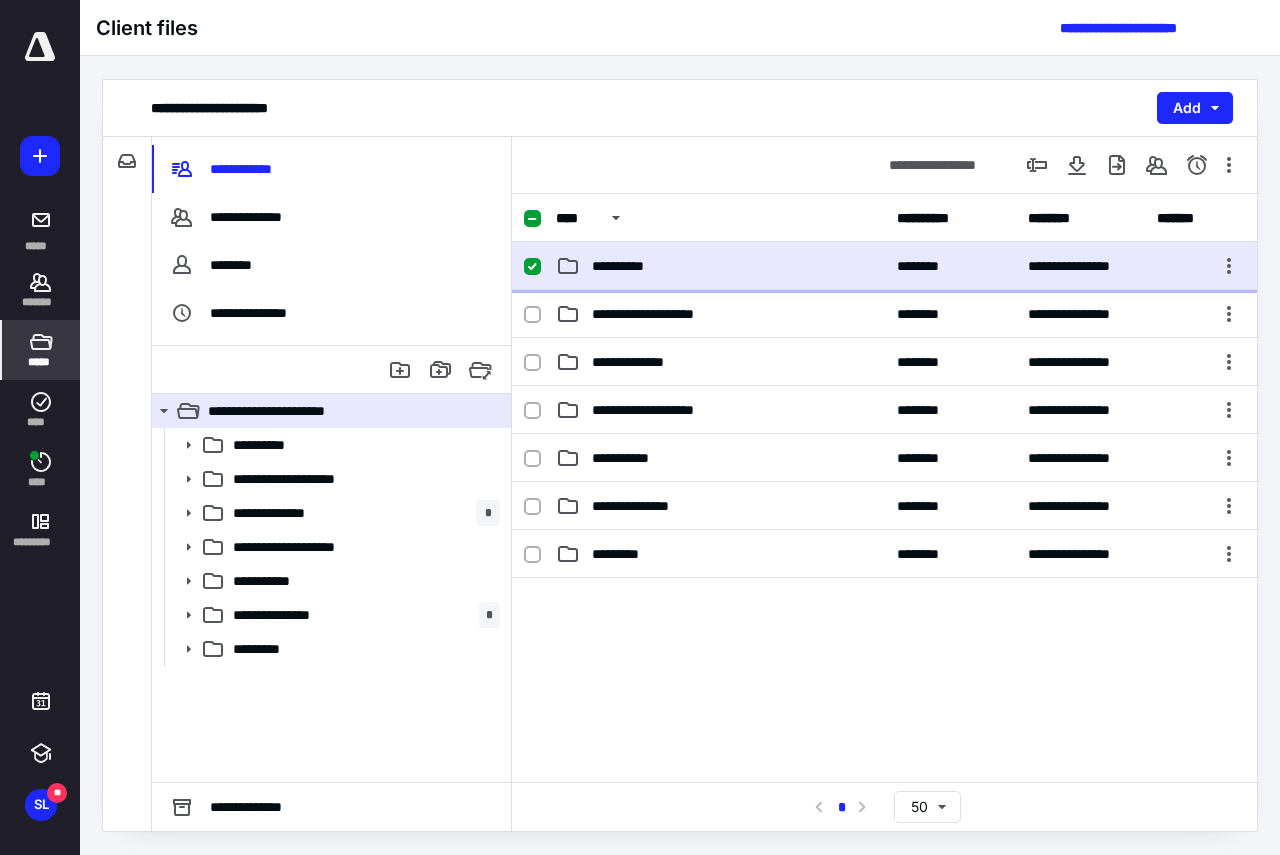 click on "**********" at bounding box center (720, 266) 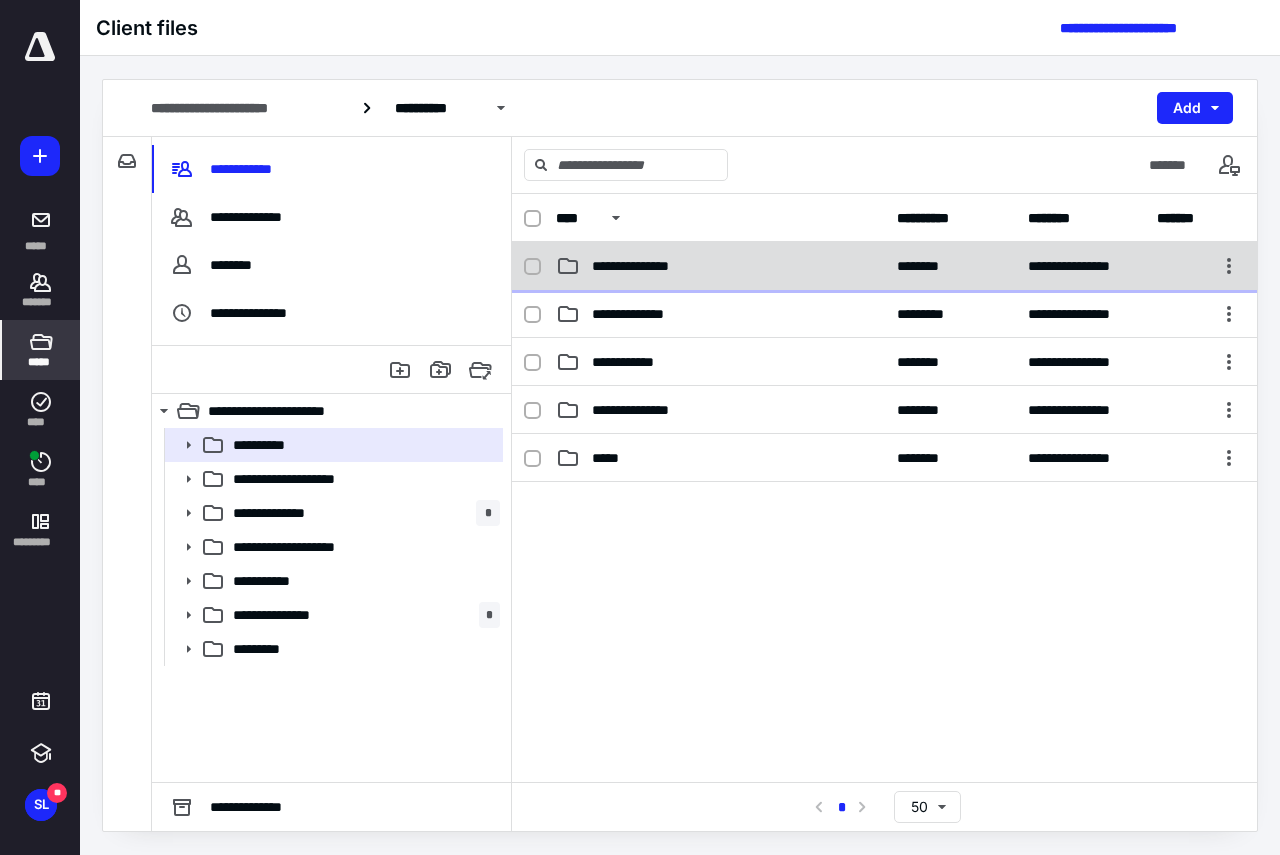 click on "**********" at bounding box center [648, 266] 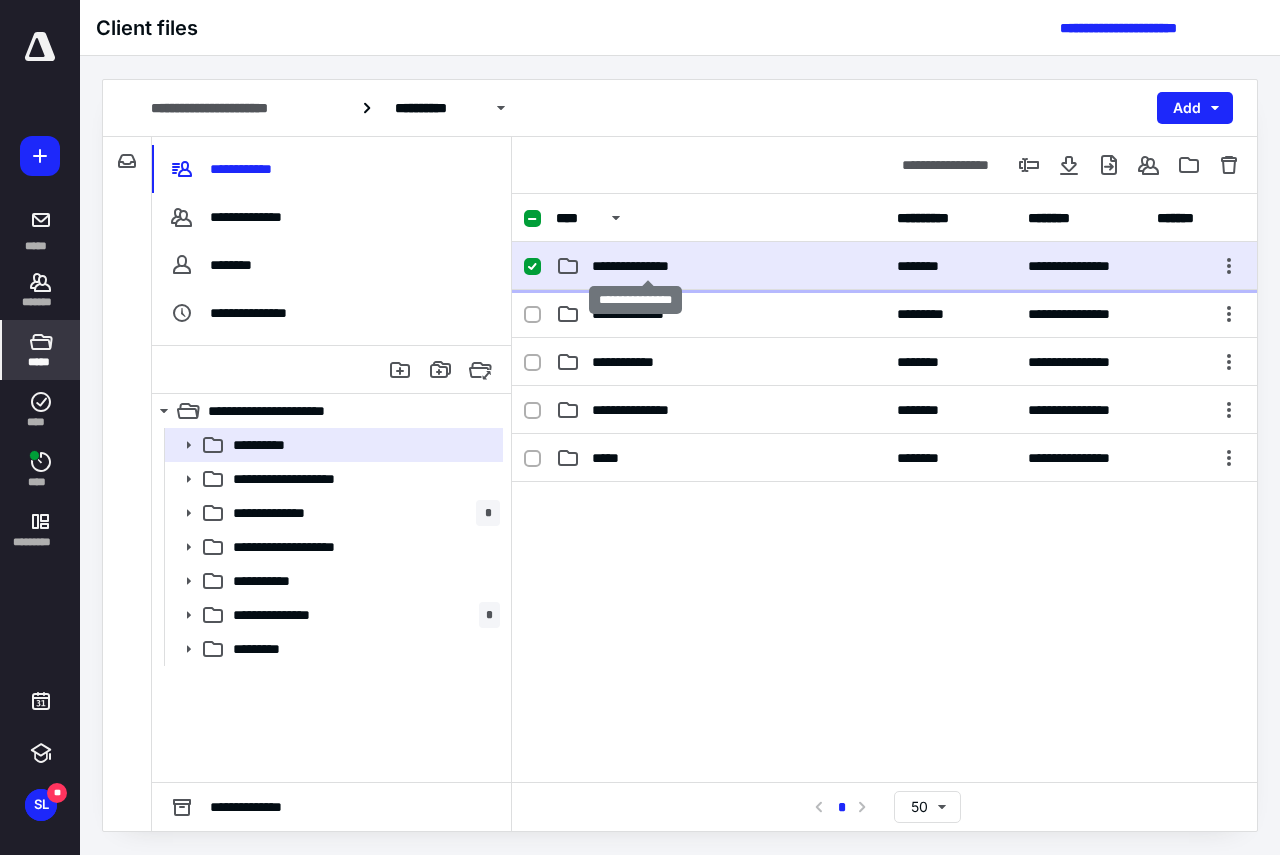 click on "**********" at bounding box center [648, 266] 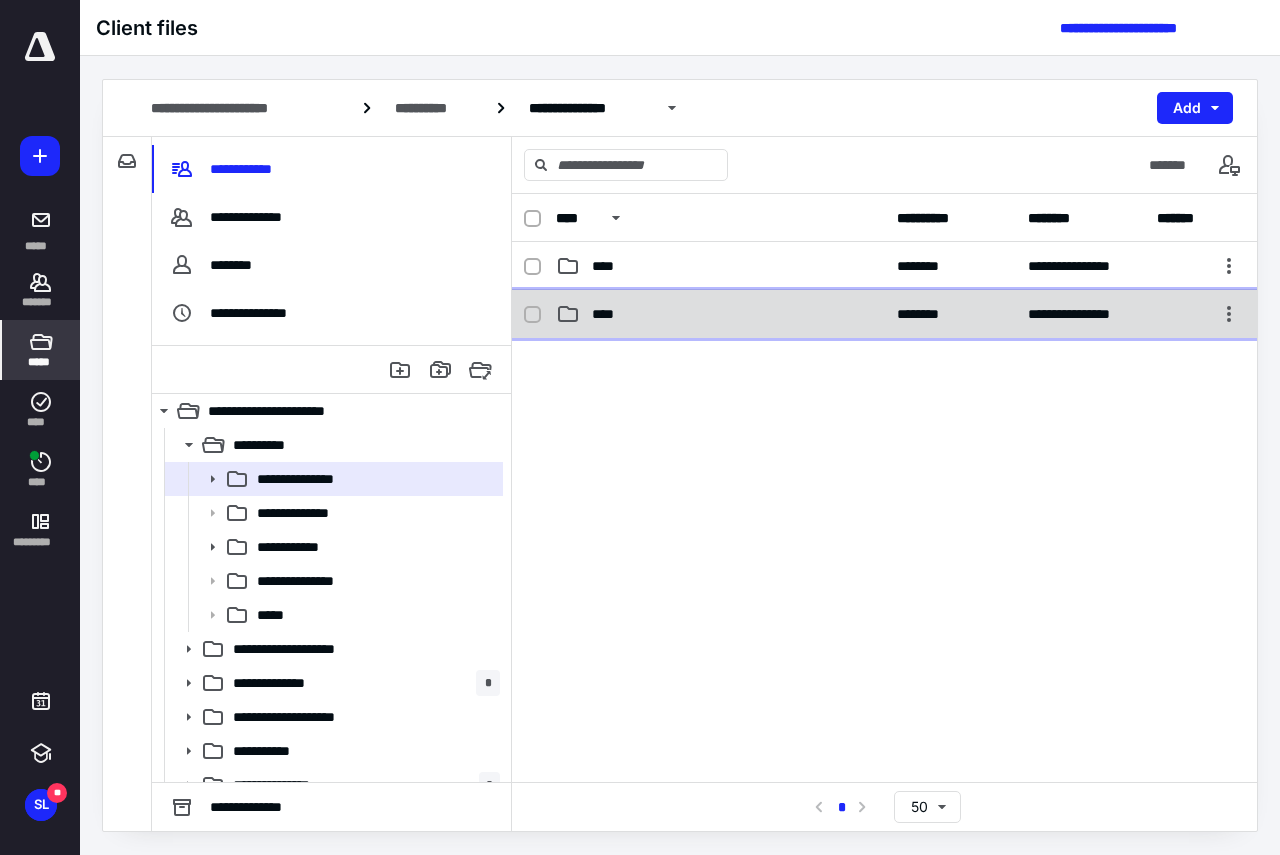 click on "****" at bounding box center (609, 314) 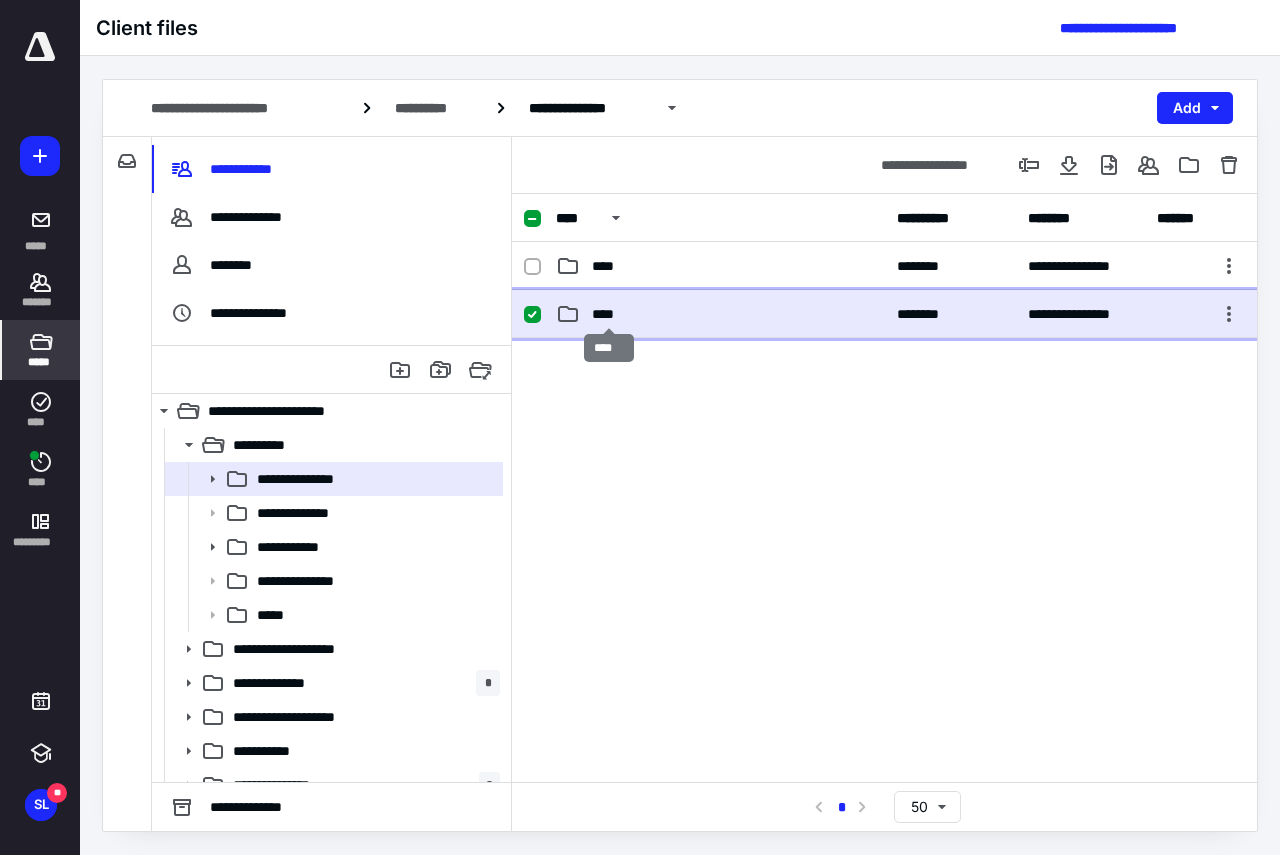 click on "****" at bounding box center [609, 314] 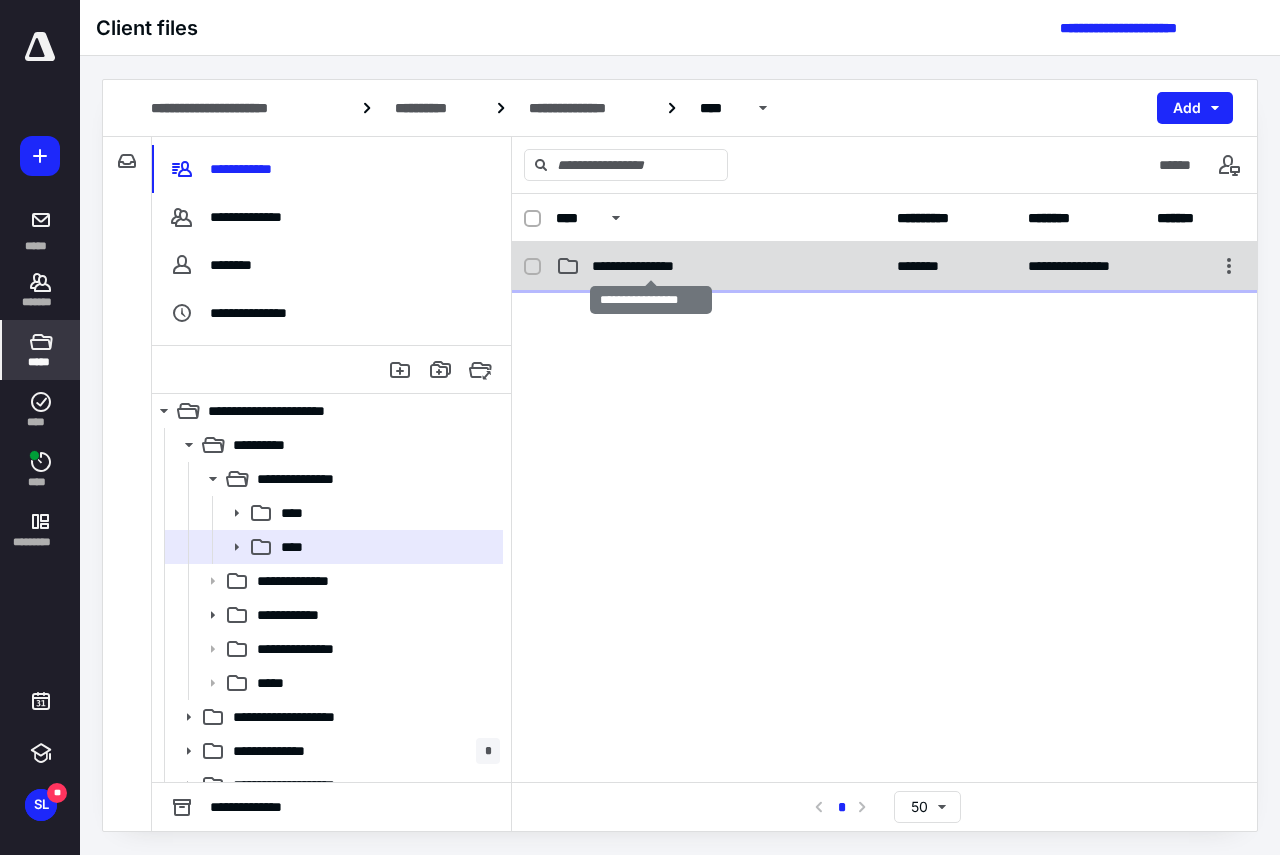 click on "**********" at bounding box center (651, 266) 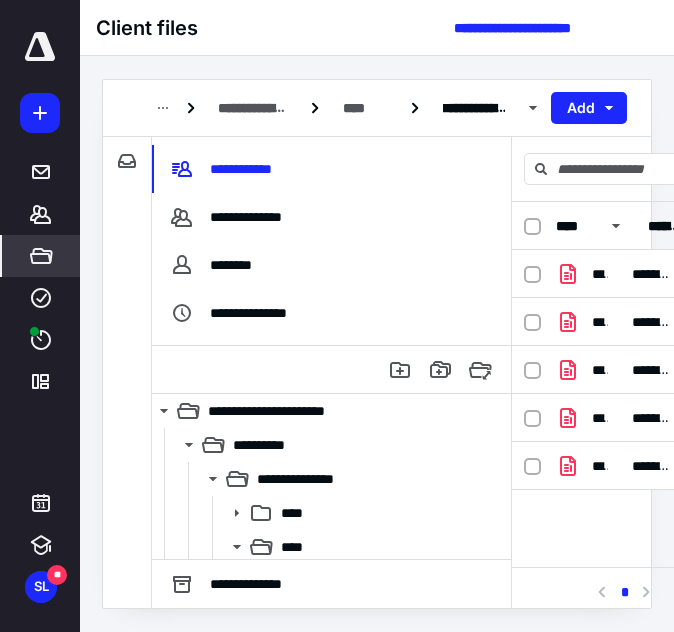 scroll, scrollTop: 0, scrollLeft: 26, axis: horizontal 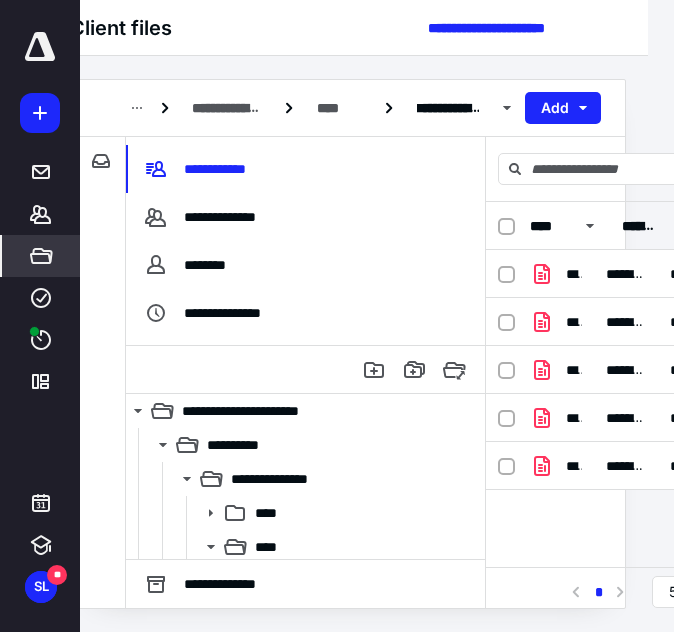 click on "**********" at bounding box center [311, 316] 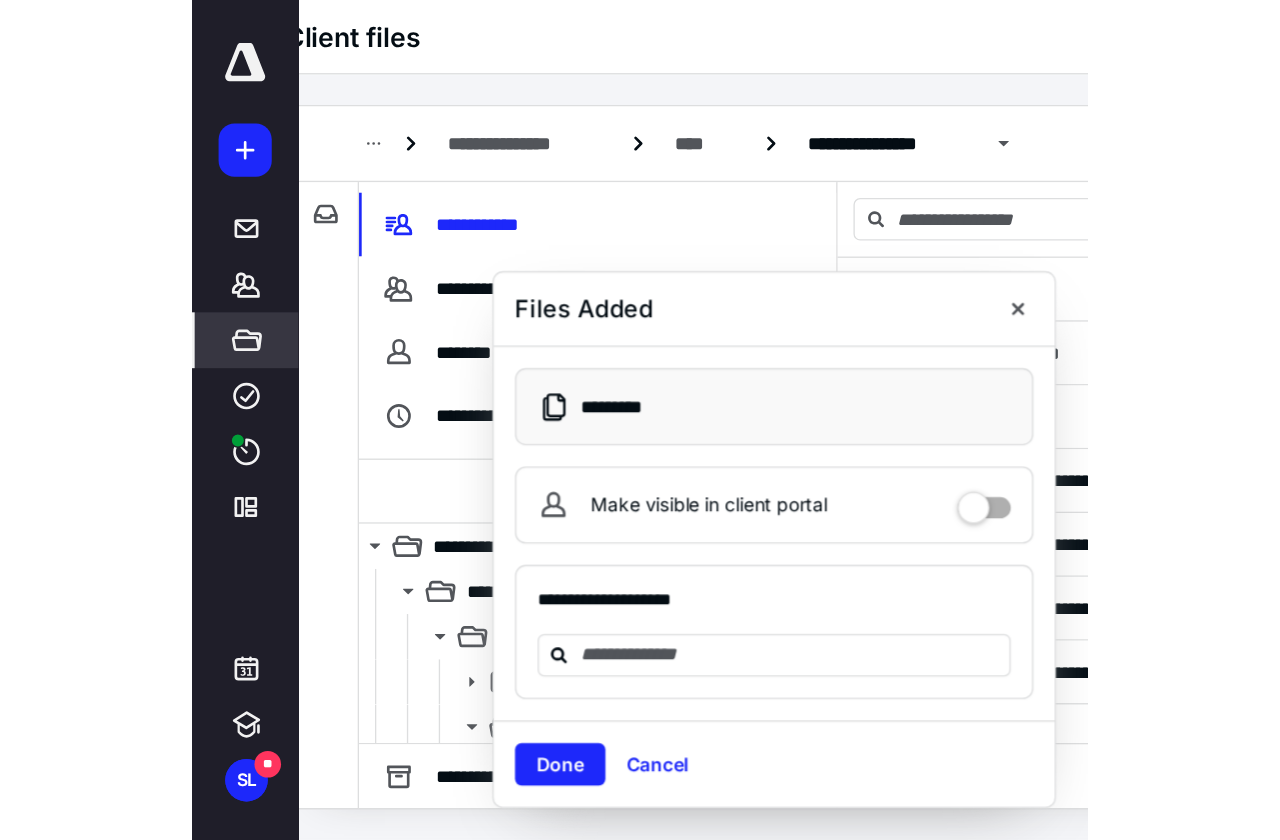 scroll, scrollTop: 0, scrollLeft: 0, axis: both 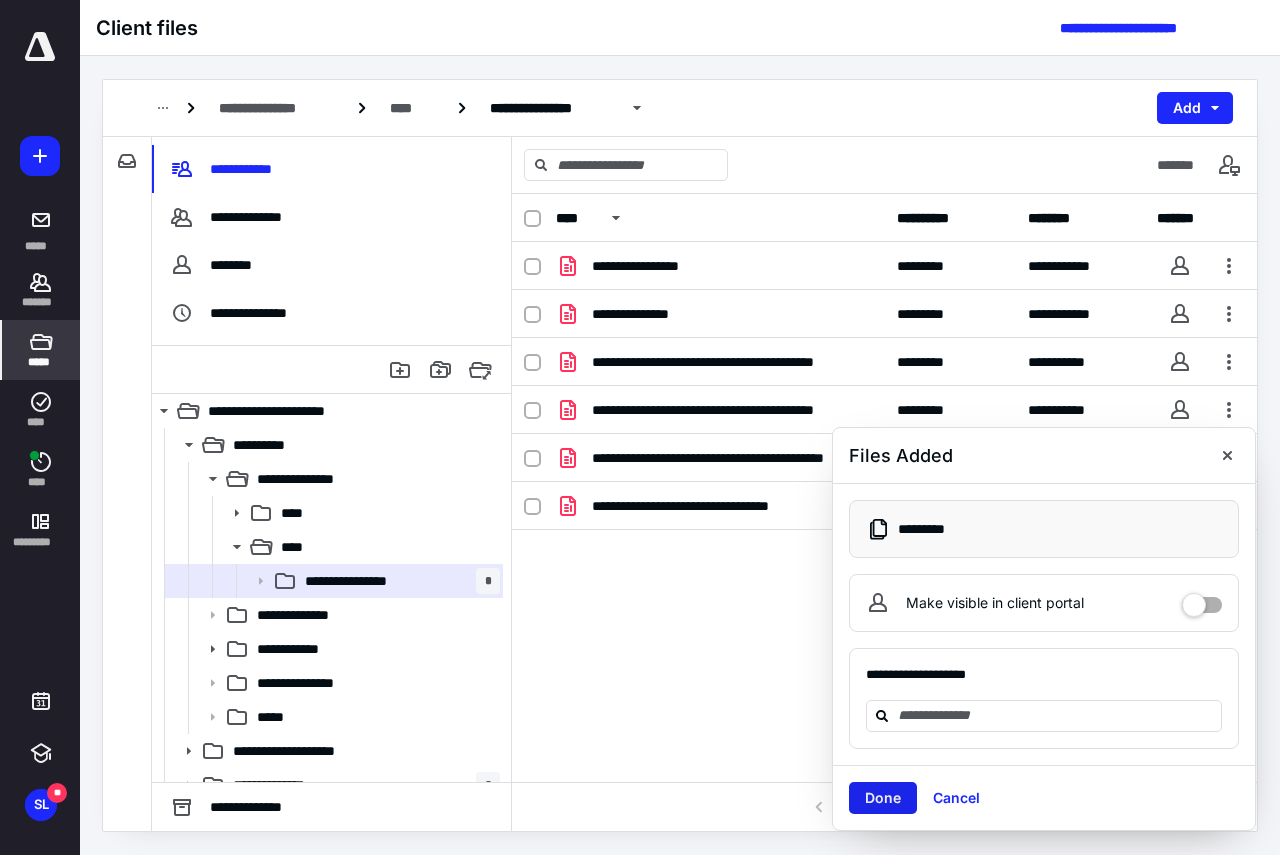 click on "Done" at bounding box center (883, 798) 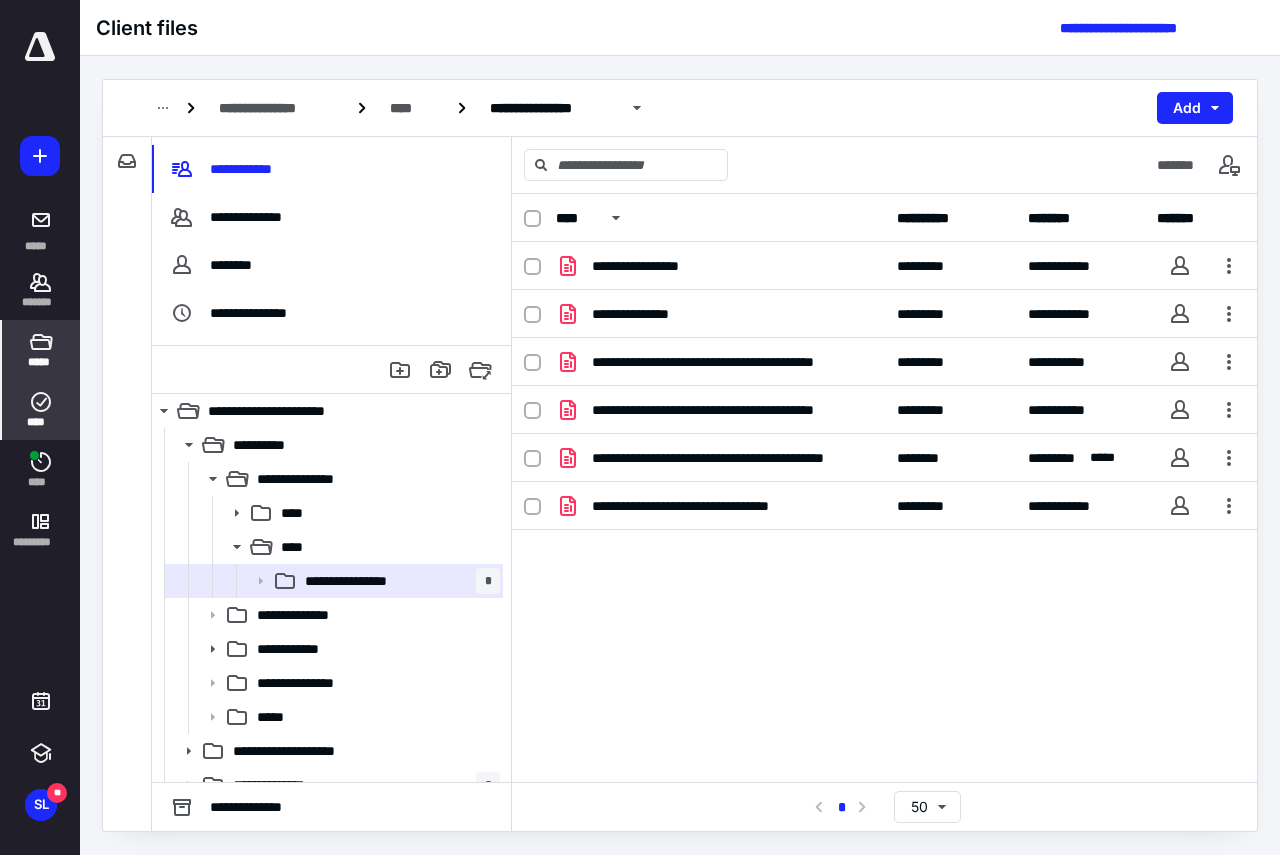 click 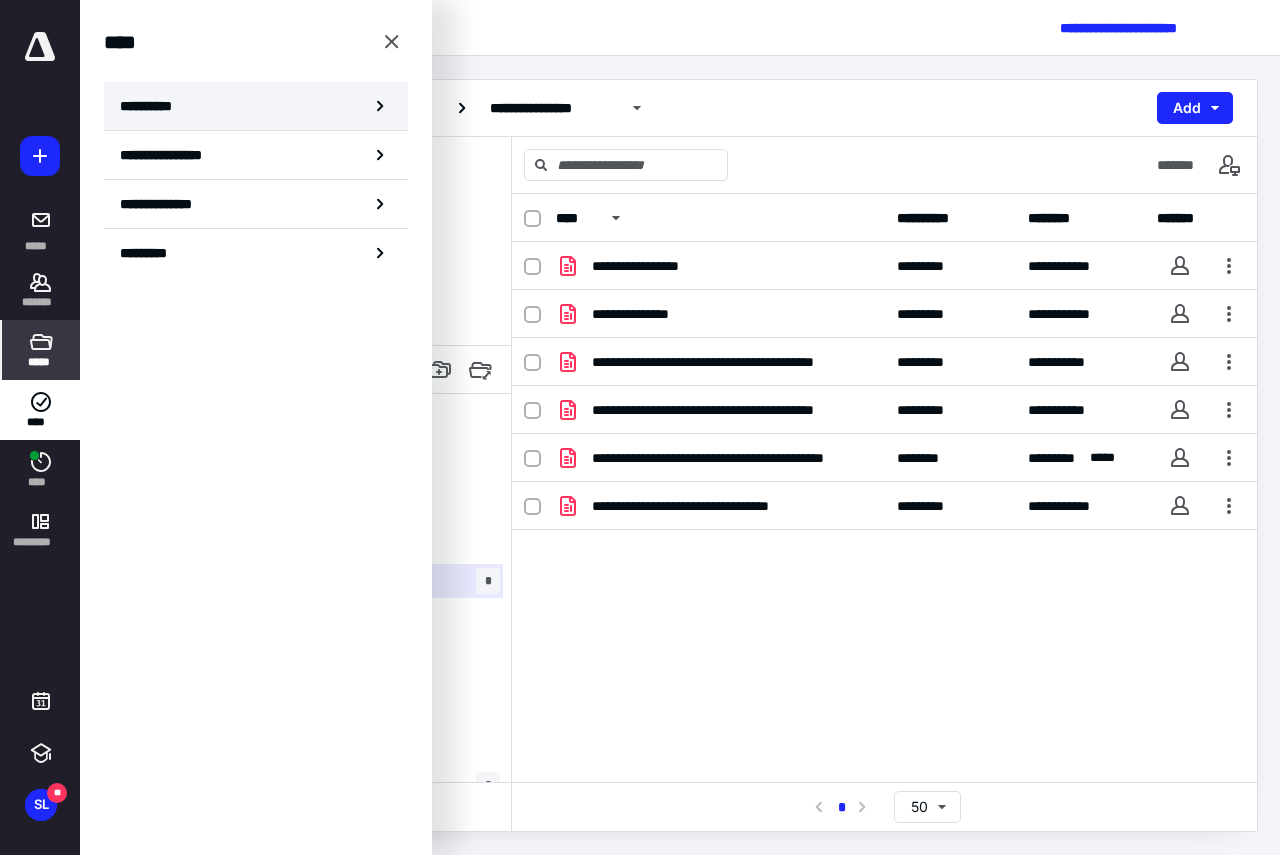click on "**********" at bounding box center (256, 106) 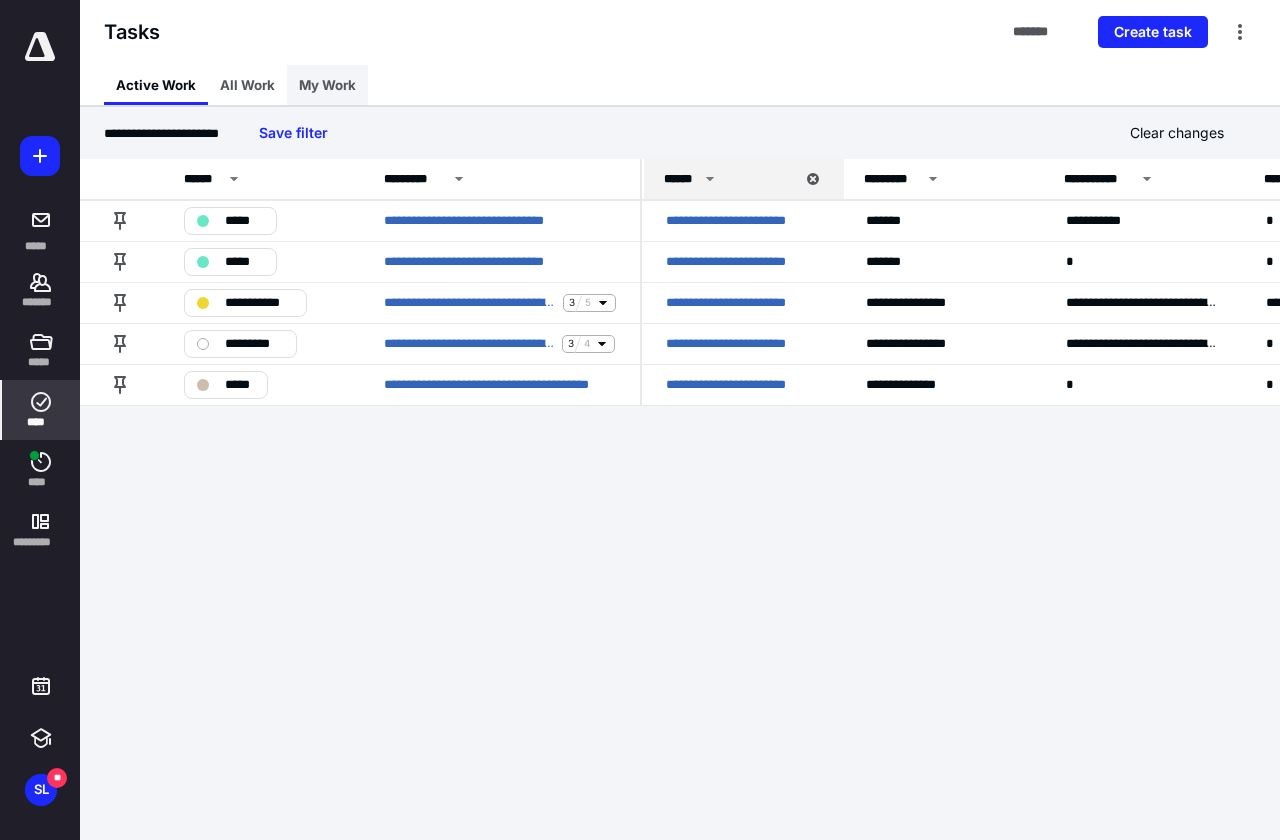 click on "My Work" at bounding box center [327, 85] 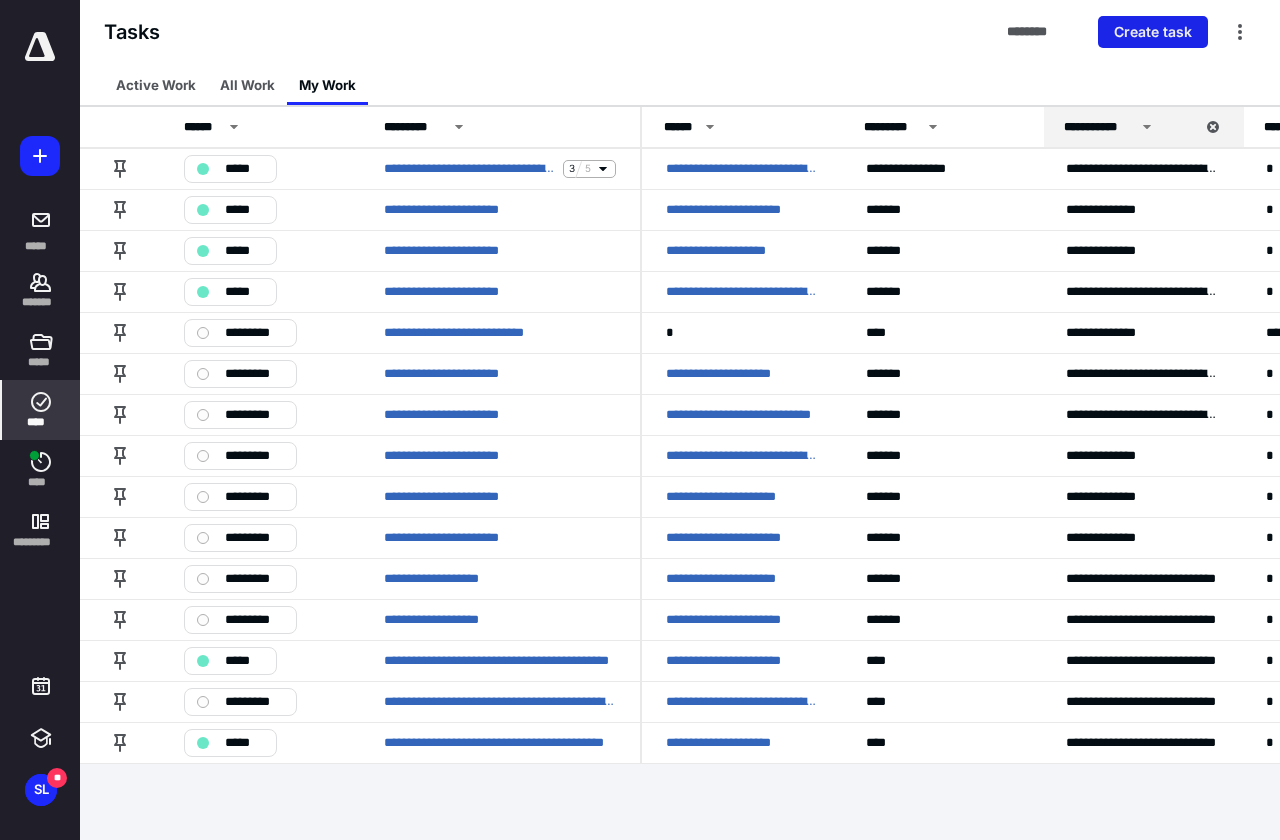 click on "Create task" at bounding box center (1153, 32) 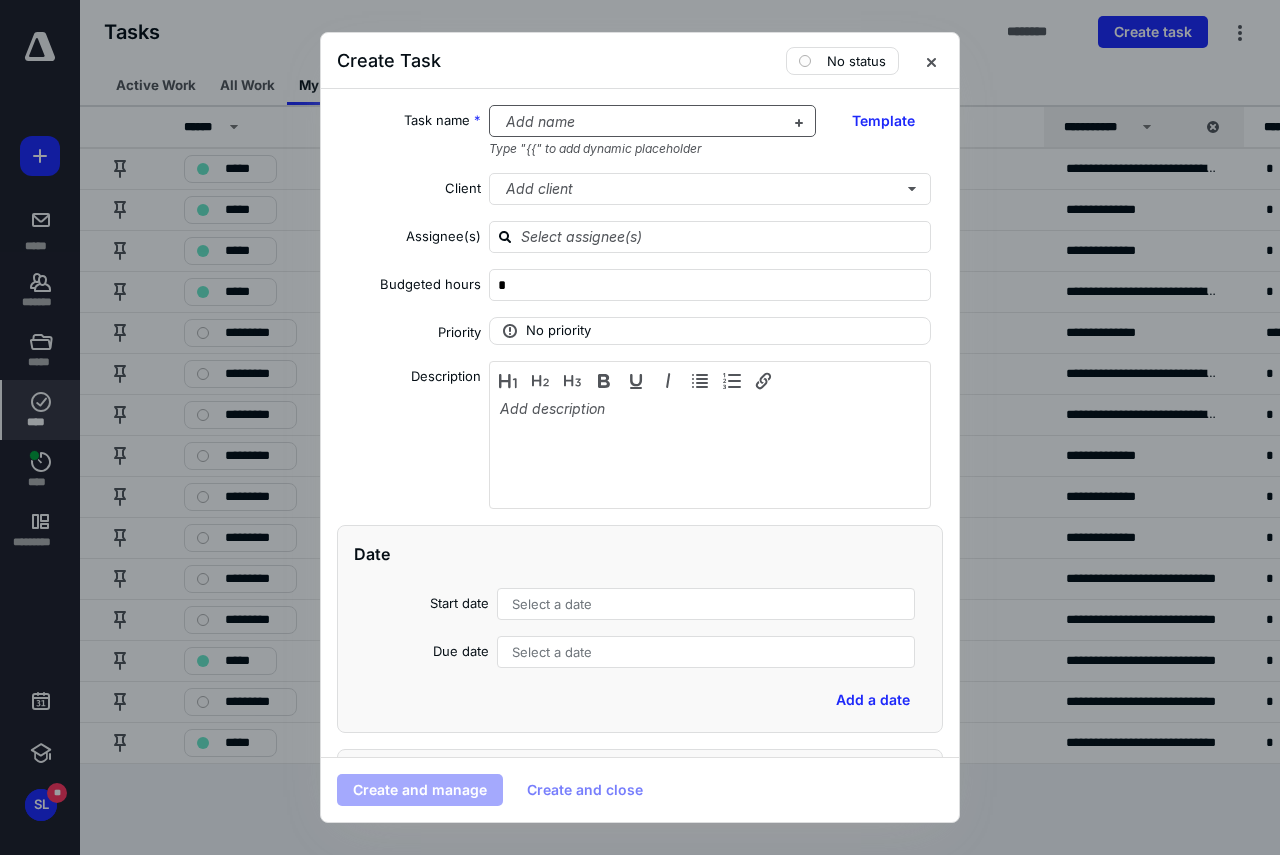 click at bounding box center (641, 122) 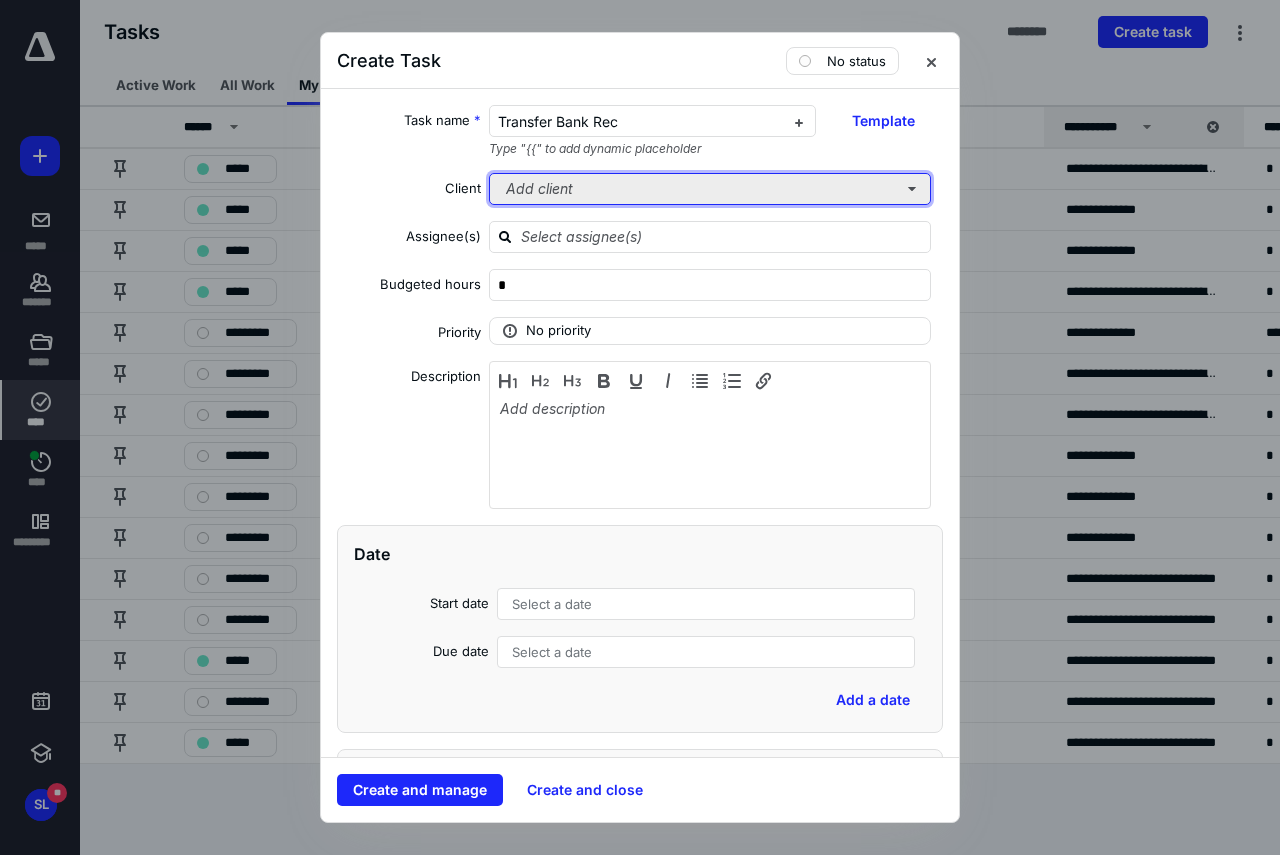 click on "Add client" at bounding box center [710, 189] 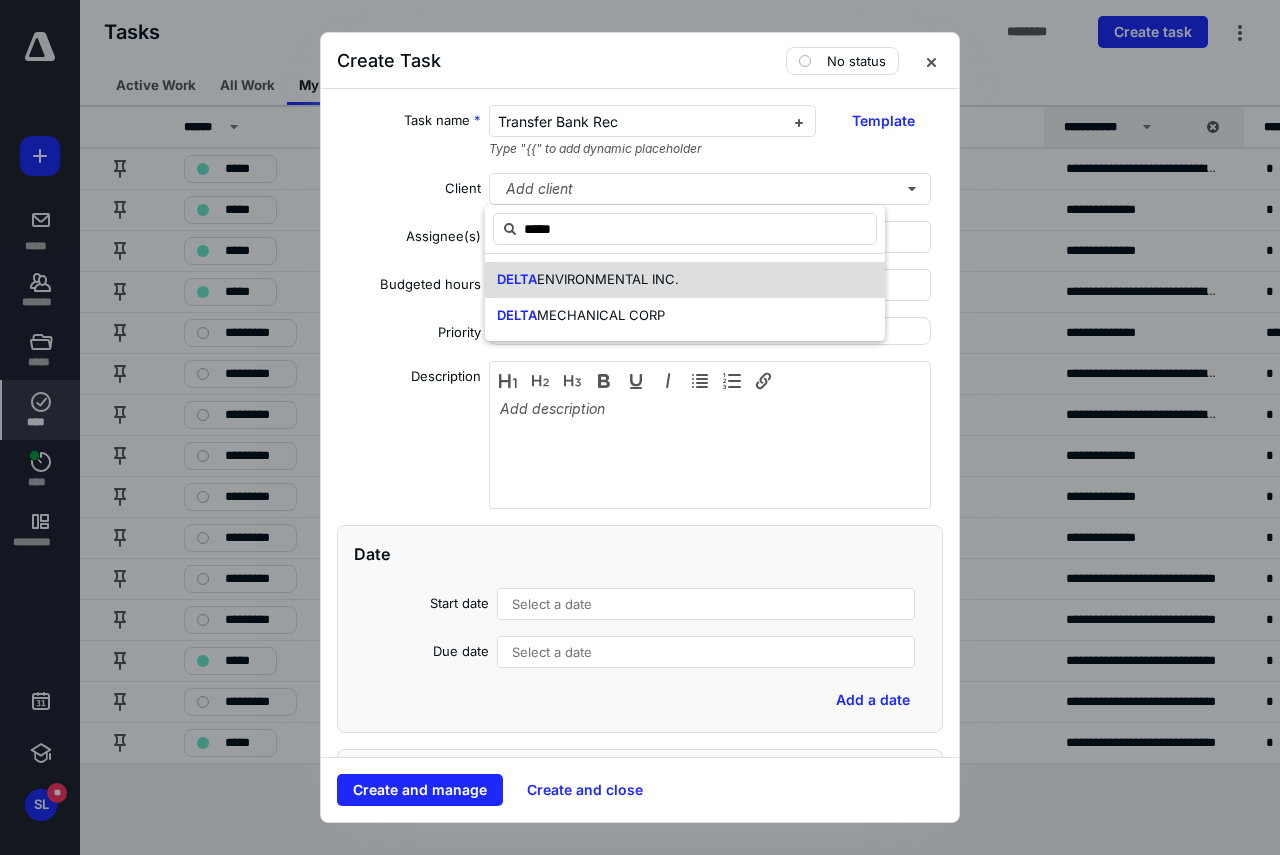 click on "[COMPANY_NAME]" at bounding box center (685, 280) 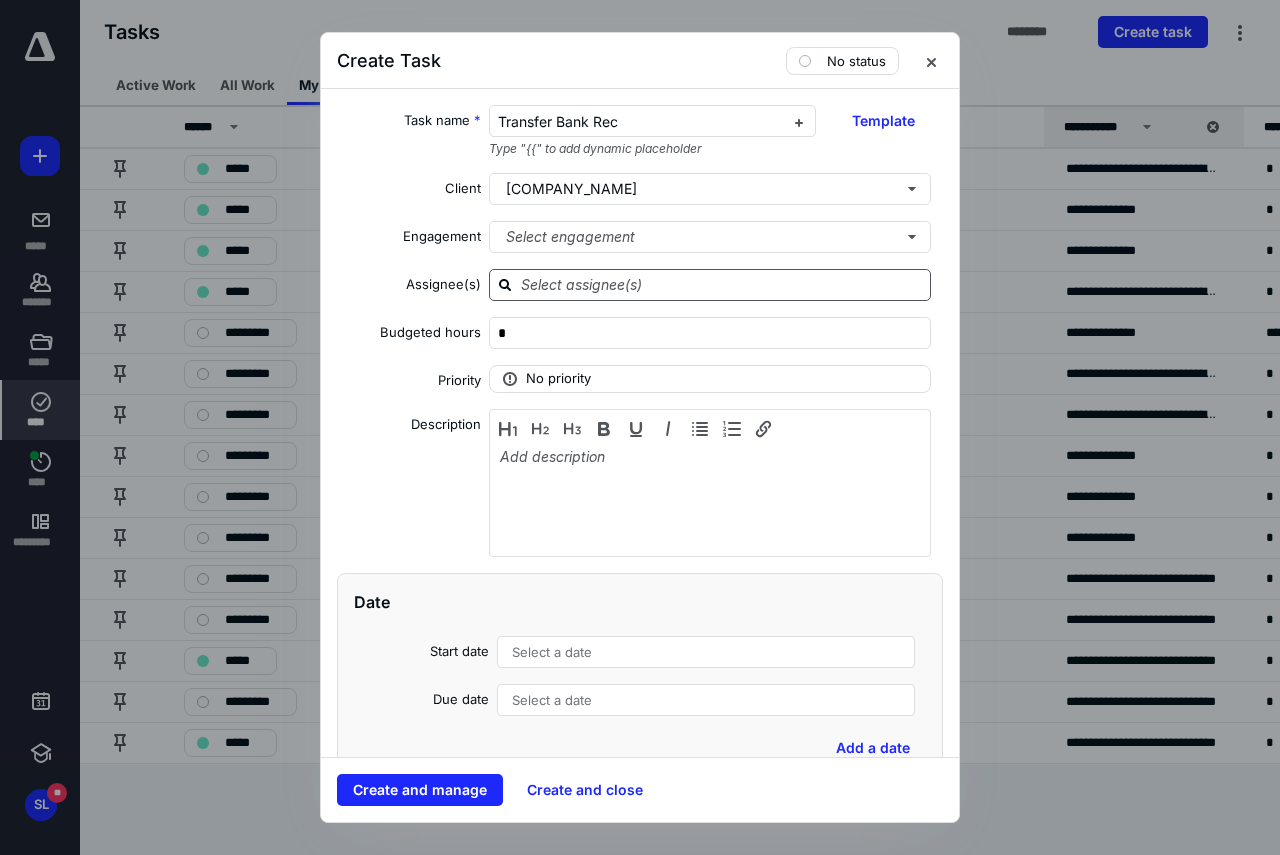 click at bounding box center (722, 284) 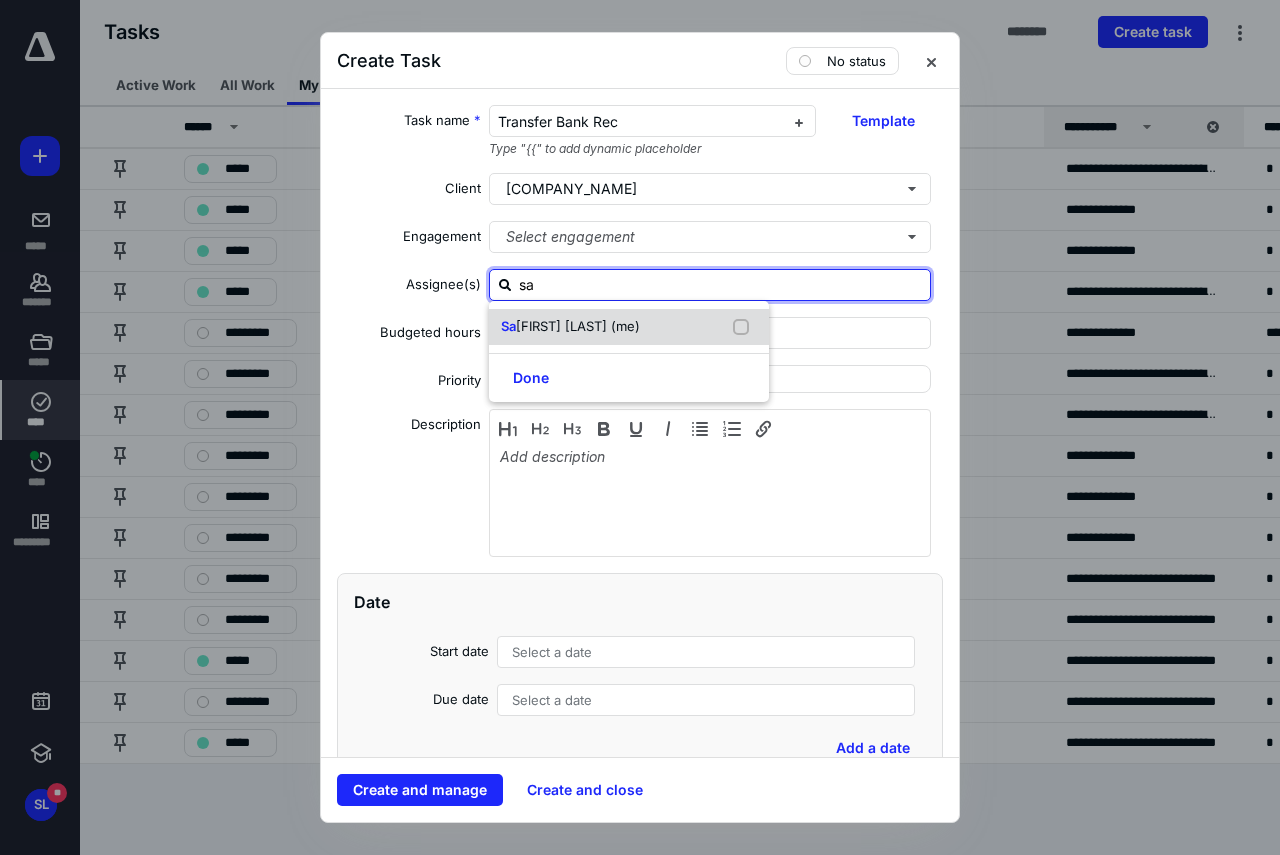 click on "[FIRST] [LAST] (me)" at bounding box center (578, 326) 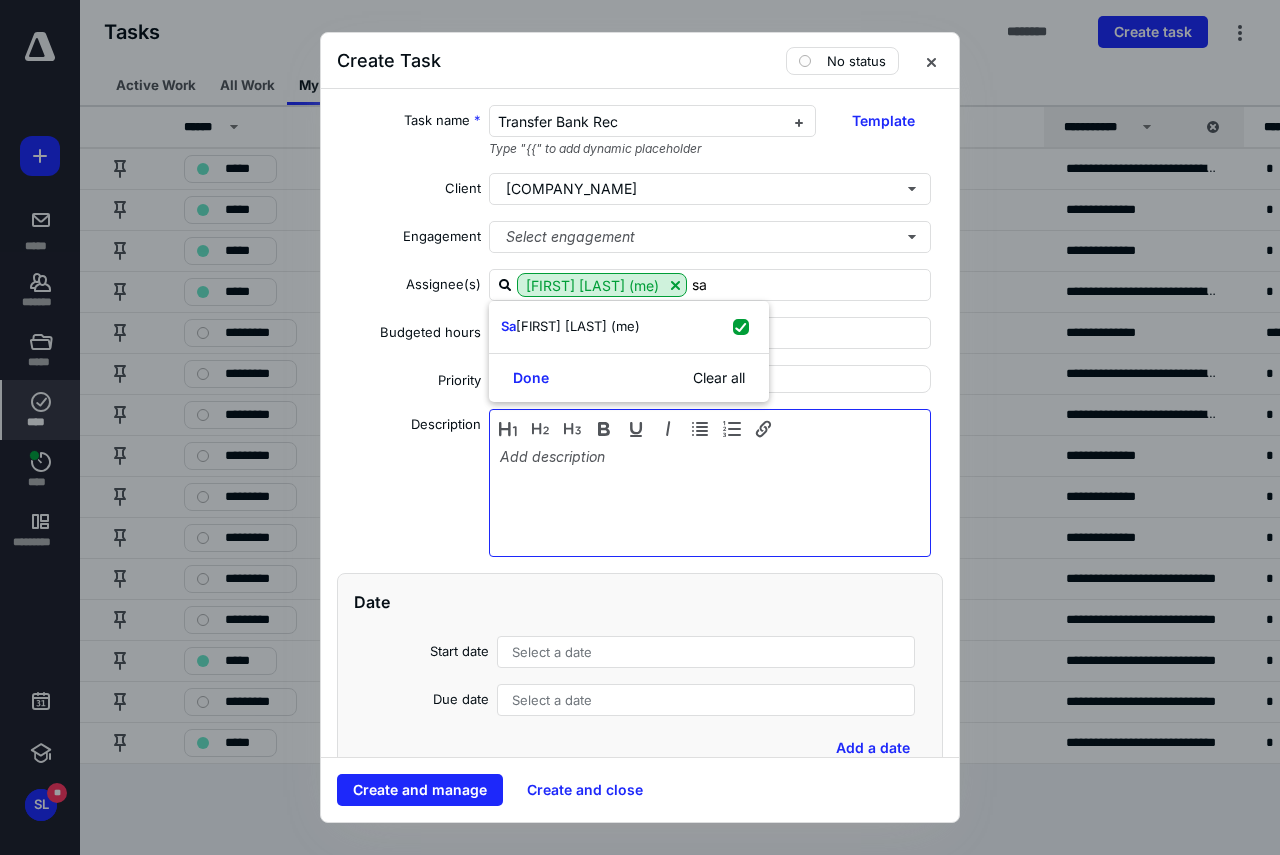 click at bounding box center (710, 498) 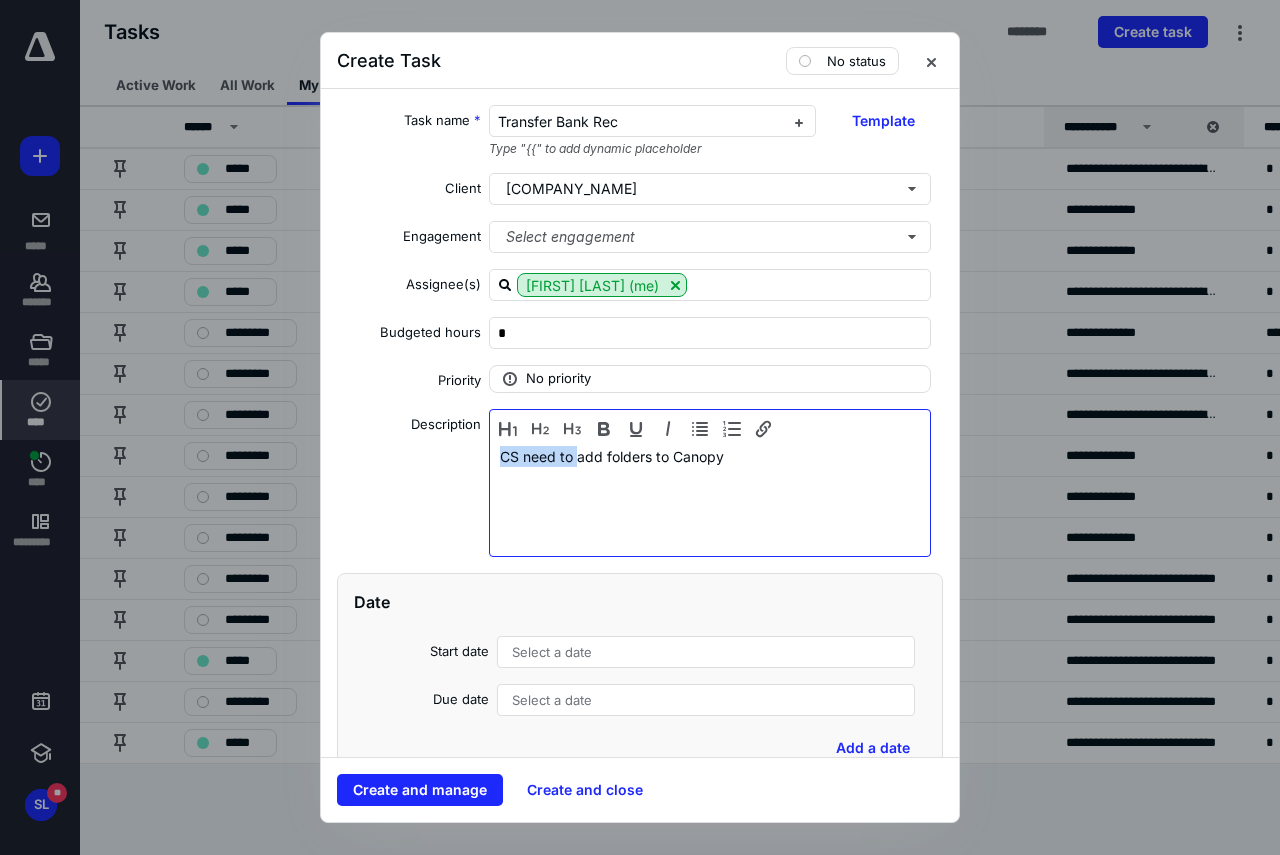 drag, startPoint x: 572, startPoint y: 451, endPoint x: 464, endPoint y: 451, distance: 108 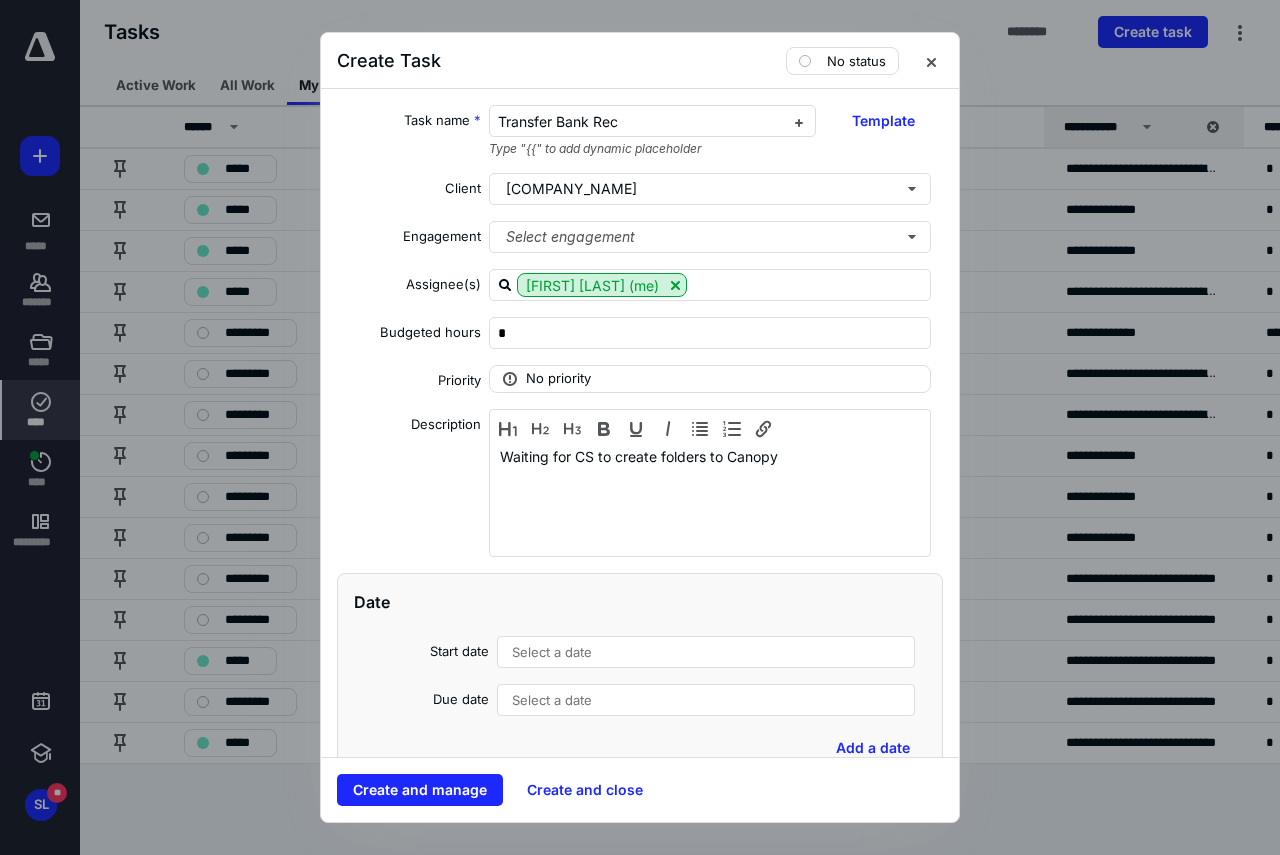 click on "Select a date" at bounding box center (706, 652) 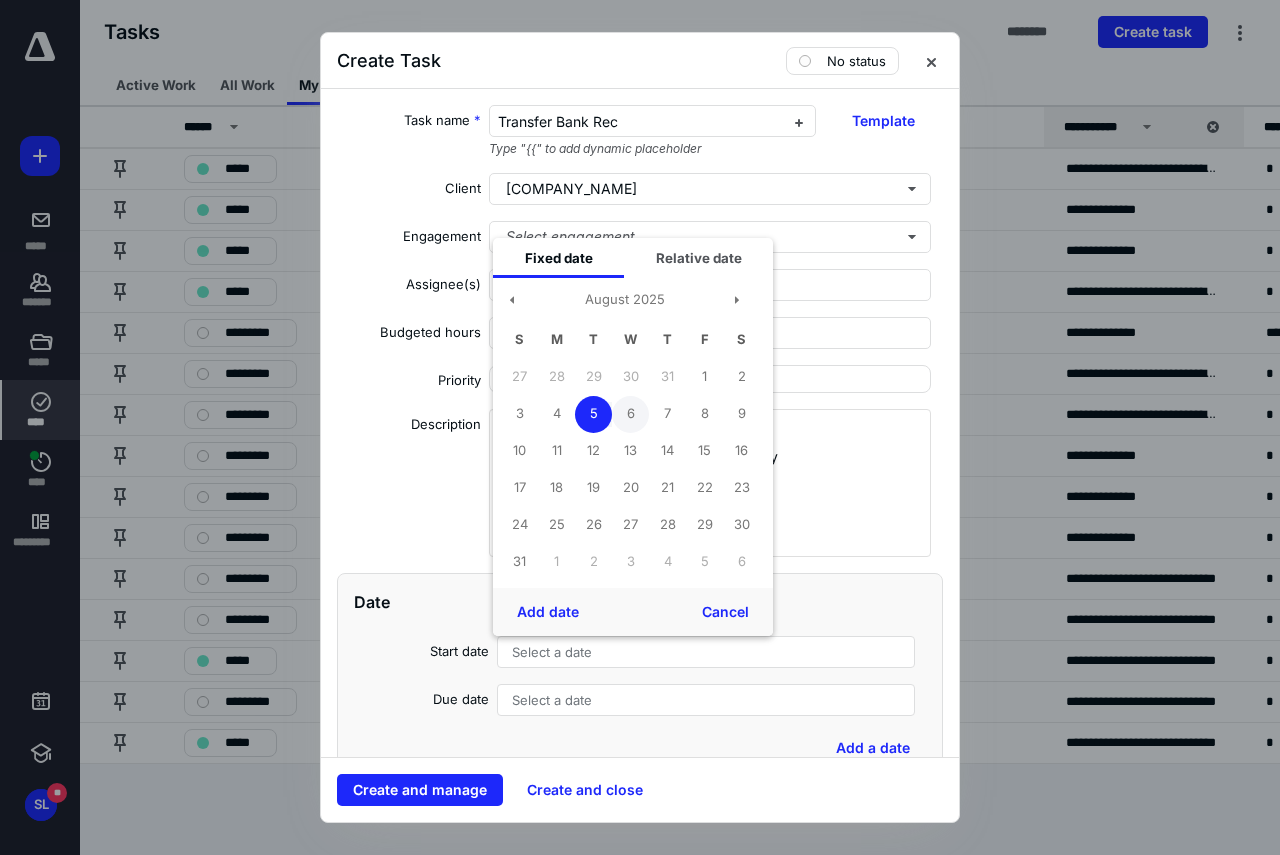 click on "6" at bounding box center (630, 414) 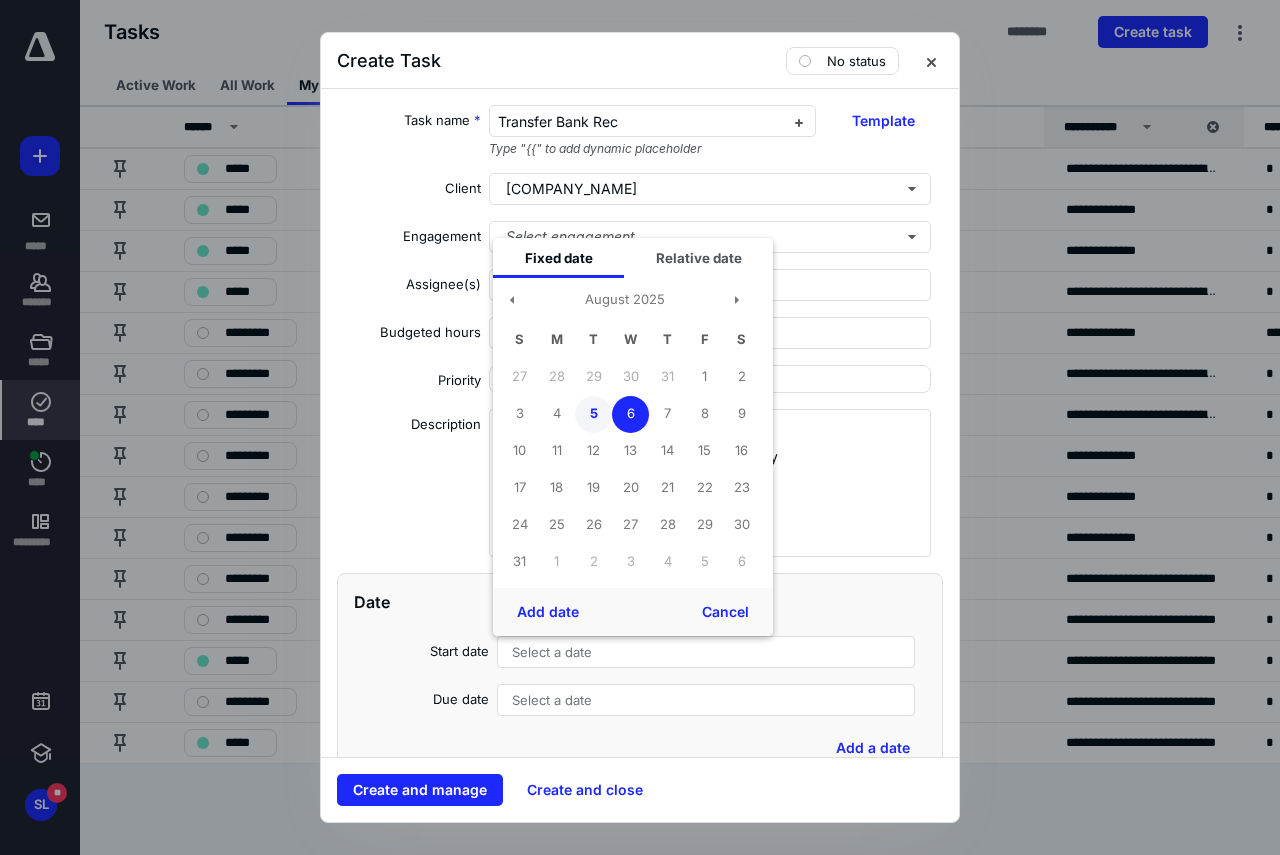 click on "5" at bounding box center [593, 414] 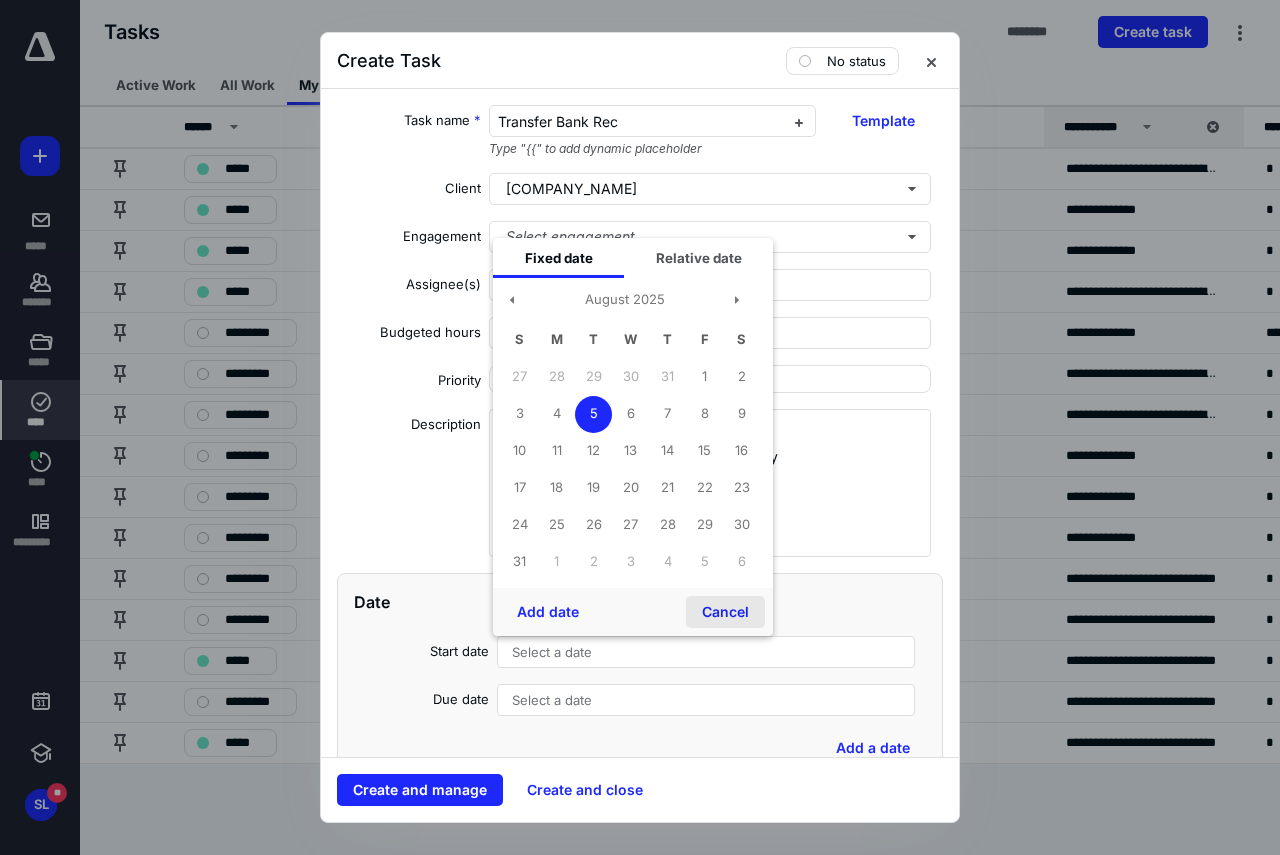 click on "Cancel" at bounding box center [725, 612] 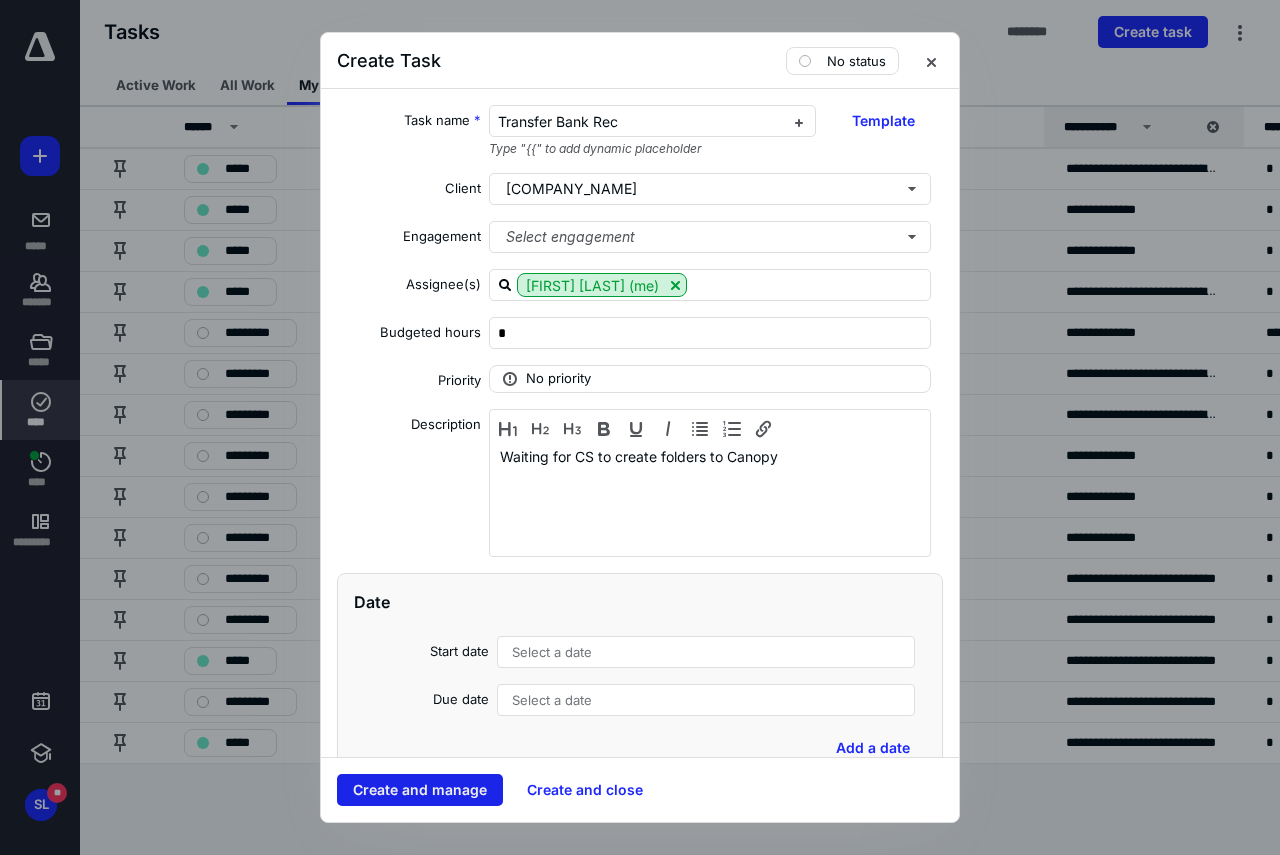 click on "Create and manage" at bounding box center (420, 790) 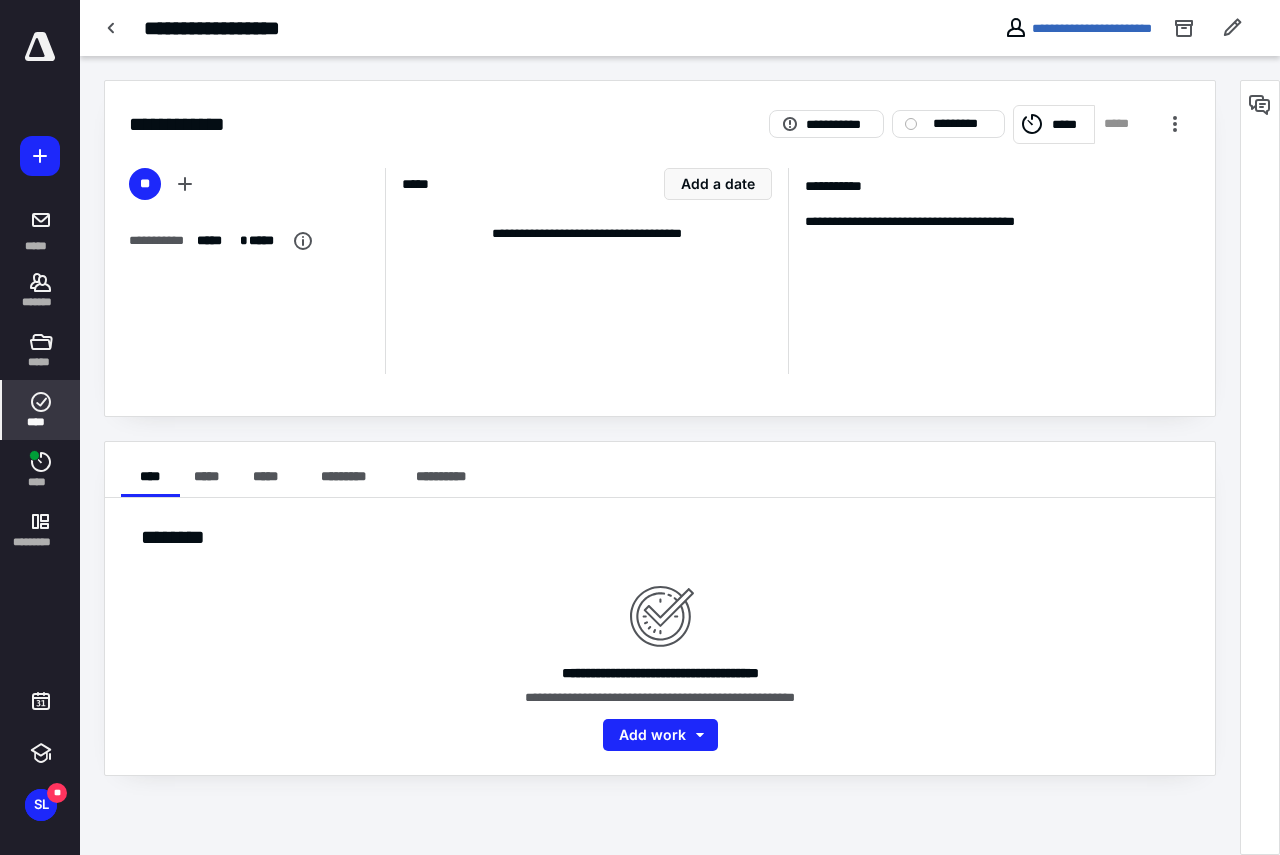 click 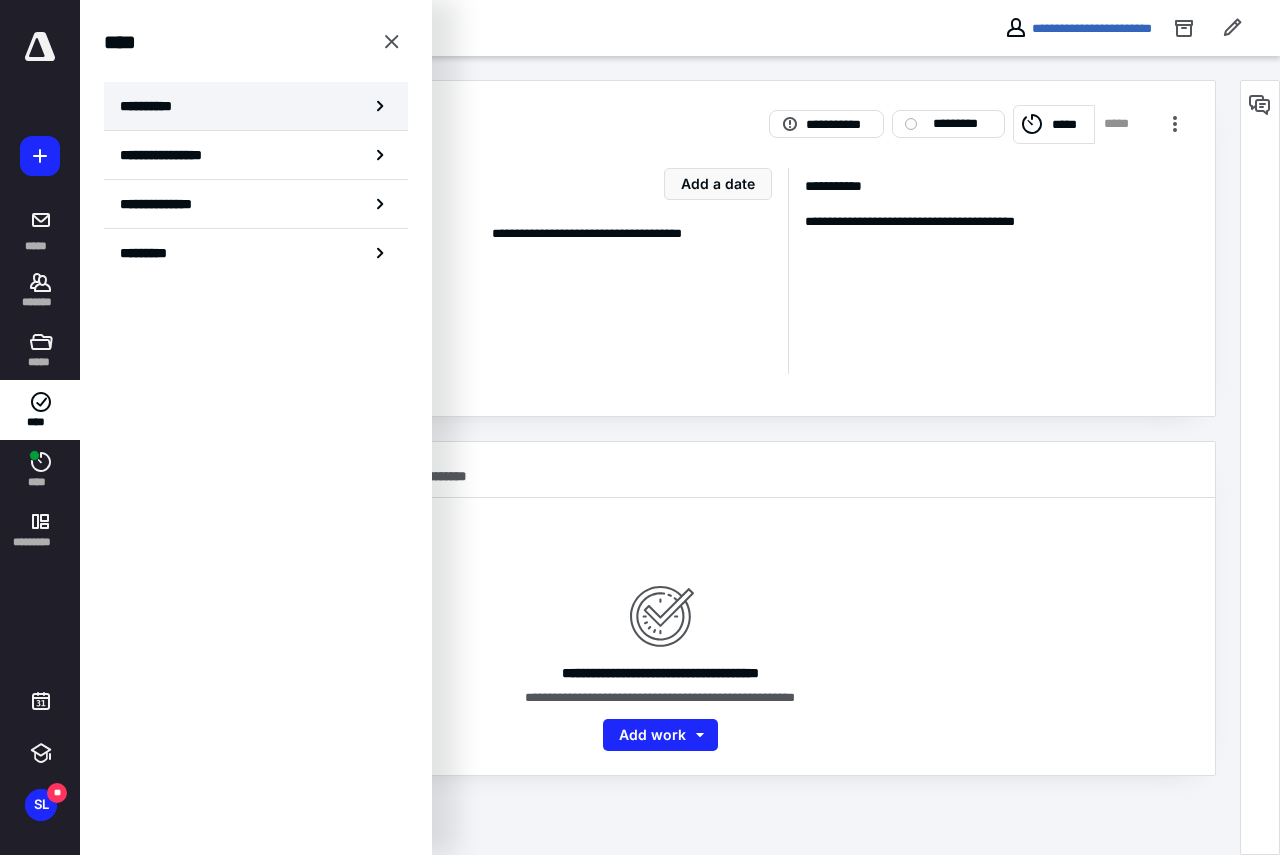 click on "**********" at bounding box center (256, 106) 